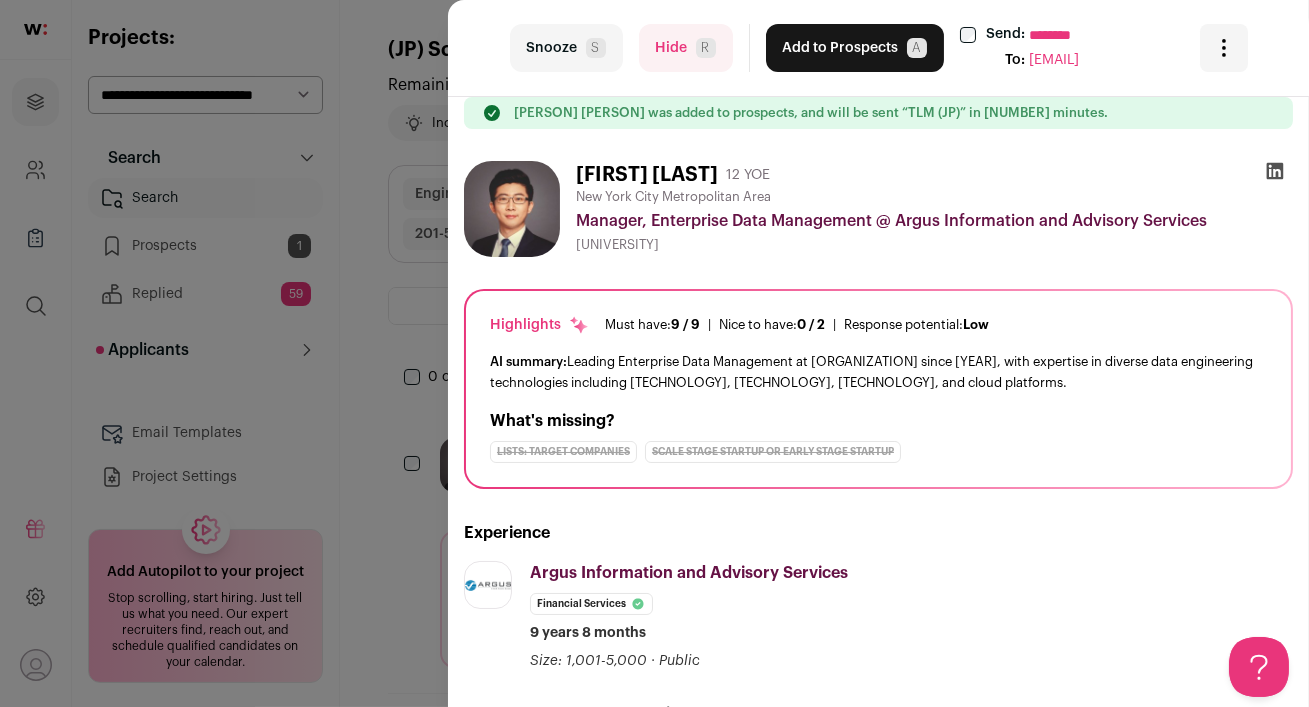 scroll, scrollTop: 0, scrollLeft: 0, axis: both 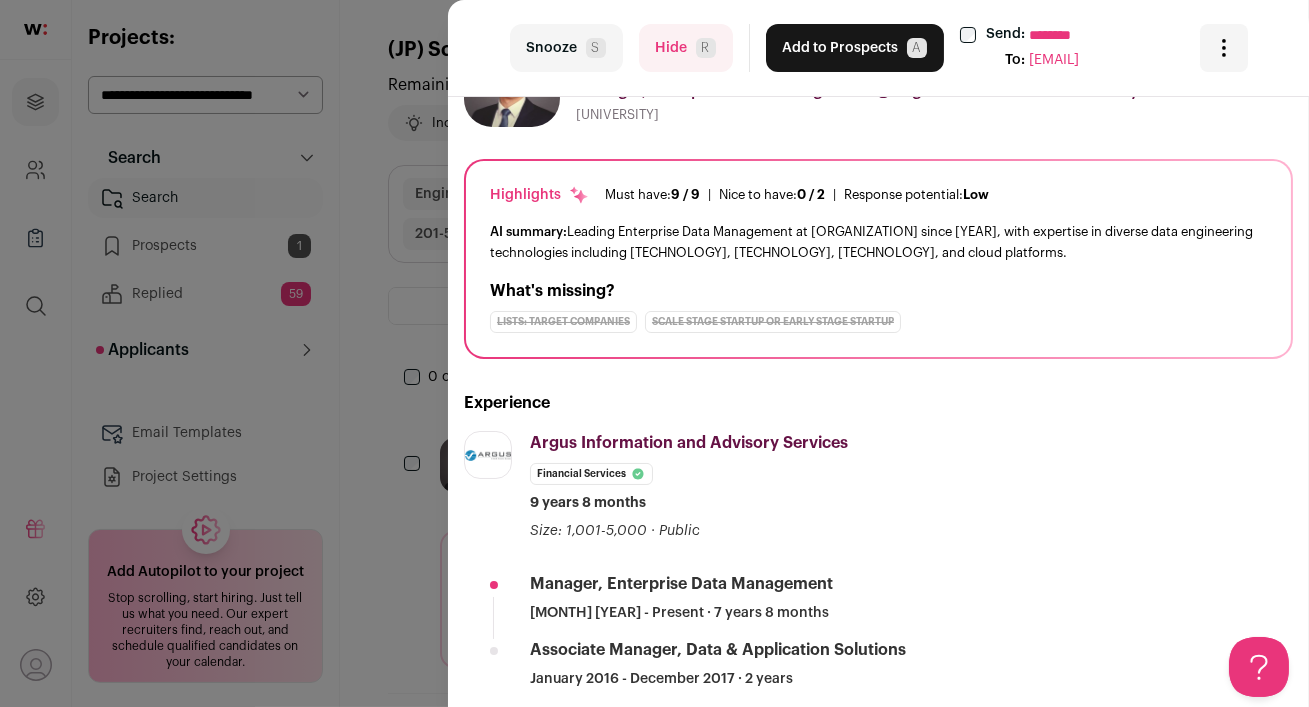 click on "Hide
R" at bounding box center [686, 48] 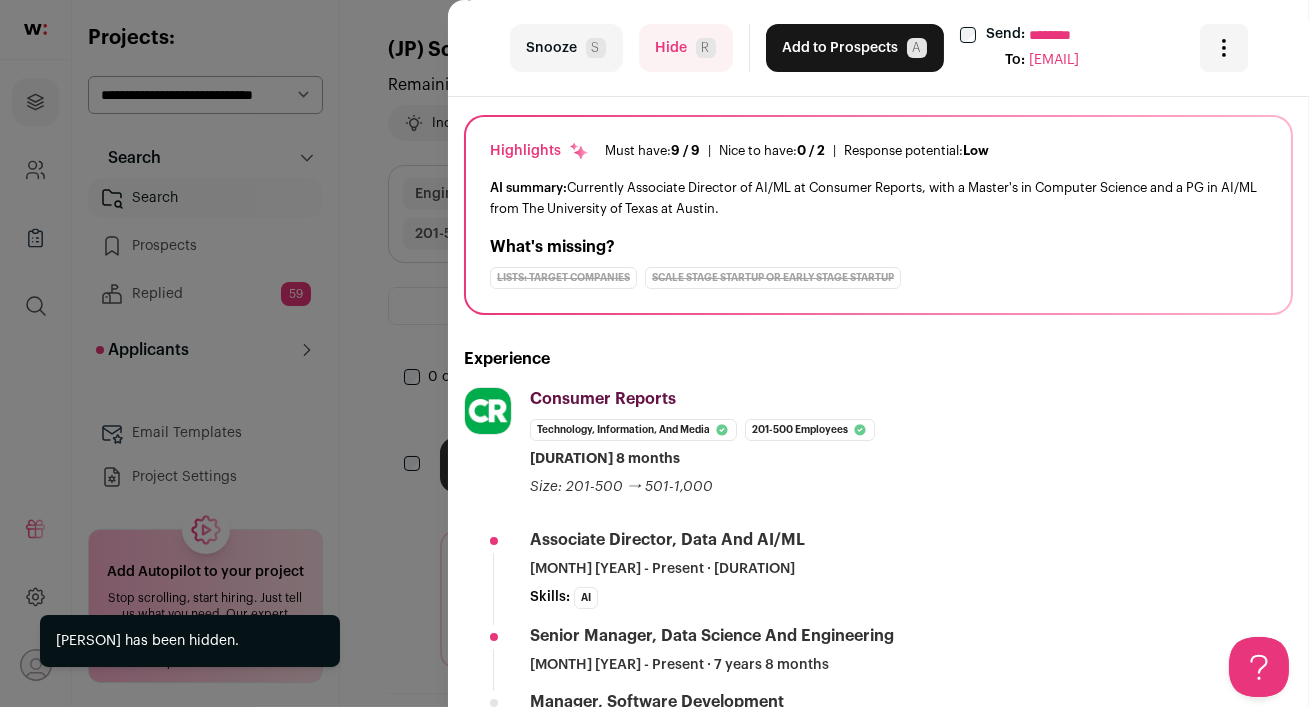 scroll, scrollTop: 176, scrollLeft: 0, axis: vertical 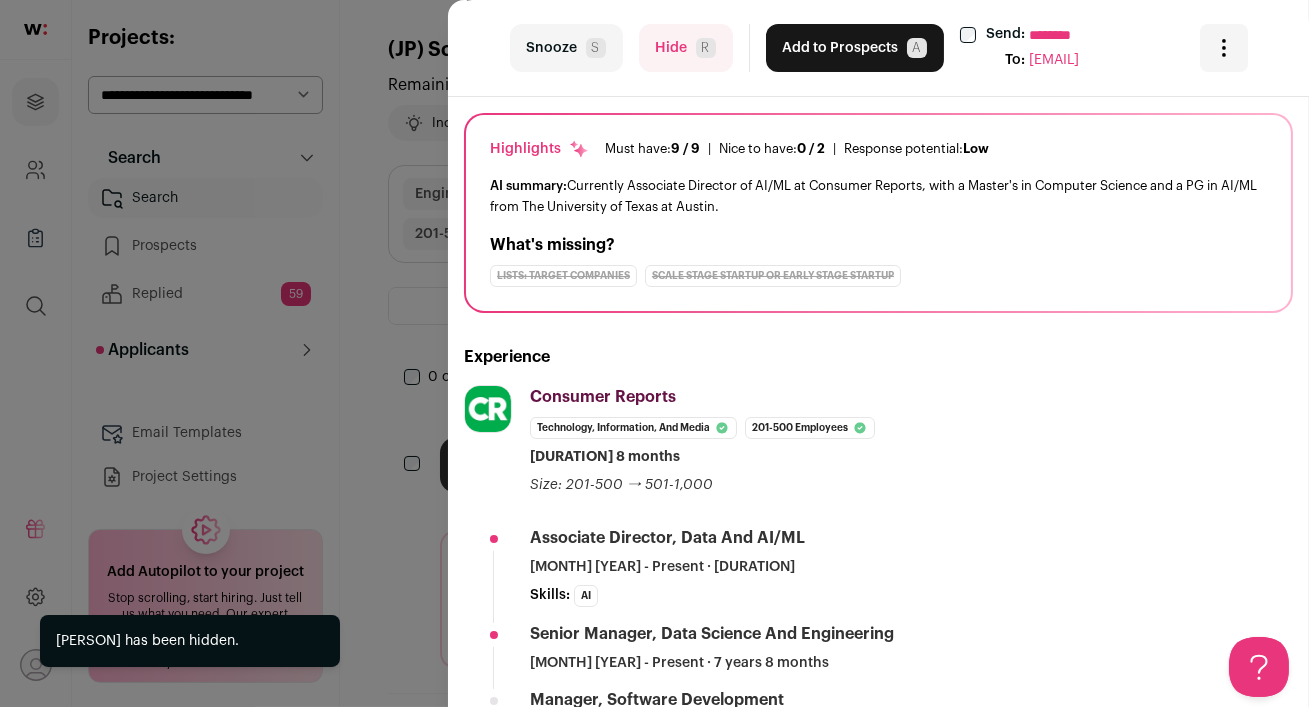 click on "Hide
R" at bounding box center [686, 48] 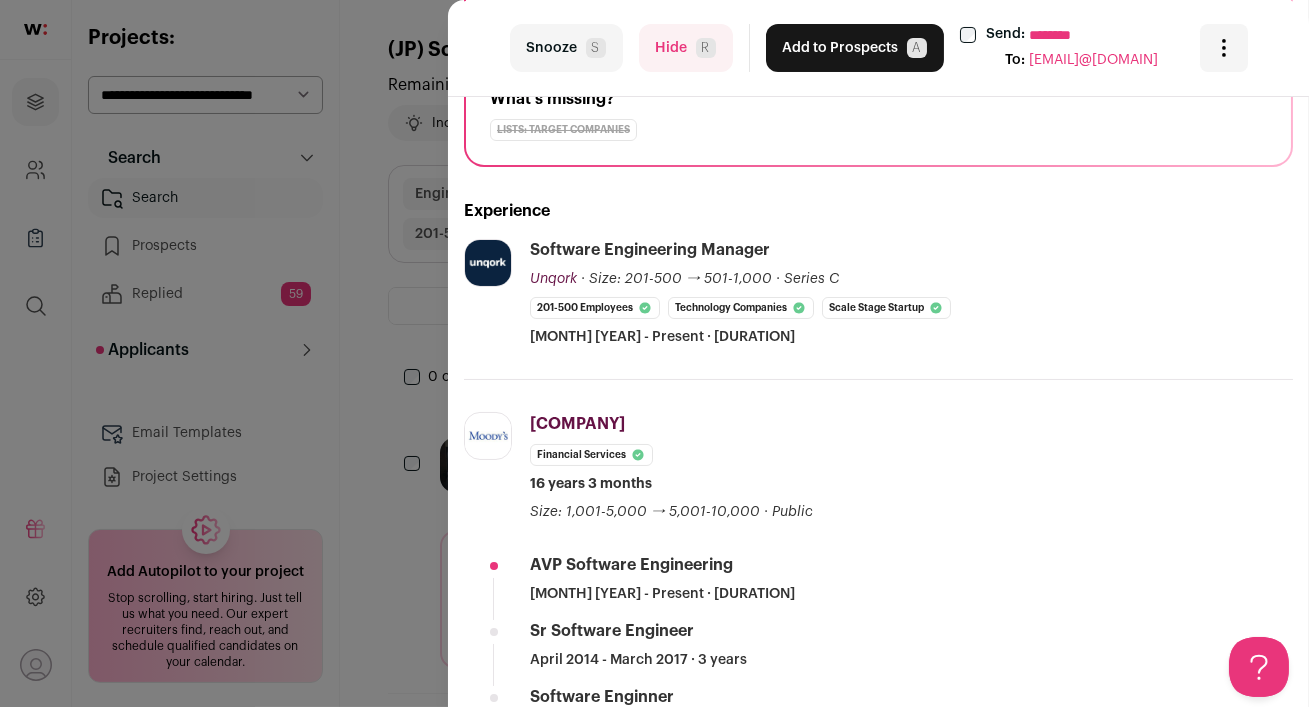 scroll, scrollTop: 278, scrollLeft: 0, axis: vertical 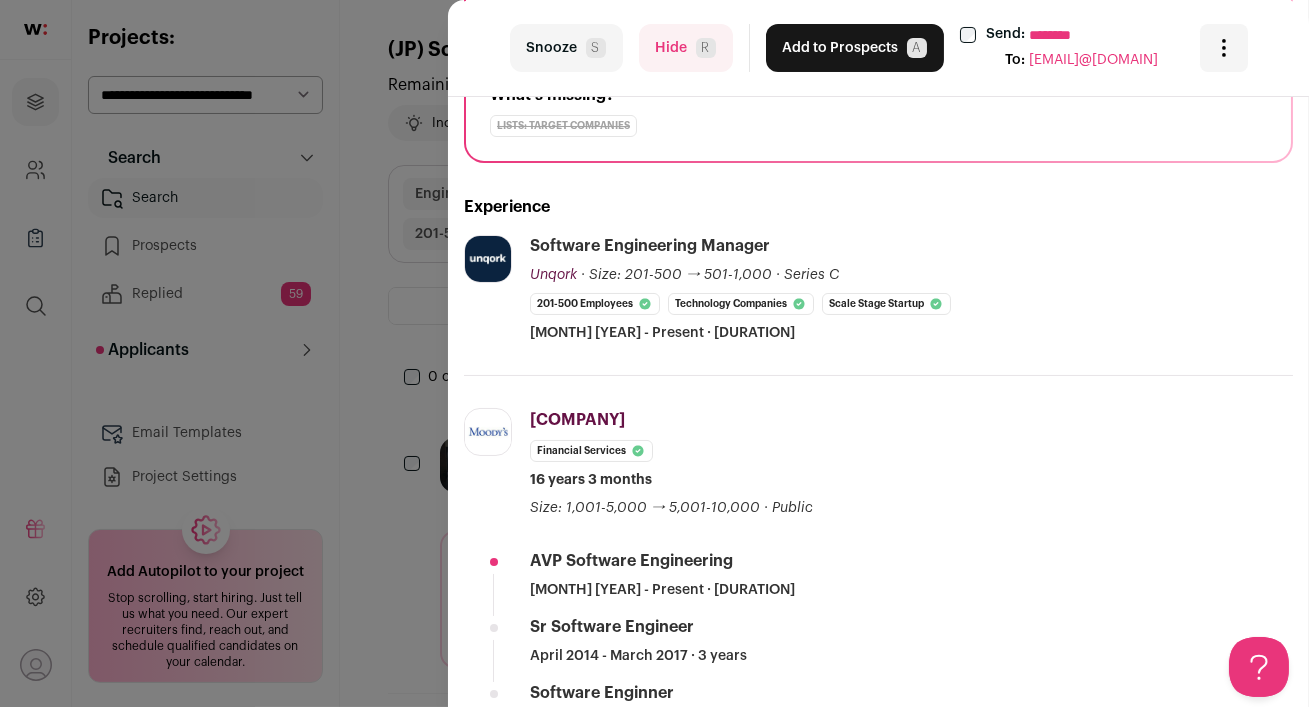 click on "Add to Prospects
A" at bounding box center [855, 48] 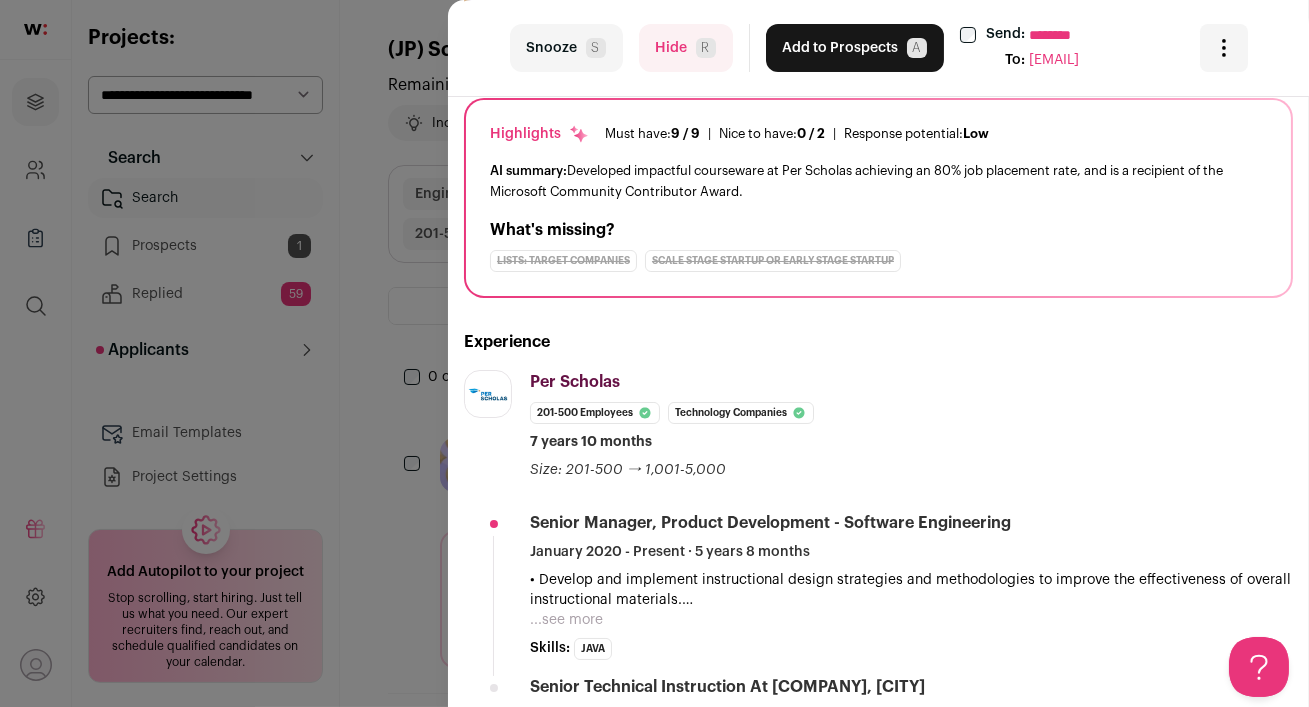 scroll, scrollTop: 390, scrollLeft: 0, axis: vertical 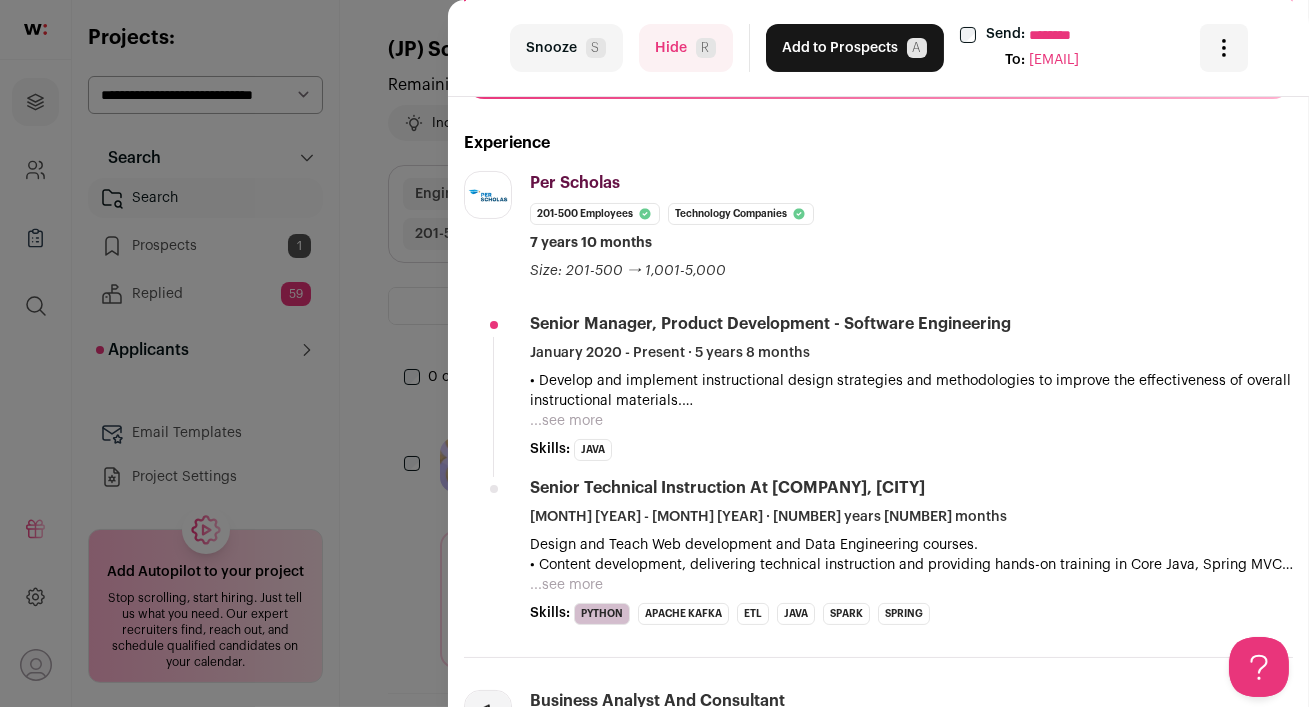 click on "Hide
R" at bounding box center [686, 48] 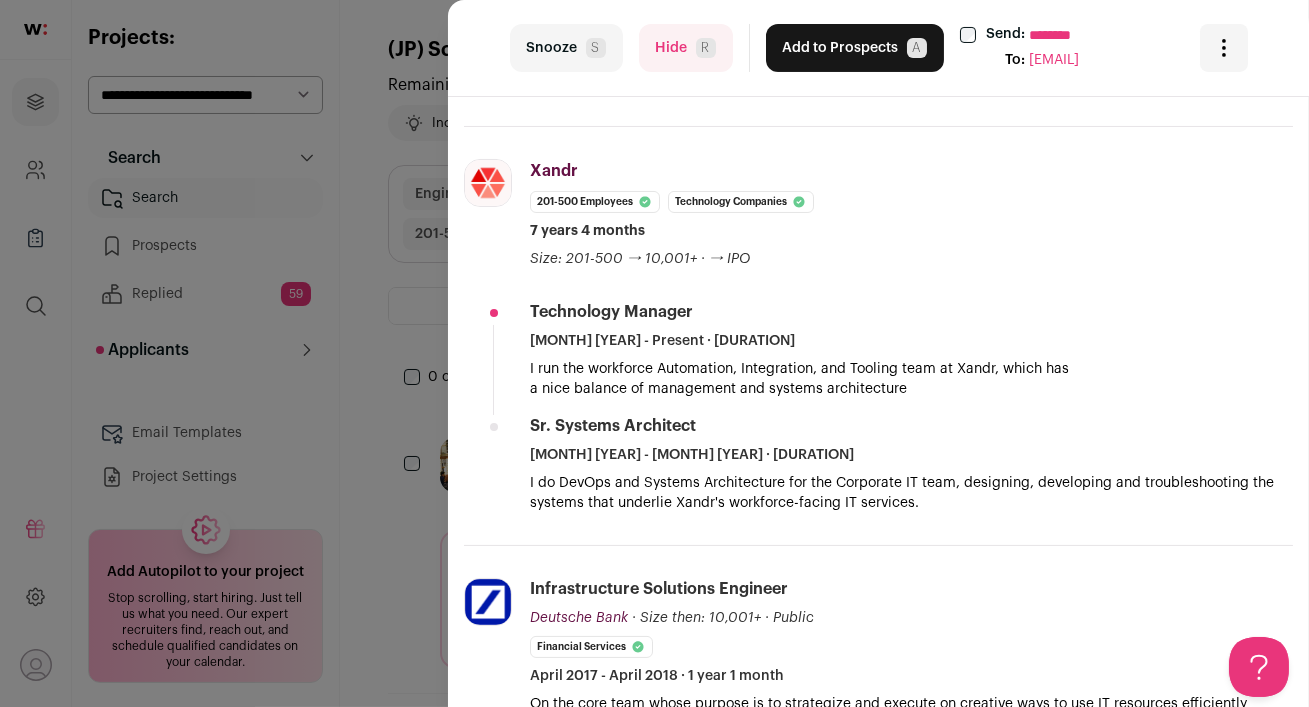 scroll, scrollTop: 665, scrollLeft: 0, axis: vertical 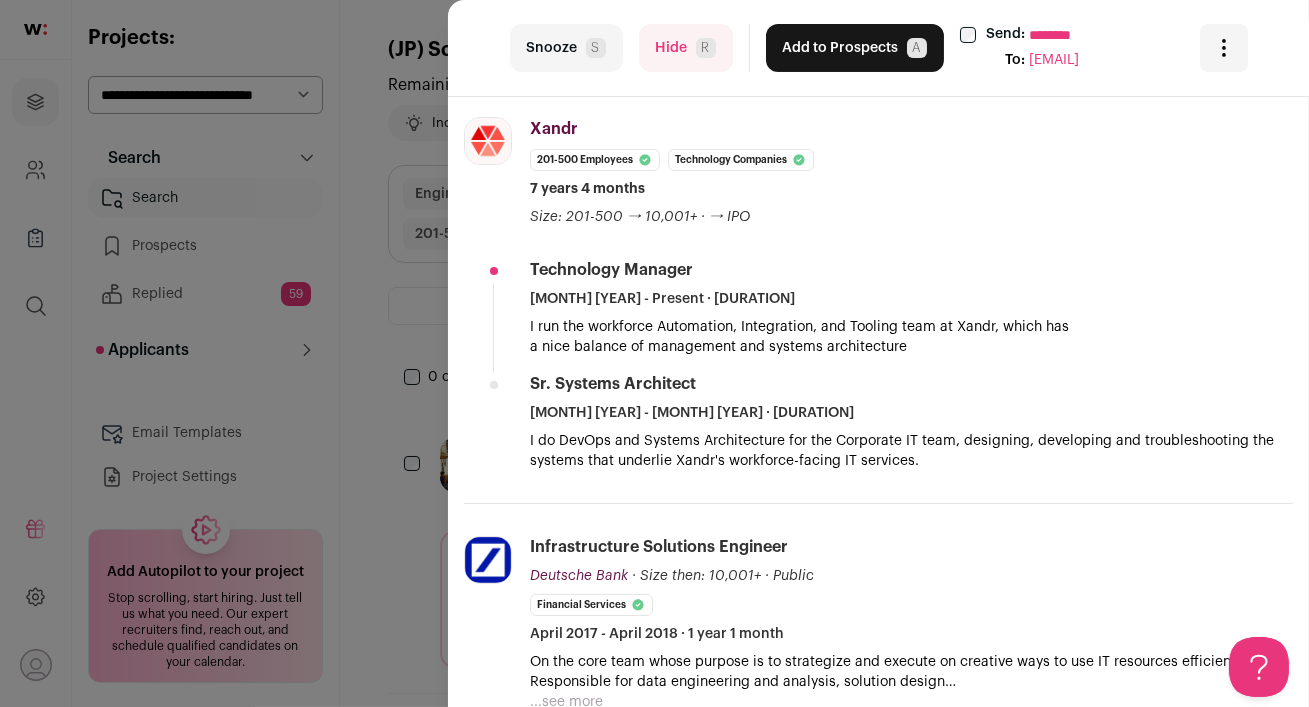 click on "Hide
R" at bounding box center (686, 48) 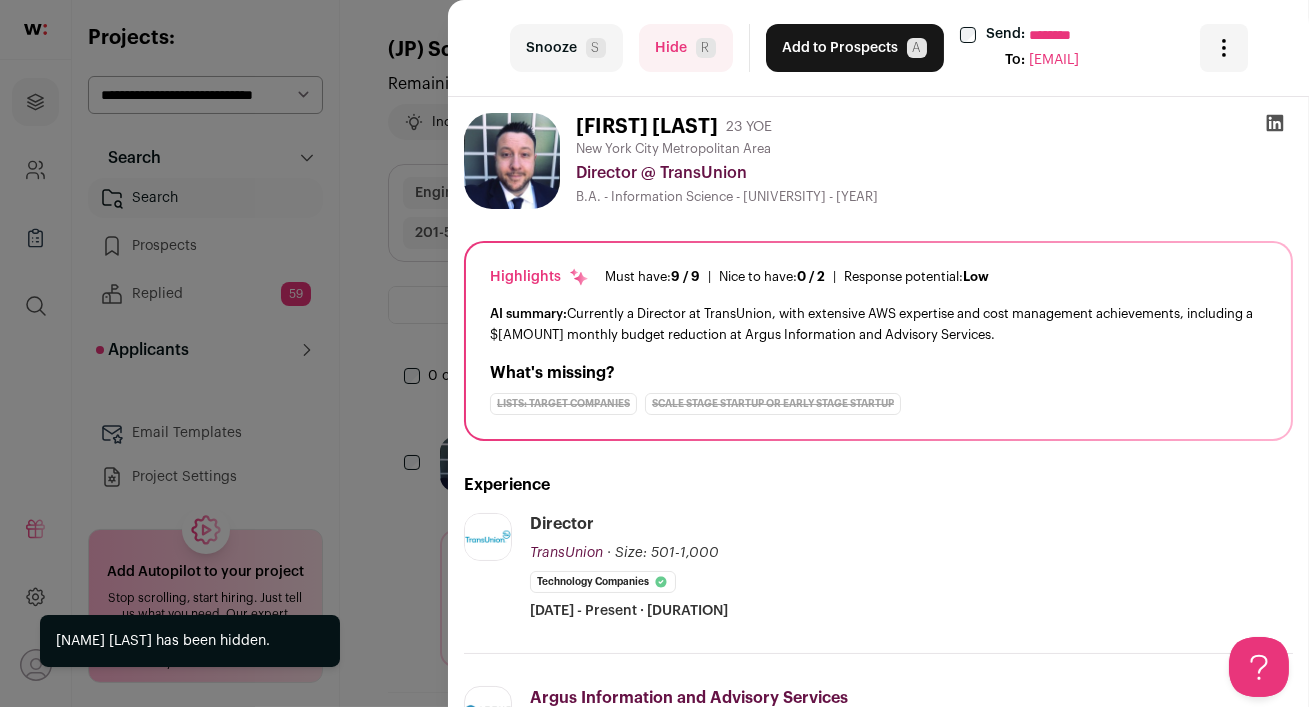 scroll, scrollTop: 154, scrollLeft: 0, axis: vertical 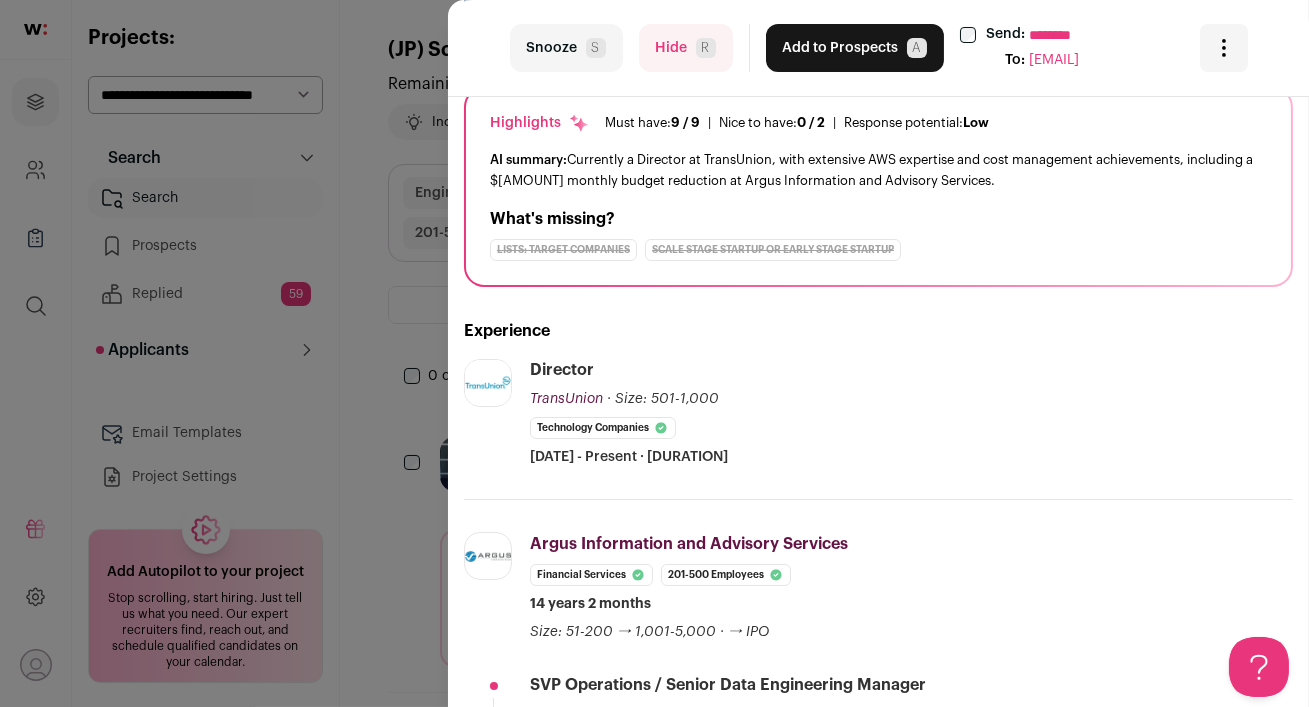 click on "Hide
R" at bounding box center [686, 48] 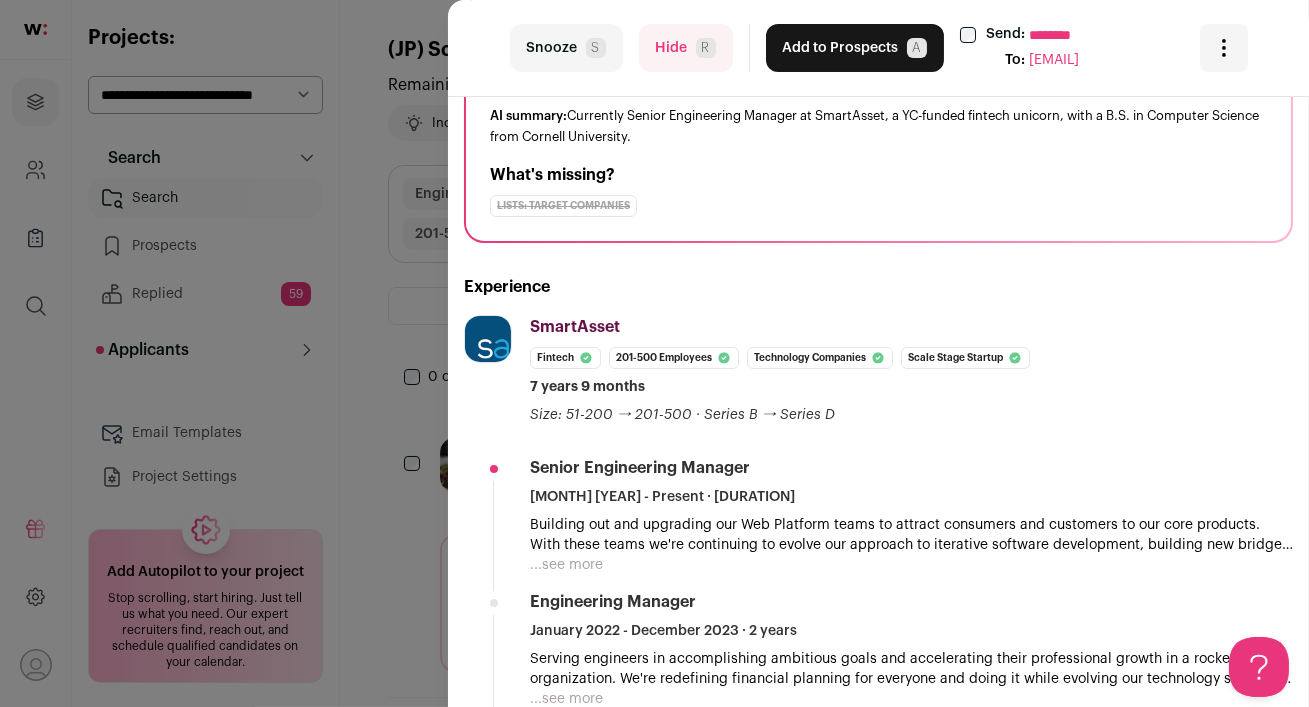 scroll, scrollTop: 221, scrollLeft: 0, axis: vertical 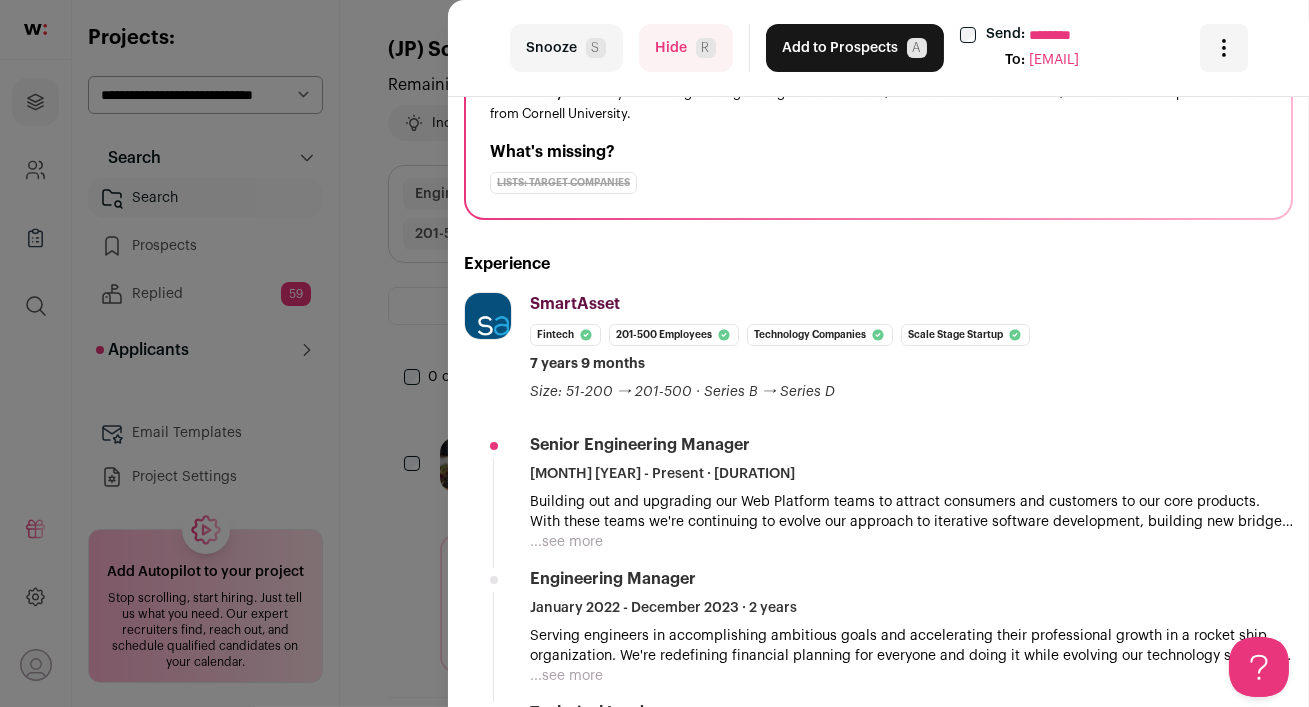 click on "...see more" at bounding box center [566, 542] 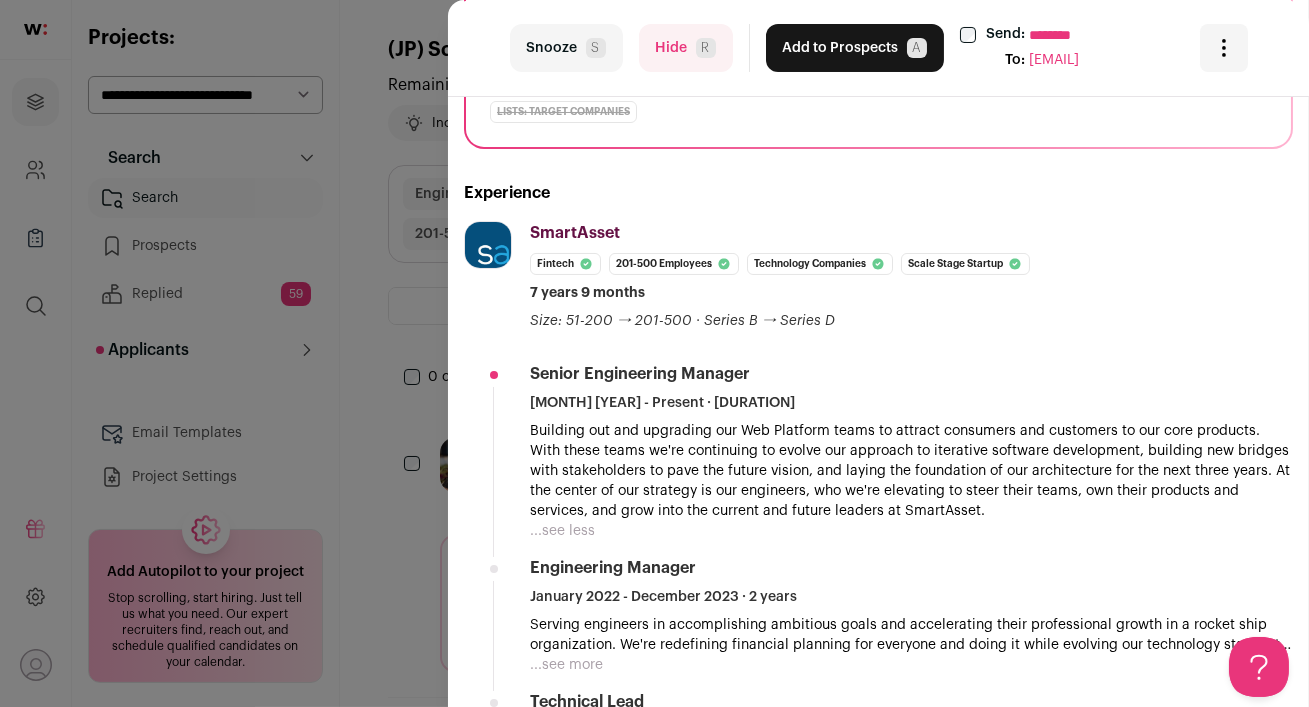 scroll, scrollTop: 314, scrollLeft: 0, axis: vertical 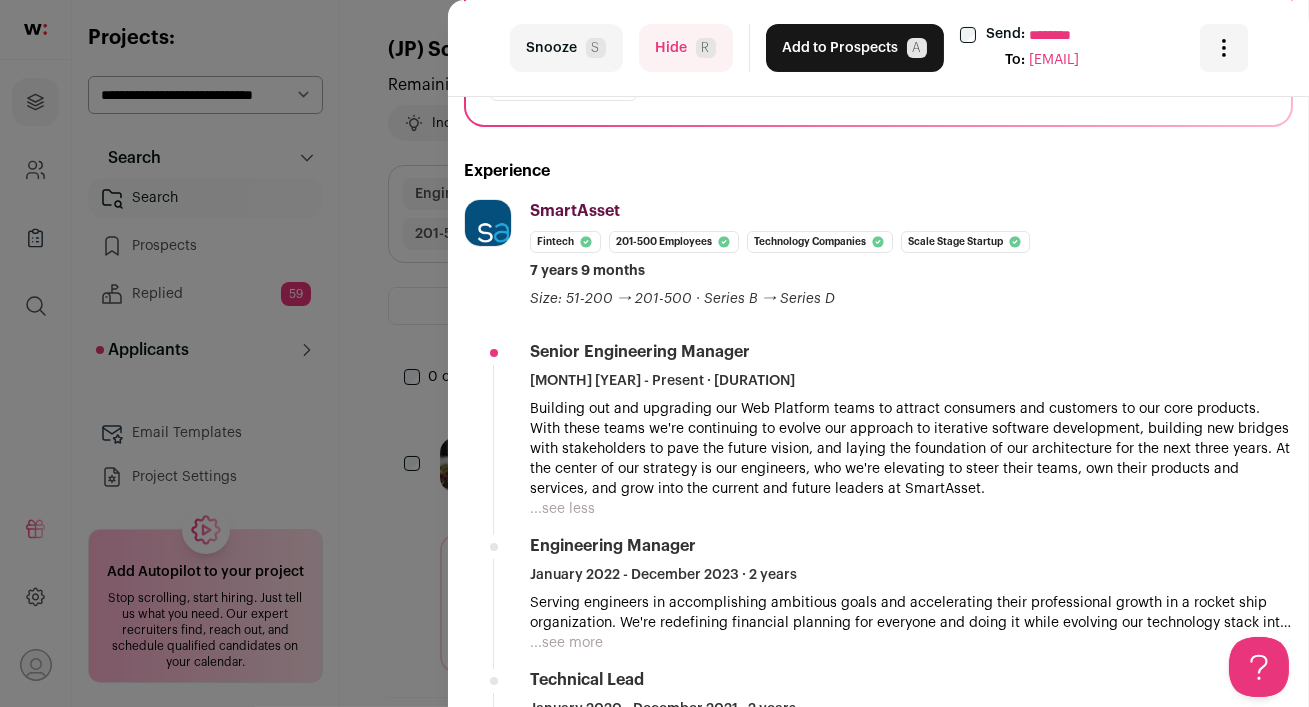 click on "...see less" at bounding box center [562, 509] 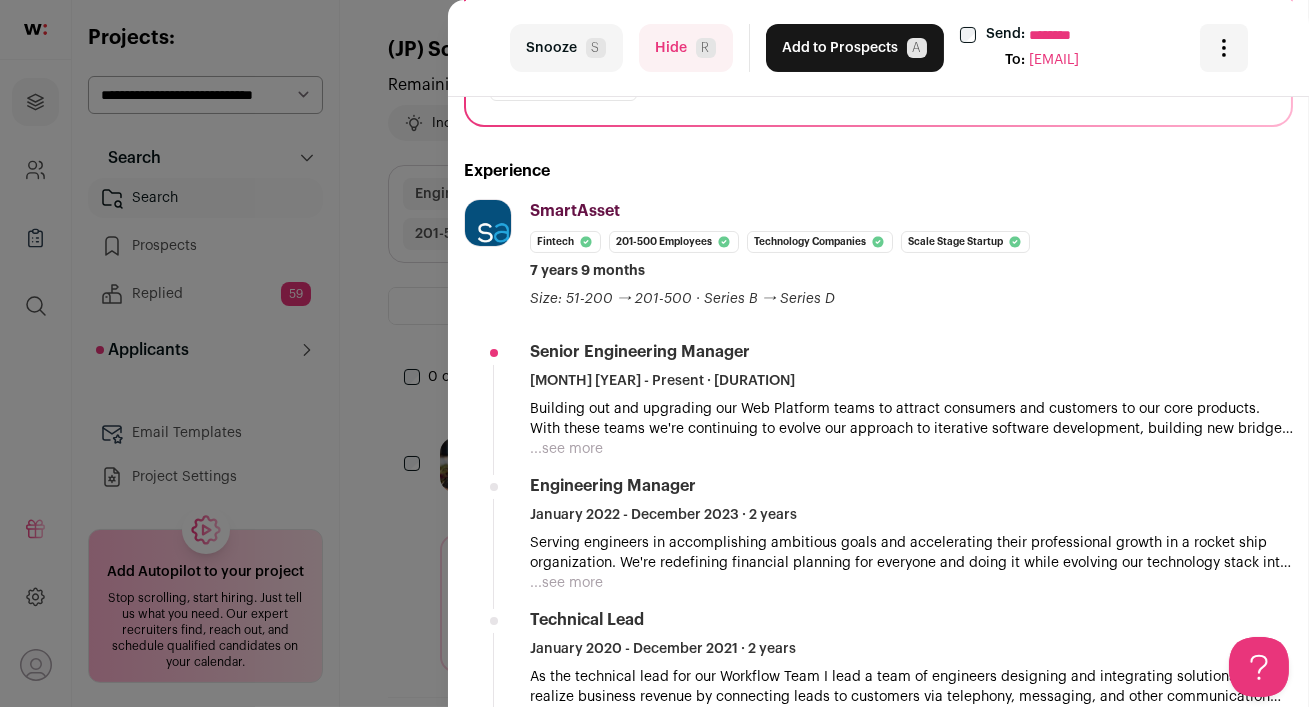 click on "Hide
R" at bounding box center (686, 48) 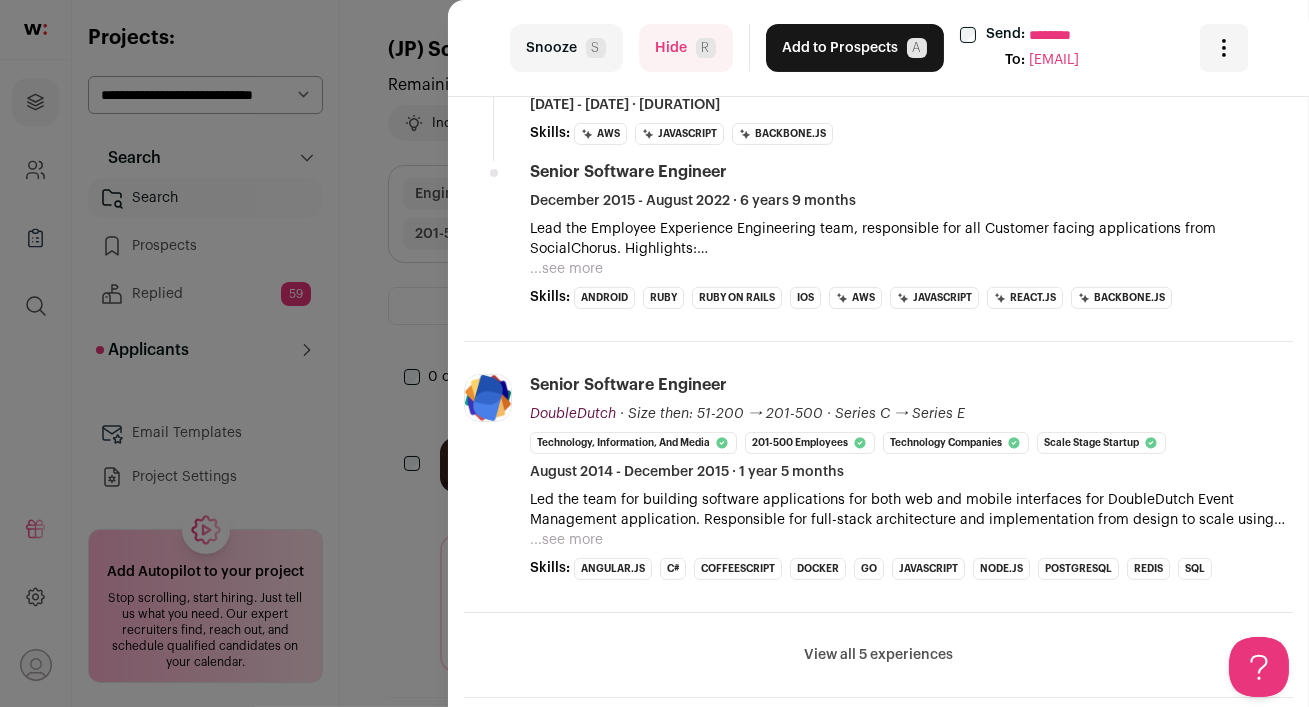 scroll, scrollTop: 767, scrollLeft: 0, axis: vertical 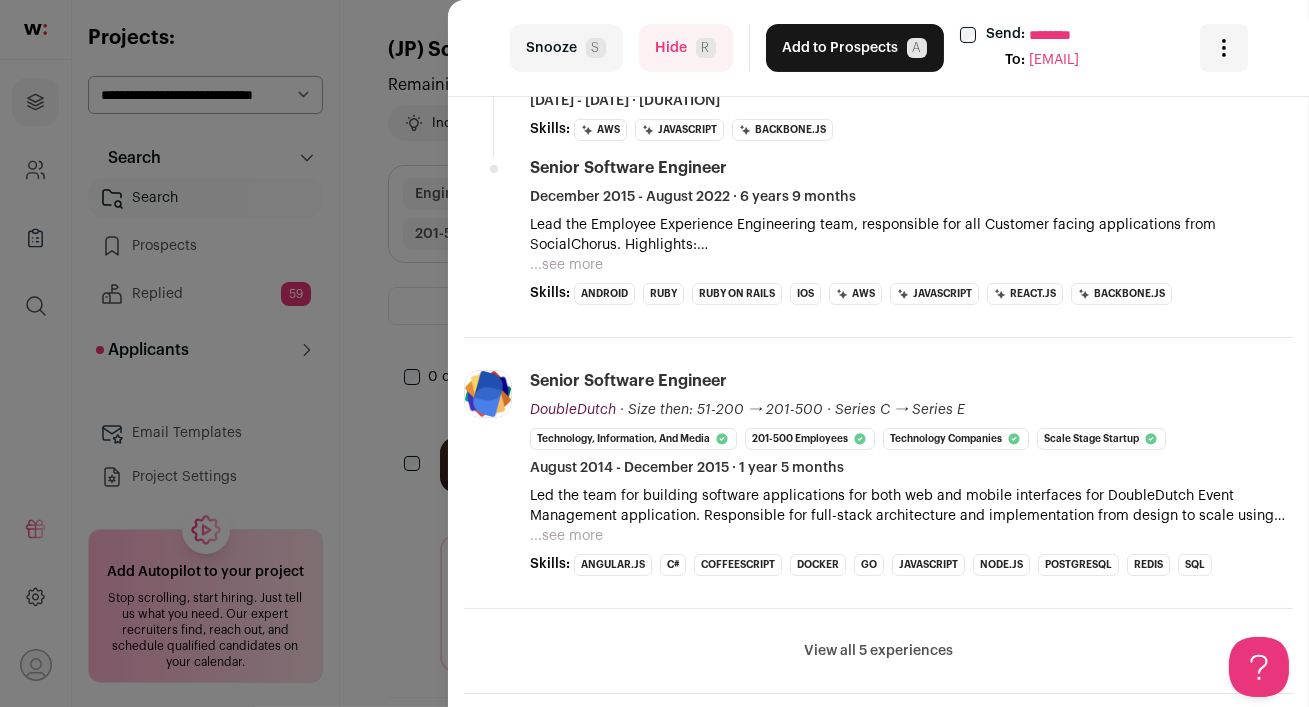 click on "...see more" at bounding box center [566, 536] 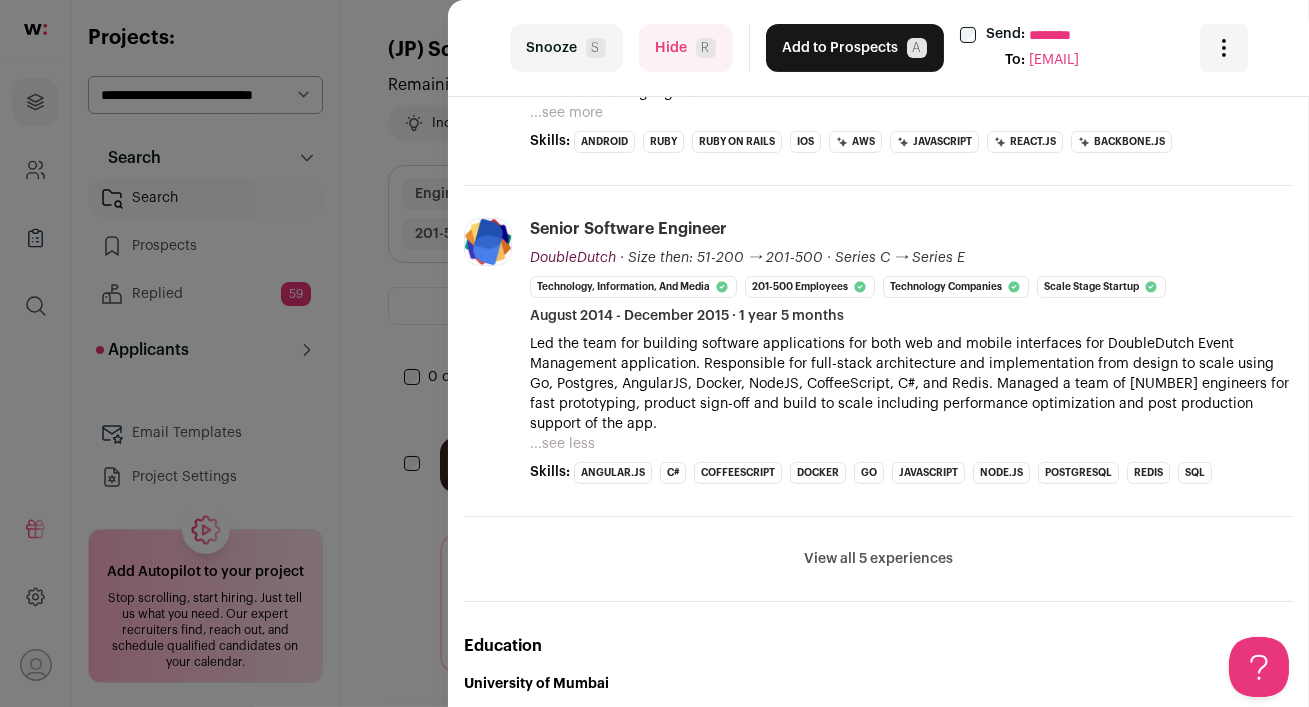 scroll, scrollTop: 1022, scrollLeft: 0, axis: vertical 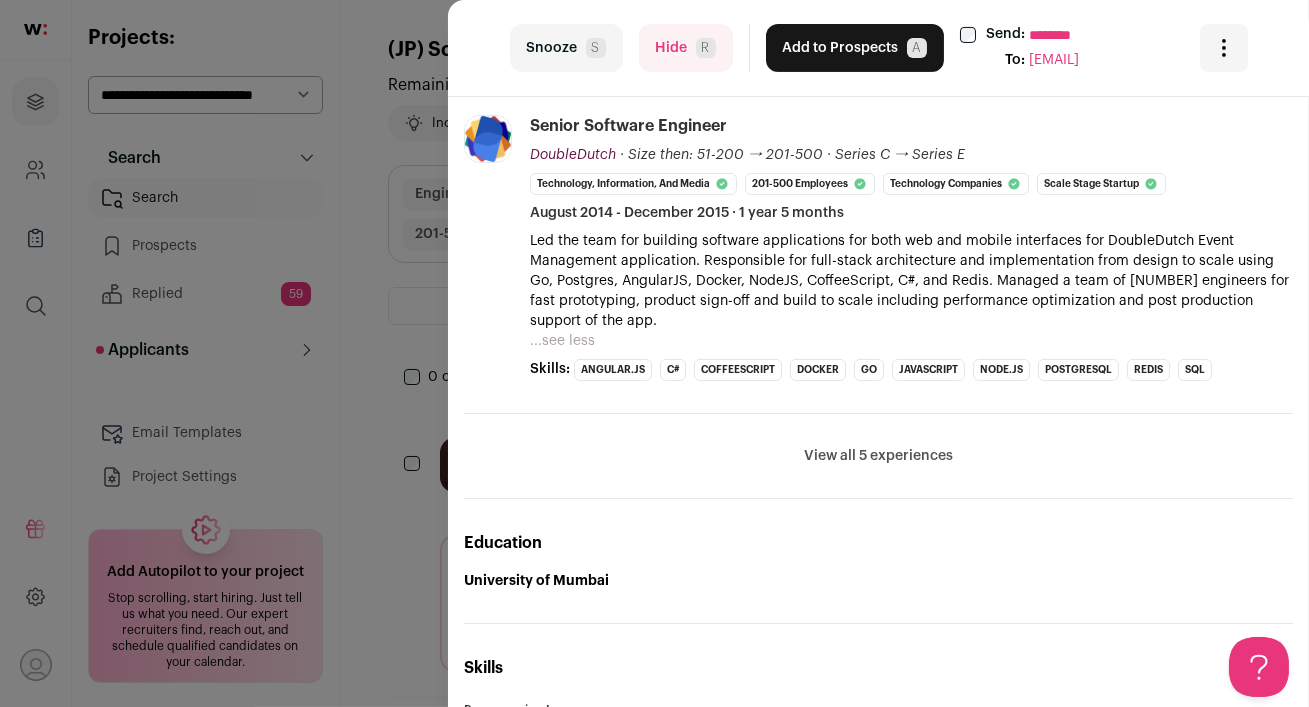 click on "View all 5 experiences" at bounding box center [878, 456] 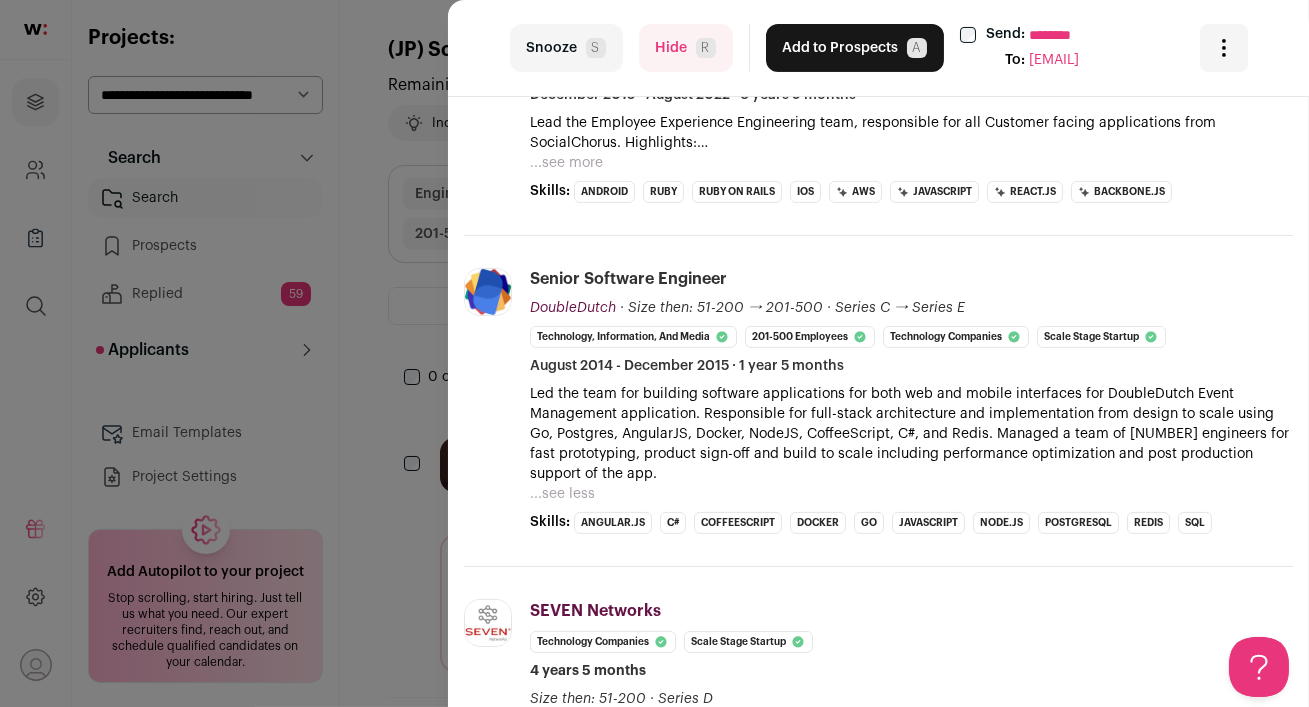 scroll, scrollTop: 80, scrollLeft: 0, axis: vertical 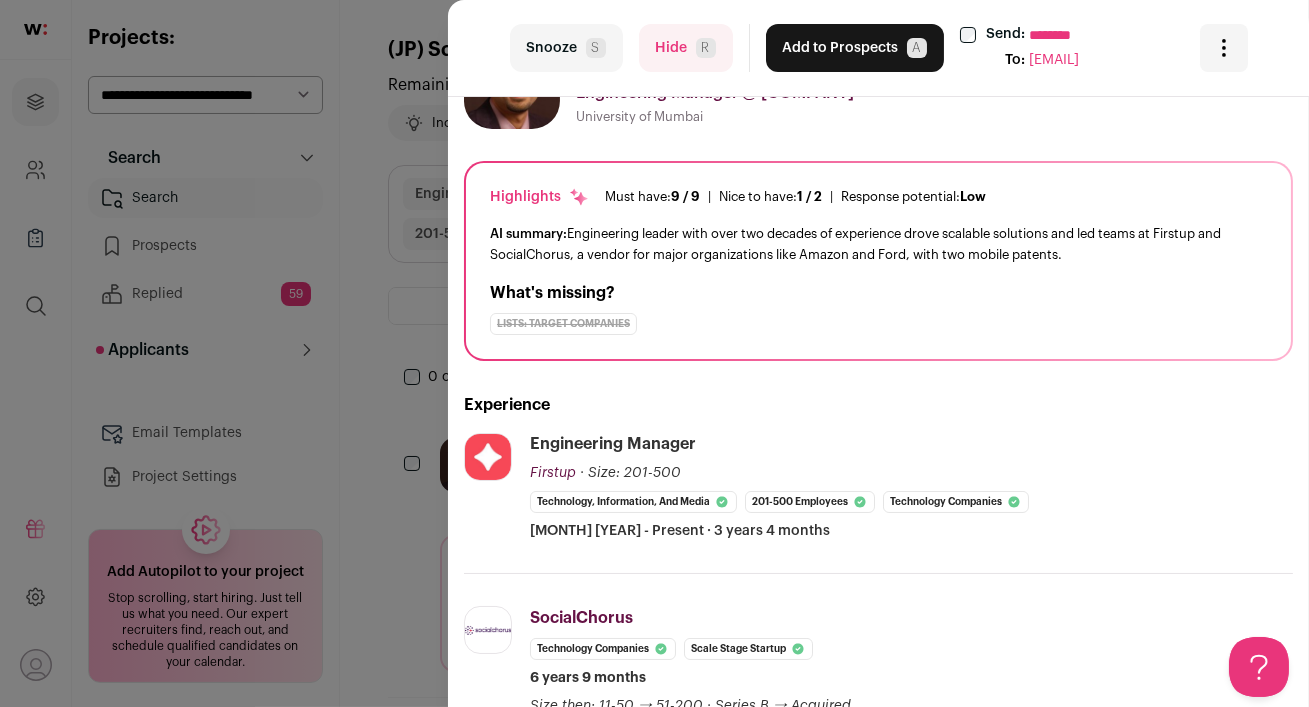 click on "Hide
R" at bounding box center (686, 48) 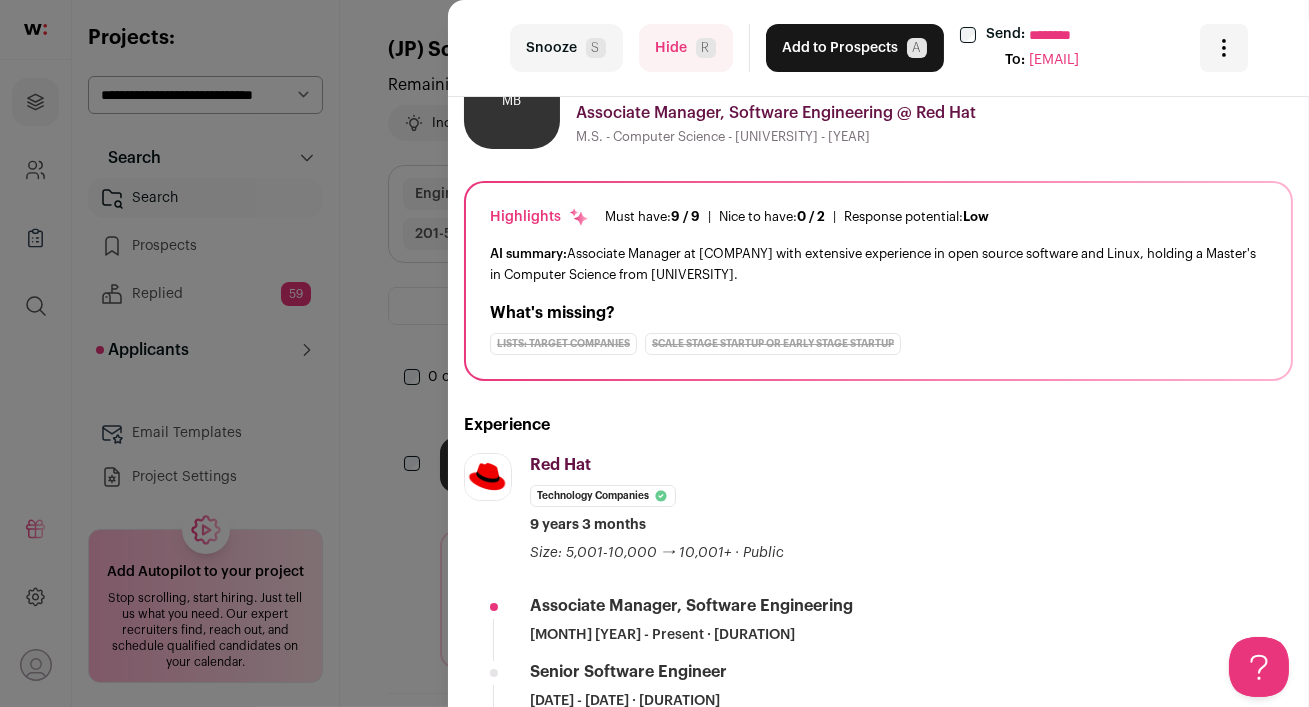 scroll, scrollTop: 0, scrollLeft: 0, axis: both 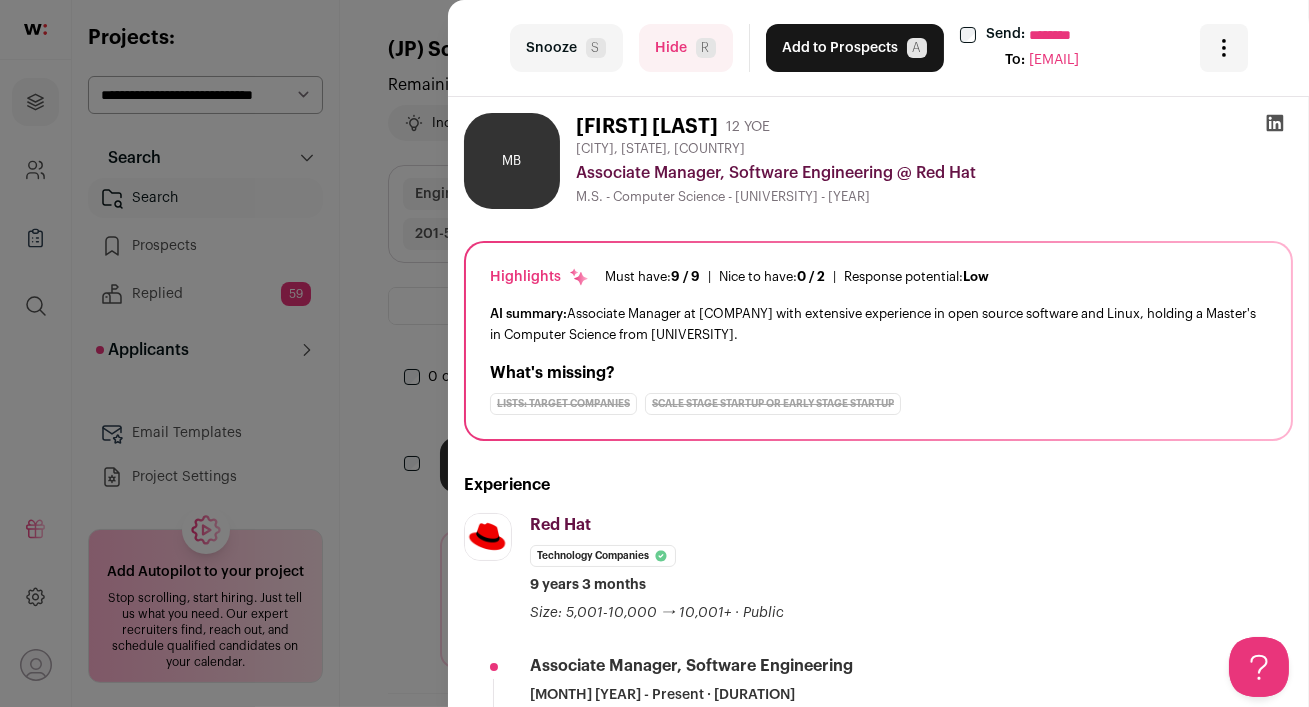 click 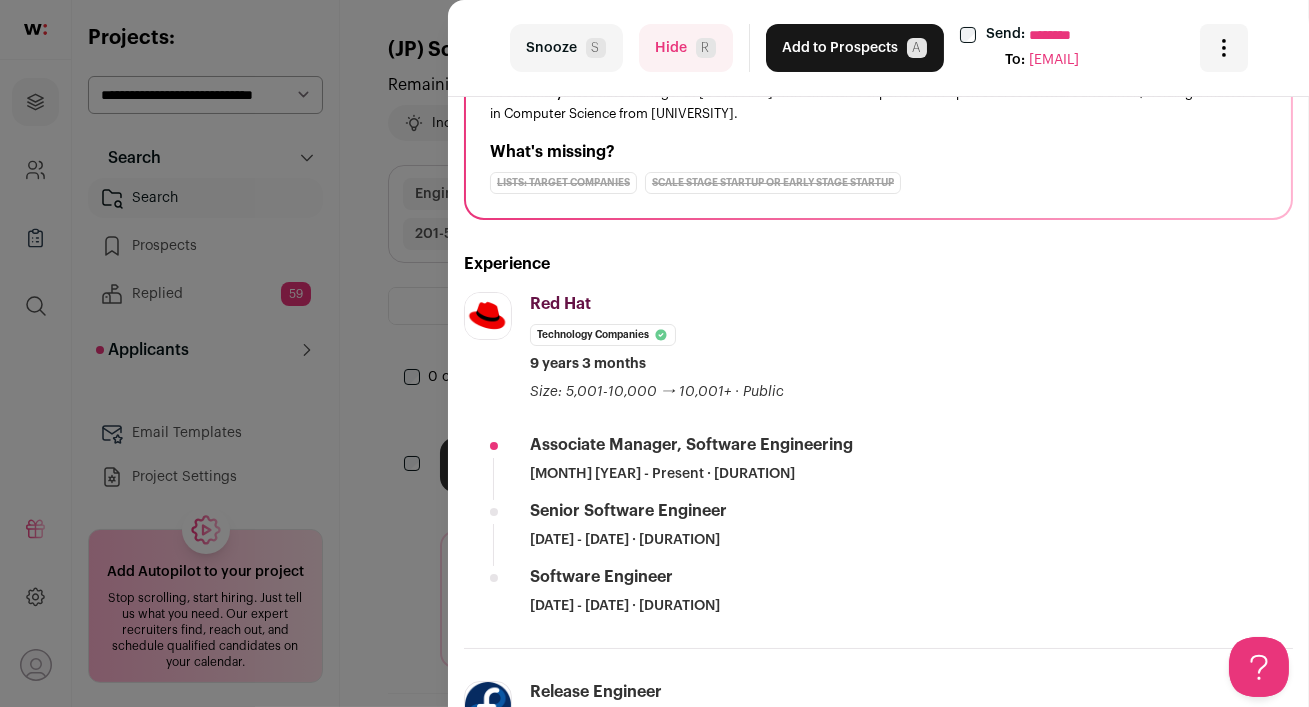 scroll, scrollTop: 0, scrollLeft: 0, axis: both 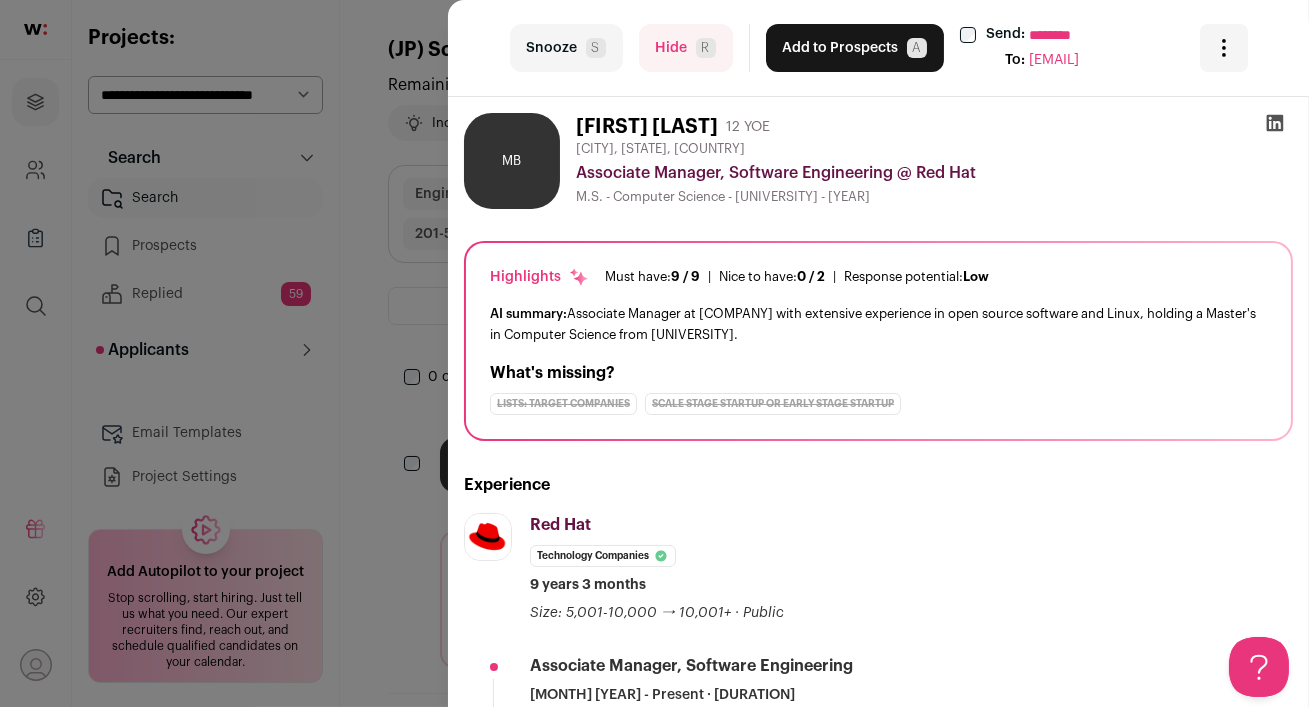 click on "Hide
R" at bounding box center [686, 48] 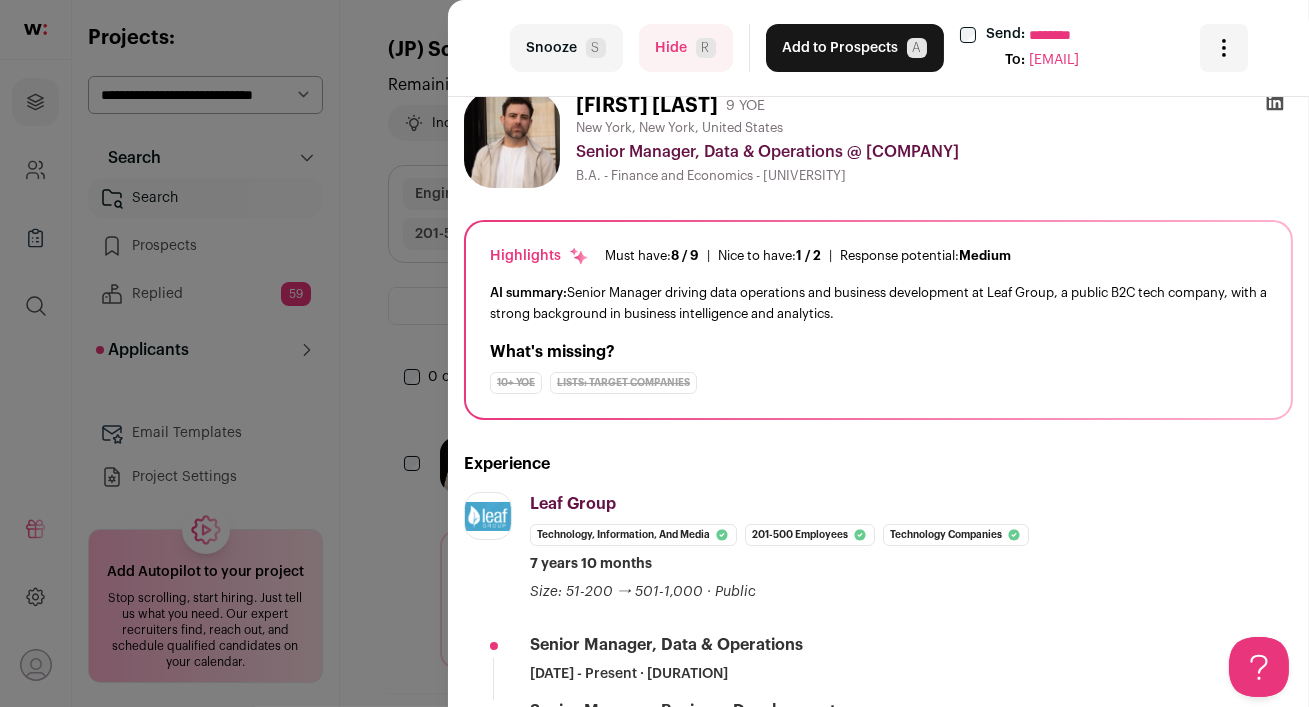 scroll, scrollTop: 0, scrollLeft: 0, axis: both 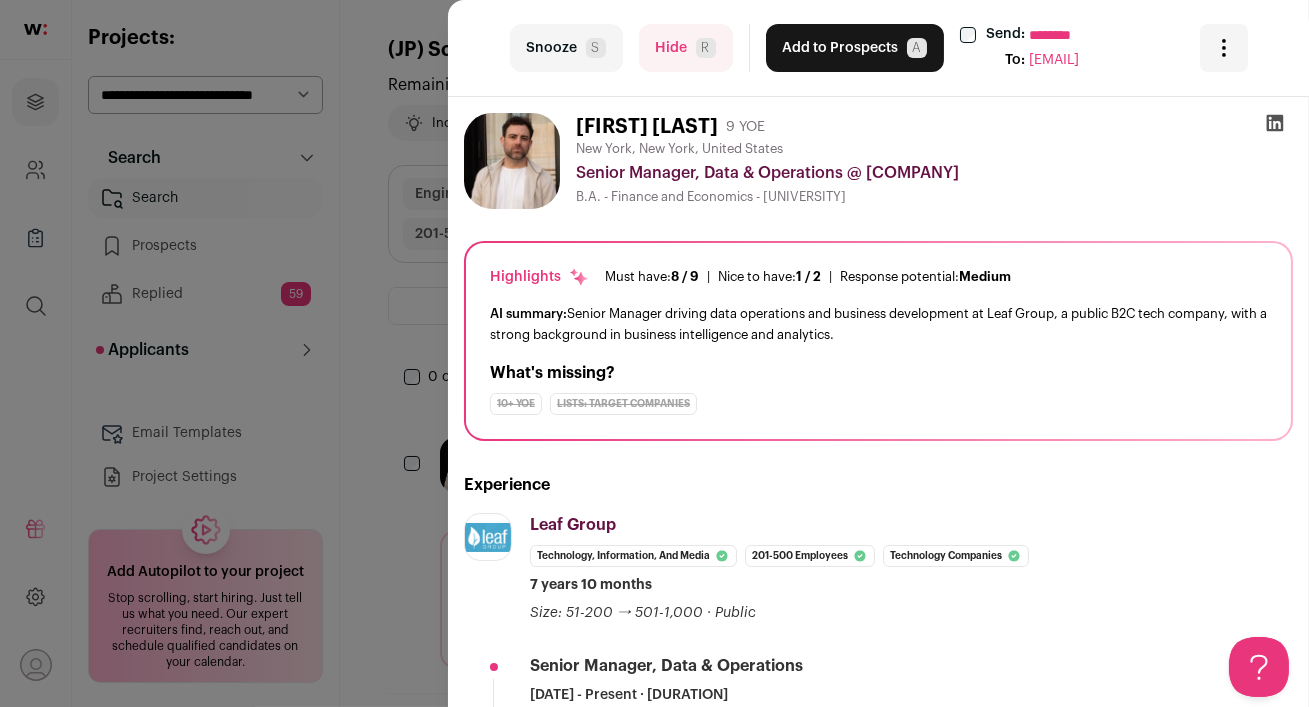click on "Hide
R" at bounding box center (686, 48) 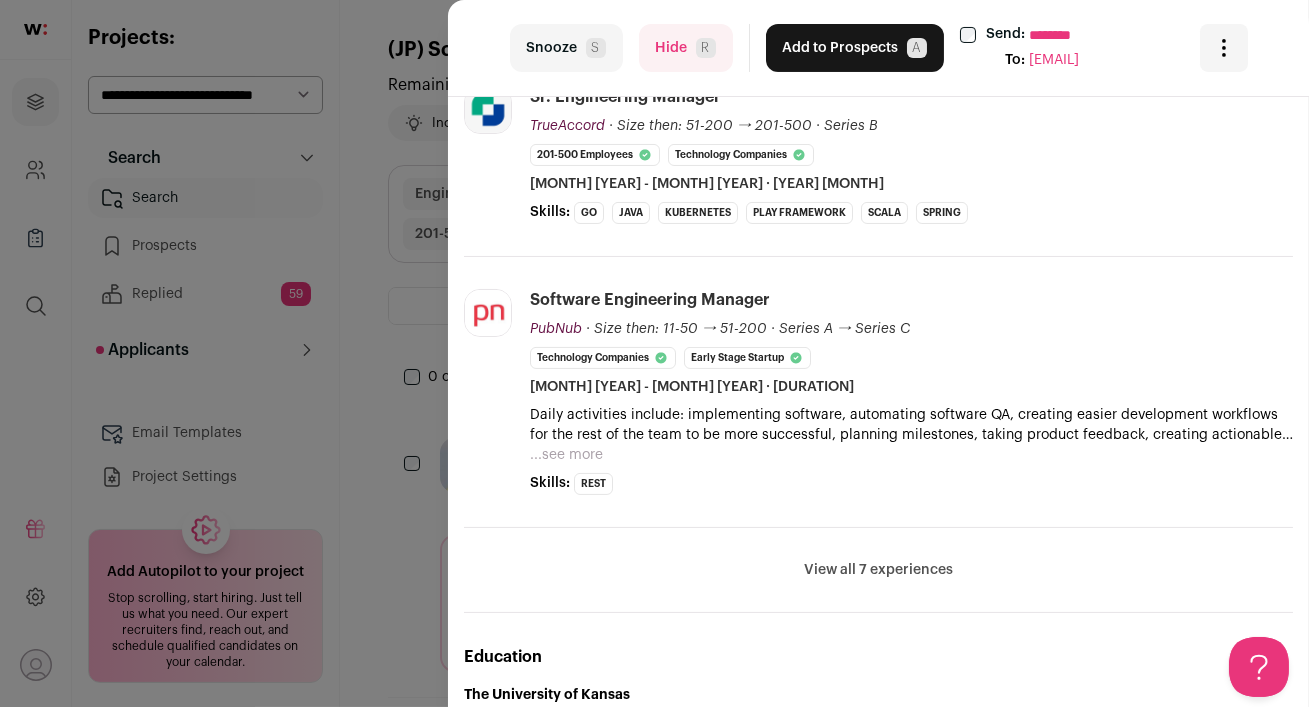 scroll, scrollTop: 656, scrollLeft: 0, axis: vertical 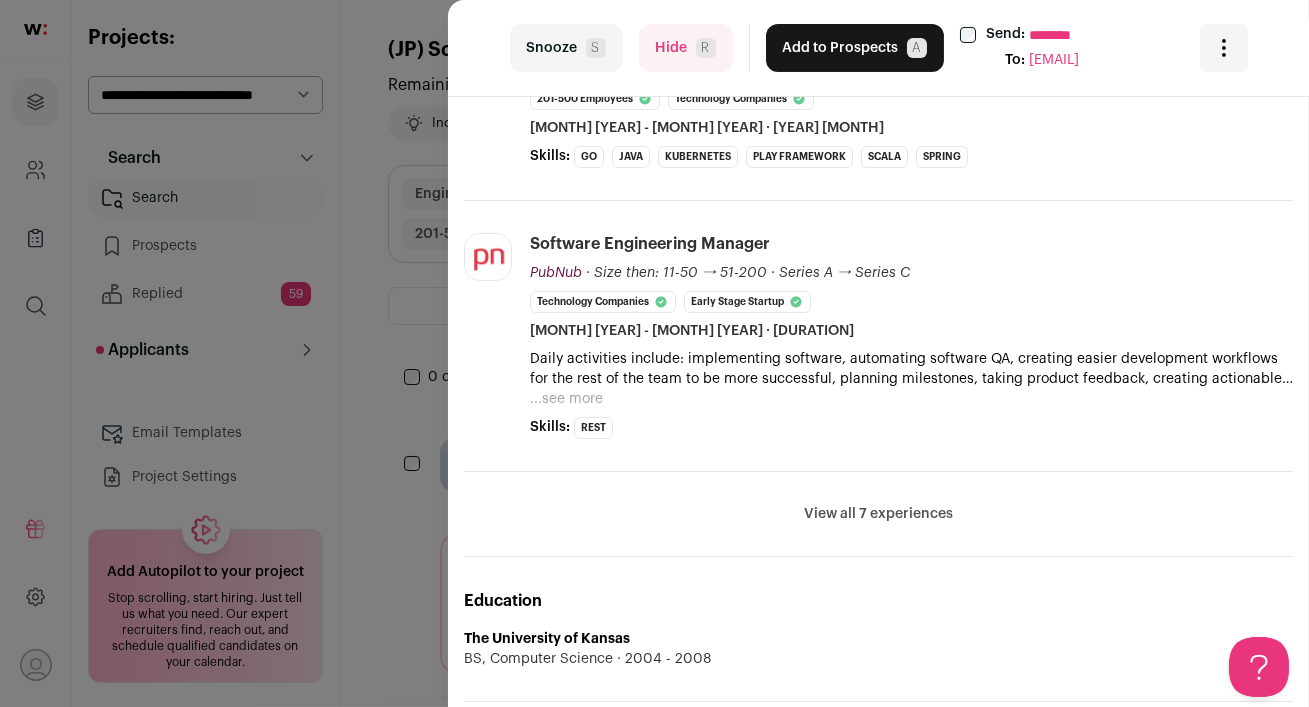 click on "View all 7 experiences" at bounding box center (878, 514) 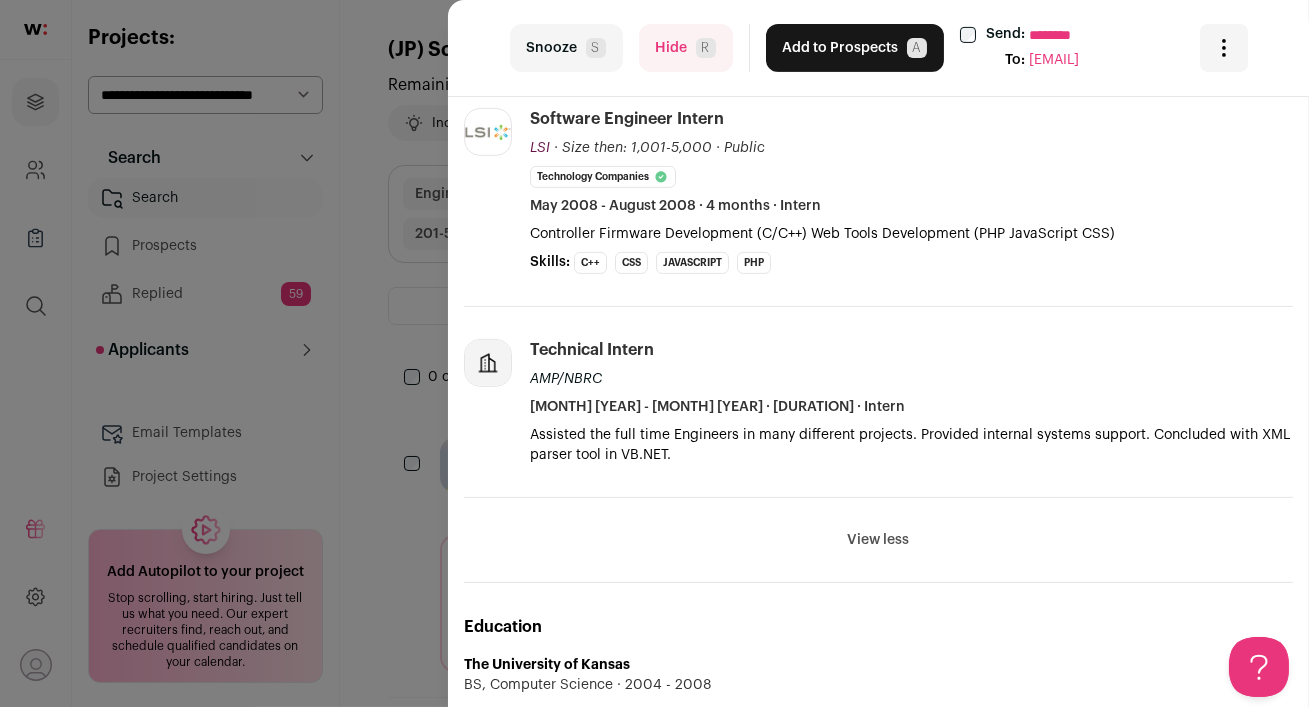 scroll, scrollTop: 1802, scrollLeft: 0, axis: vertical 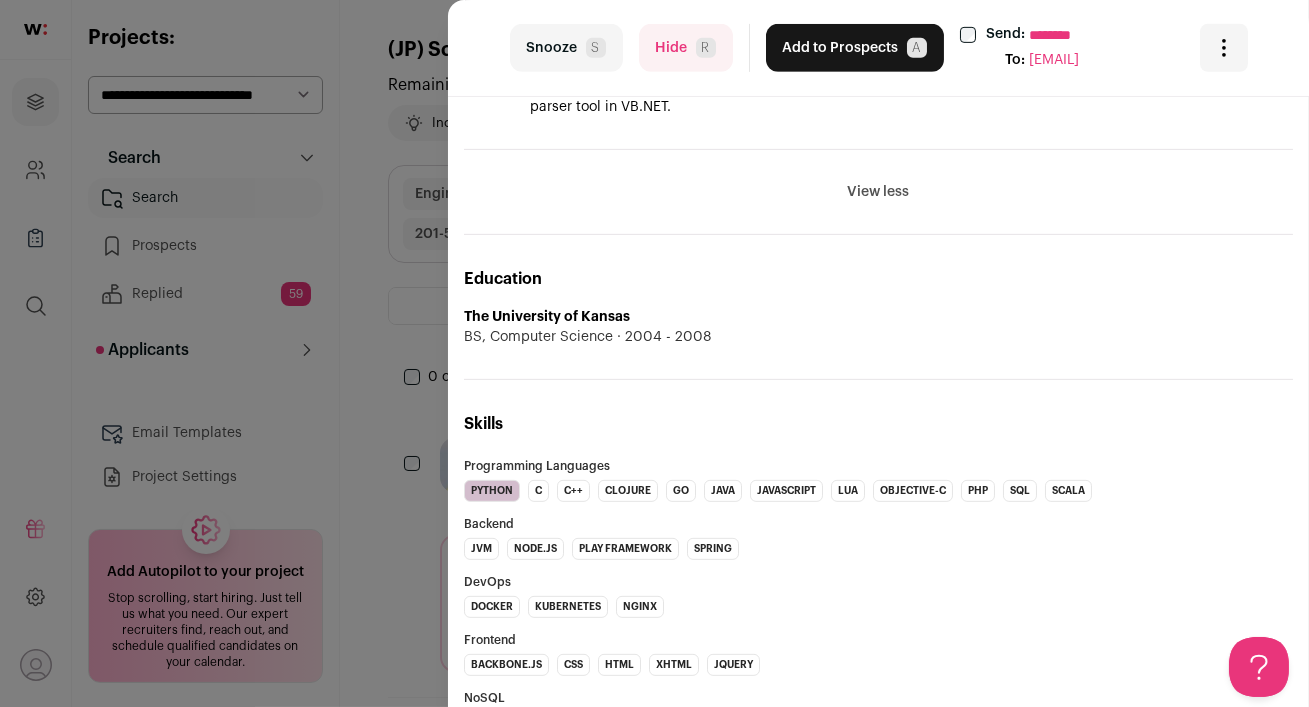 click on "Hide
R" at bounding box center (686, 48) 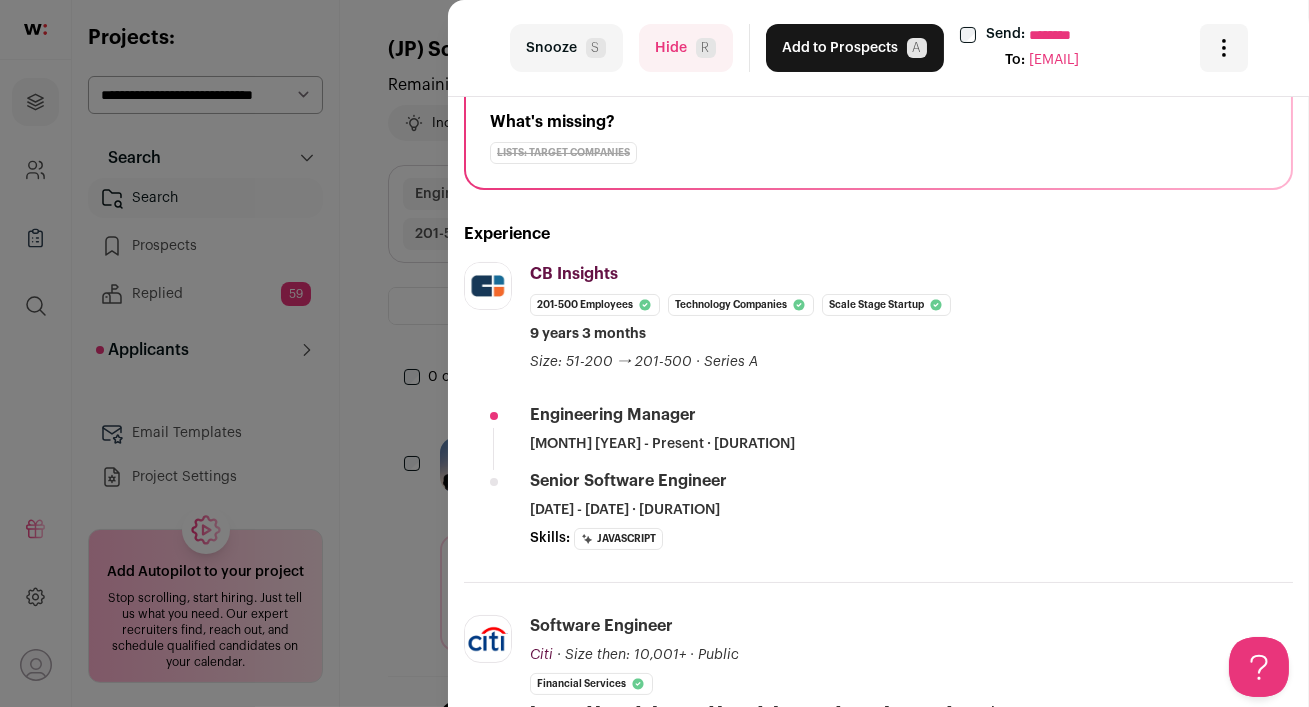 scroll, scrollTop: 0, scrollLeft: 0, axis: both 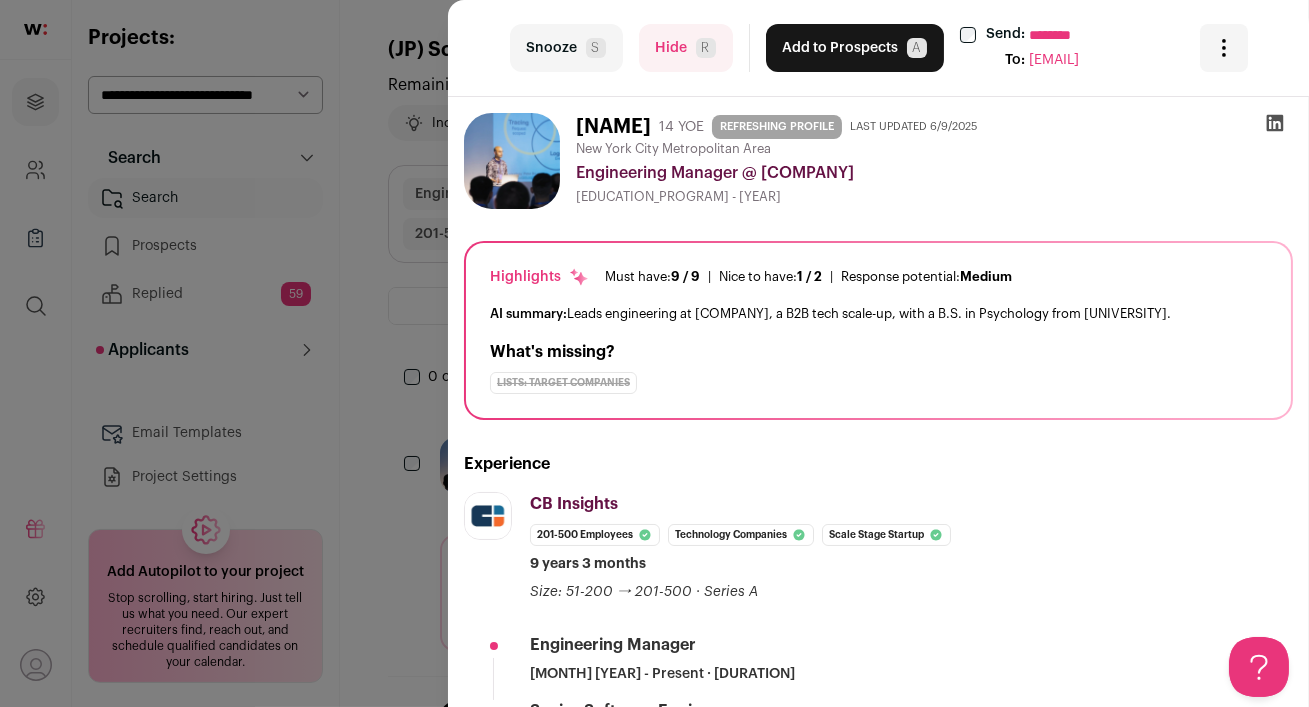 click on "Hide
R" at bounding box center [686, 48] 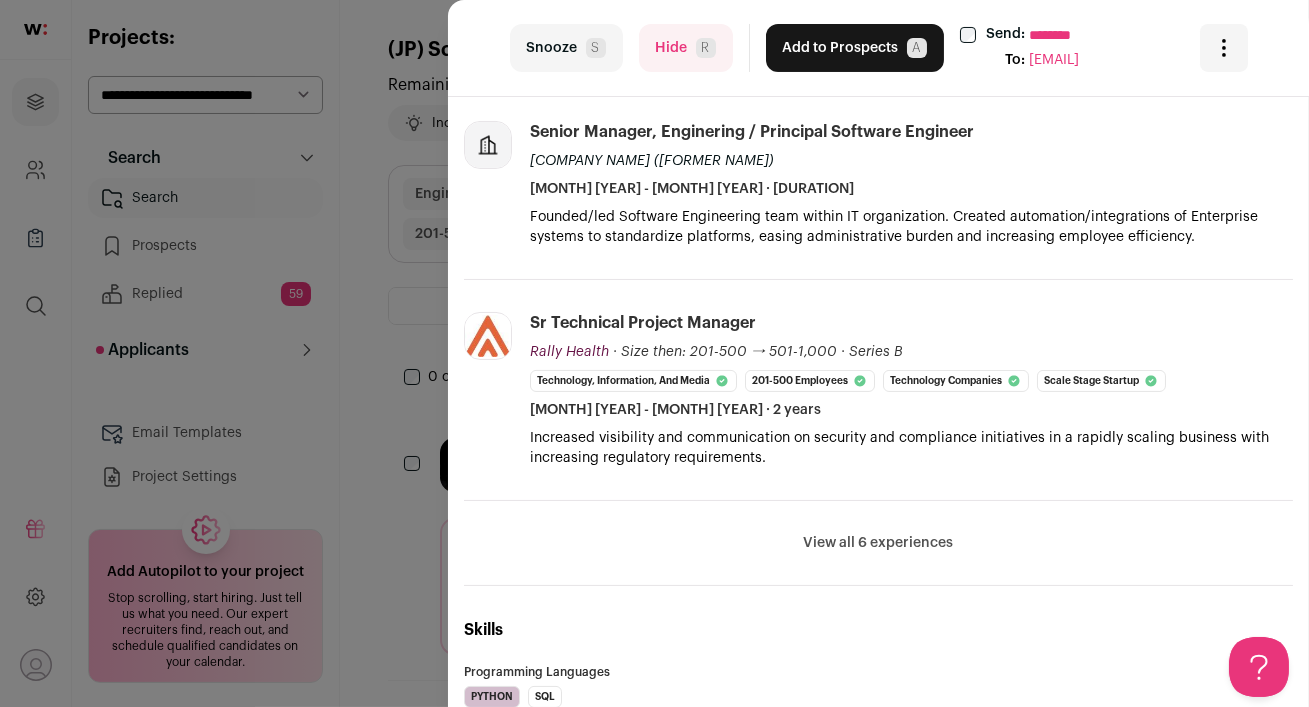 scroll, scrollTop: 630, scrollLeft: 0, axis: vertical 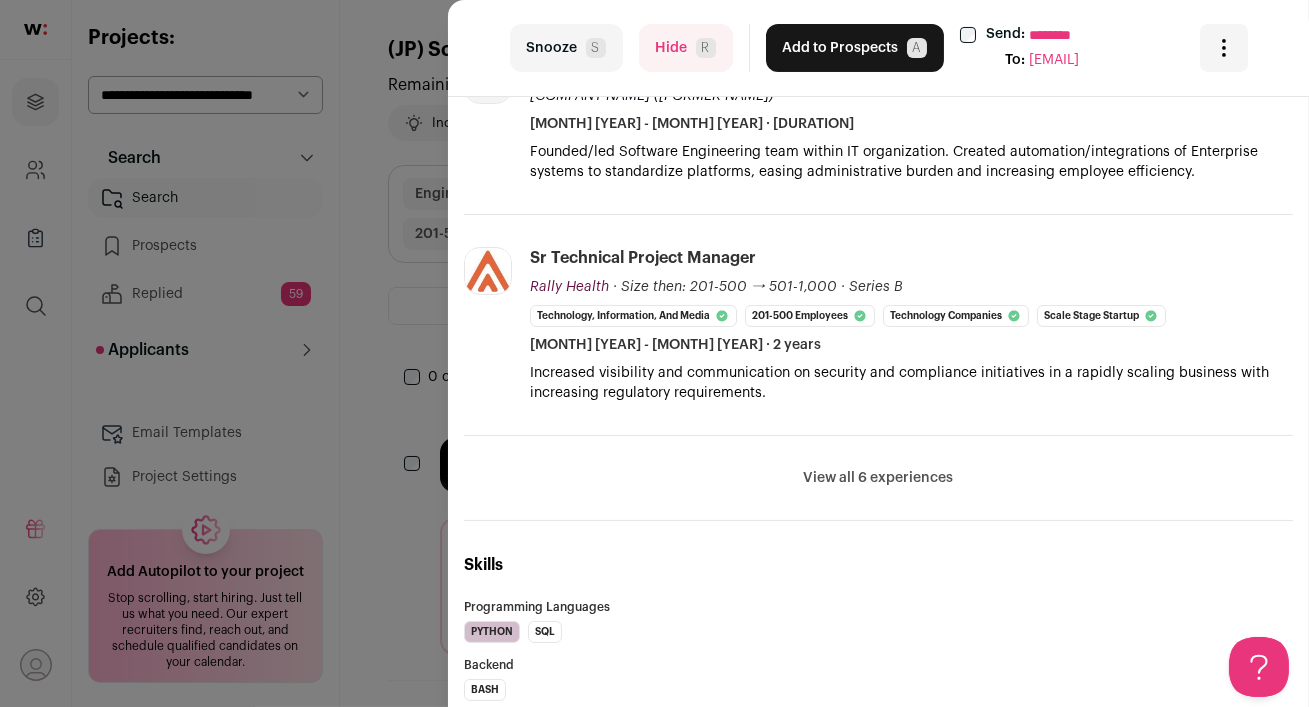 click on "View all 6 experiences" at bounding box center (879, 478) 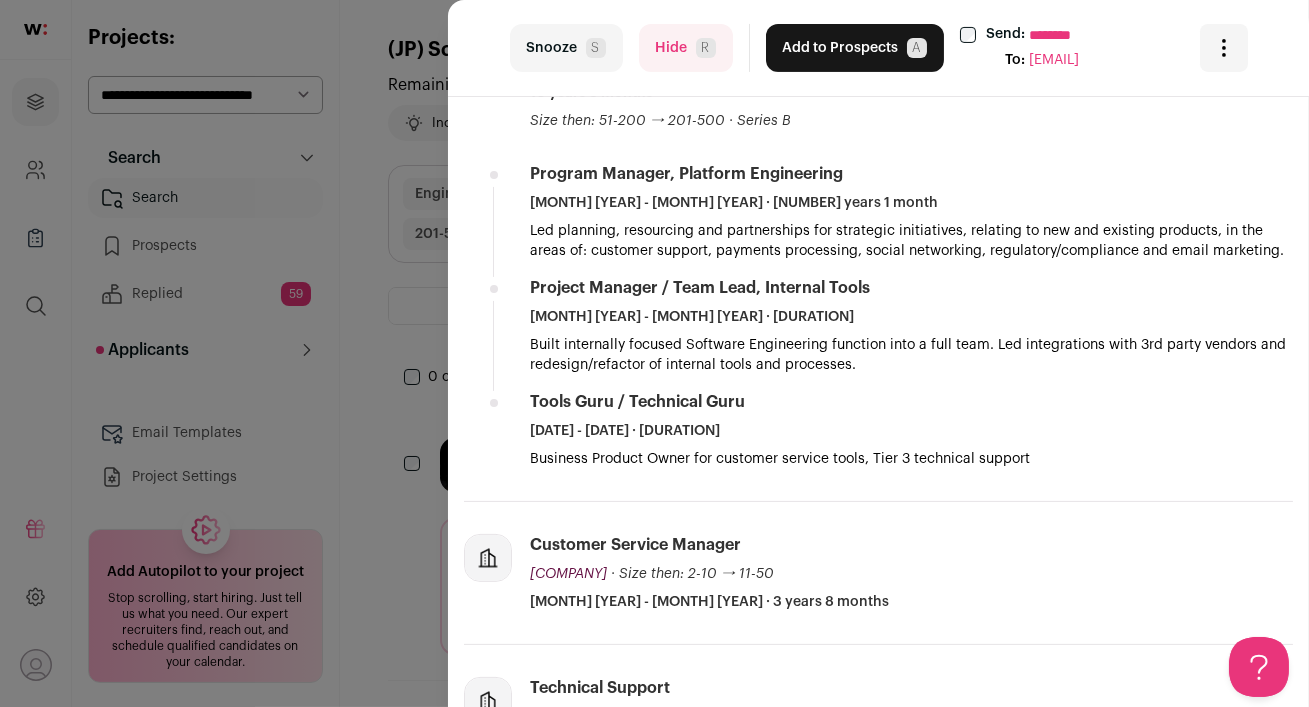 scroll, scrollTop: 1084, scrollLeft: 0, axis: vertical 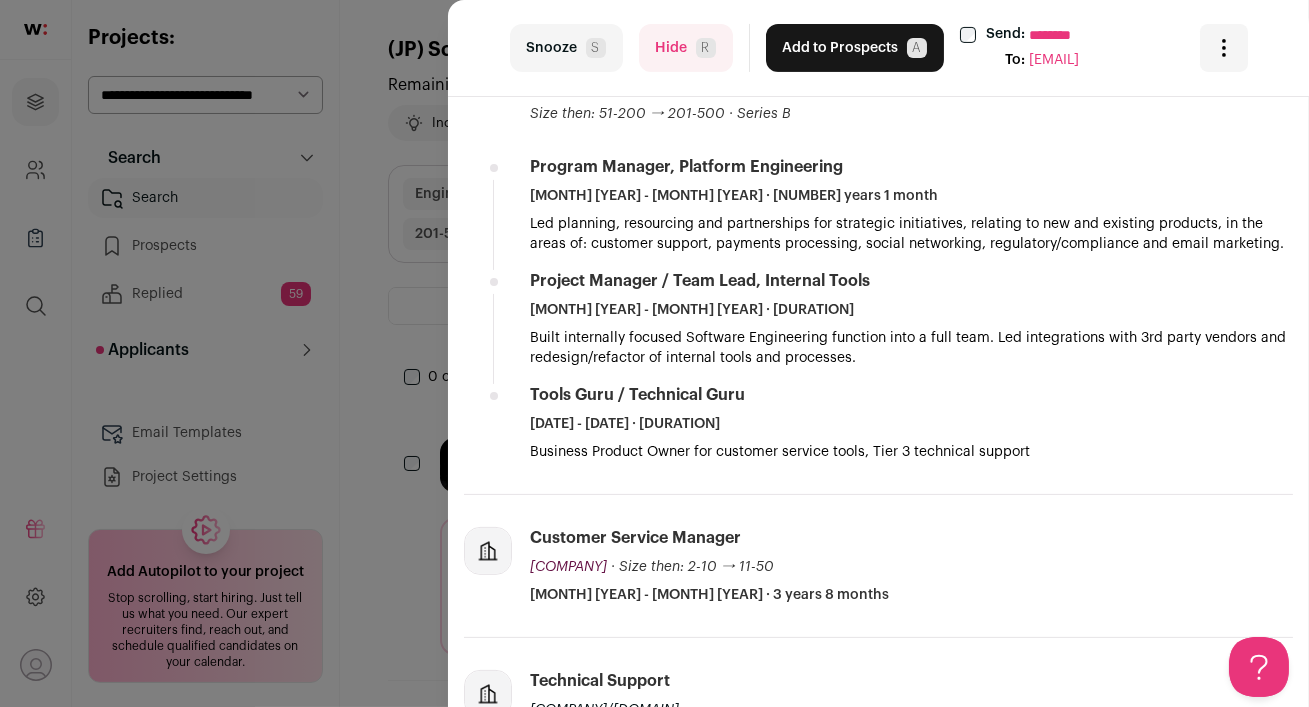 click on "Hide
R" at bounding box center [686, 48] 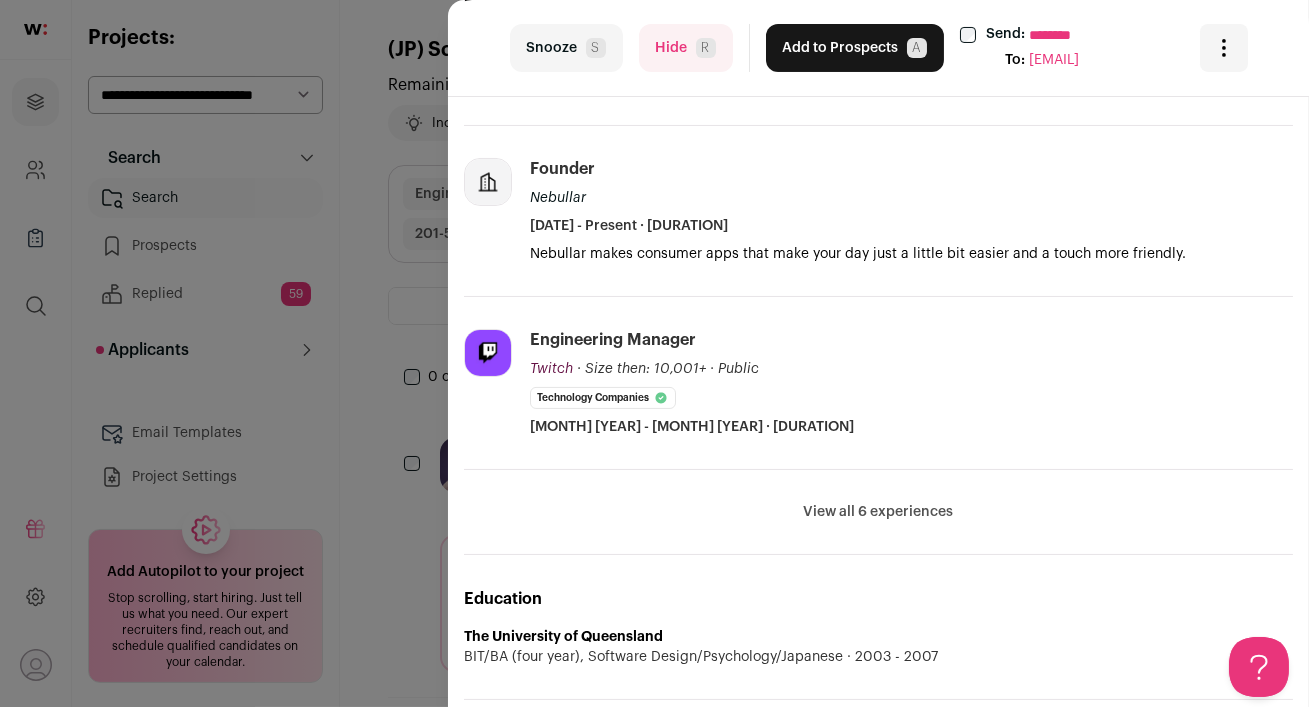 scroll, scrollTop: 530, scrollLeft: 0, axis: vertical 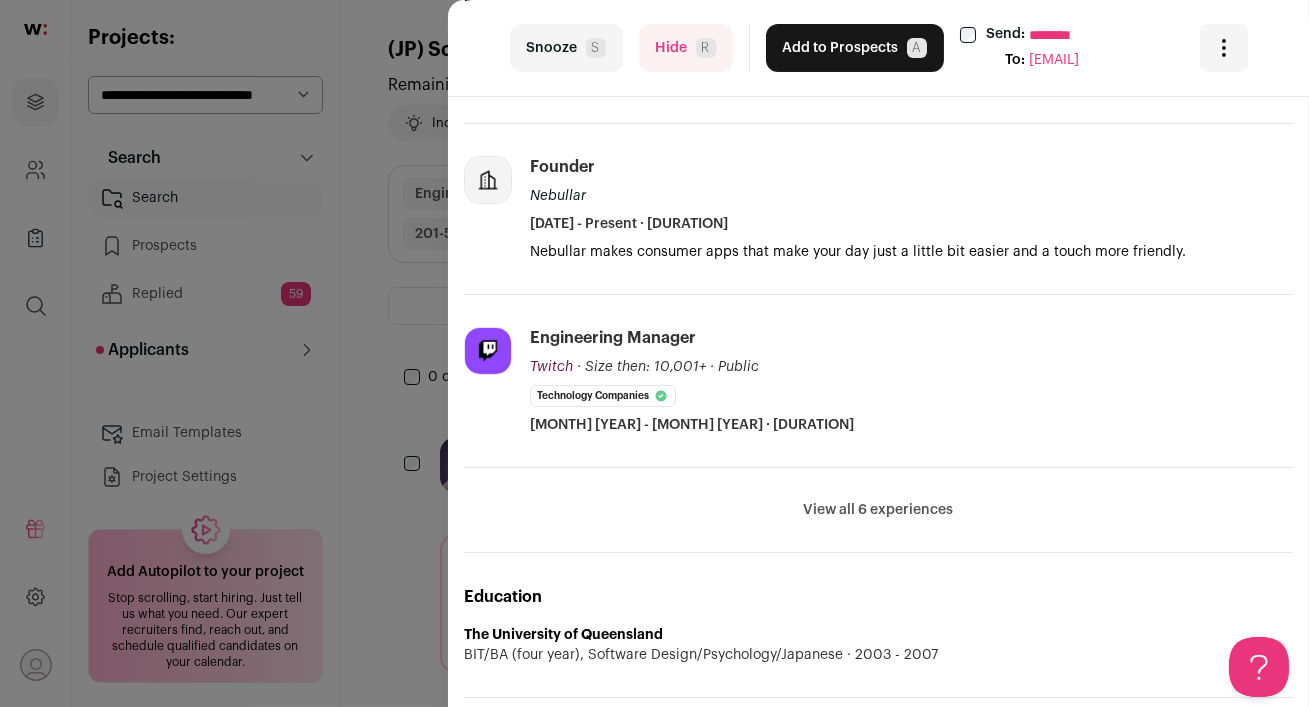 click on "View all 6 experiences" at bounding box center (879, 510) 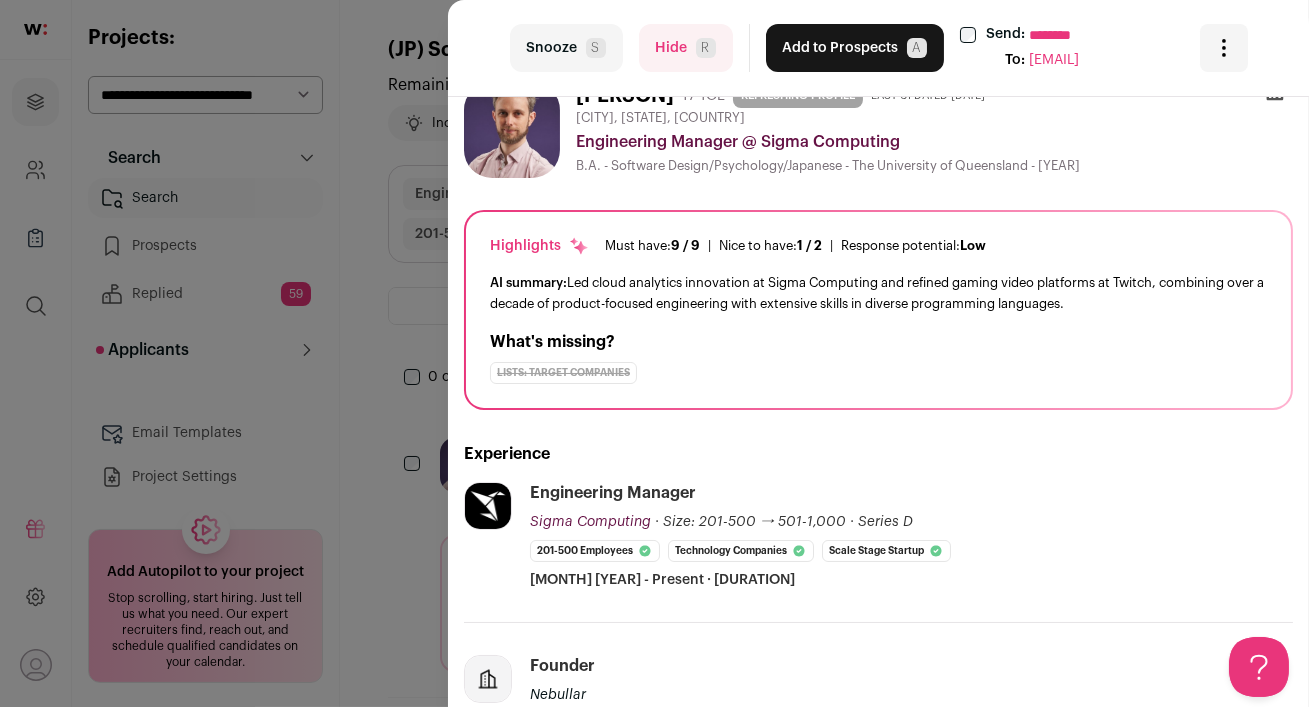scroll, scrollTop: 0, scrollLeft: 0, axis: both 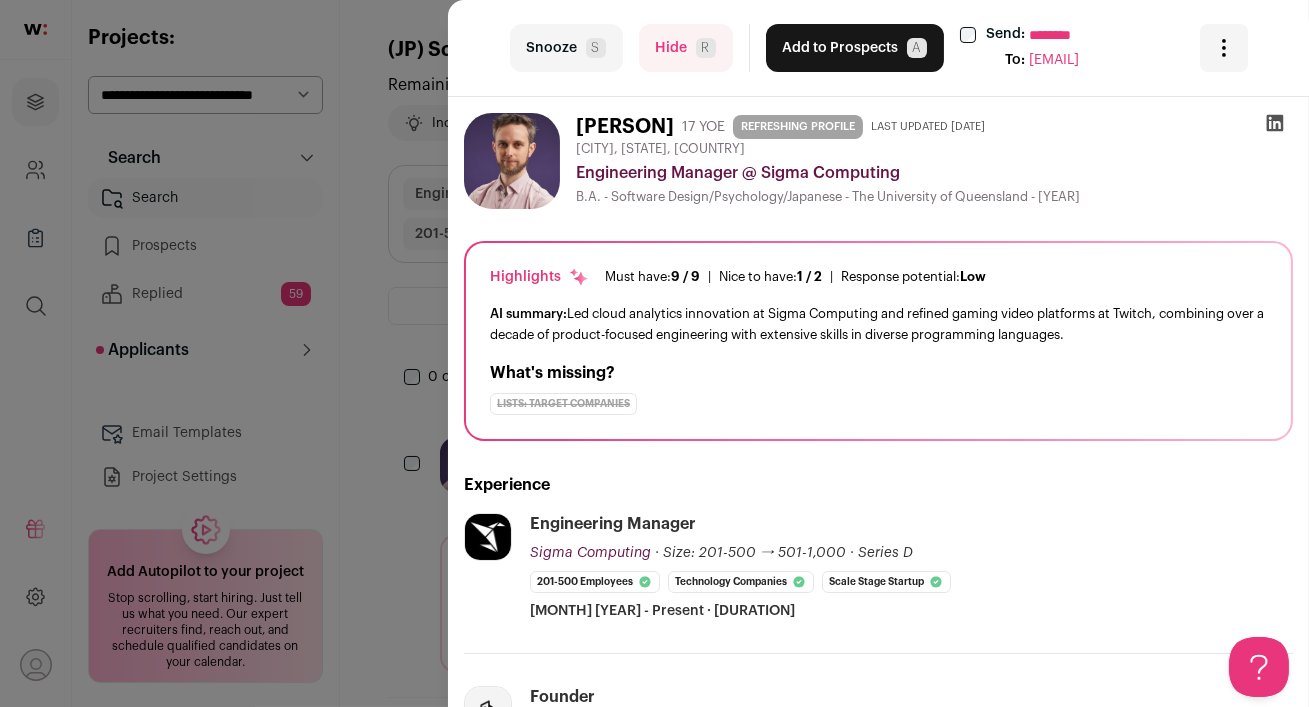 click on "Hide
R" at bounding box center (686, 48) 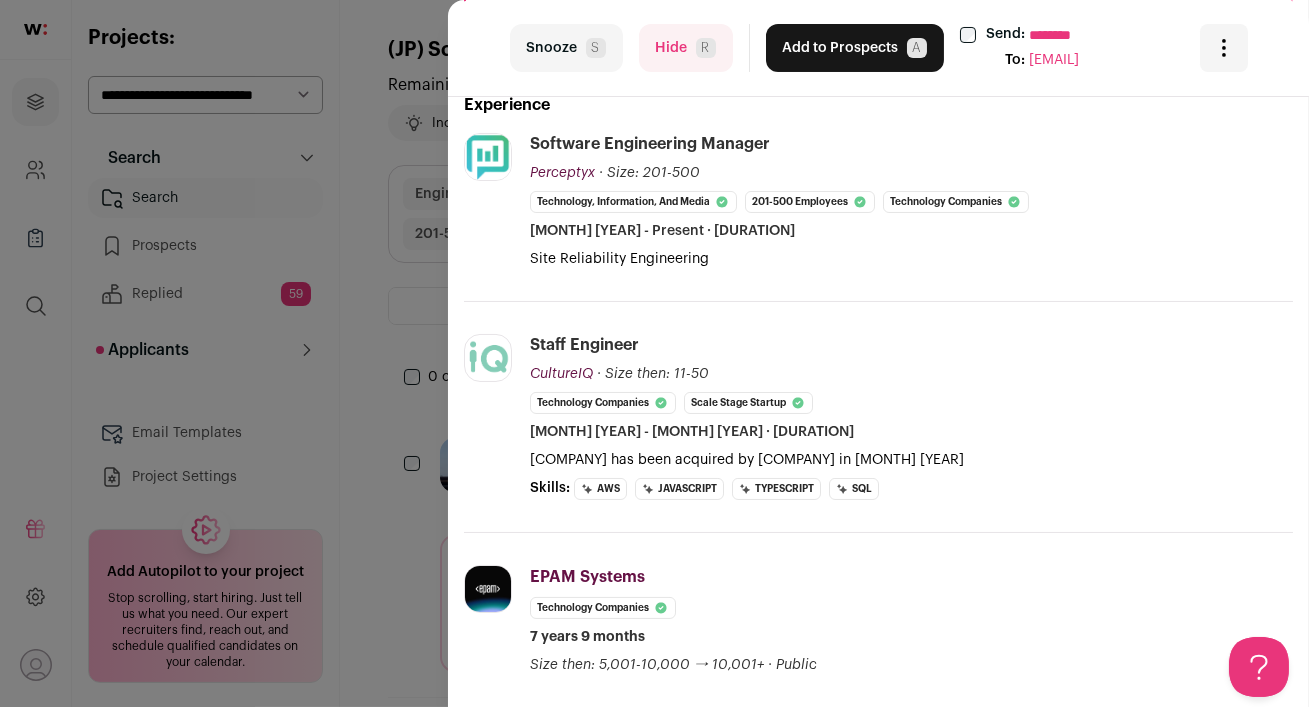 scroll, scrollTop: 413, scrollLeft: 0, axis: vertical 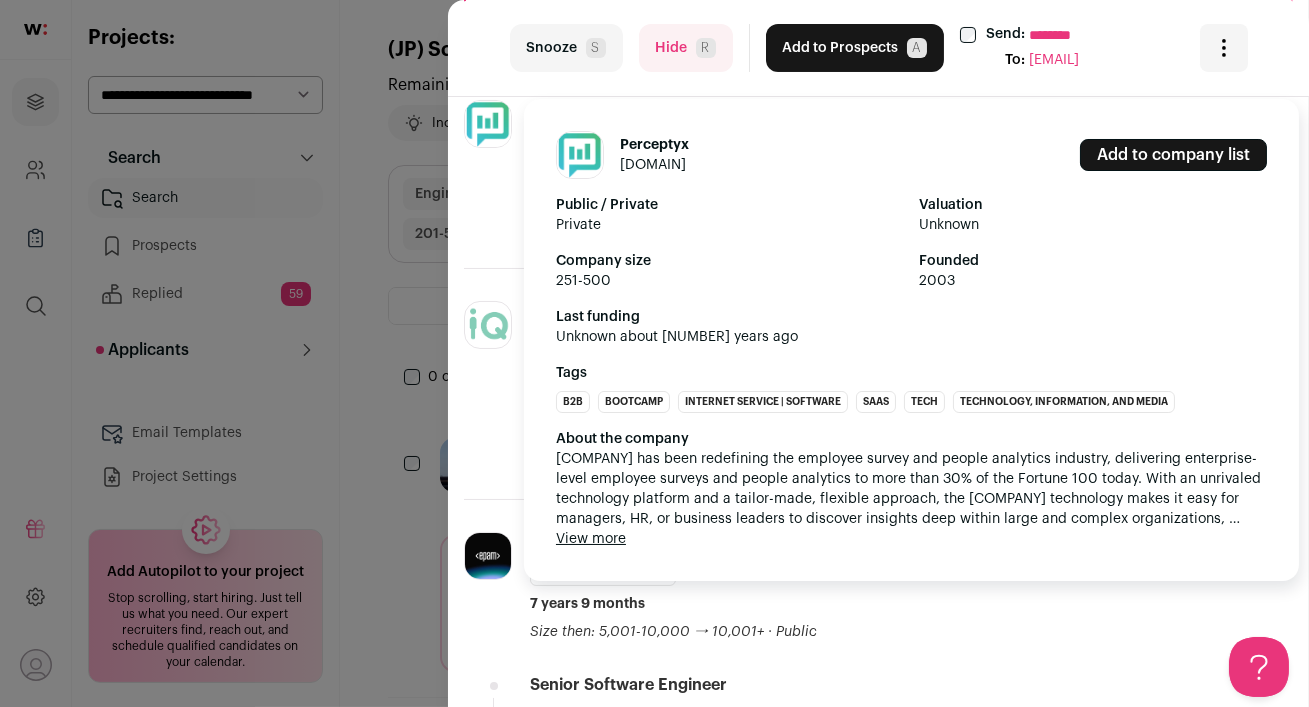 click on "View more" at bounding box center (591, 539) 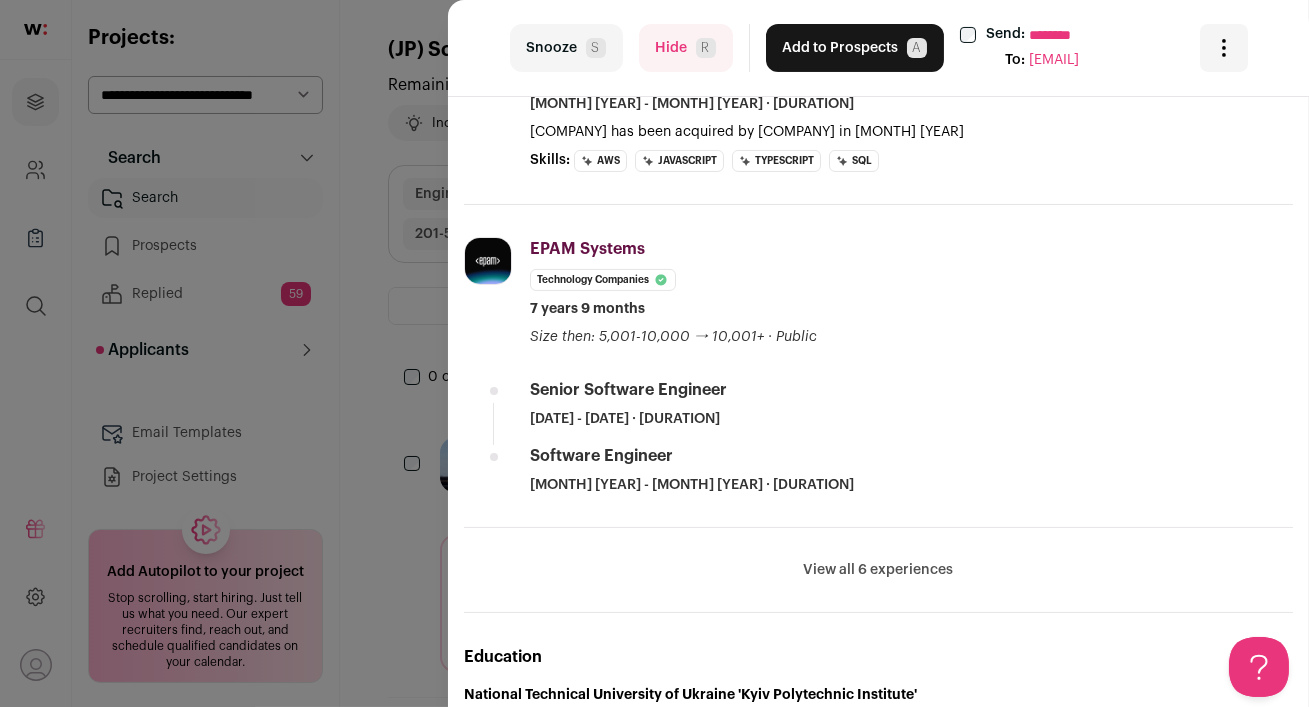 scroll, scrollTop: 722, scrollLeft: 0, axis: vertical 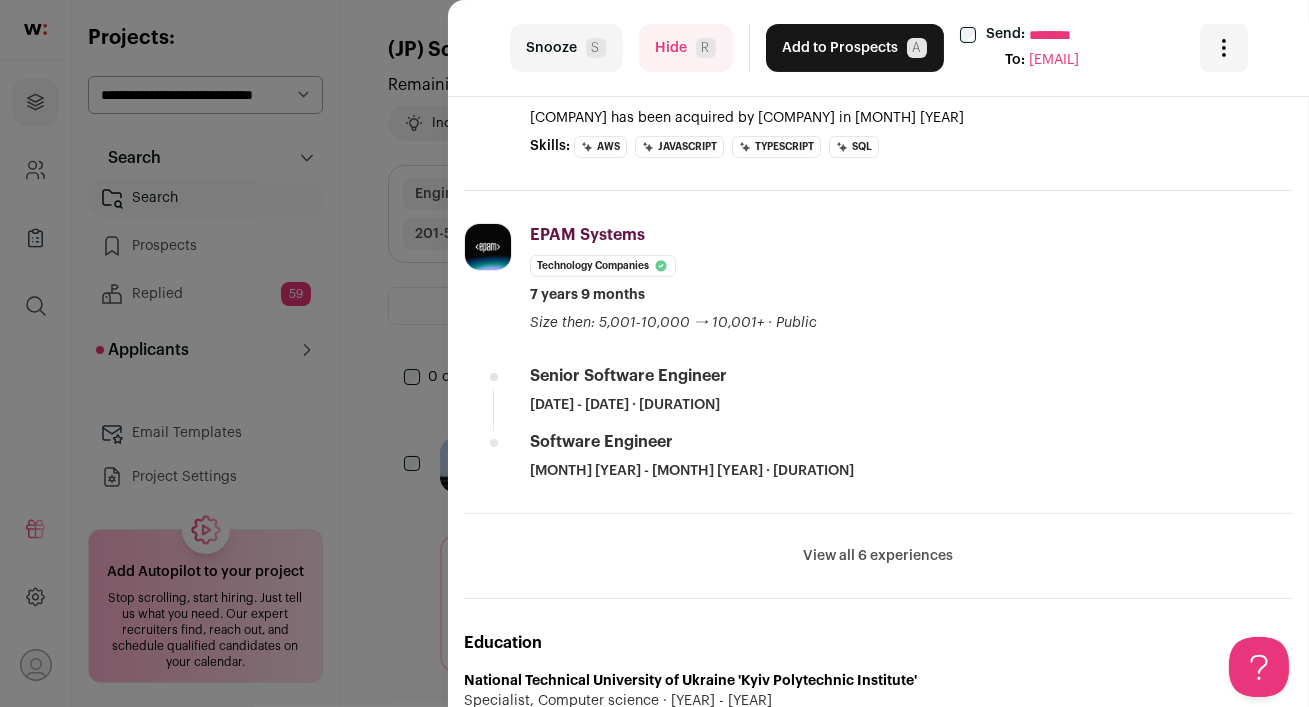 click on "View all 6 experiences" at bounding box center [879, 556] 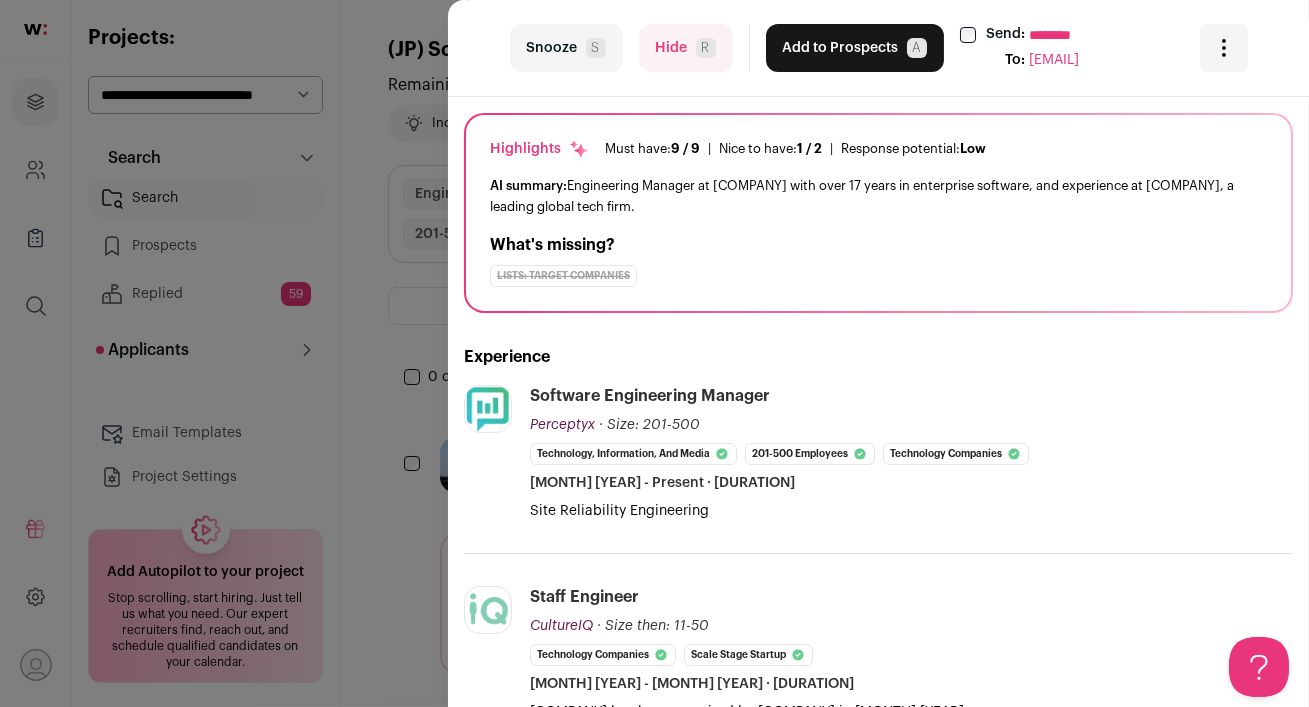 scroll, scrollTop: 0, scrollLeft: 0, axis: both 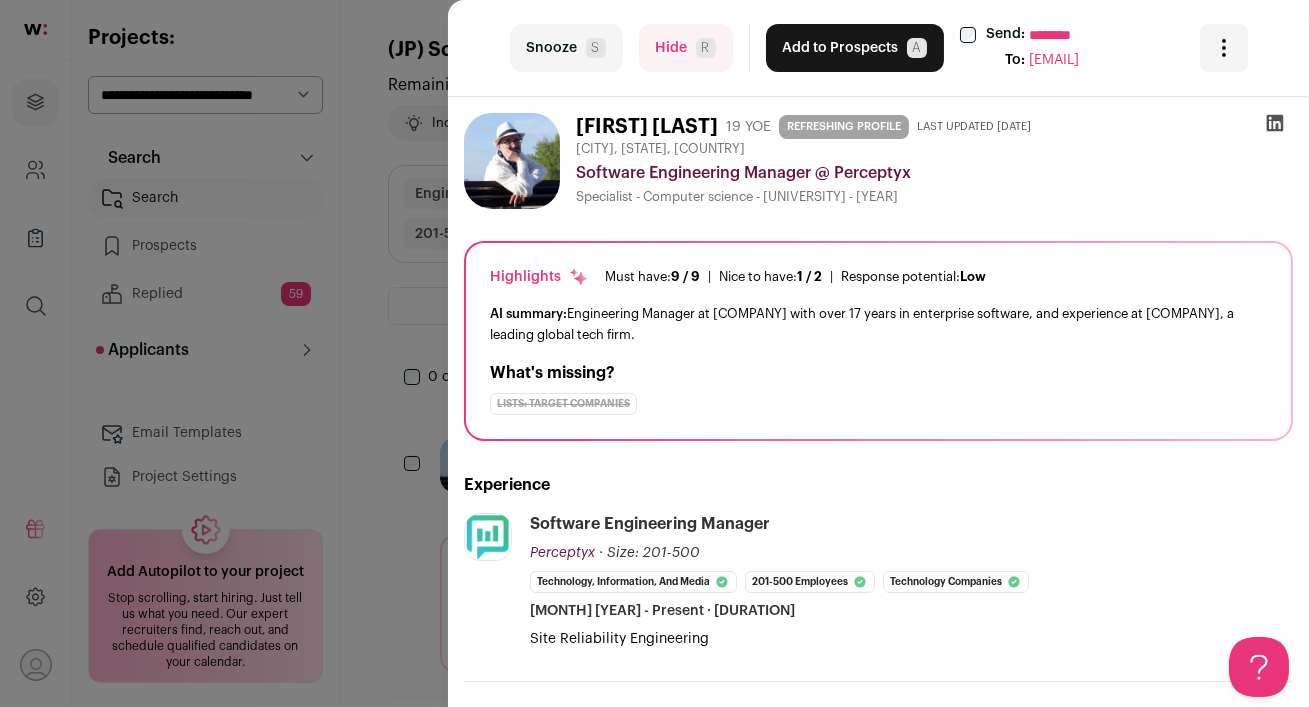 click 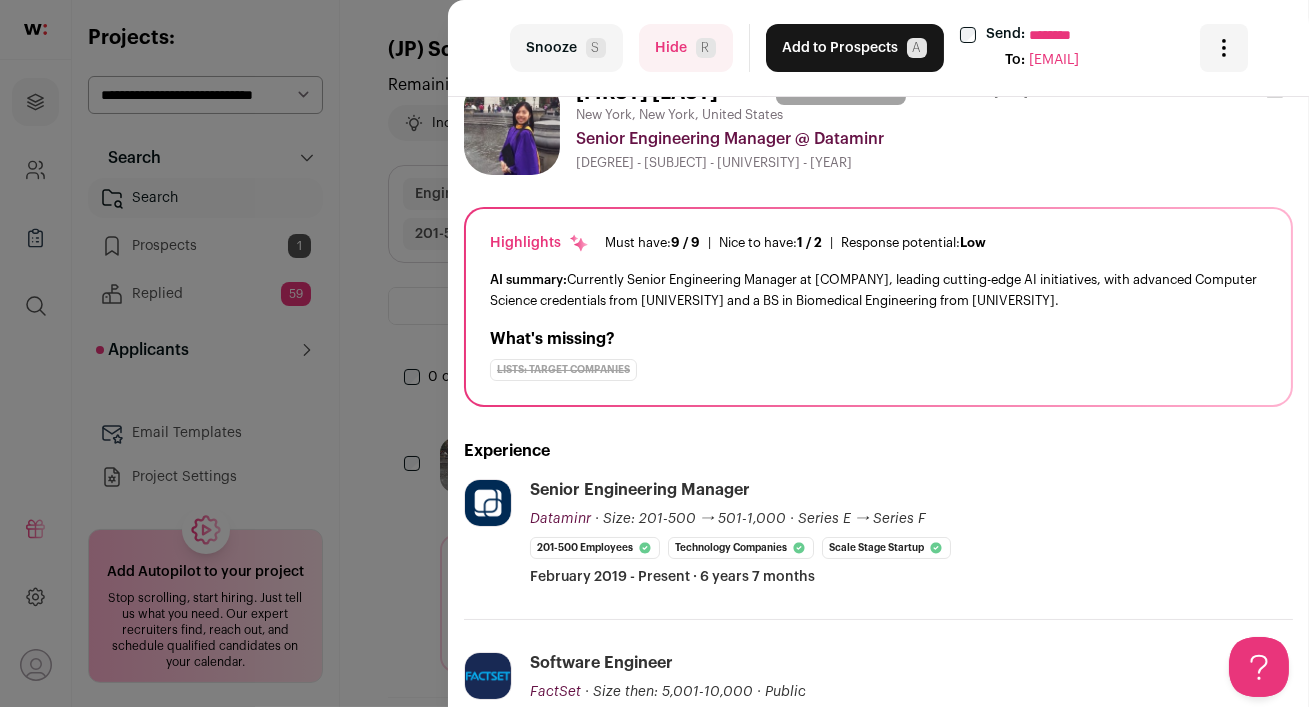 scroll, scrollTop: 0, scrollLeft: 0, axis: both 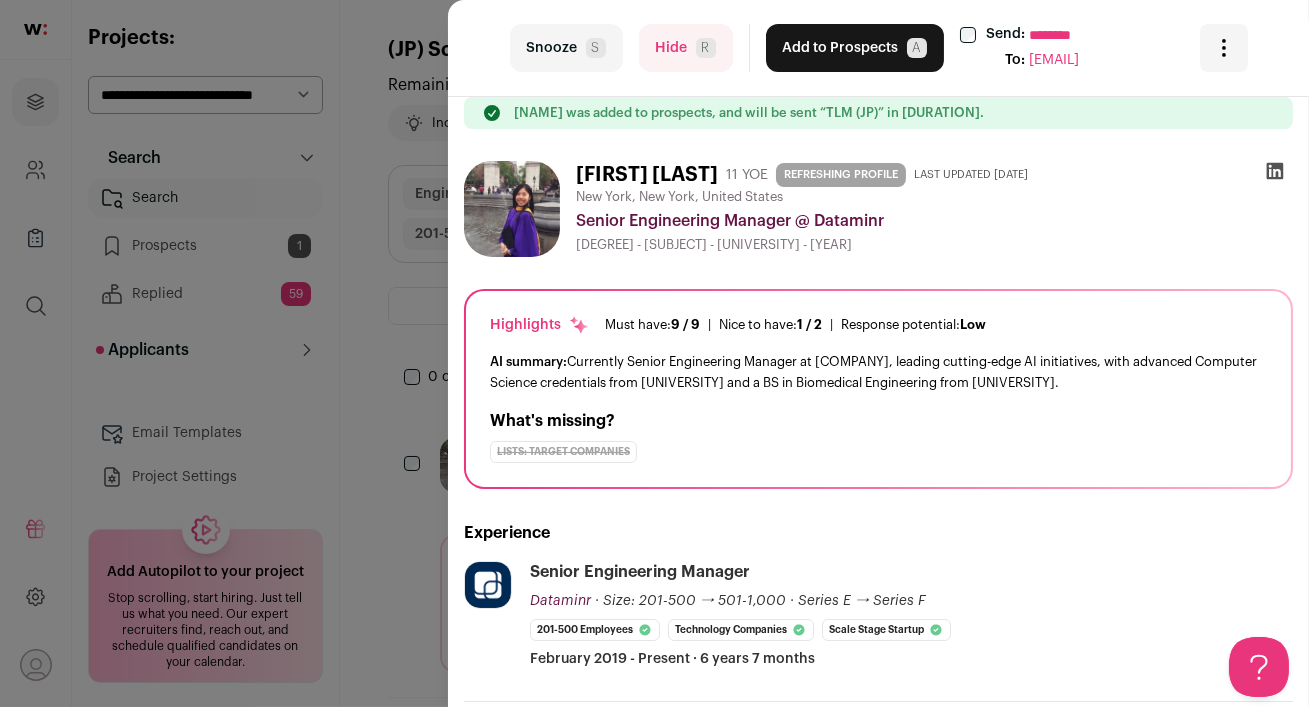 click 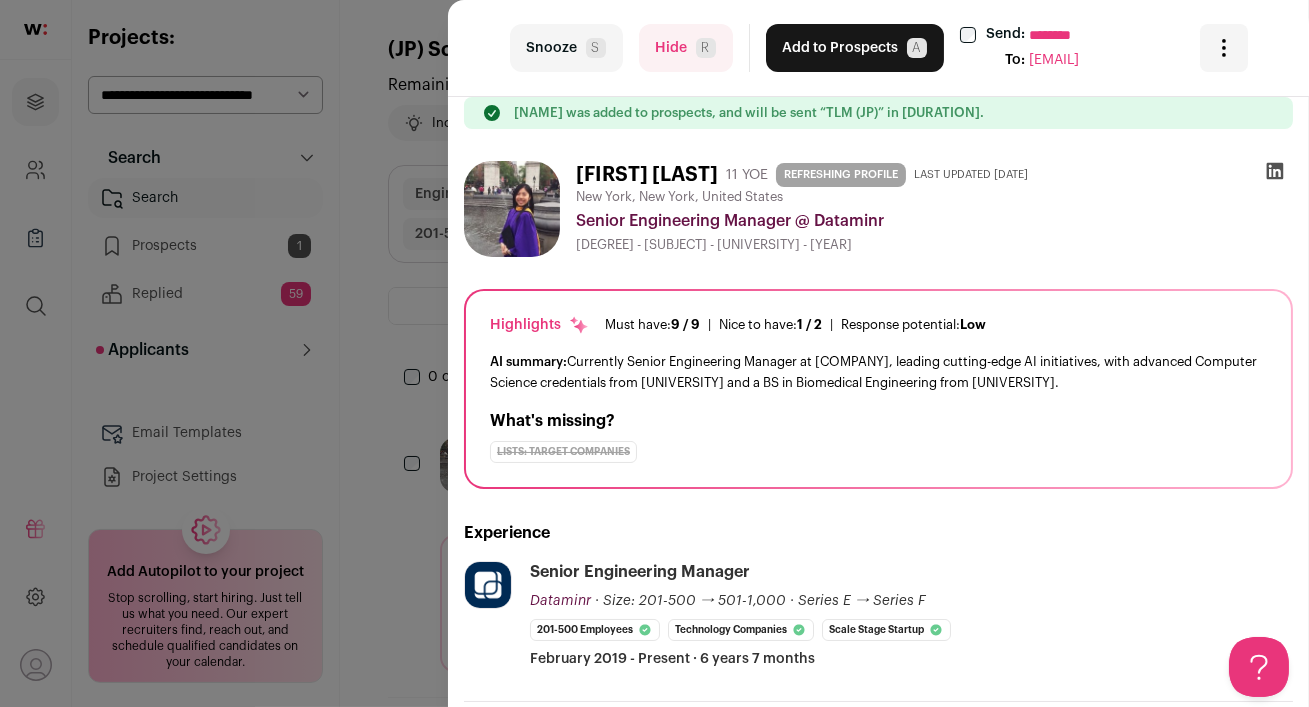 click on "Hide
R" at bounding box center (686, 48) 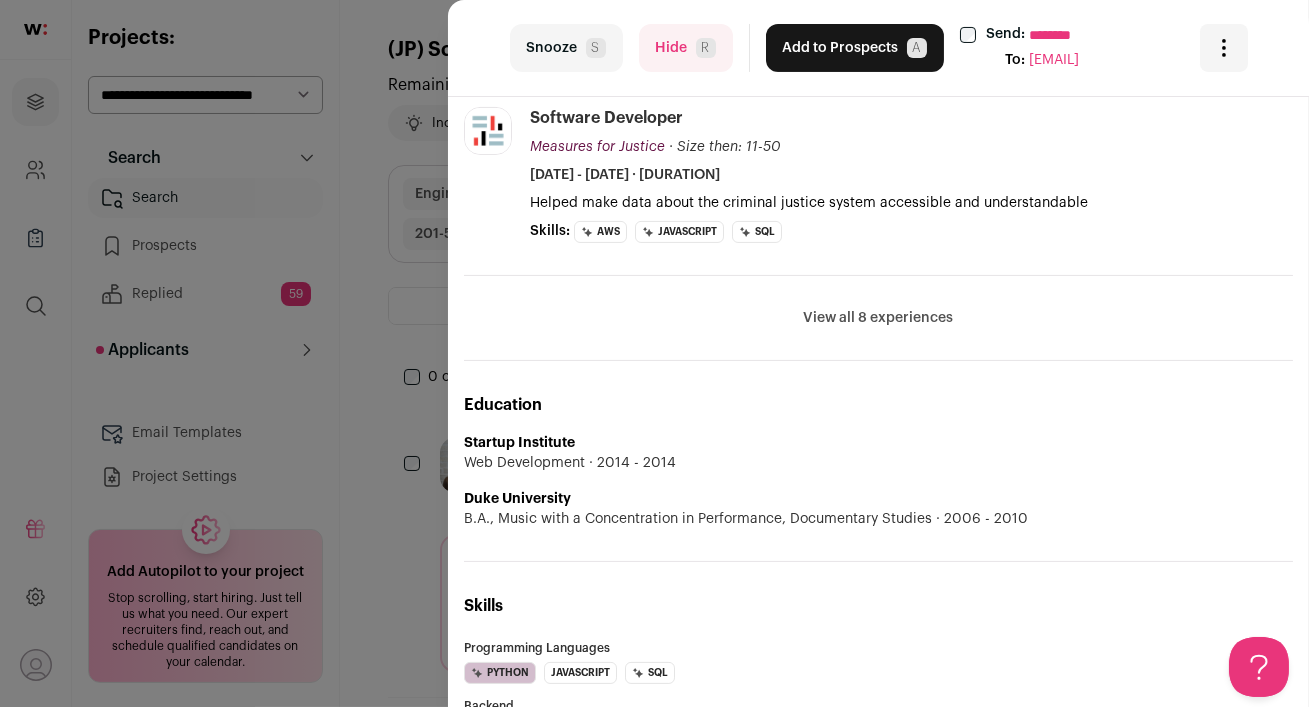 scroll, scrollTop: 860, scrollLeft: 0, axis: vertical 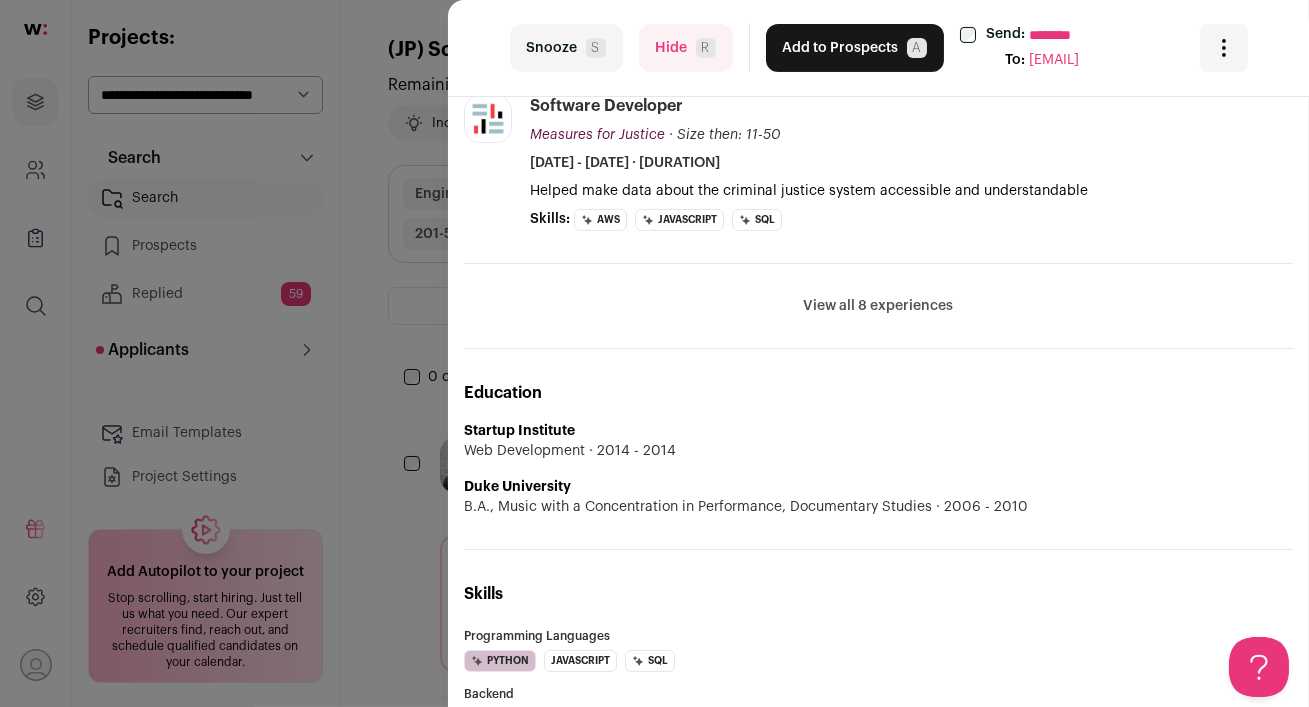 click on "View all 8 experiences" at bounding box center [879, 306] 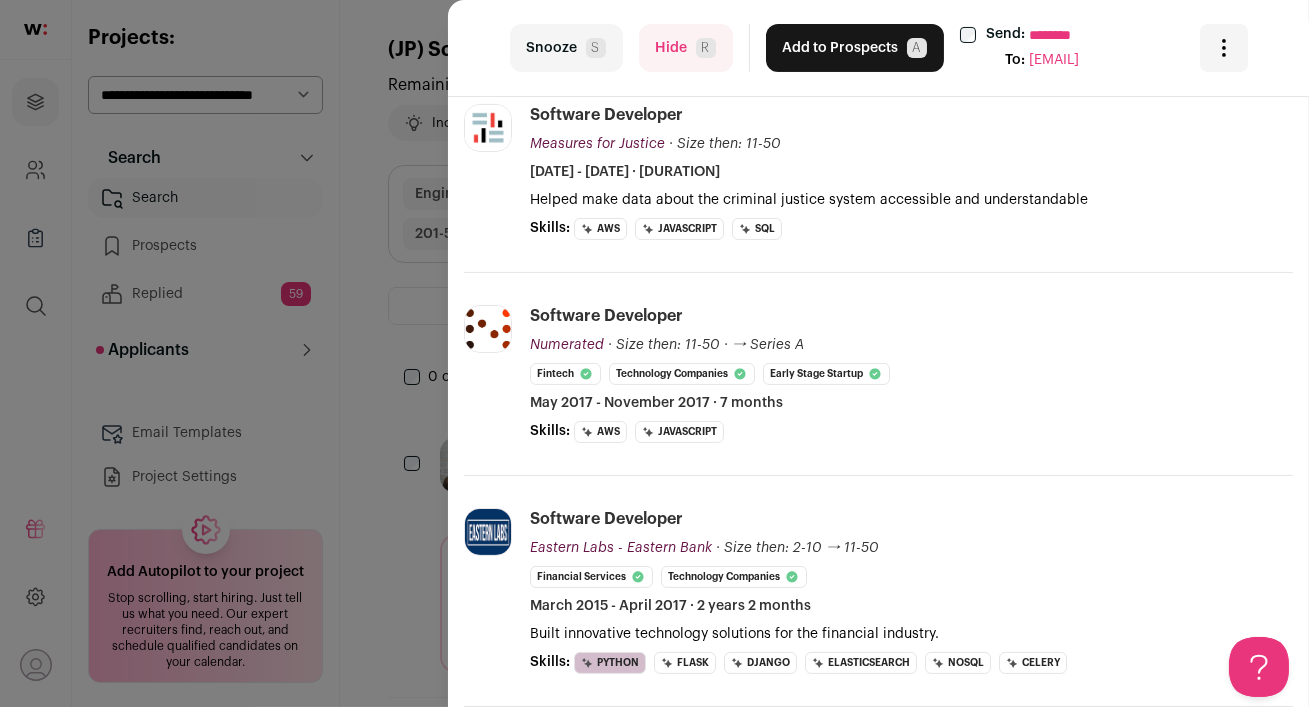 scroll, scrollTop: 0, scrollLeft: 0, axis: both 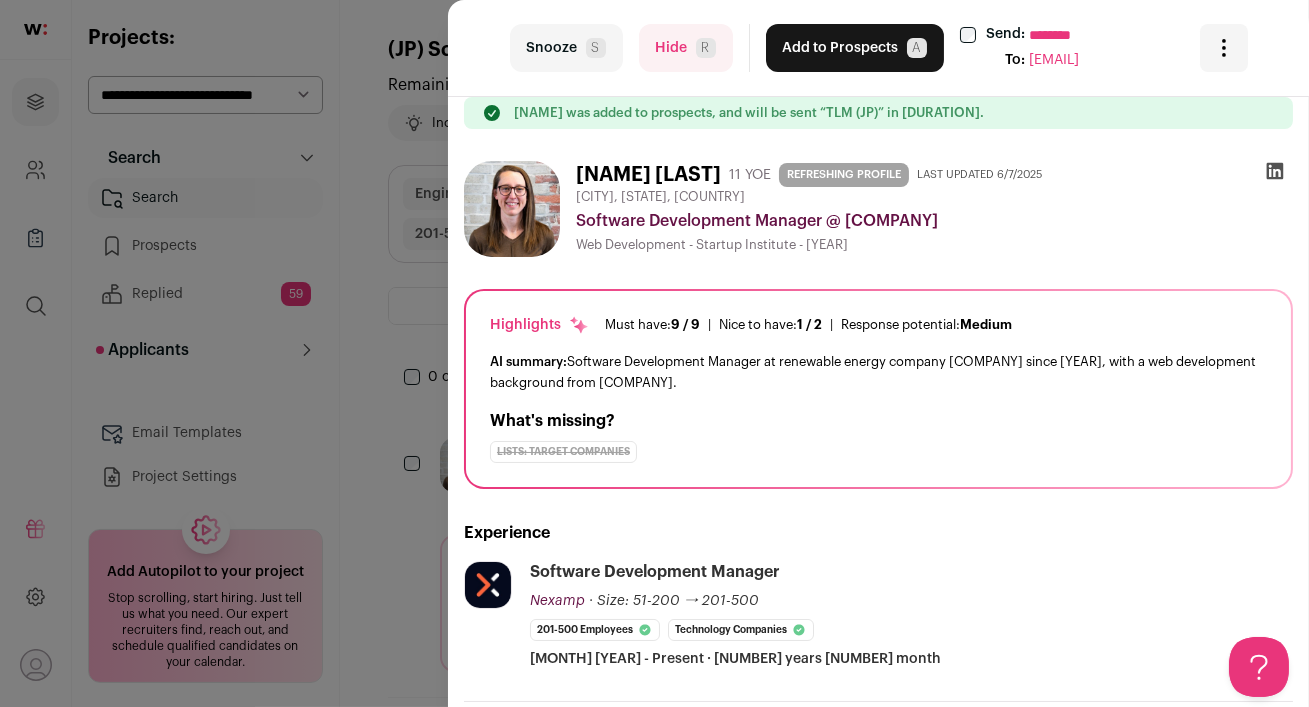 click 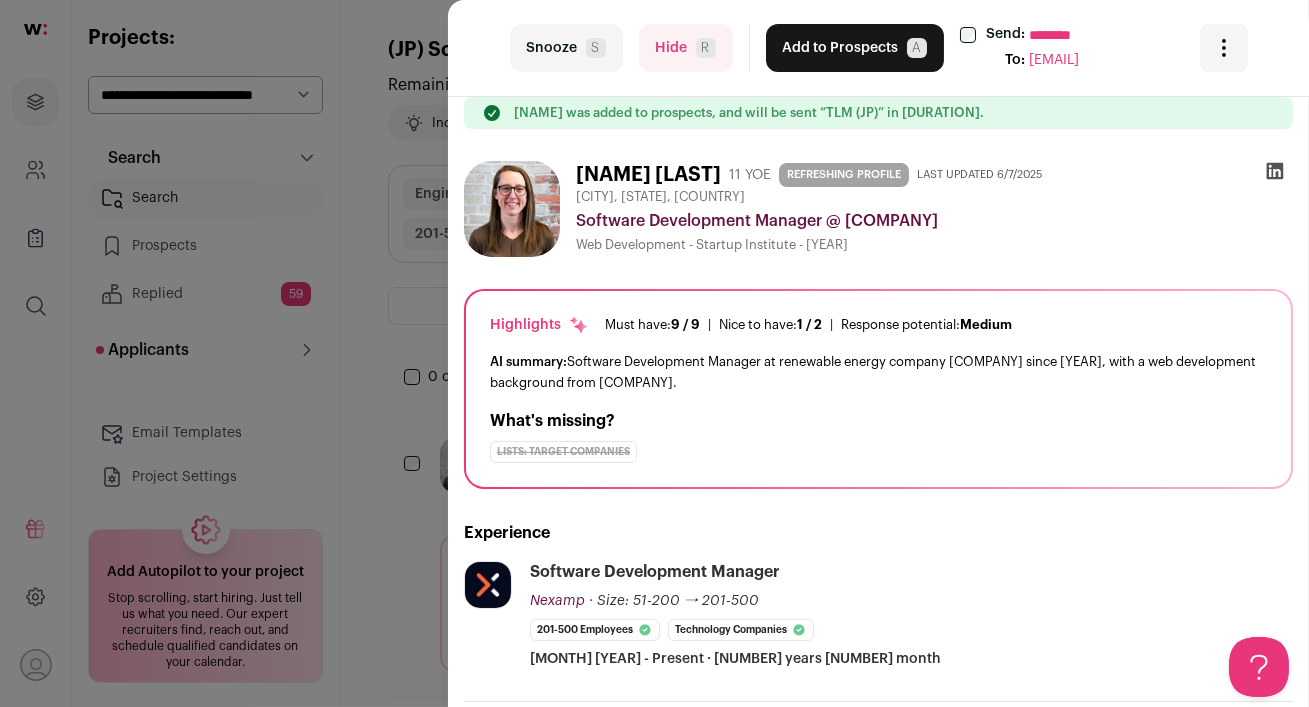 click on "Hide
R" at bounding box center [686, 48] 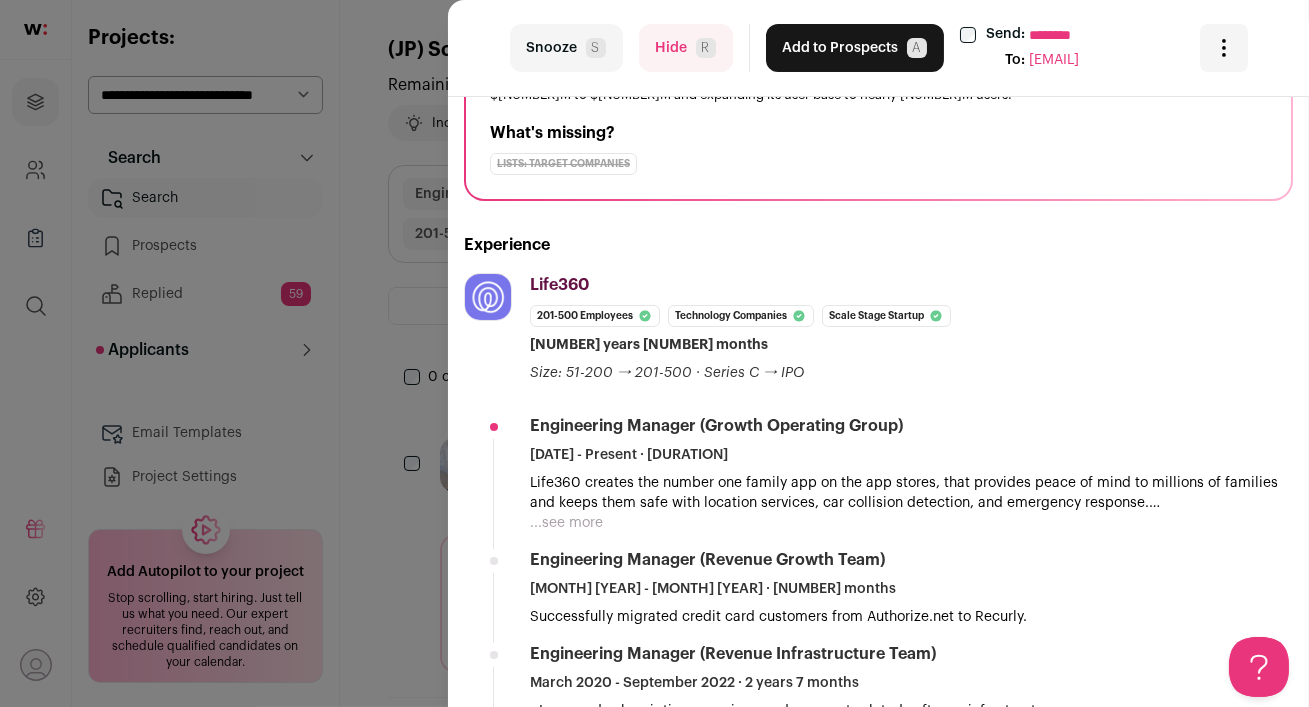 scroll, scrollTop: 240, scrollLeft: 0, axis: vertical 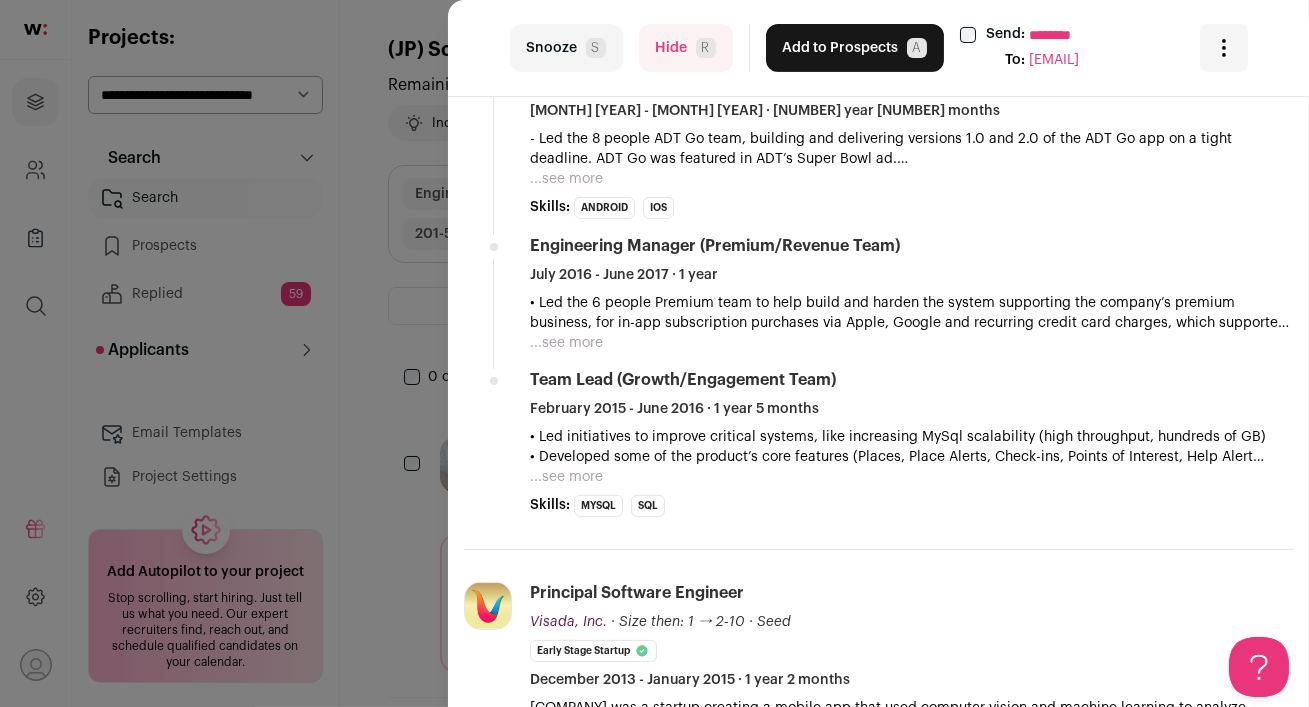 click on "Hide
R" at bounding box center [686, 48] 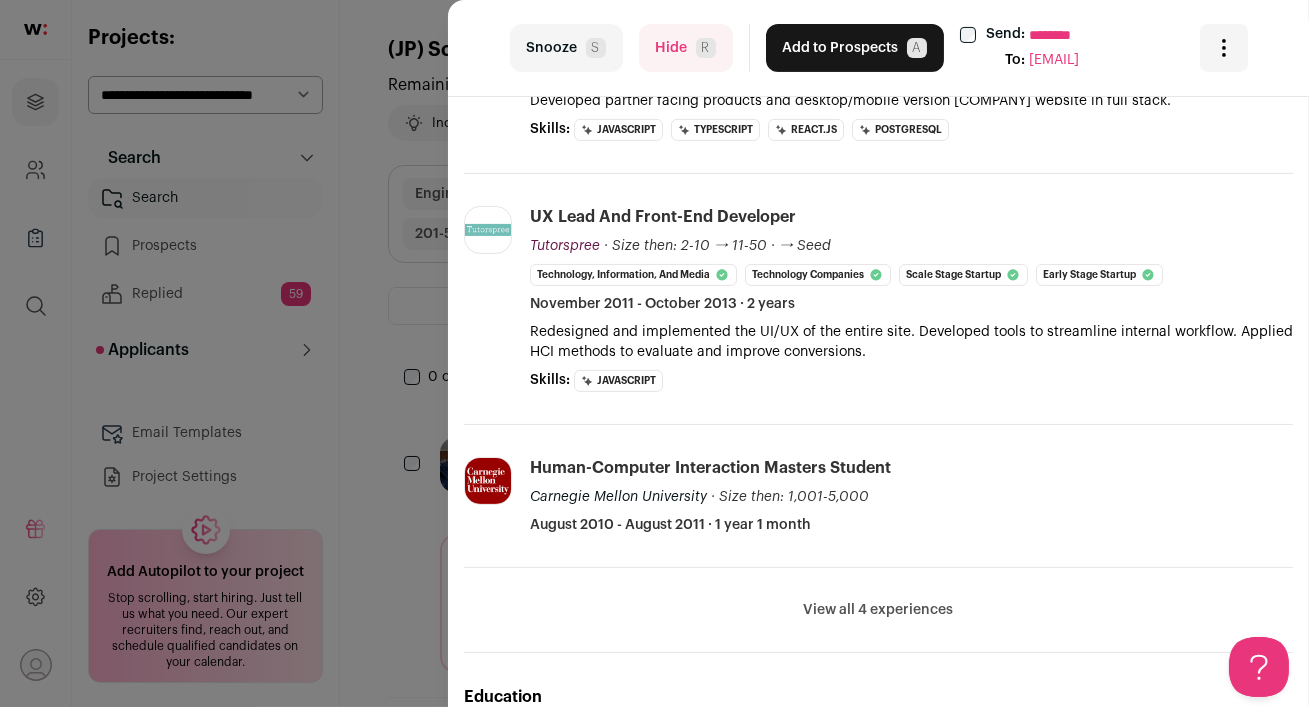 scroll, scrollTop: 0, scrollLeft: 0, axis: both 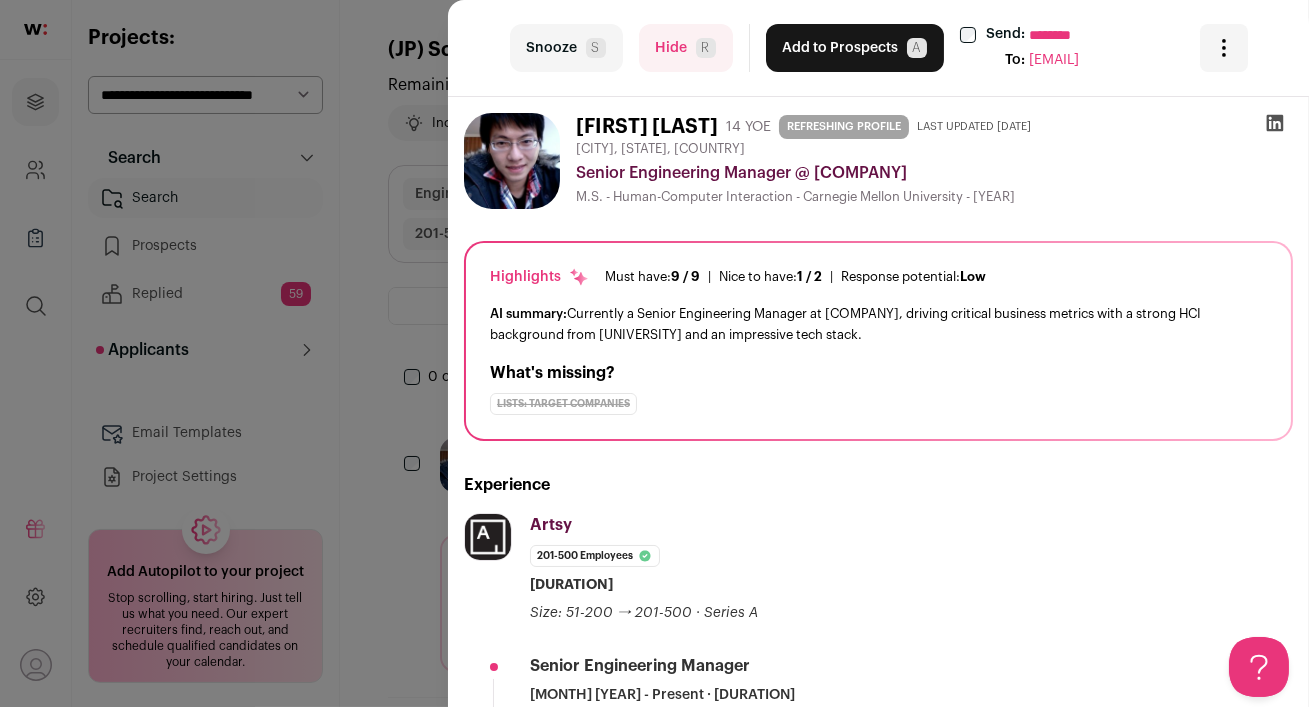 click on "Hide
R" at bounding box center [686, 48] 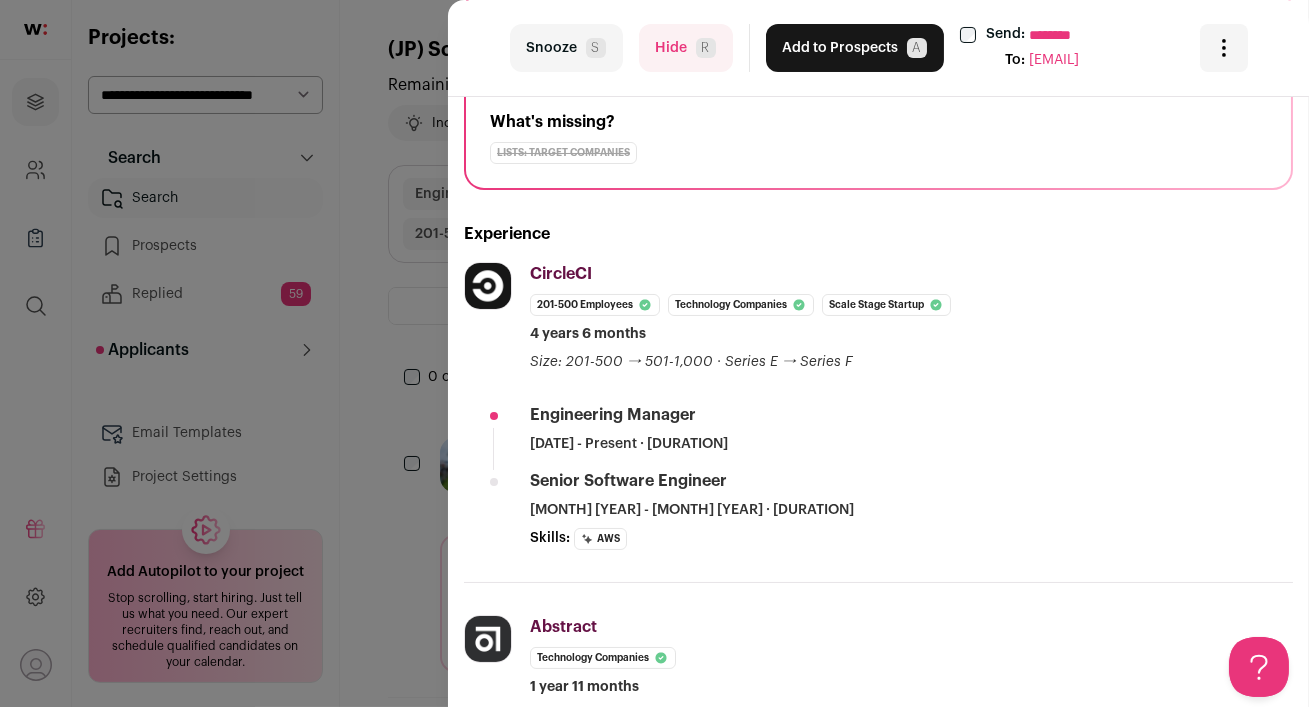scroll, scrollTop: 0, scrollLeft: 0, axis: both 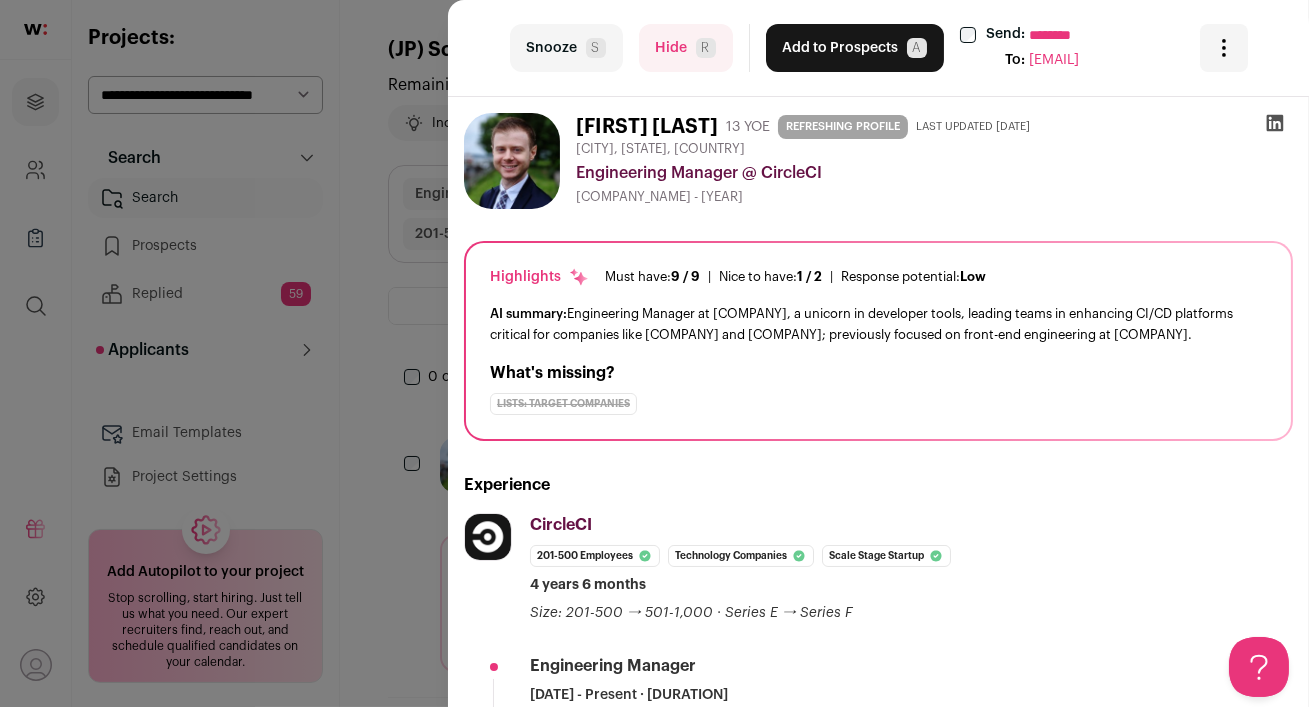 click on "Add to Prospects
A" at bounding box center [855, 48] 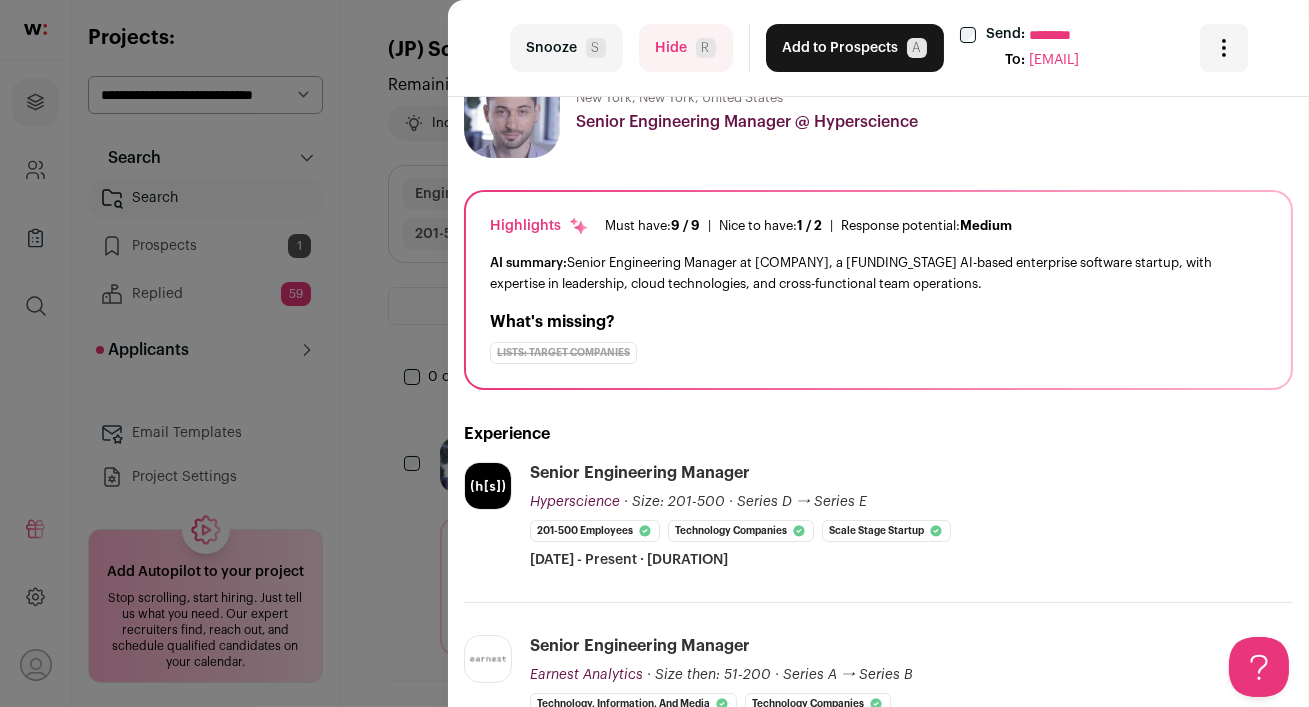 scroll, scrollTop: 0, scrollLeft: 0, axis: both 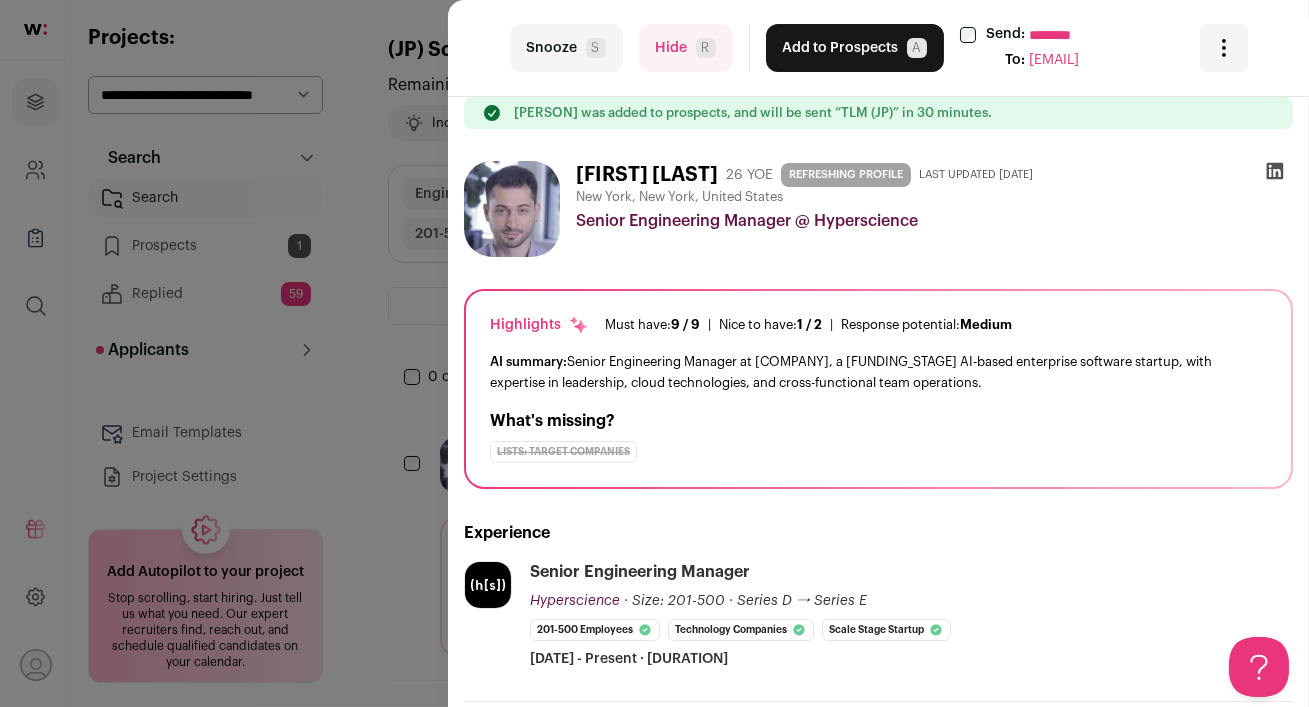 click on "Add to Prospects
A" at bounding box center [855, 48] 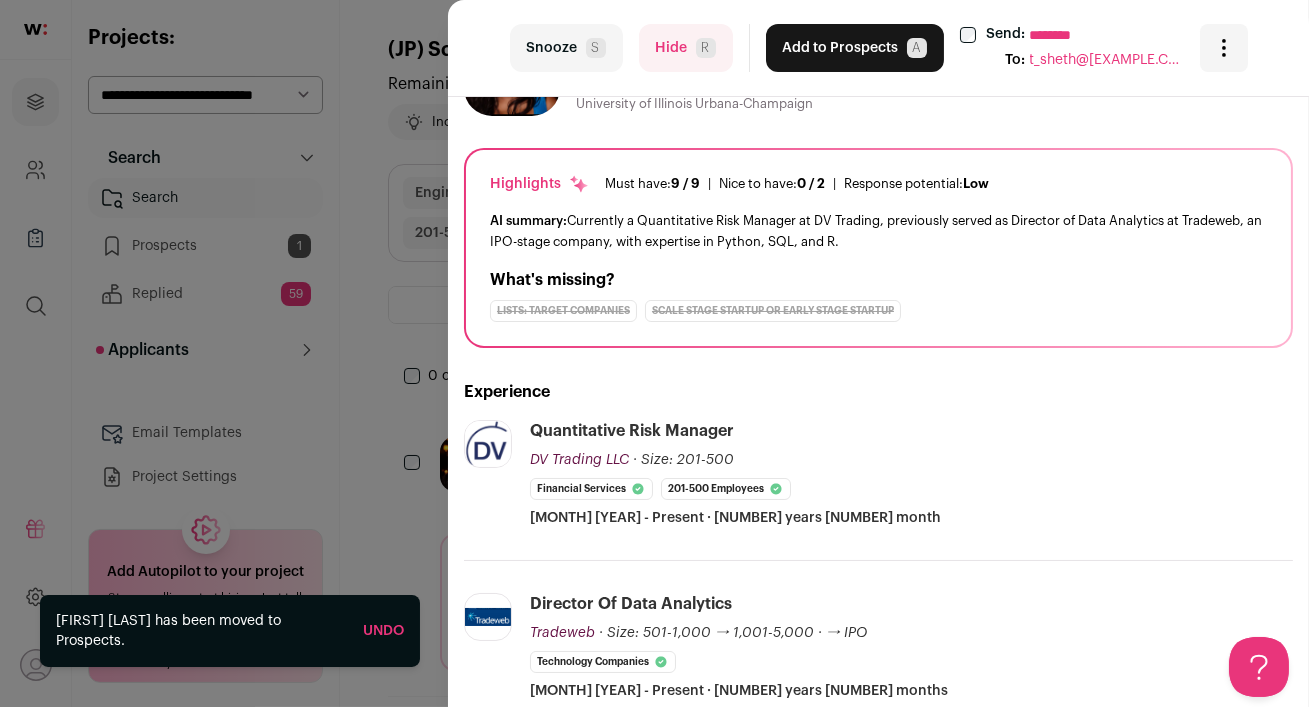 scroll, scrollTop: 190, scrollLeft: 0, axis: vertical 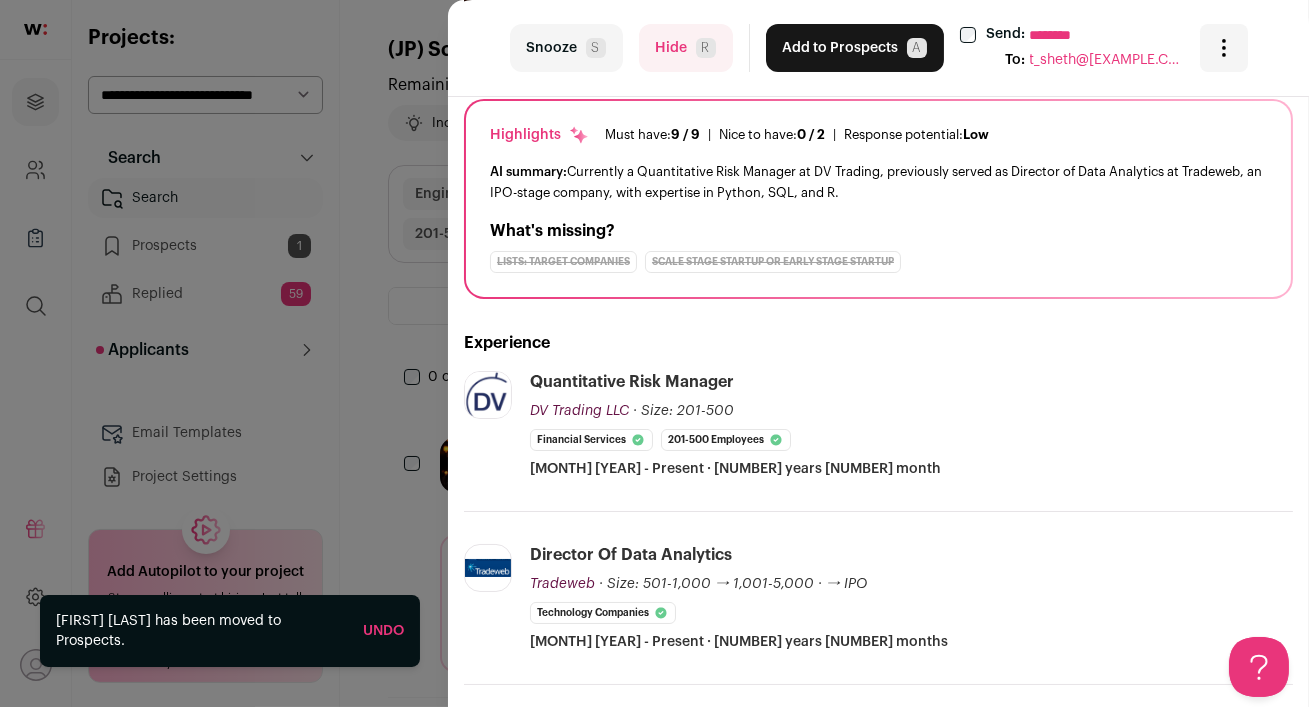 click on "Hide
R" at bounding box center [686, 48] 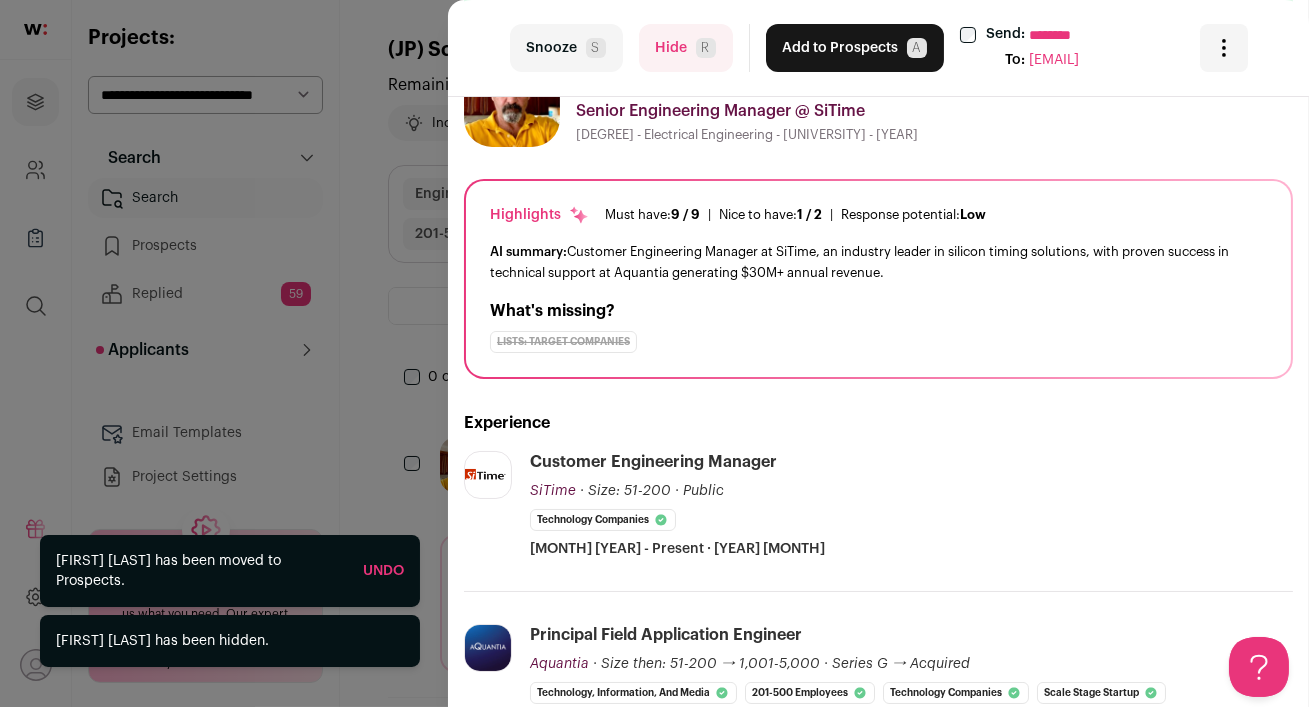 scroll, scrollTop: 112, scrollLeft: 0, axis: vertical 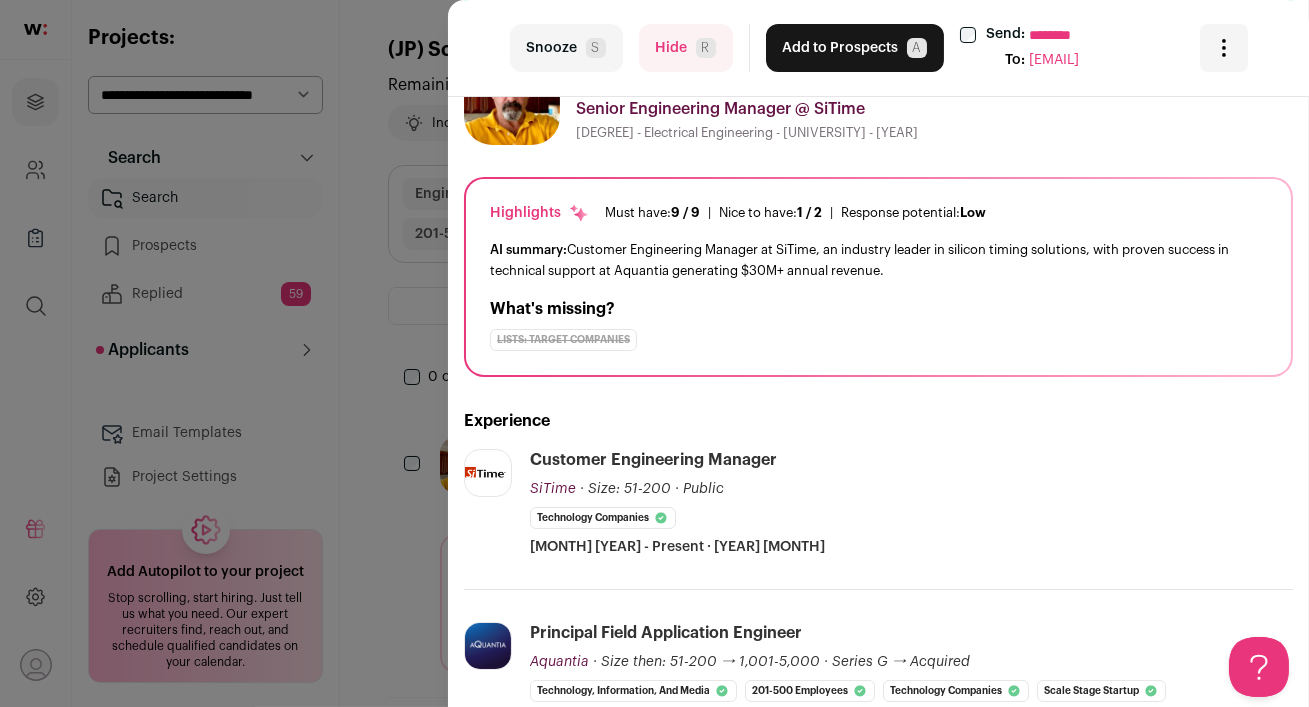 click on "Hide
R" at bounding box center (686, 48) 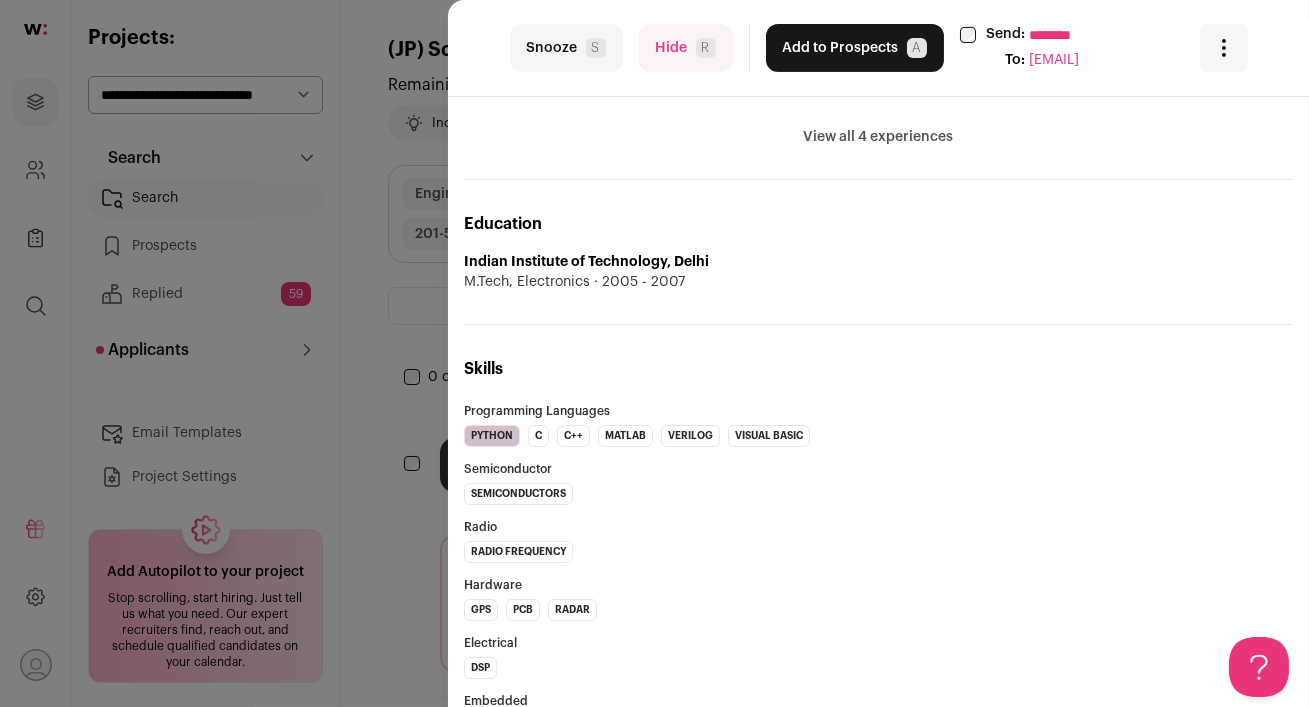 scroll, scrollTop: 0, scrollLeft: 0, axis: both 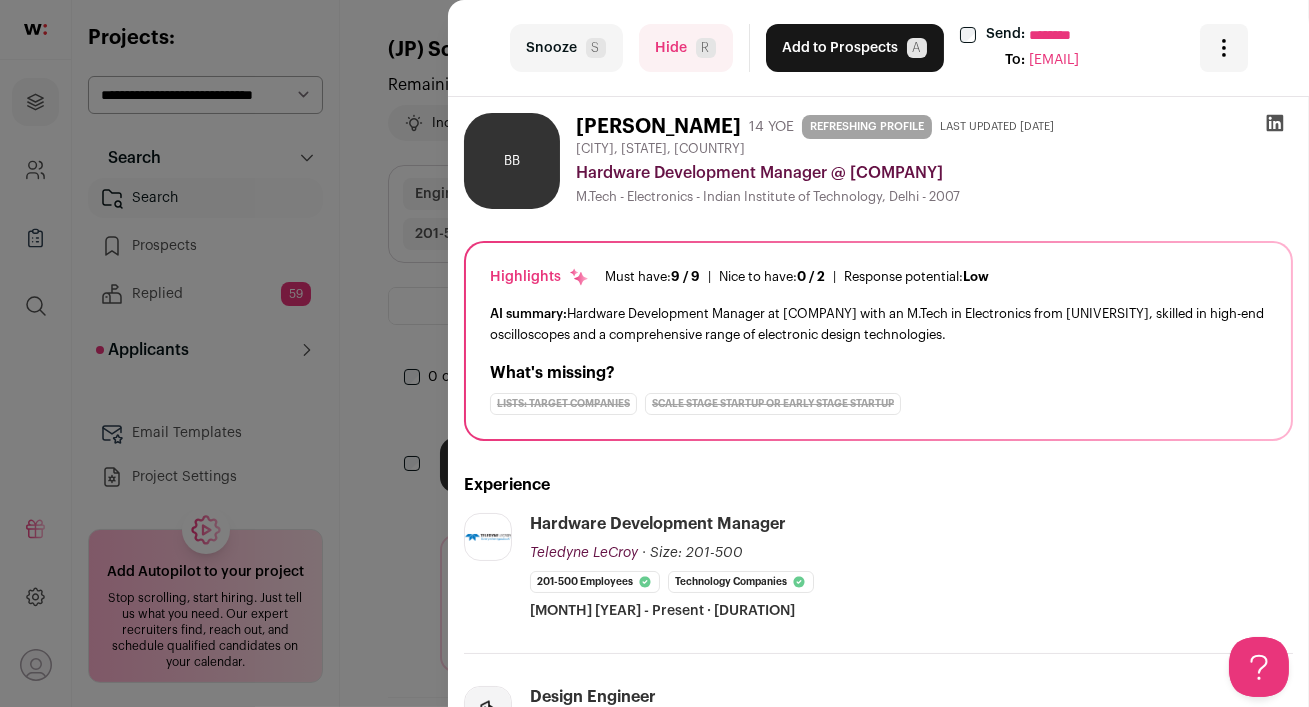 click on "Hide
R" at bounding box center [686, 48] 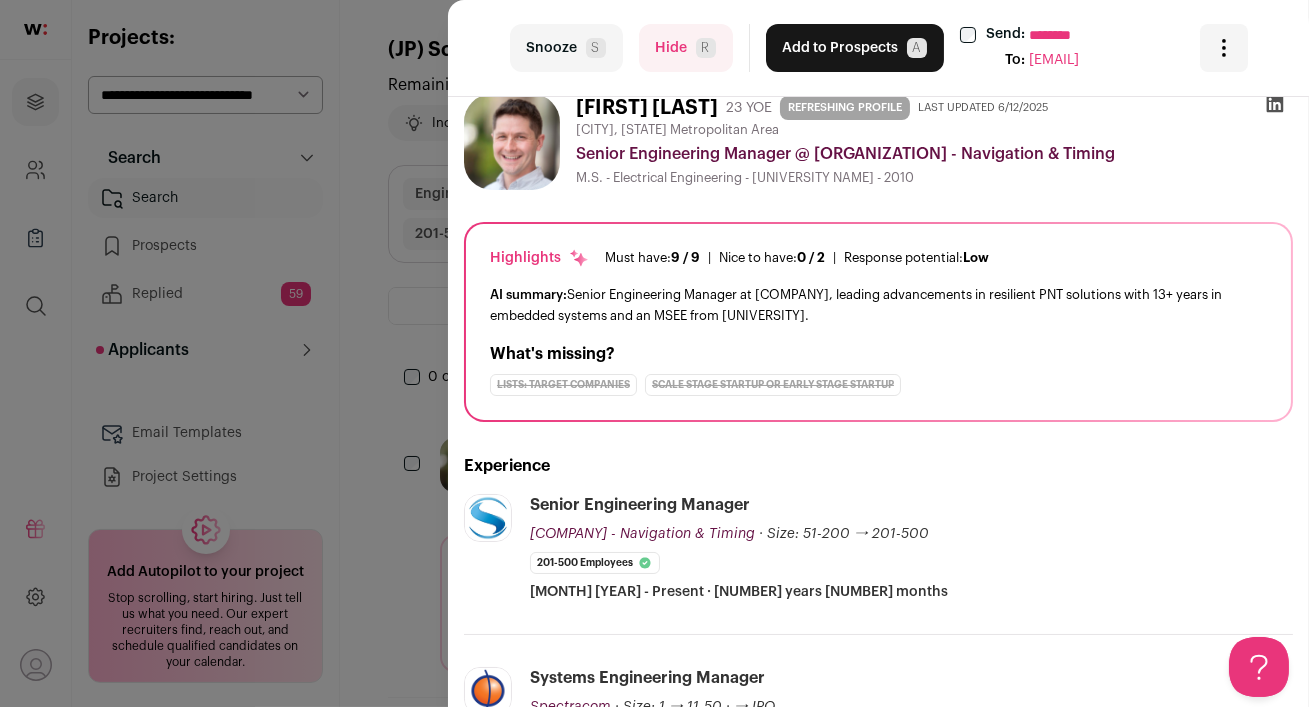 scroll, scrollTop: 15, scrollLeft: 0, axis: vertical 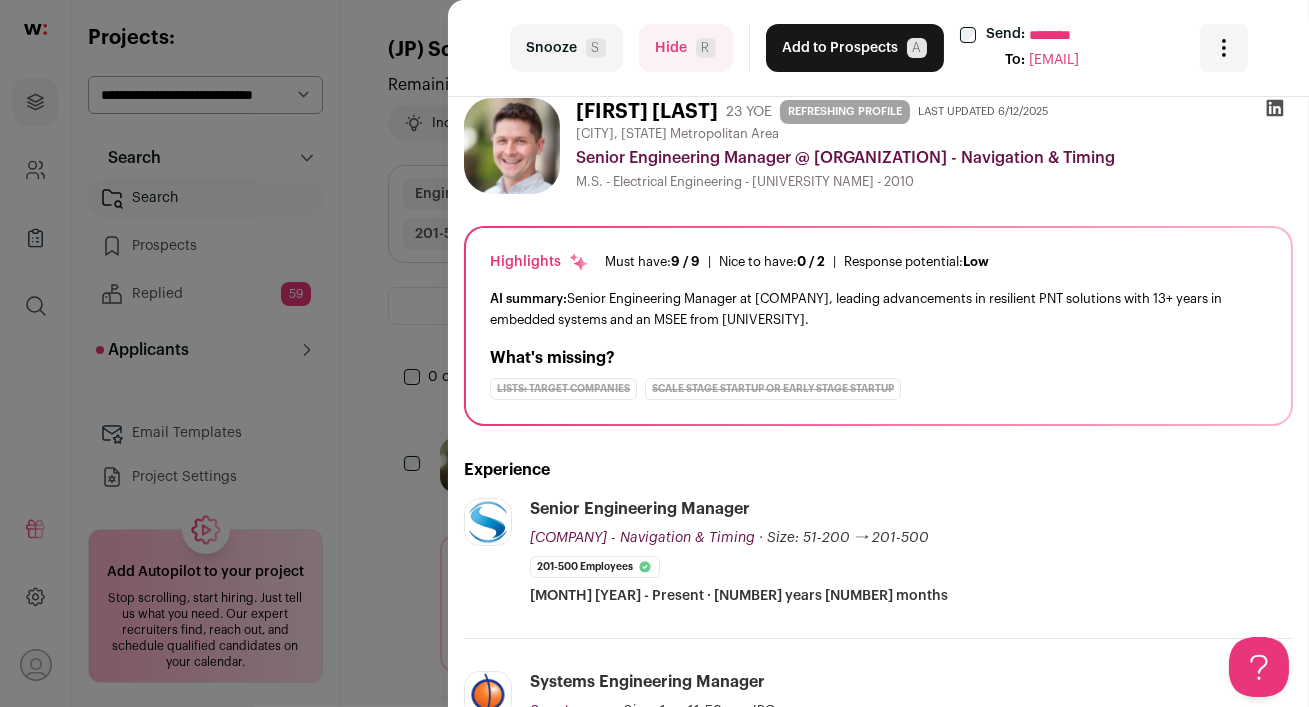 click 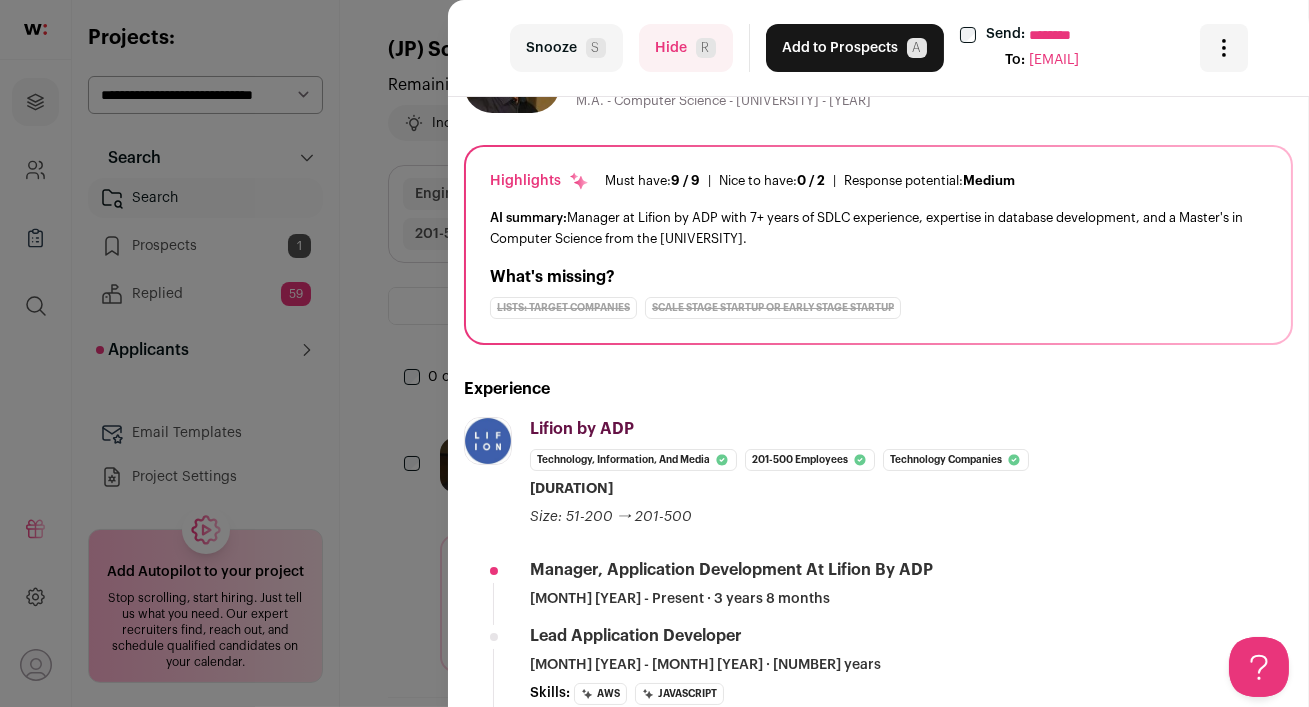 scroll, scrollTop: 179, scrollLeft: 0, axis: vertical 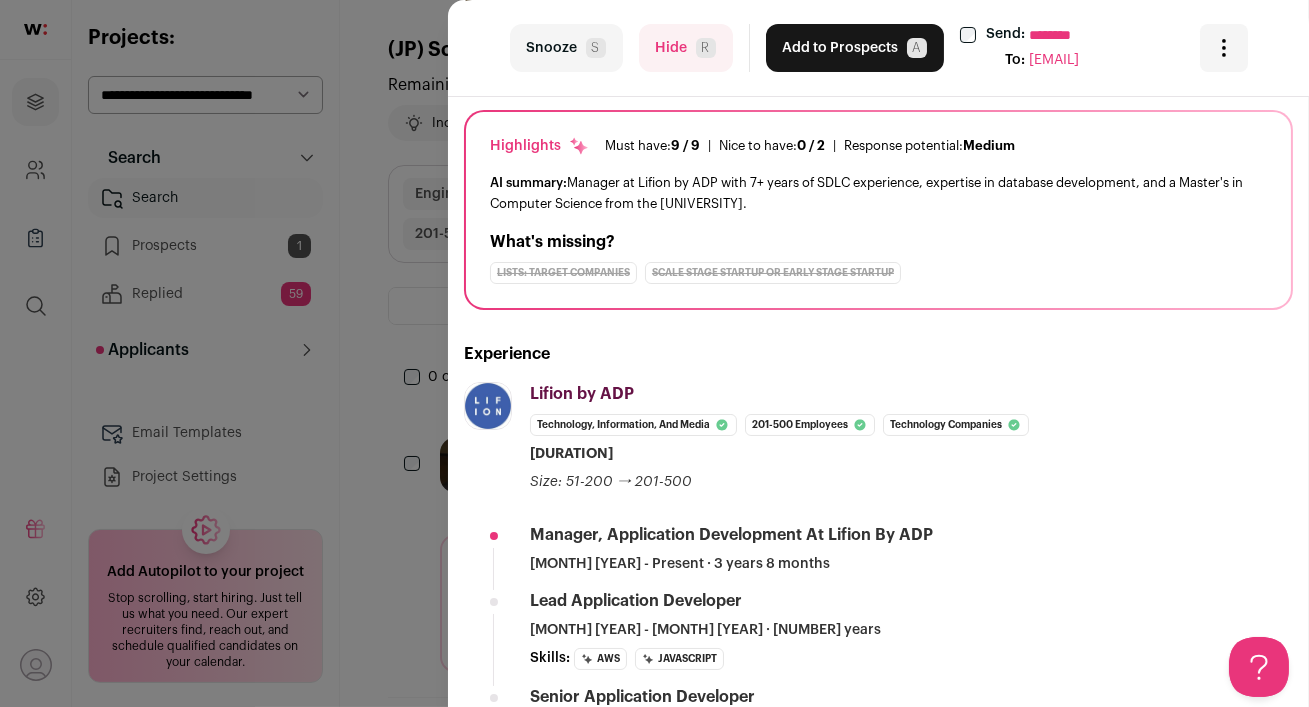 click on "Hide
R" at bounding box center (686, 48) 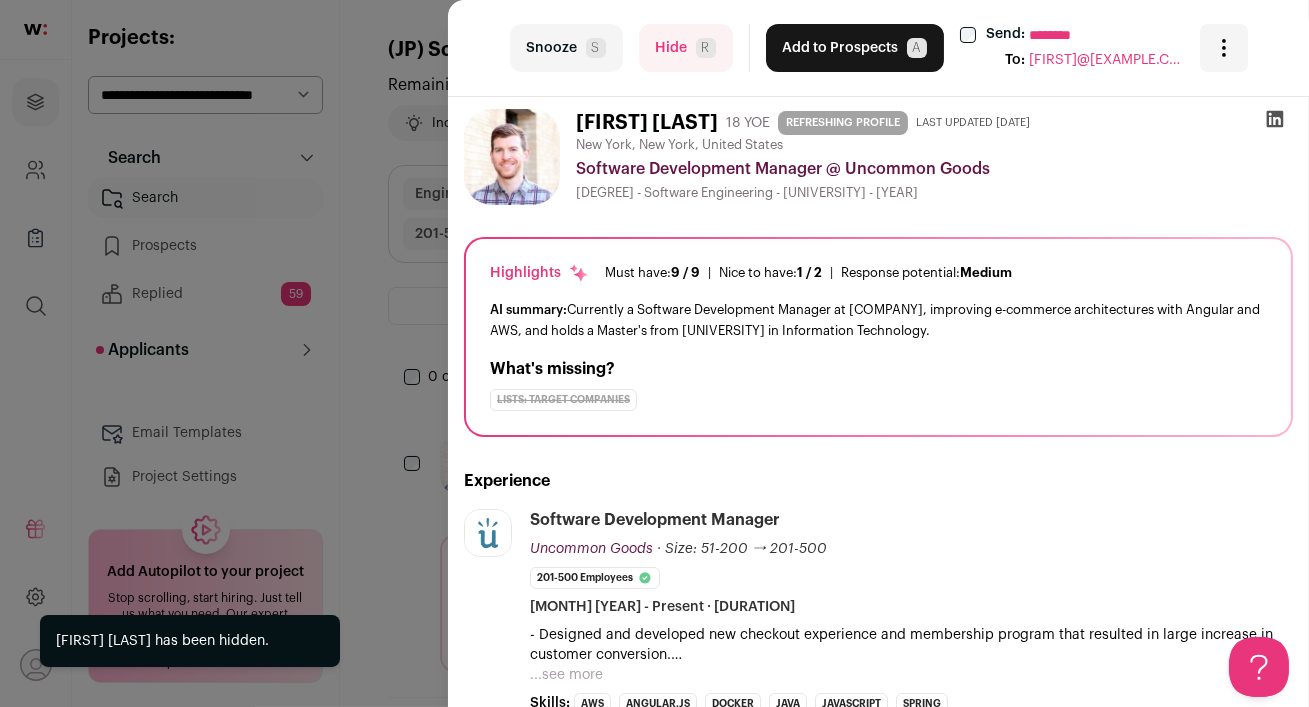 scroll, scrollTop: 133, scrollLeft: 0, axis: vertical 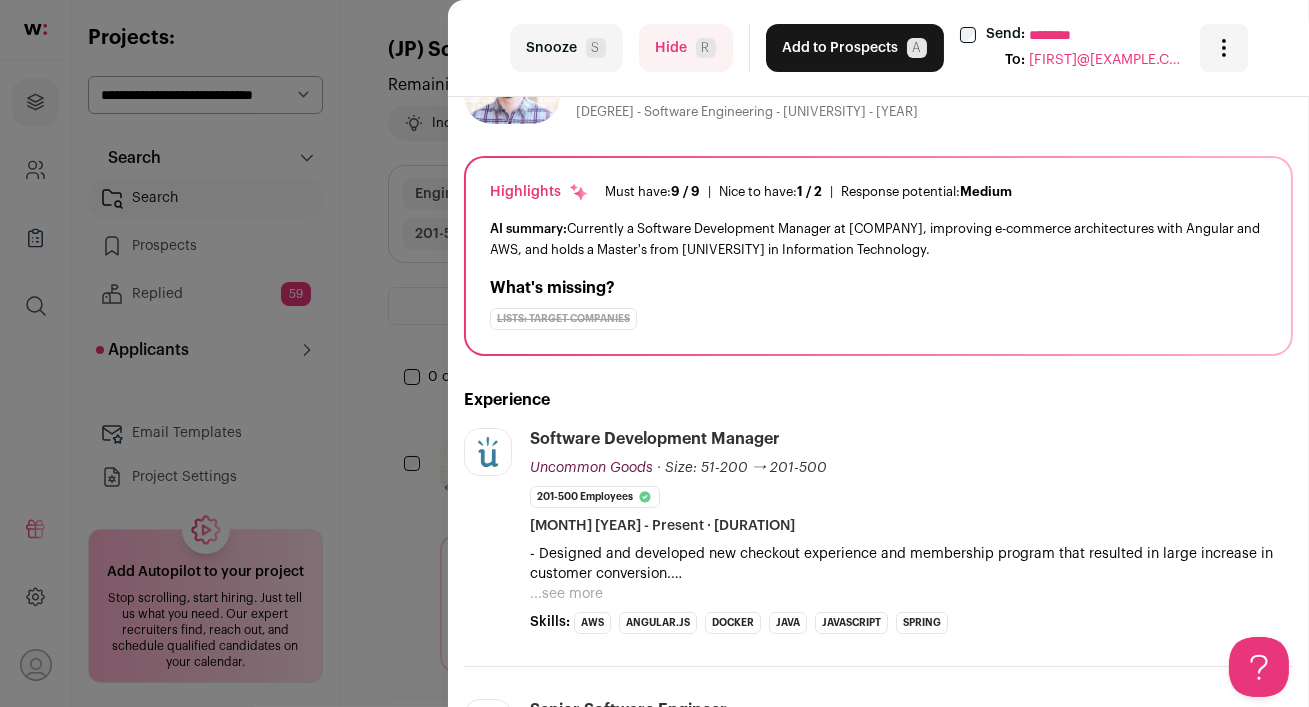 click on "...see more" at bounding box center [566, 594] 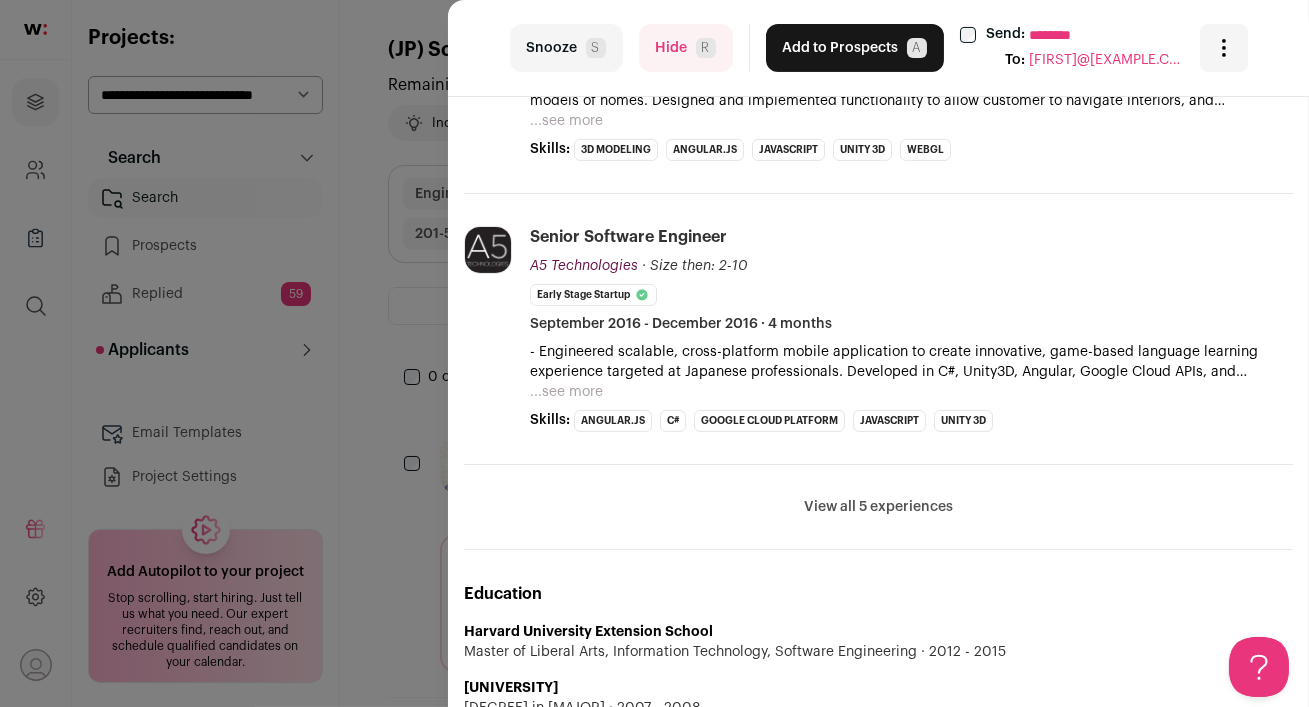 scroll, scrollTop: 940, scrollLeft: 0, axis: vertical 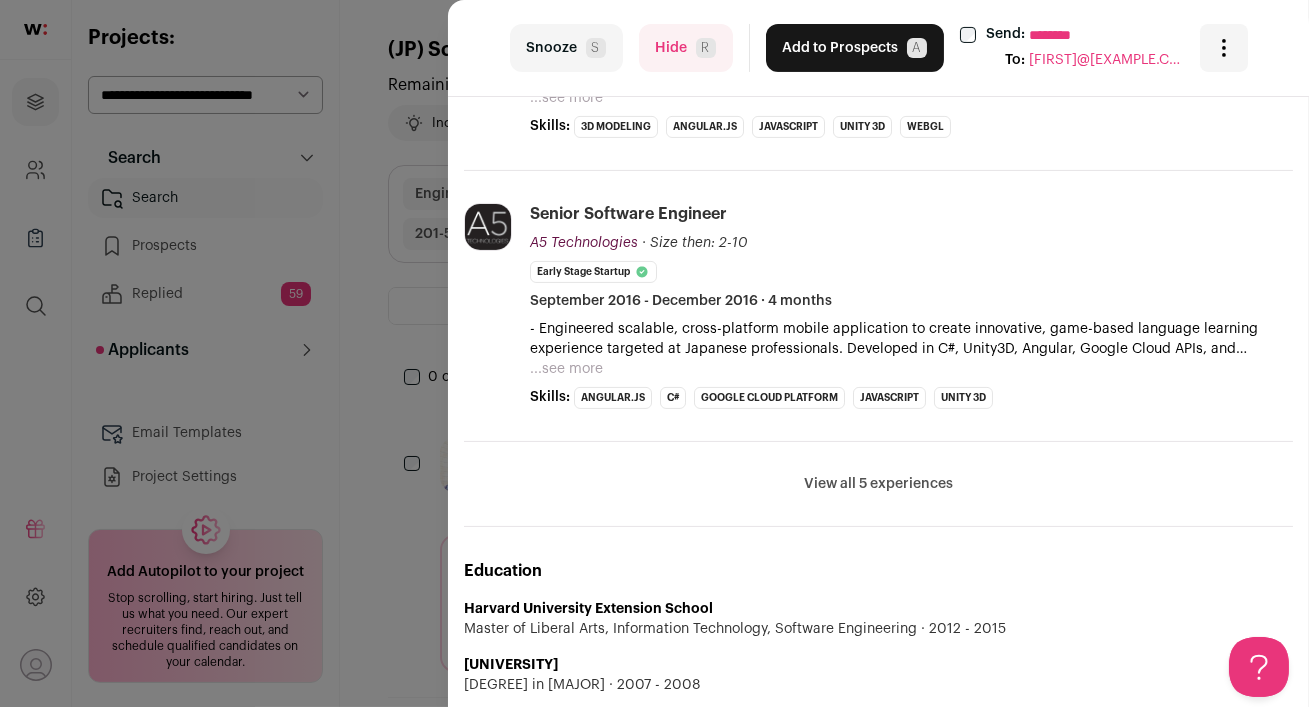 click on "View all 5 experiences" at bounding box center [878, 484] 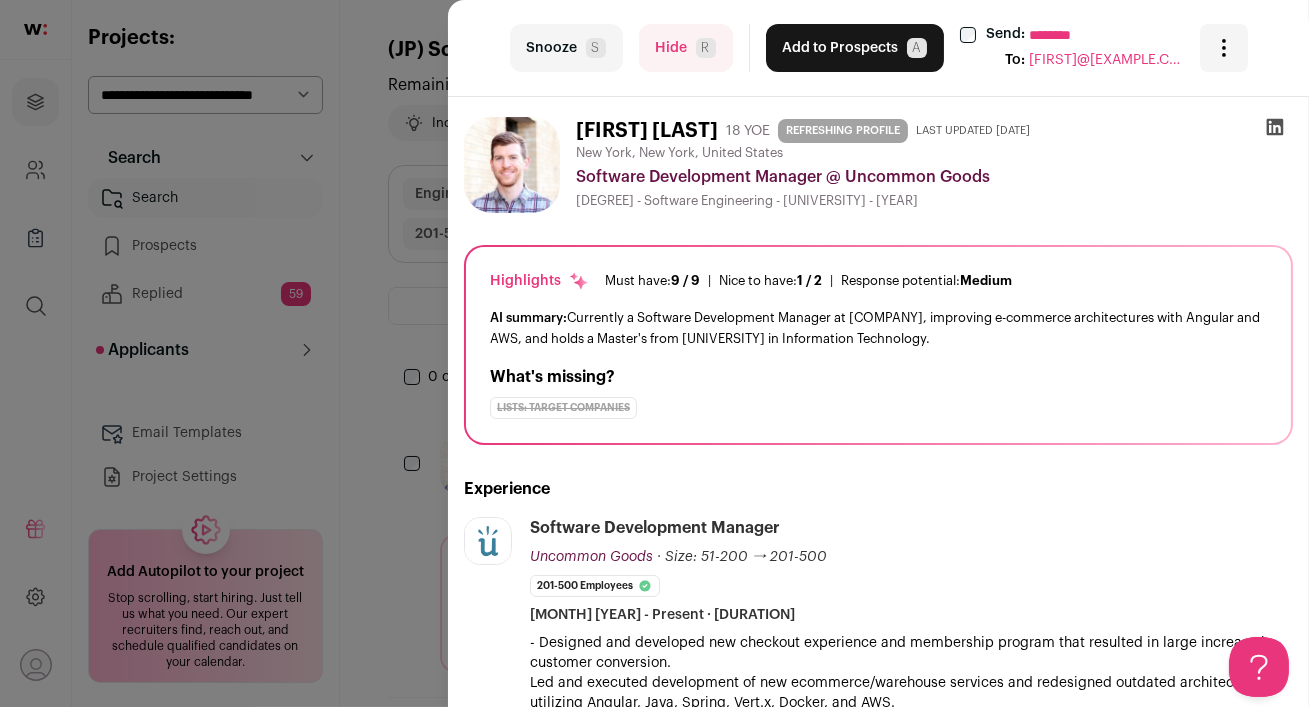 scroll, scrollTop: 0, scrollLeft: 0, axis: both 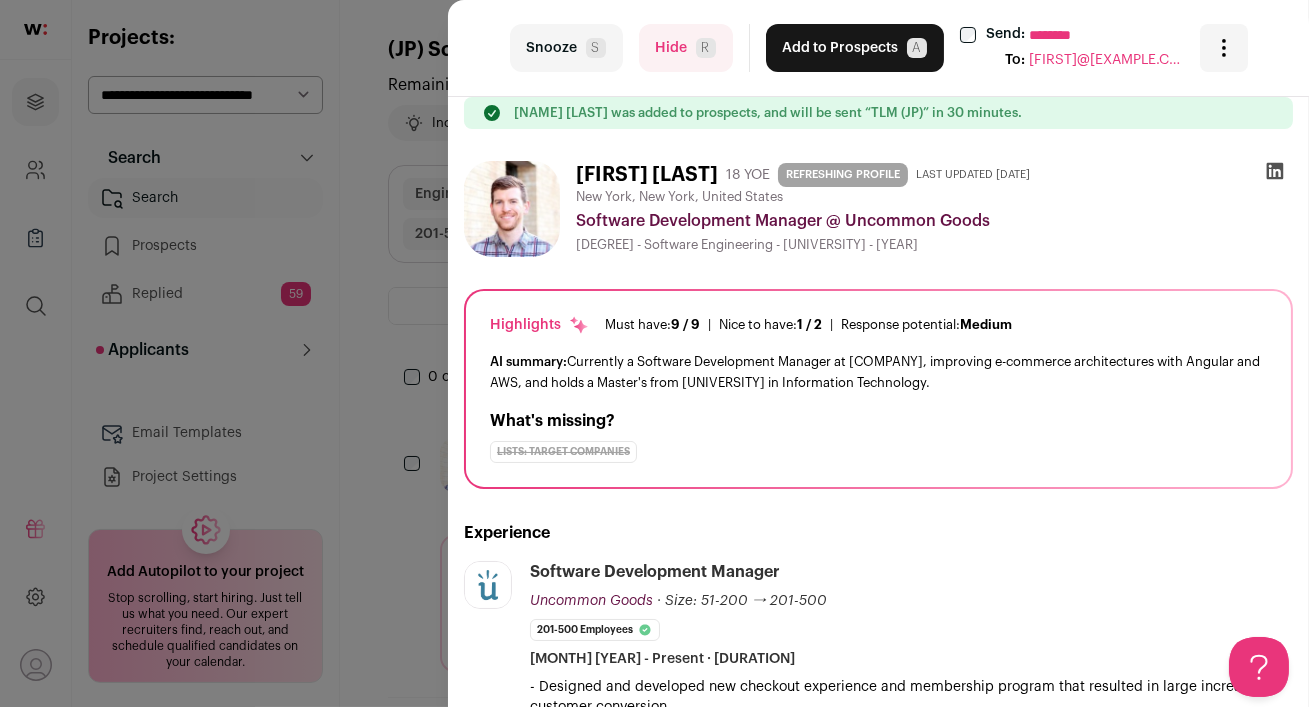 click 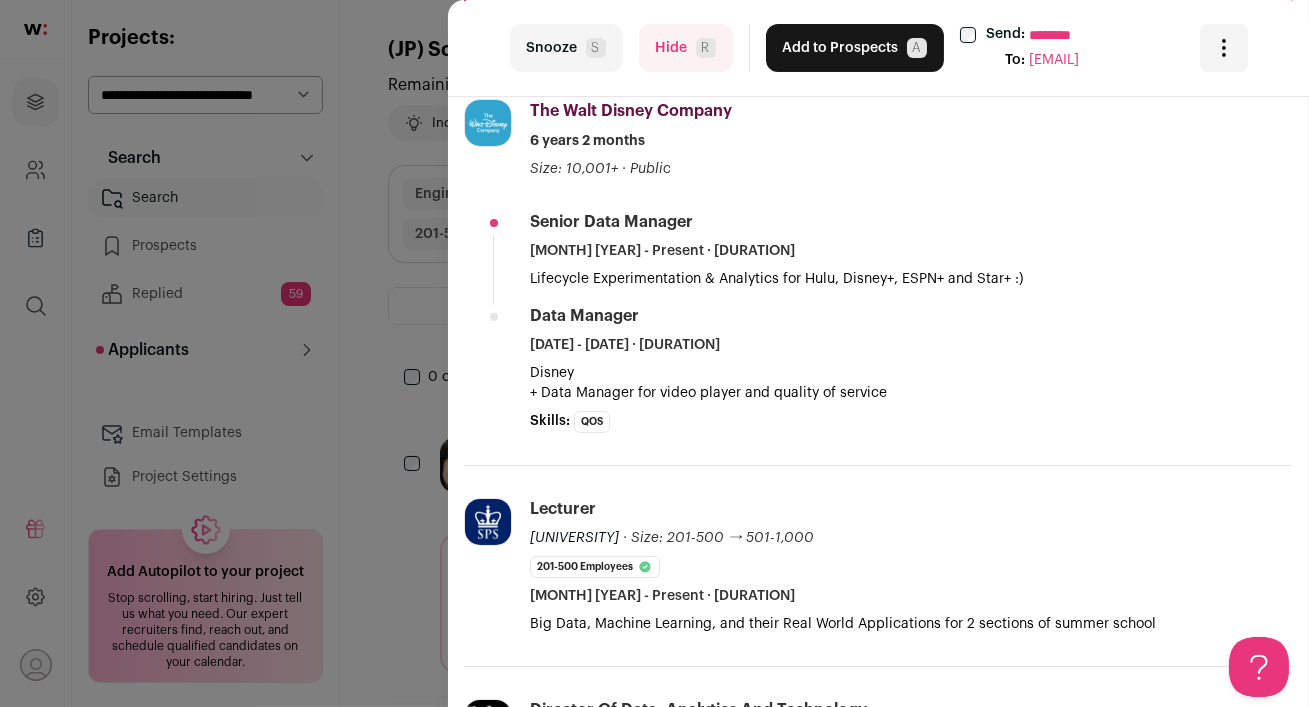 scroll, scrollTop: 420, scrollLeft: 0, axis: vertical 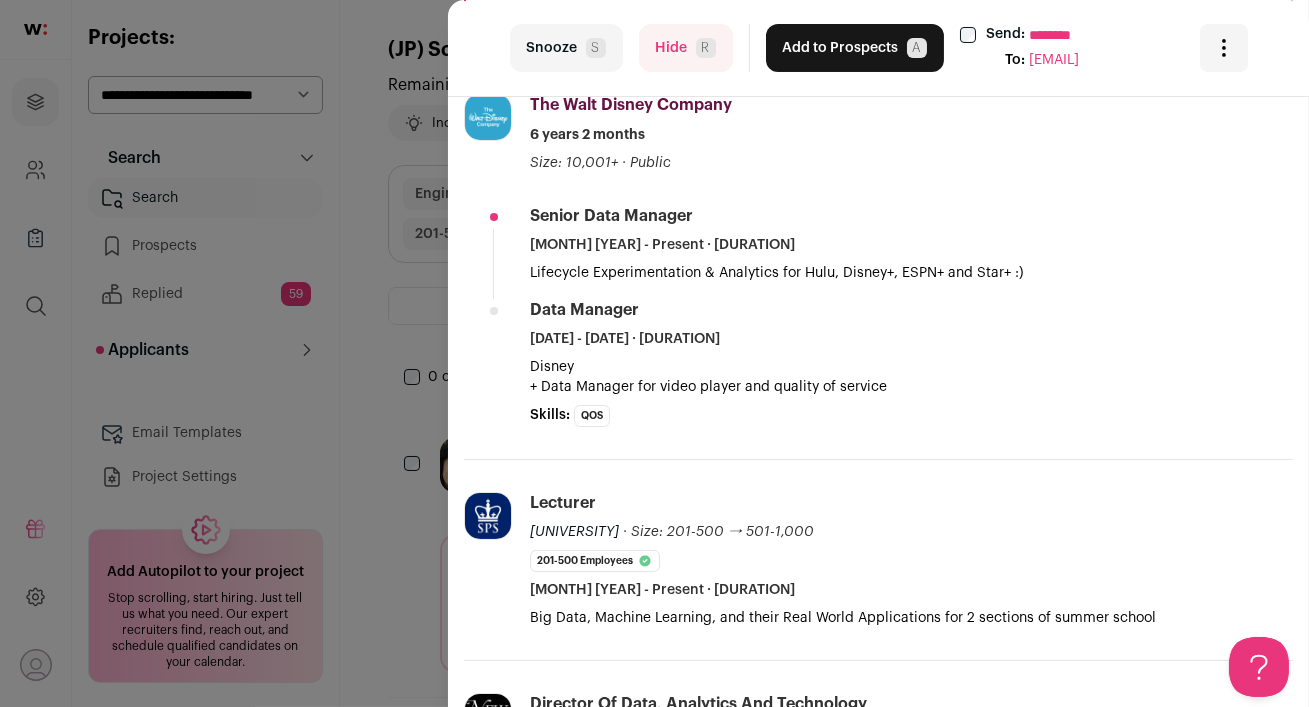 click on "Hide
R" at bounding box center [686, 48] 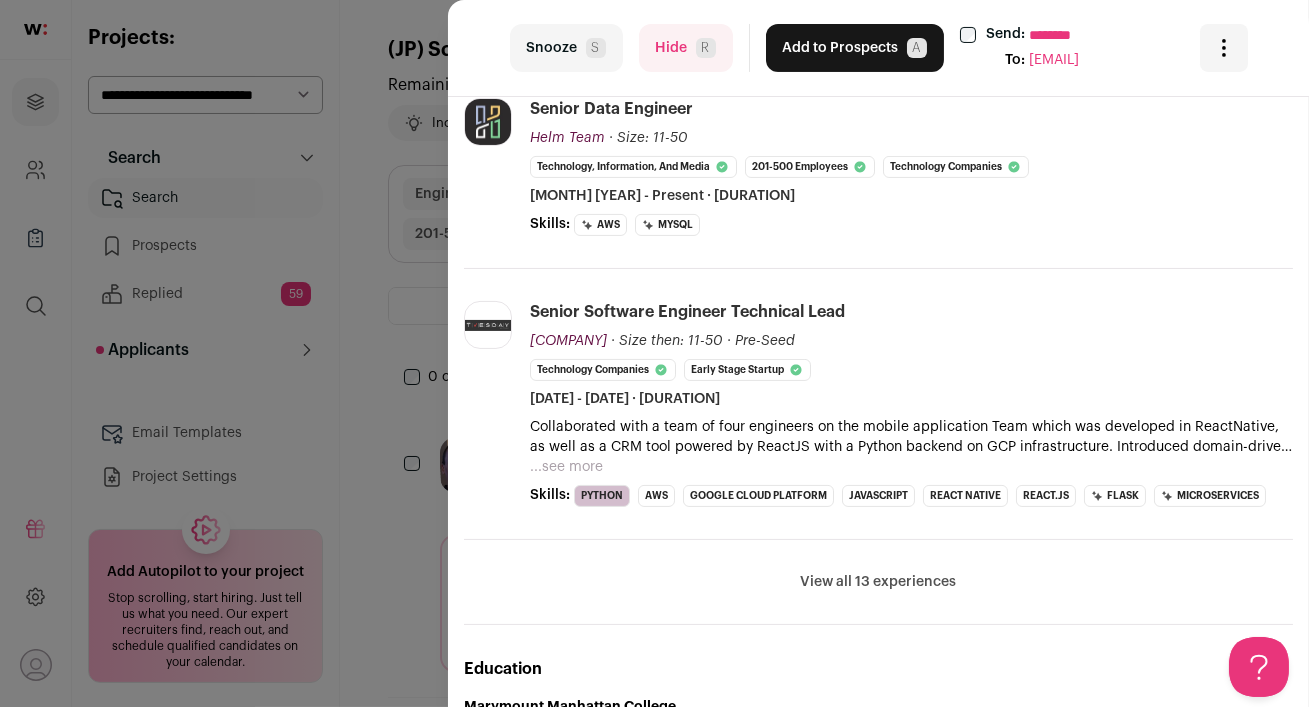 scroll, scrollTop: 786, scrollLeft: 0, axis: vertical 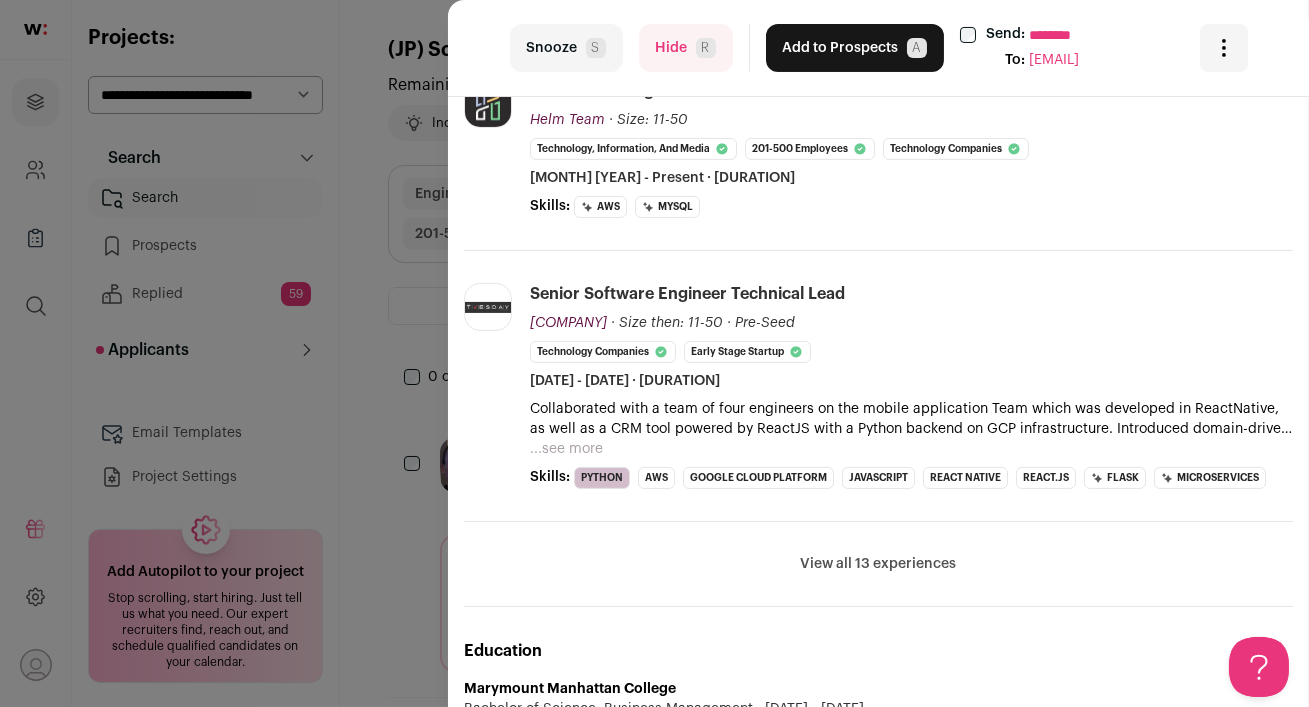 click on "View all 13 experiences" at bounding box center (879, 564) 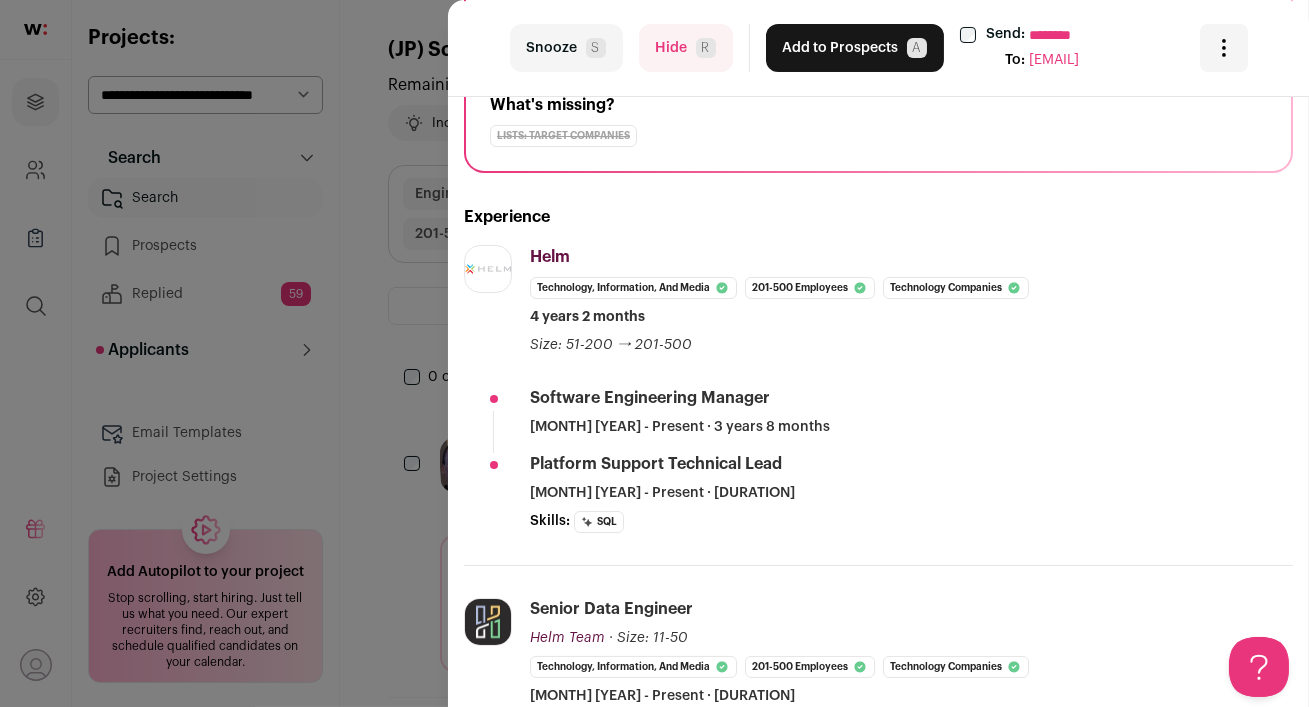 scroll, scrollTop: 266, scrollLeft: 0, axis: vertical 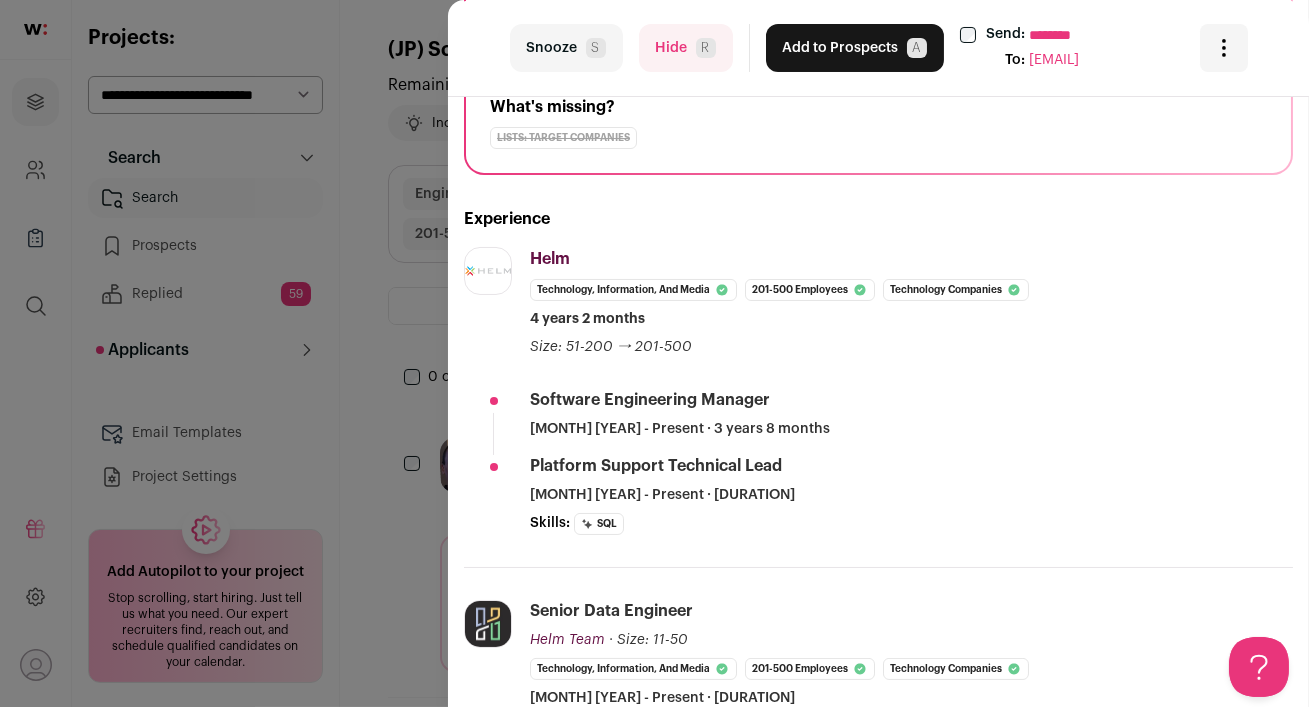 click on "Add to Prospects
A" at bounding box center [855, 48] 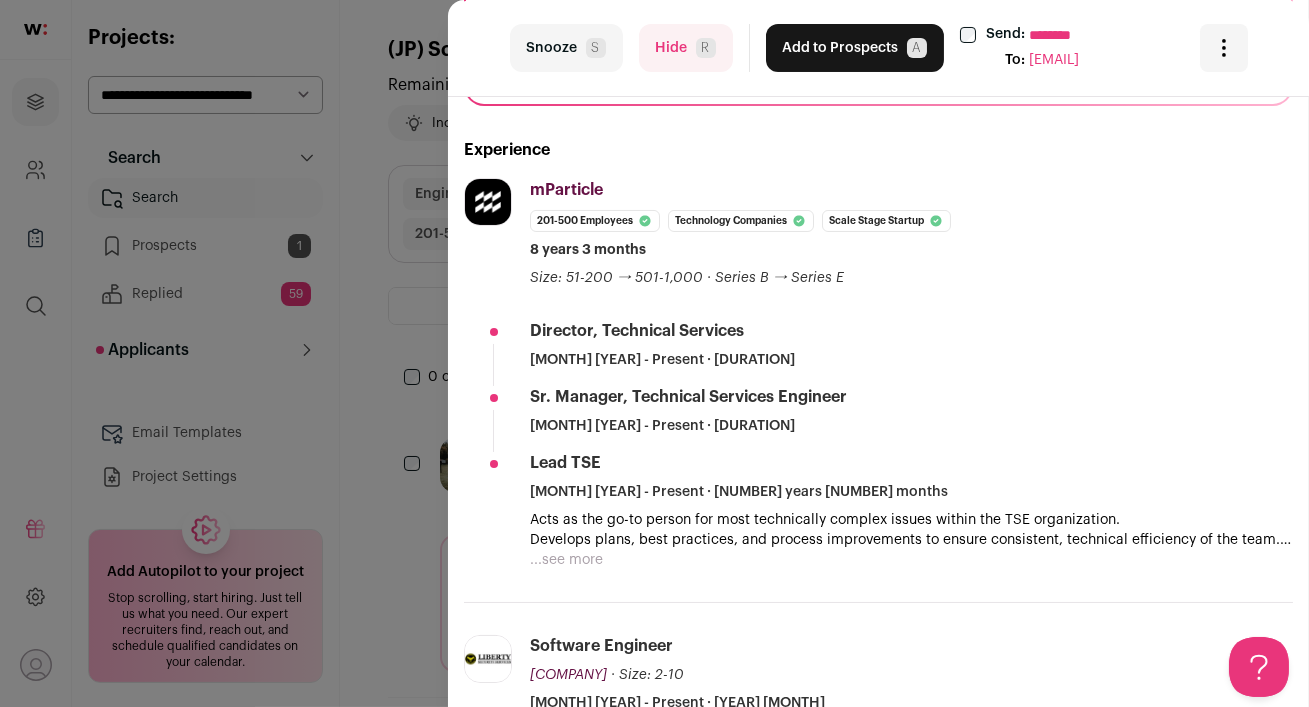 scroll, scrollTop: 389, scrollLeft: 0, axis: vertical 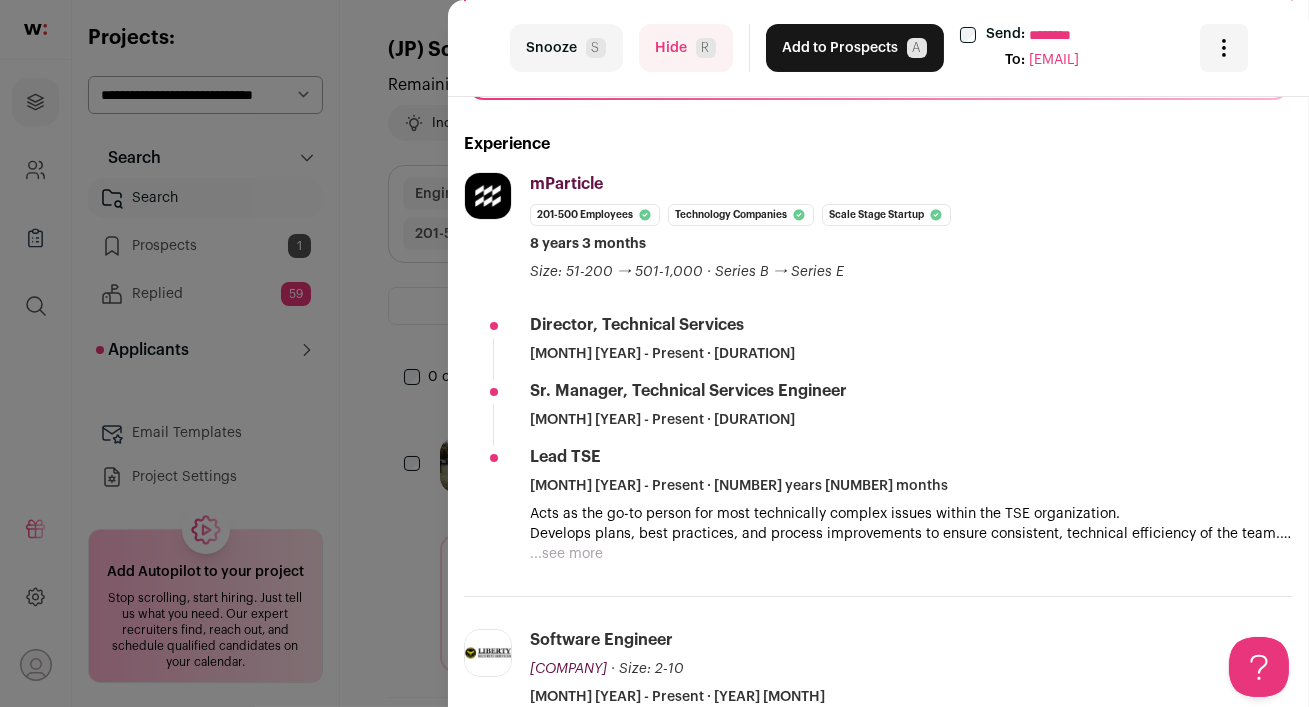 click on "Hide
R" at bounding box center [686, 48] 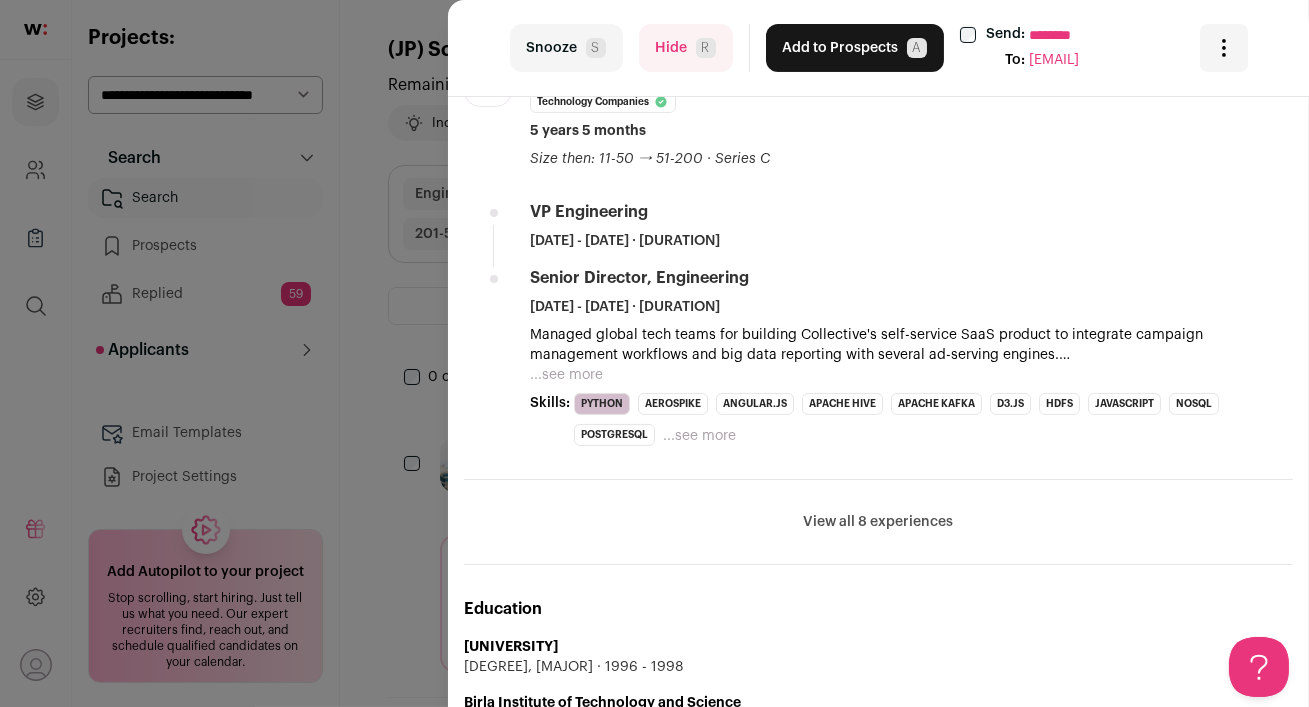 scroll, scrollTop: 862, scrollLeft: 0, axis: vertical 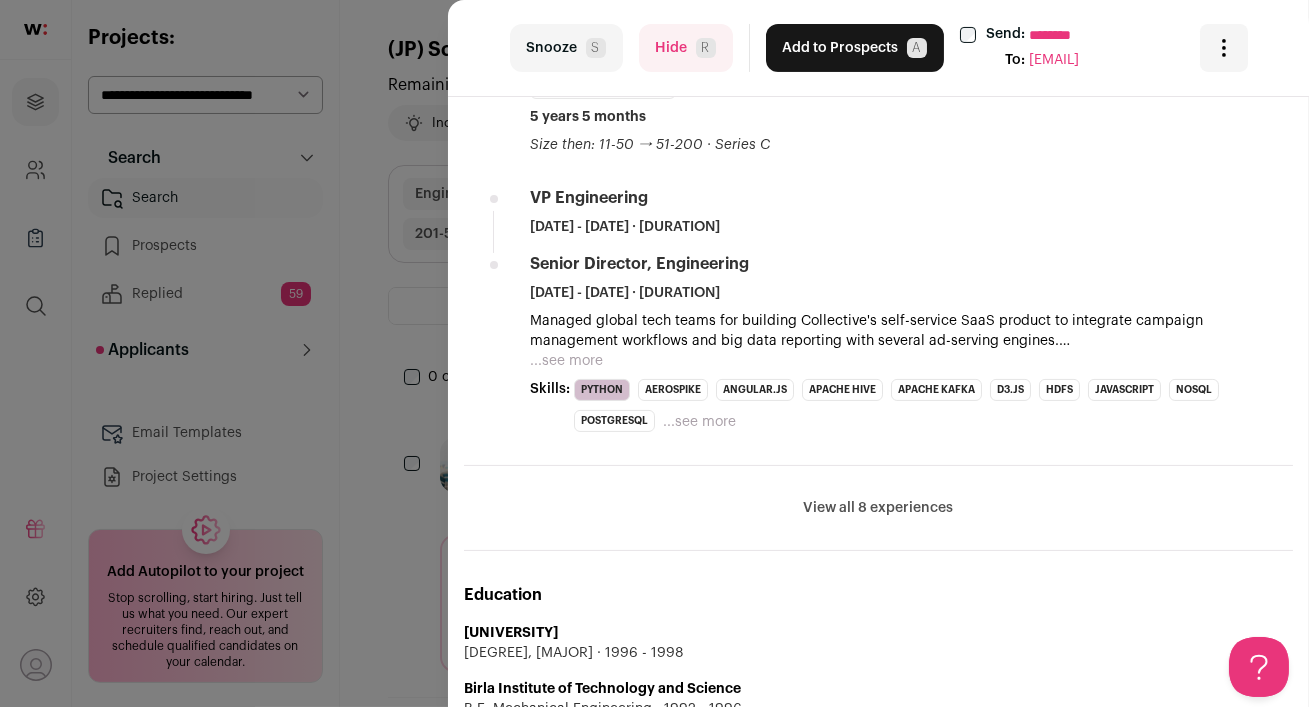 click on "View all 8 experiences" at bounding box center (879, 508) 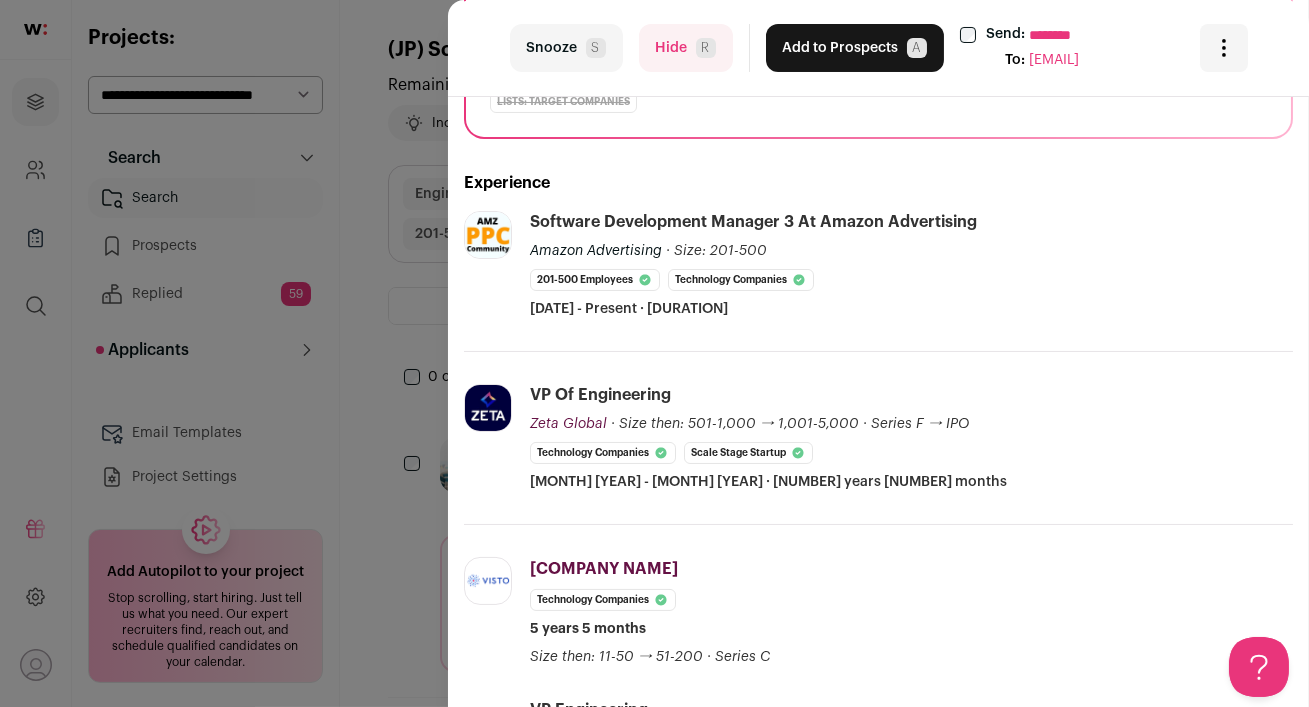 scroll, scrollTop: 384, scrollLeft: 0, axis: vertical 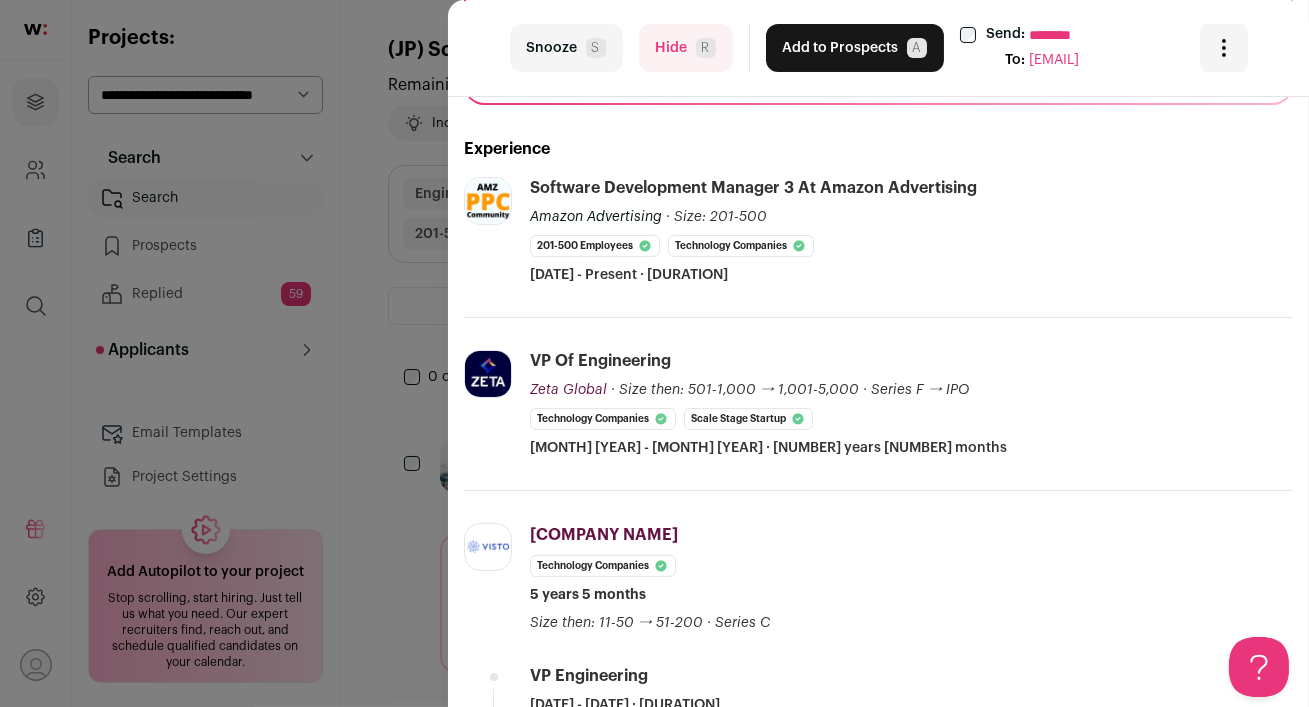 click at bounding box center (488, 201) 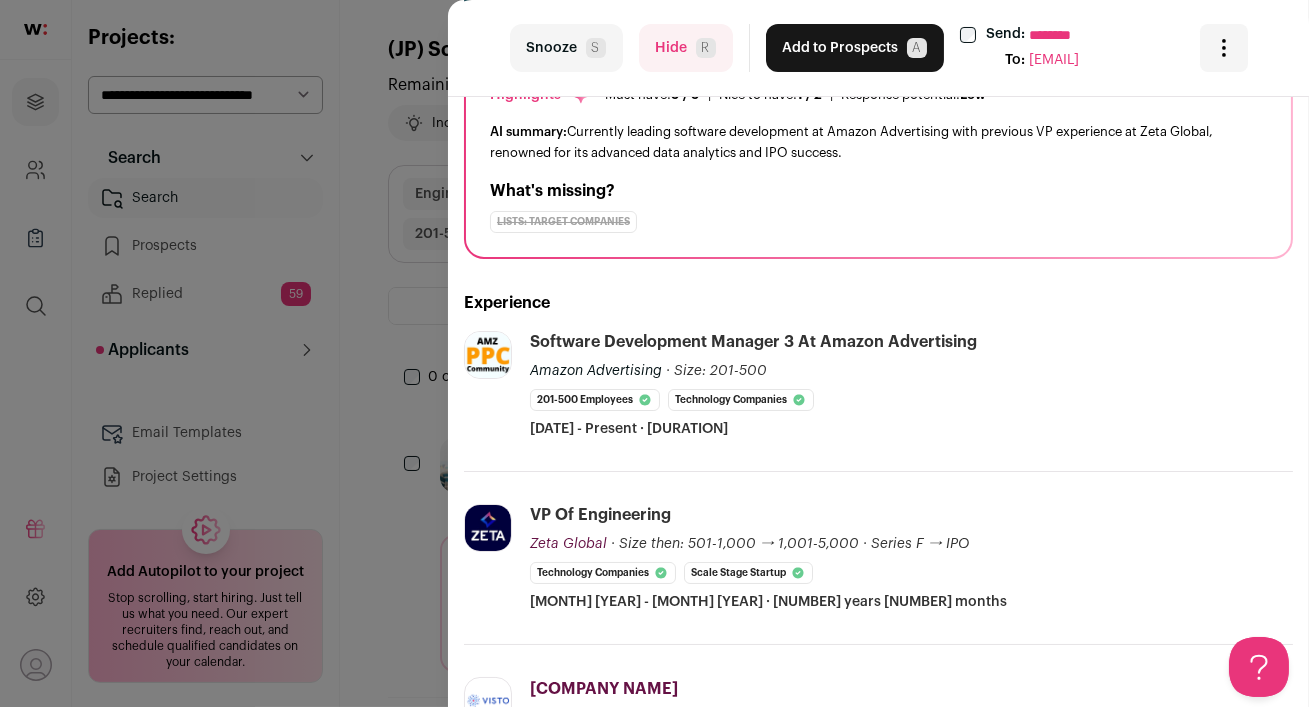 scroll, scrollTop: 0, scrollLeft: 0, axis: both 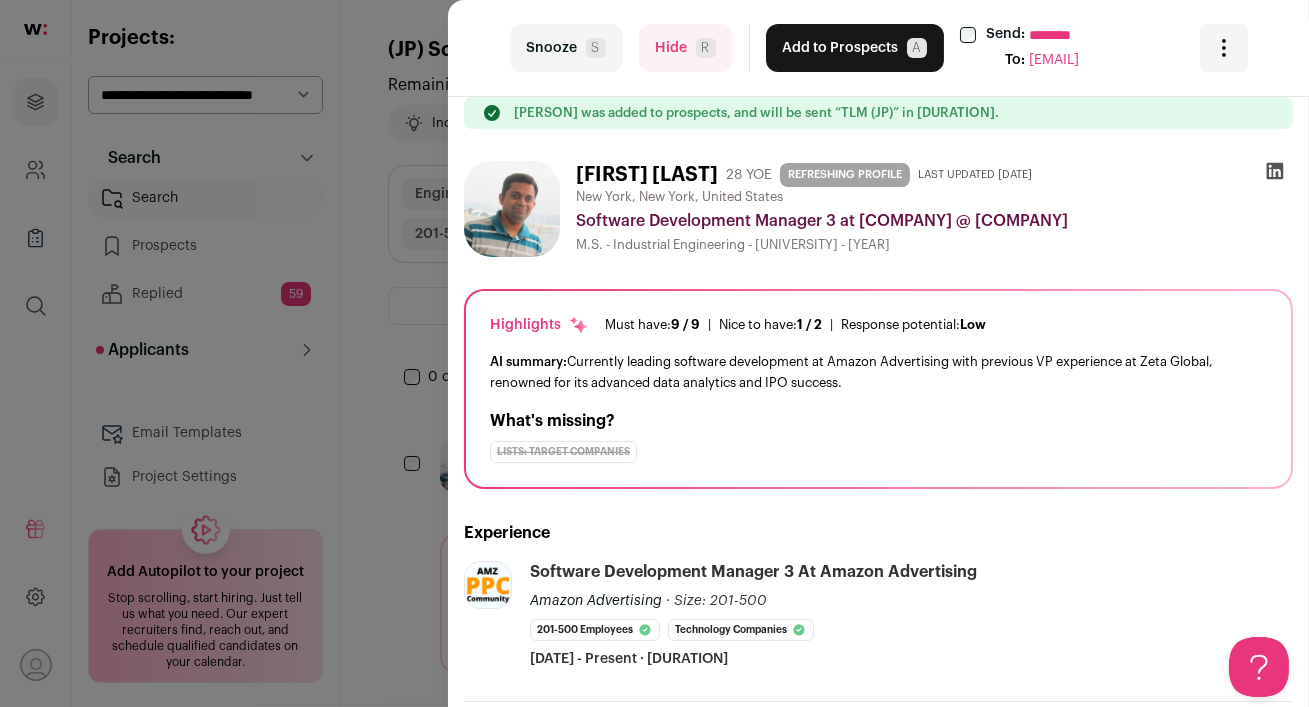 click 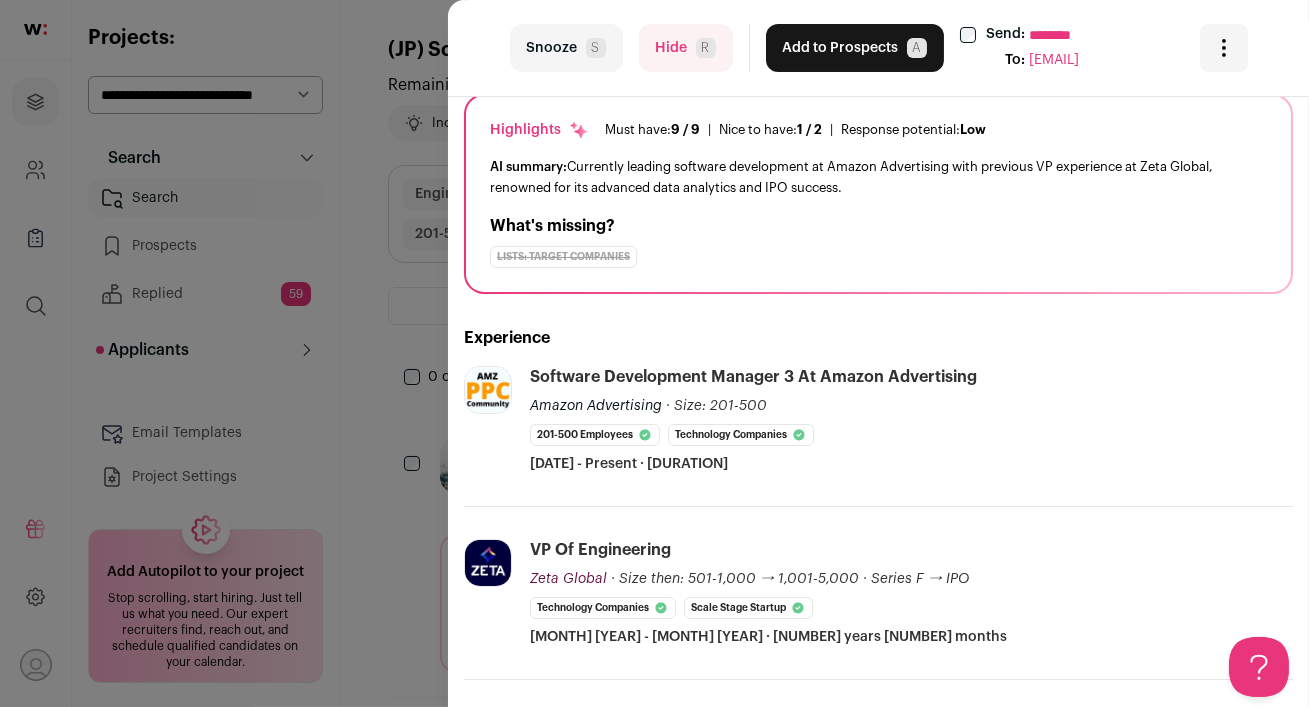 scroll, scrollTop: 217, scrollLeft: 0, axis: vertical 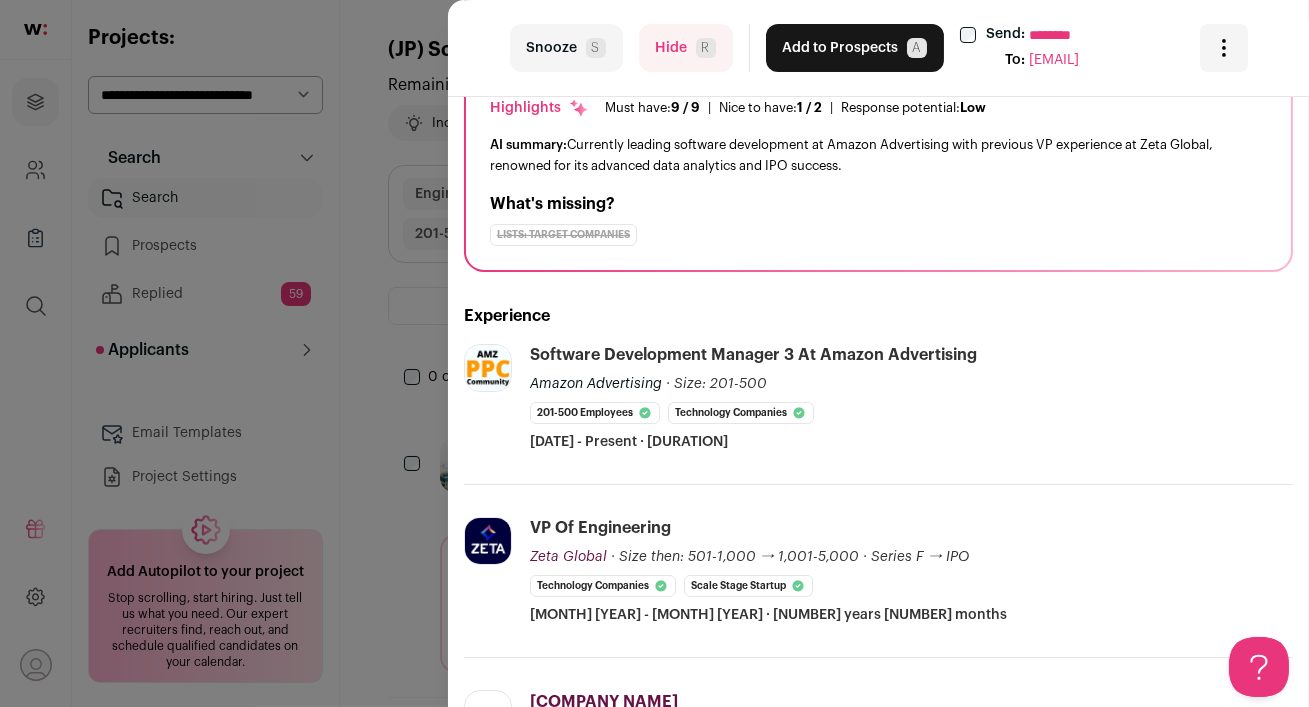 click on "Hide
R" at bounding box center (686, 48) 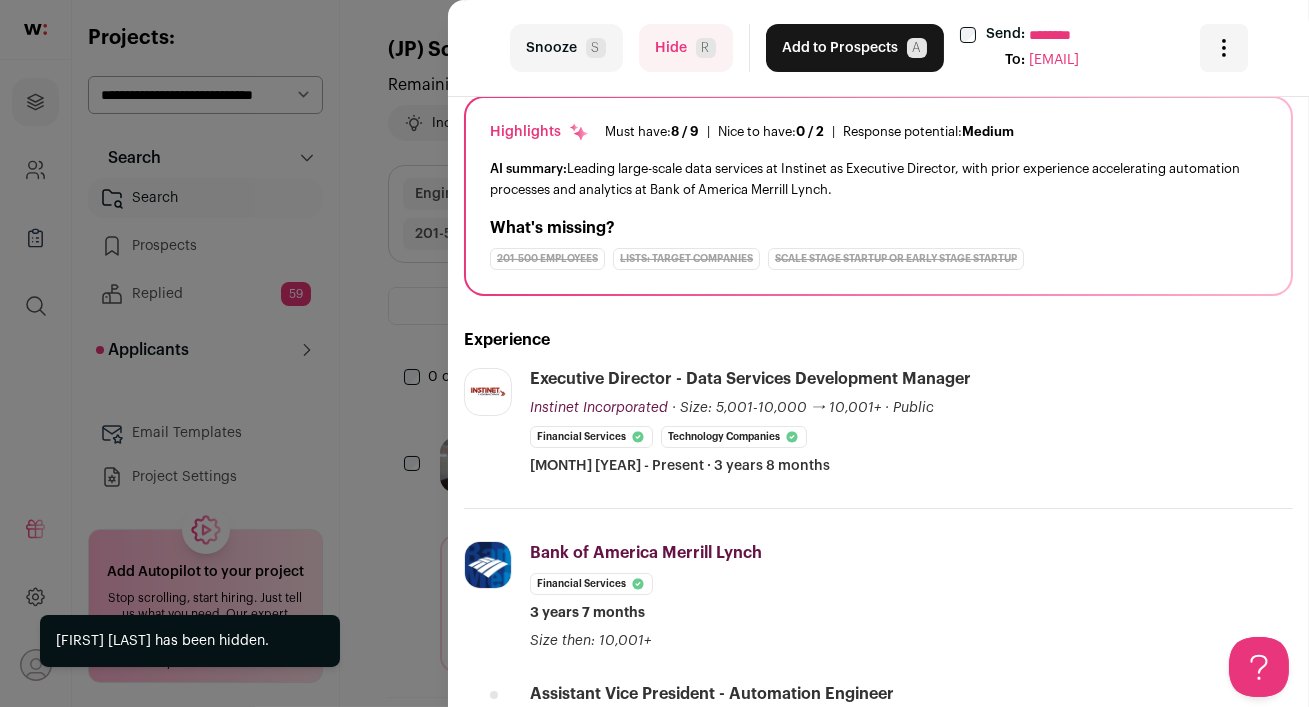 scroll, scrollTop: 175, scrollLeft: 0, axis: vertical 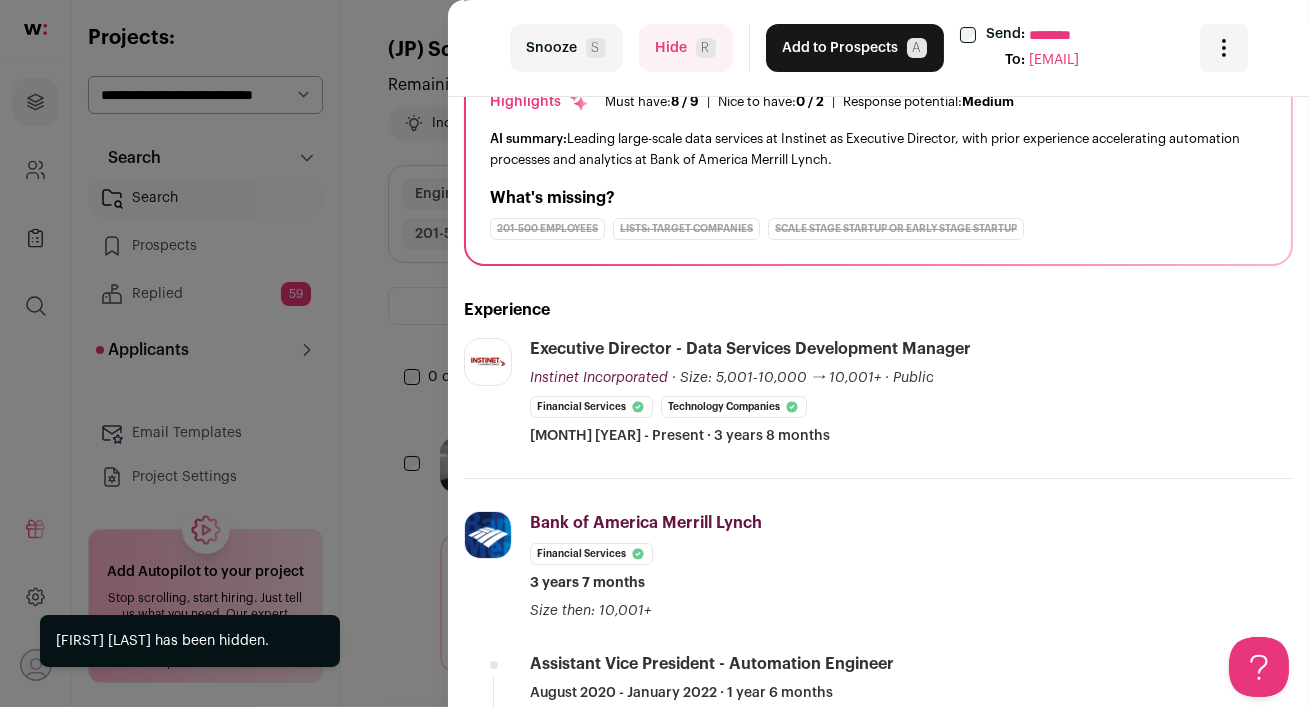 click on "R" at bounding box center [706, 48] 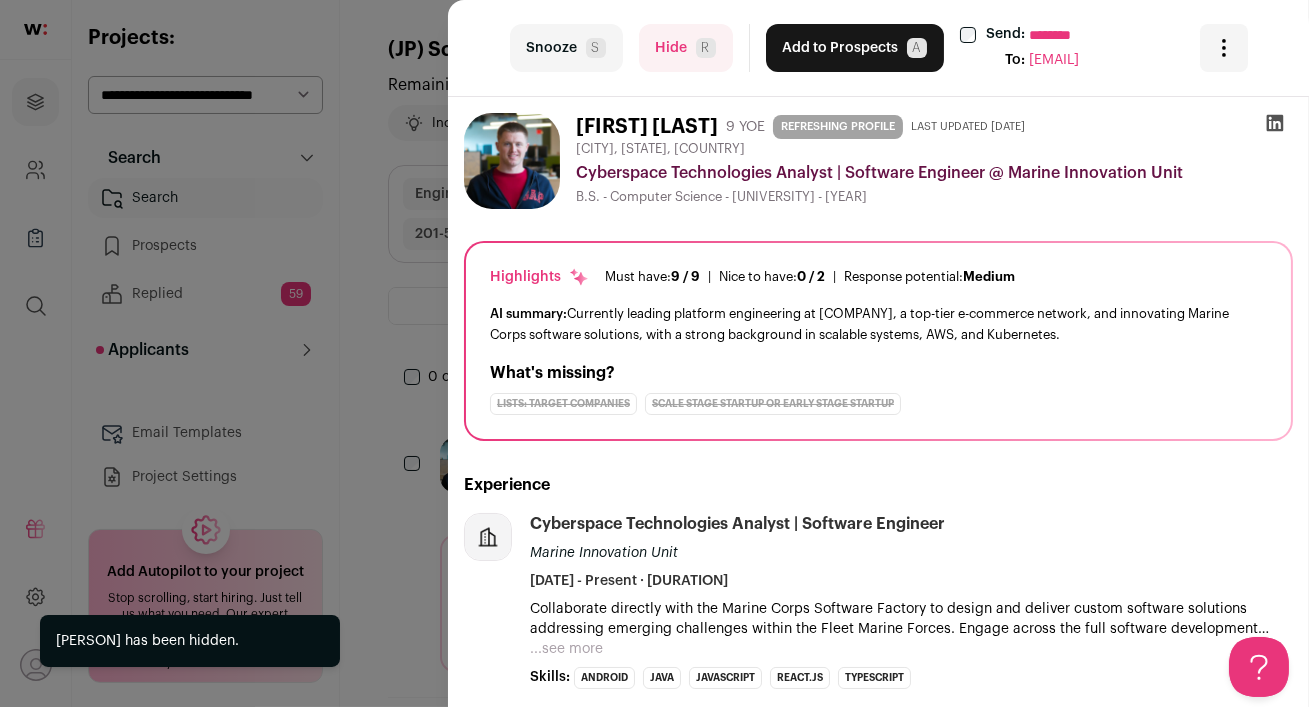 click on "R" at bounding box center (706, 48) 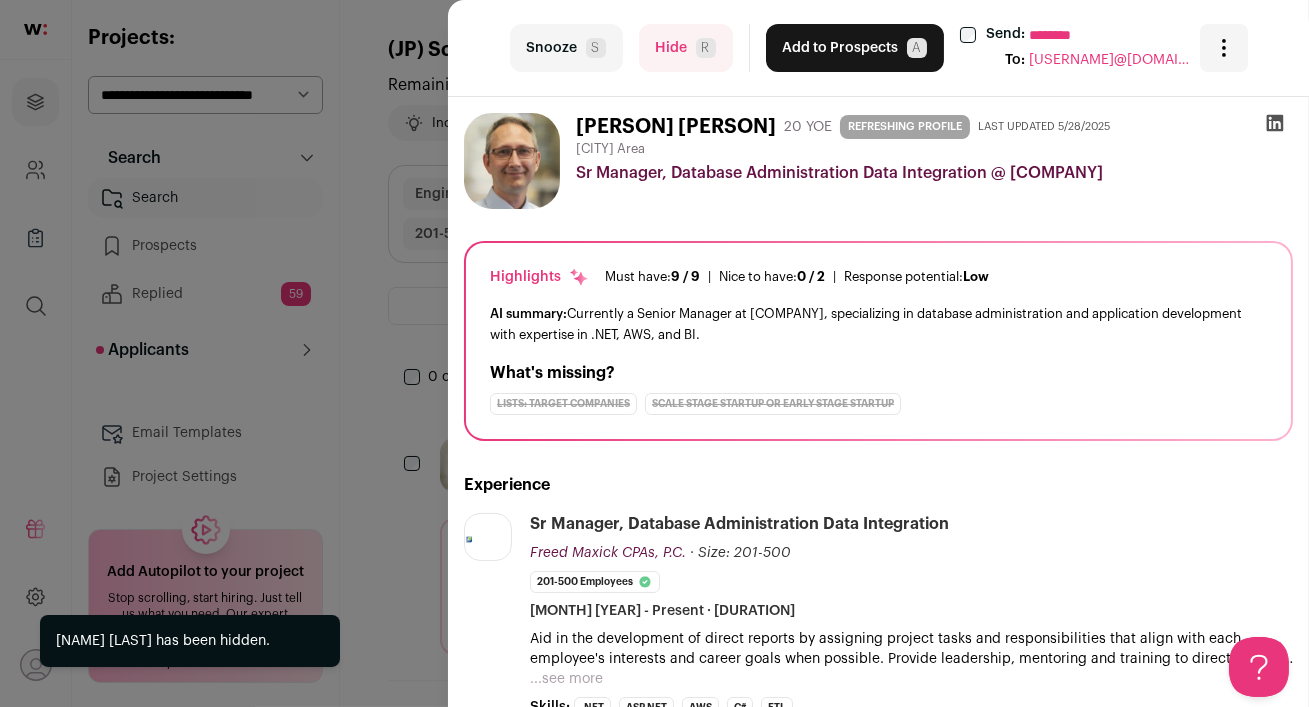 click on "Hide
R" at bounding box center (686, 48) 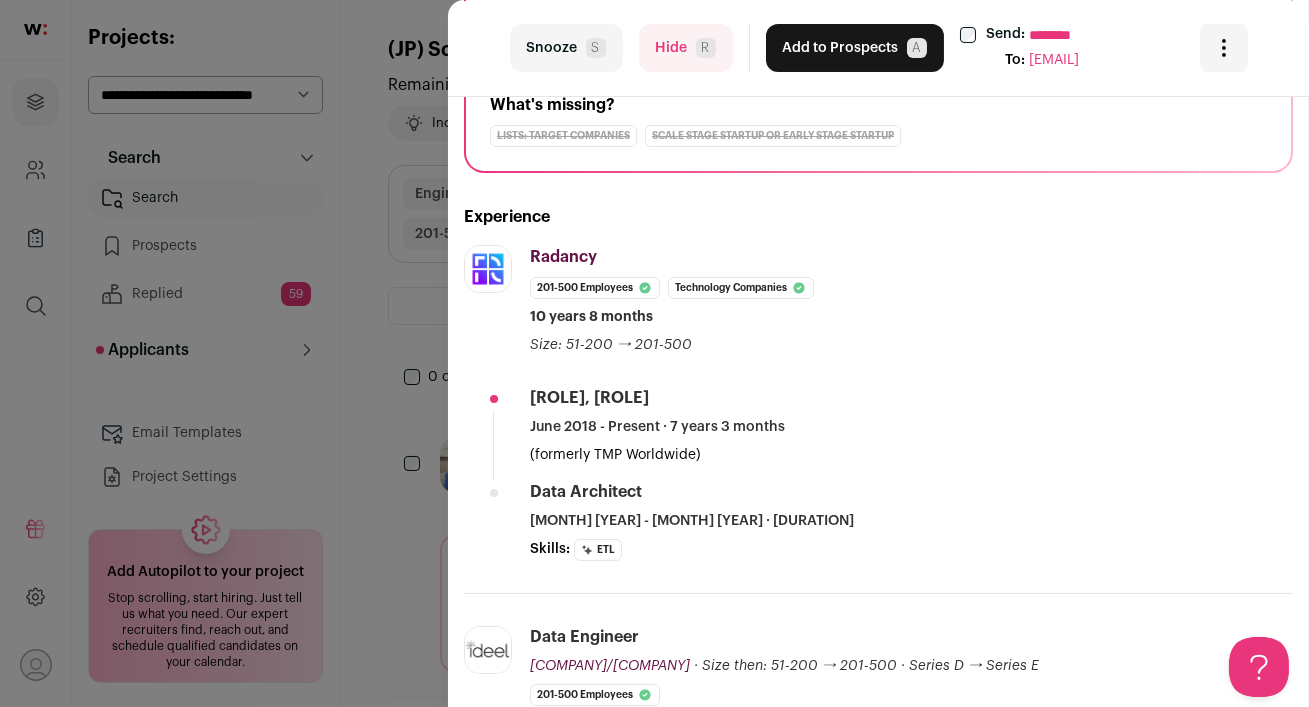 scroll, scrollTop: 424, scrollLeft: 0, axis: vertical 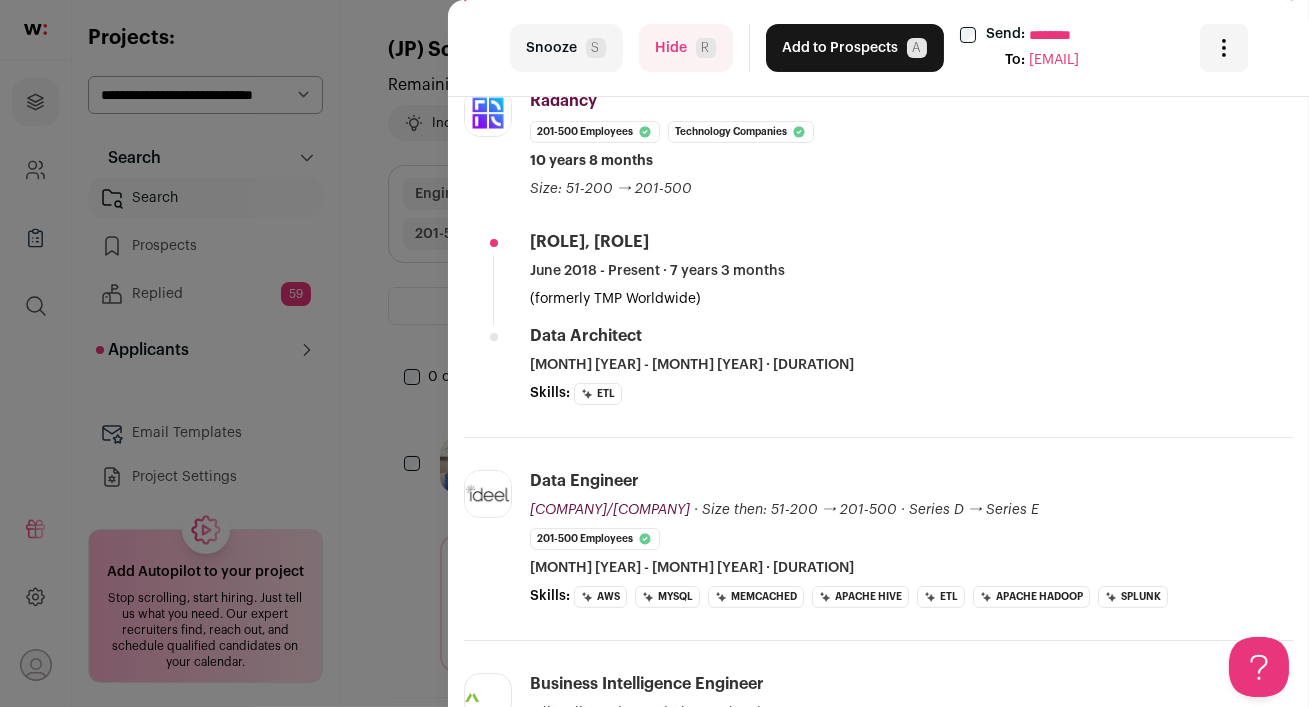 click on "Hide
R" at bounding box center (686, 48) 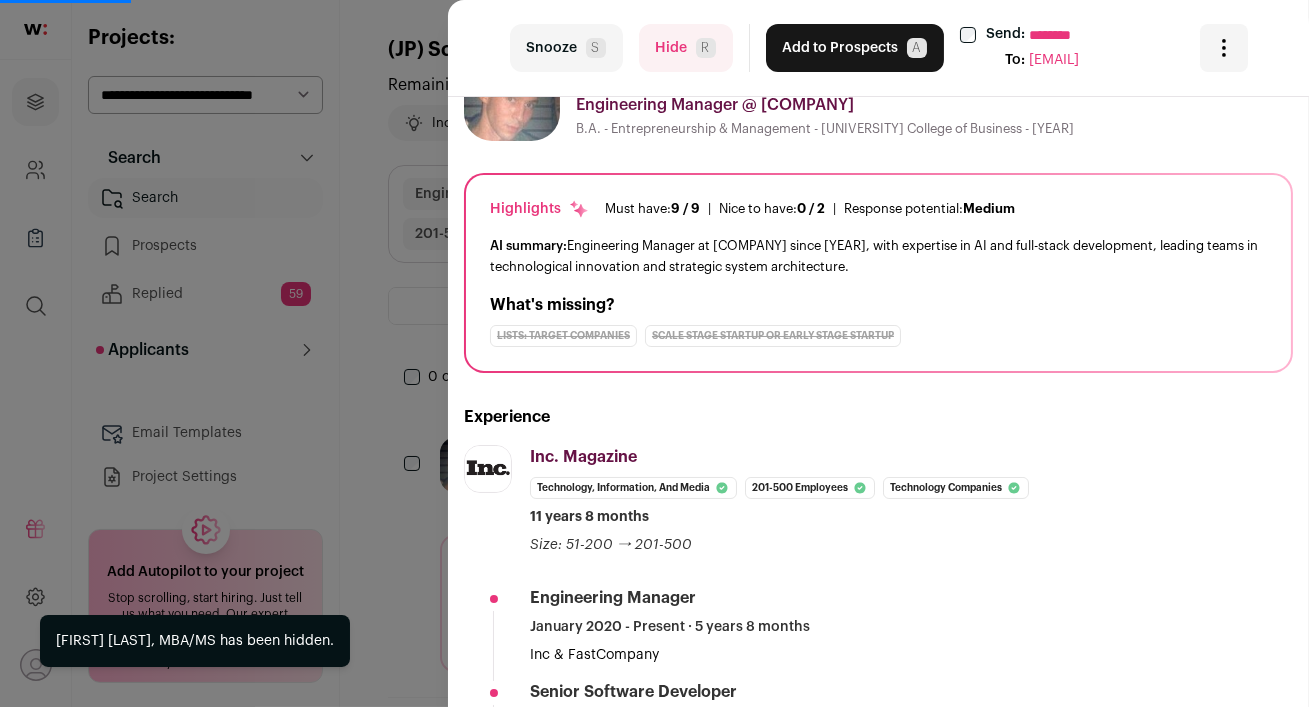 scroll, scrollTop: 104, scrollLeft: 0, axis: vertical 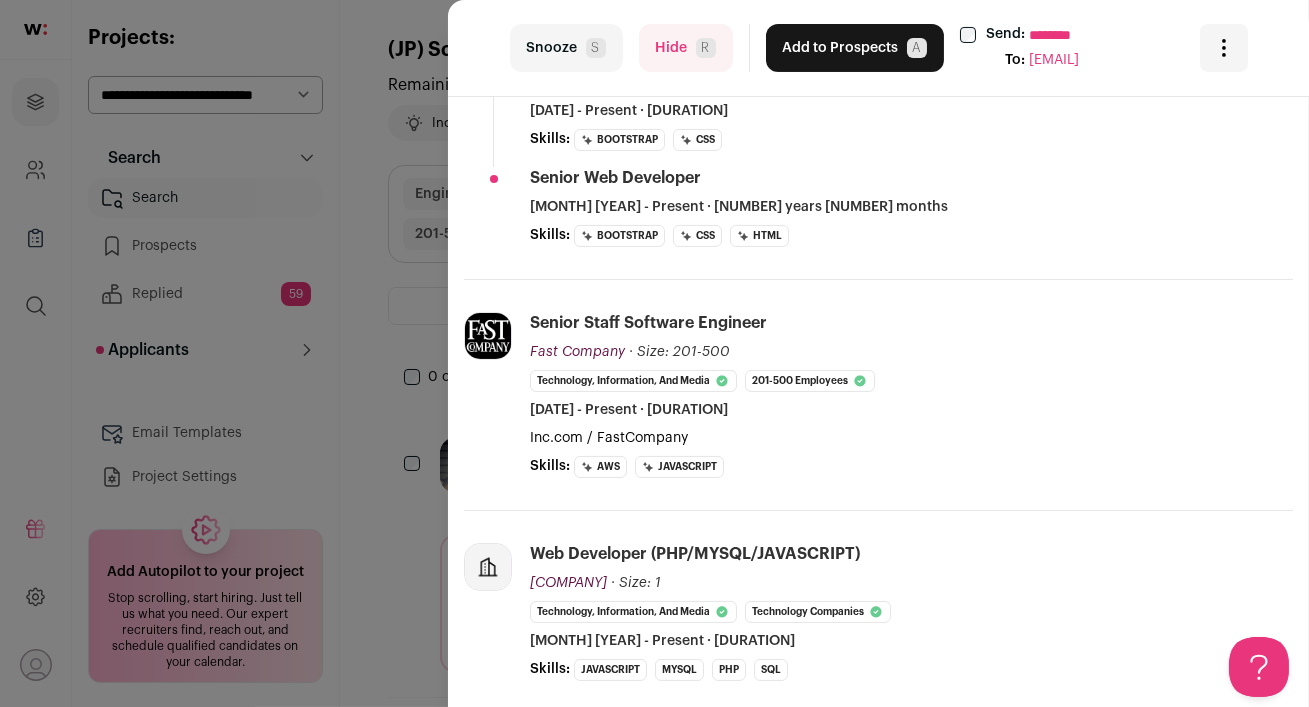 click on "Hide
R" at bounding box center [686, 48] 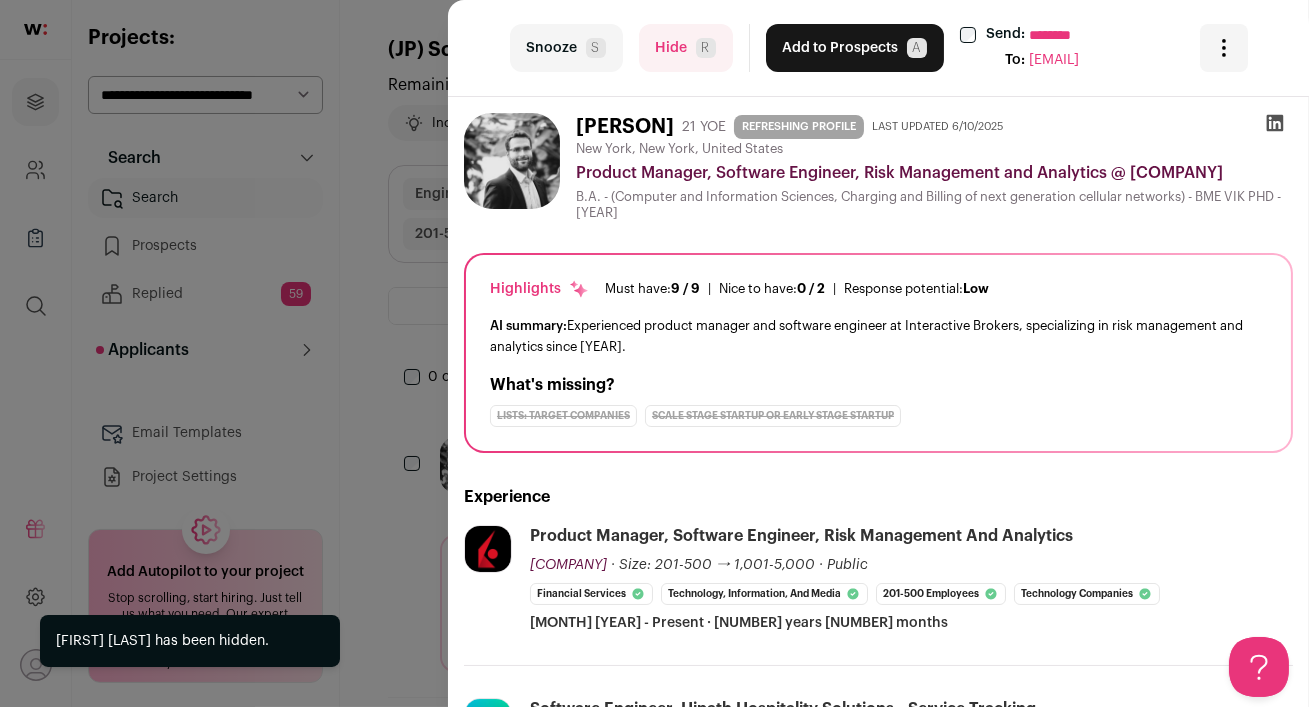 scroll, scrollTop: 0, scrollLeft: 0, axis: both 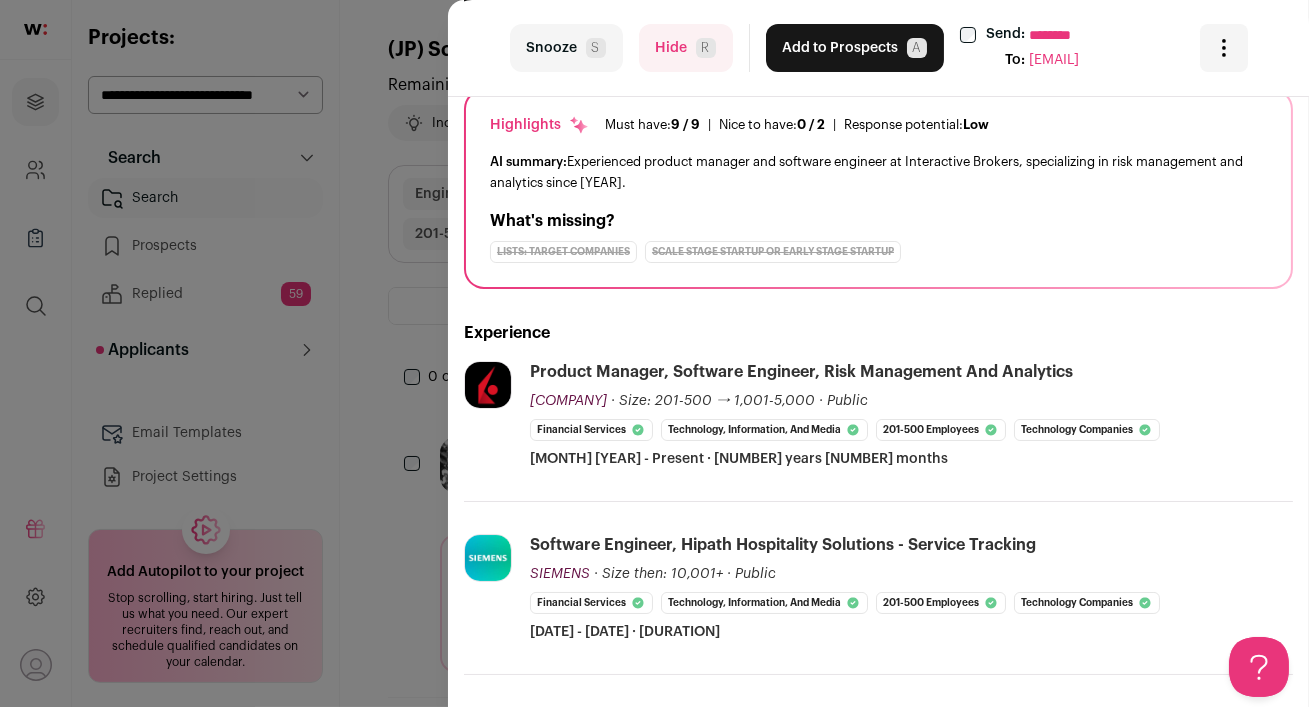 click on "Hide
R" at bounding box center [686, 48] 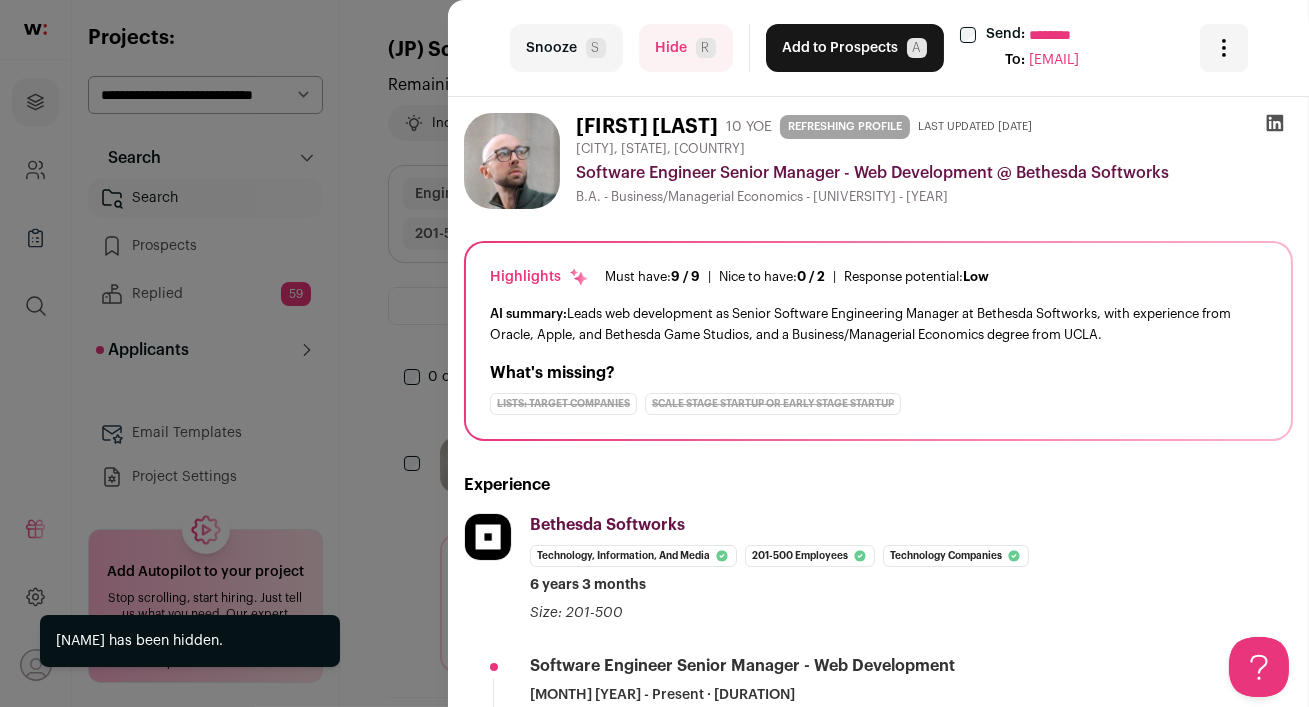 scroll, scrollTop: 0, scrollLeft: 0, axis: both 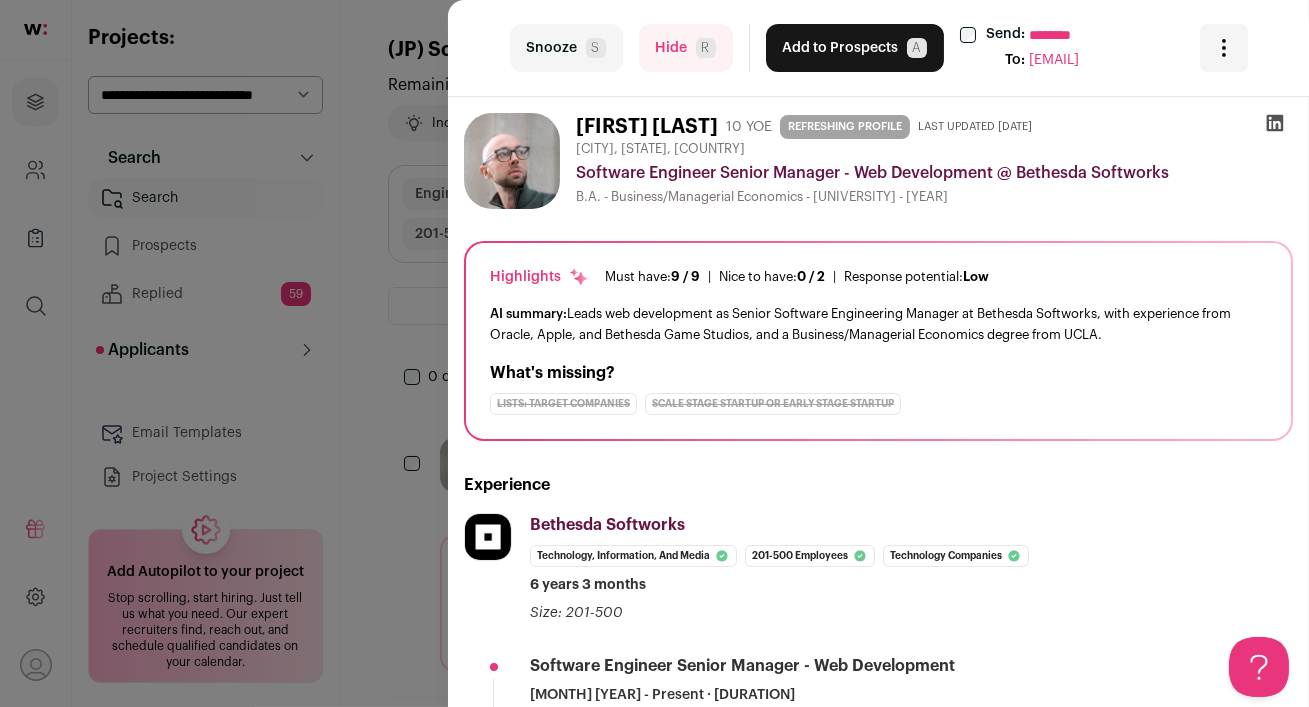 click on "Hide
R" at bounding box center (686, 48) 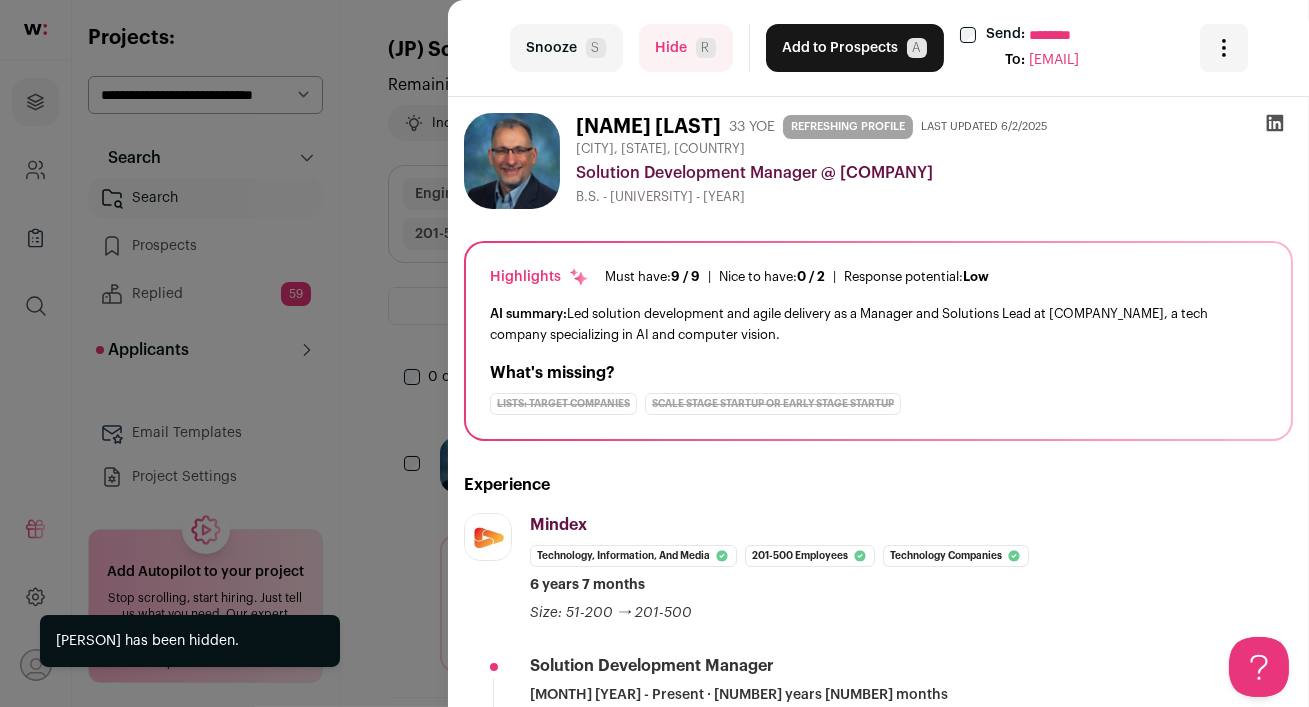 scroll, scrollTop: 0, scrollLeft: 0, axis: both 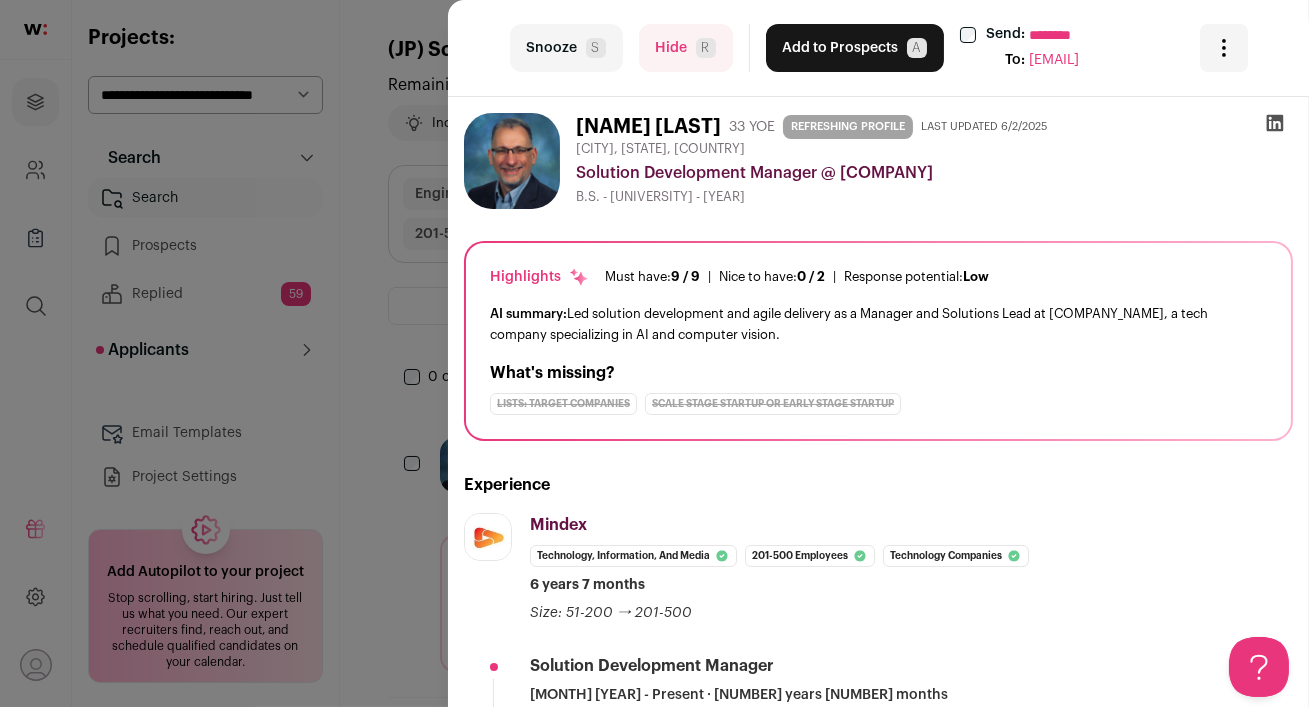 click 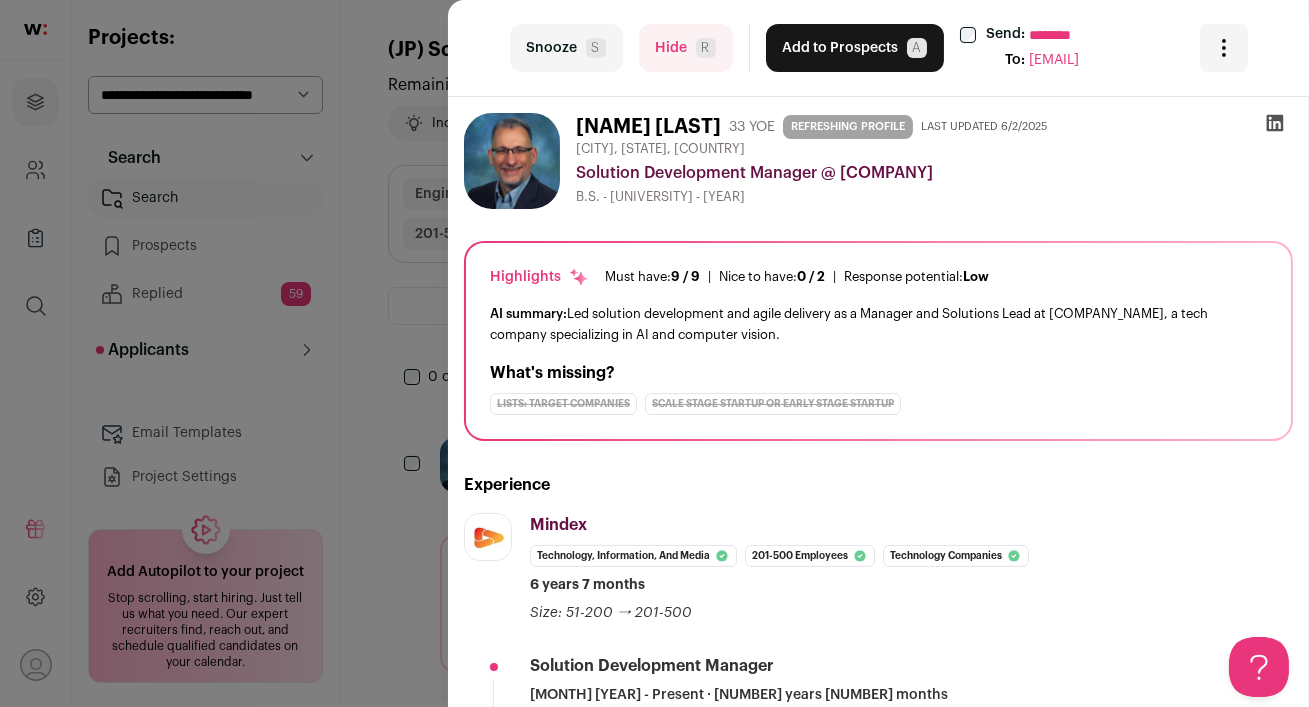 click on "Hide
R" at bounding box center [686, 48] 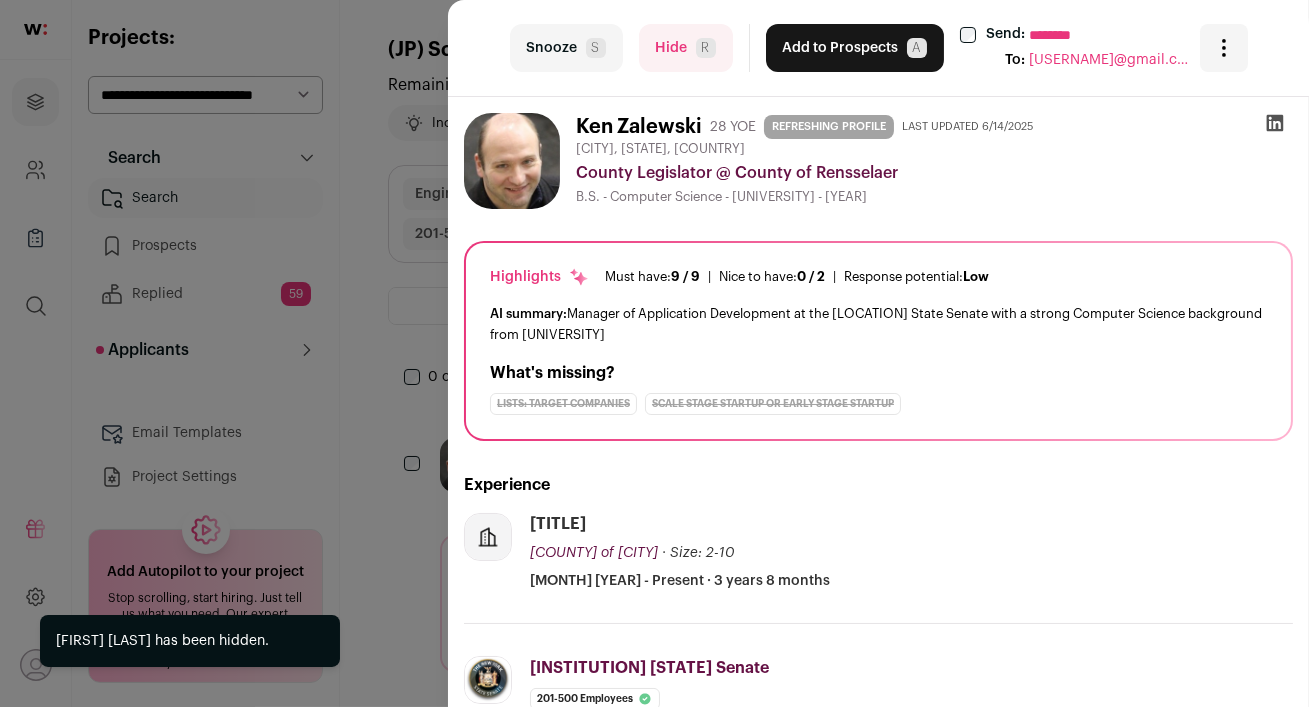 click on "Hide
R" at bounding box center (686, 48) 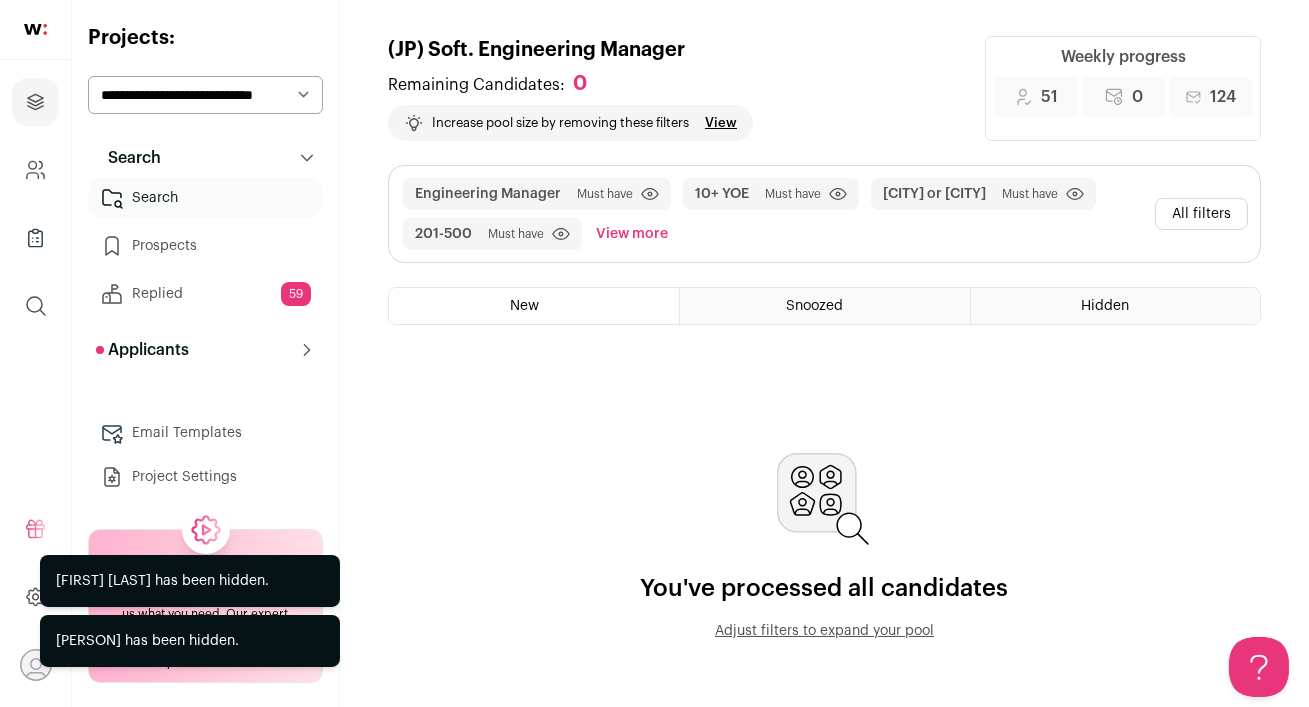 scroll, scrollTop: 0, scrollLeft: 0, axis: both 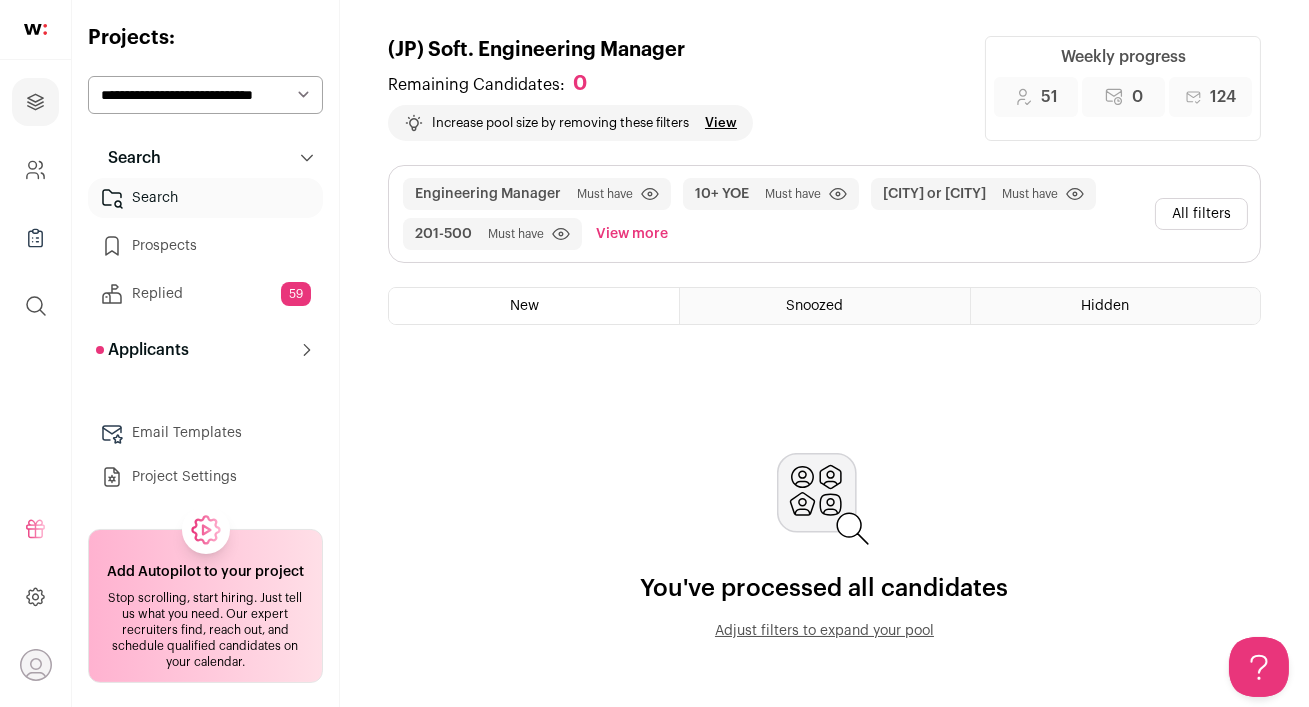 click on "All filters" at bounding box center (1201, 214) 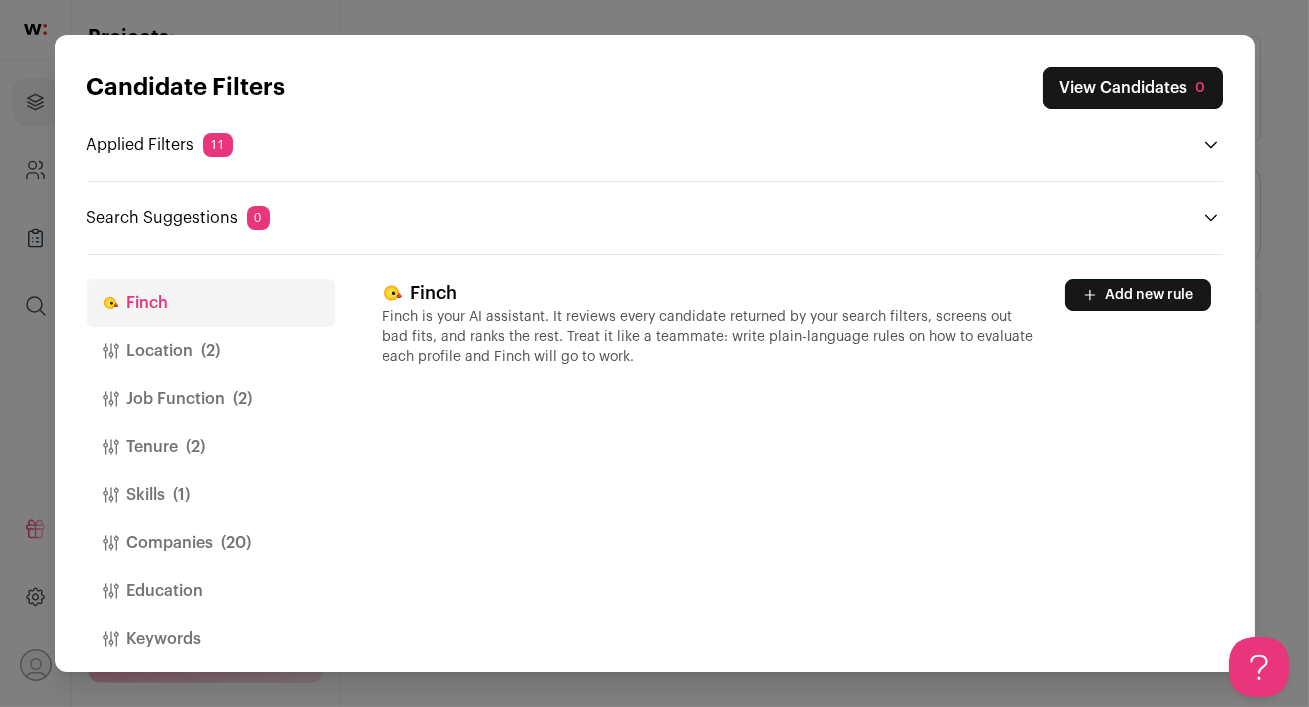 click on "Location
(2)" at bounding box center (211, 351) 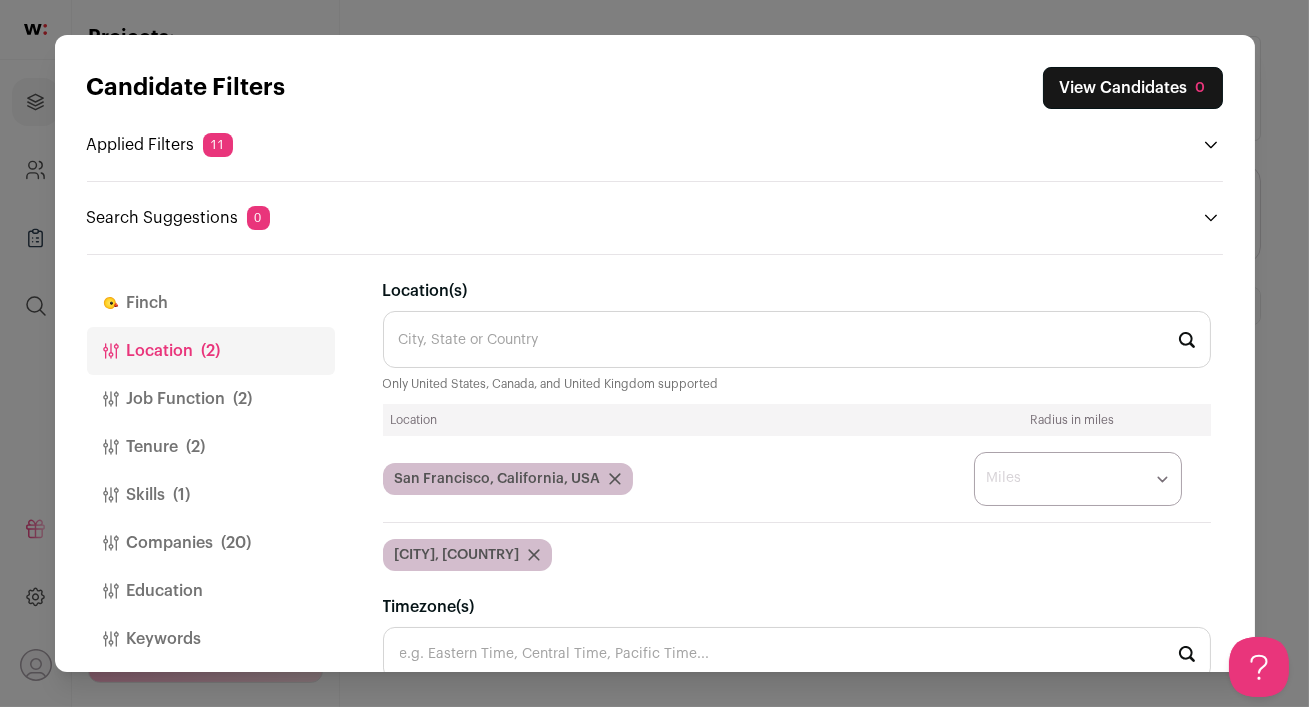 click on "Job Function
(2)" at bounding box center [211, 399] 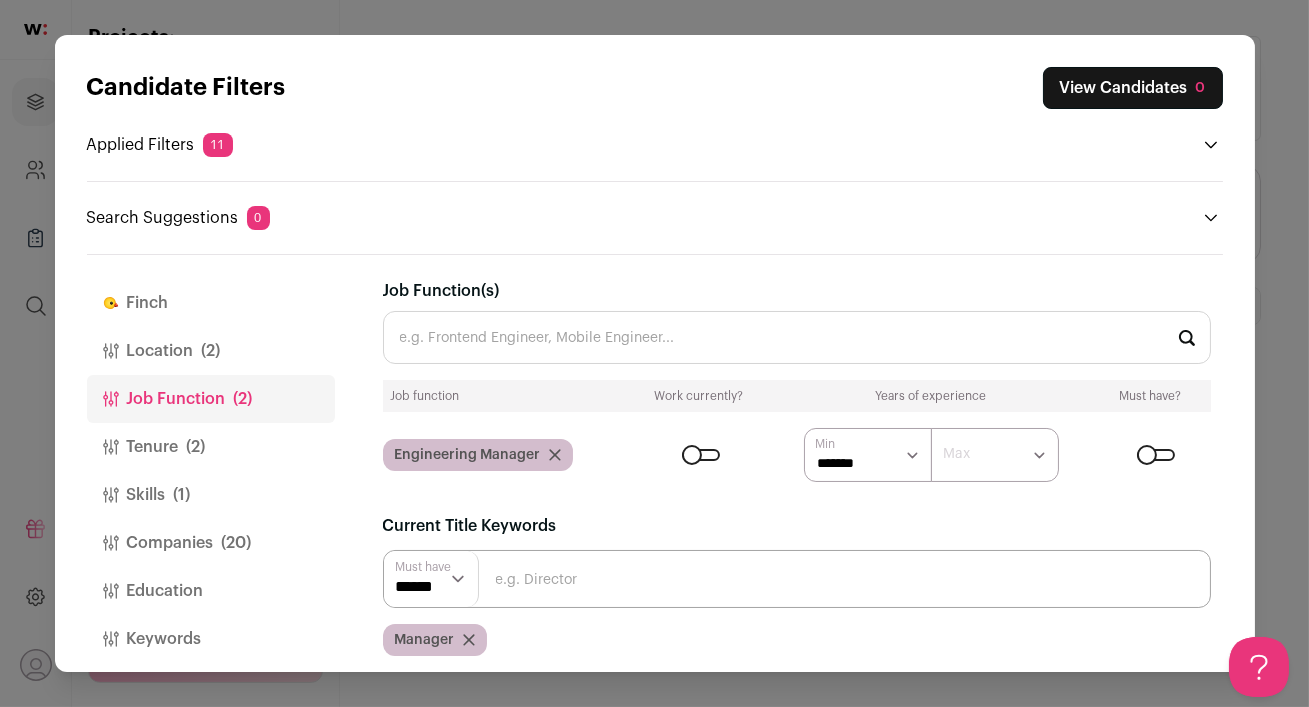 scroll, scrollTop: 15, scrollLeft: 0, axis: vertical 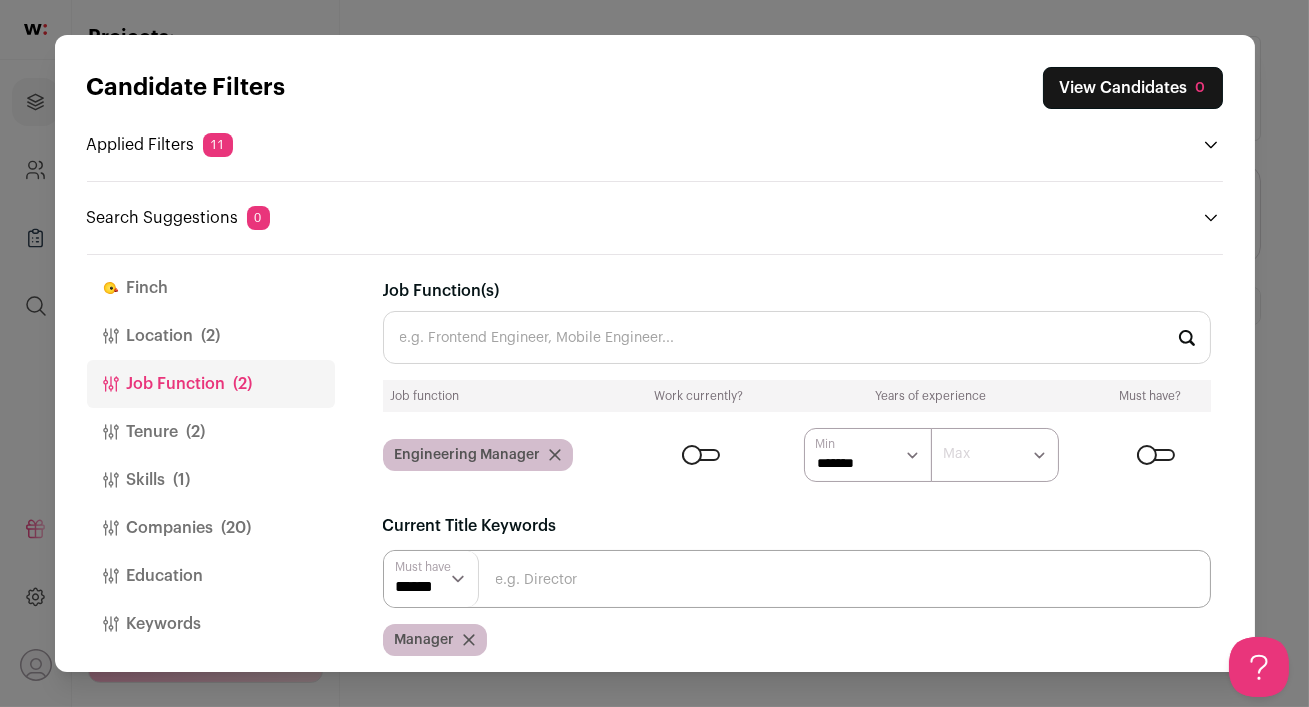 click 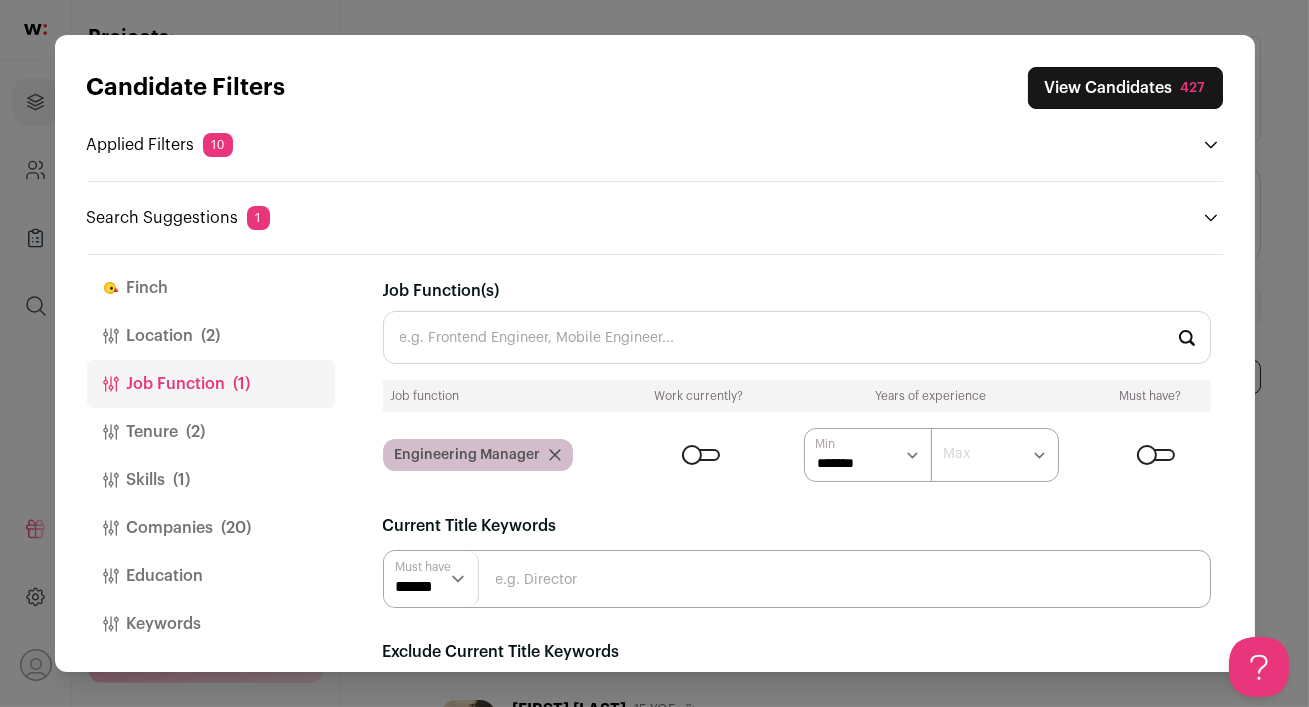 scroll, scrollTop: 0, scrollLeft: 0, axis: both 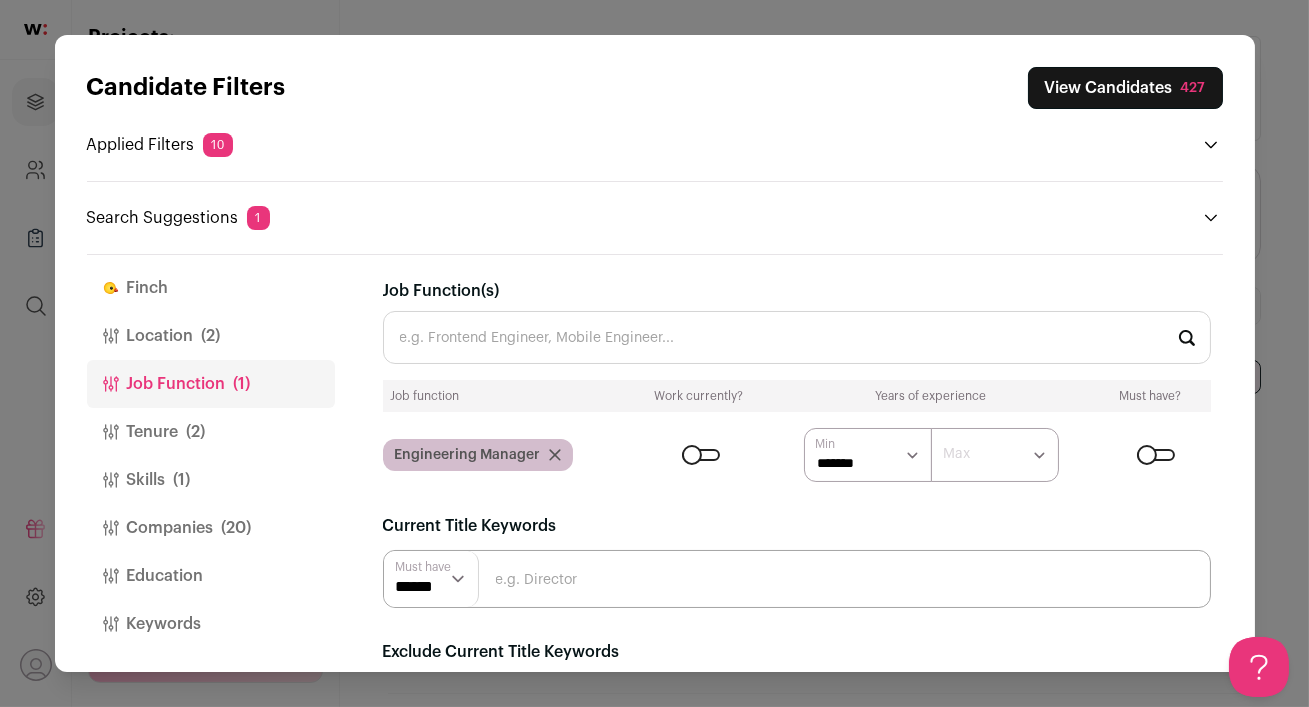 click on "View Candidates
[NUMBER]" at bounding box center [1125, 88] 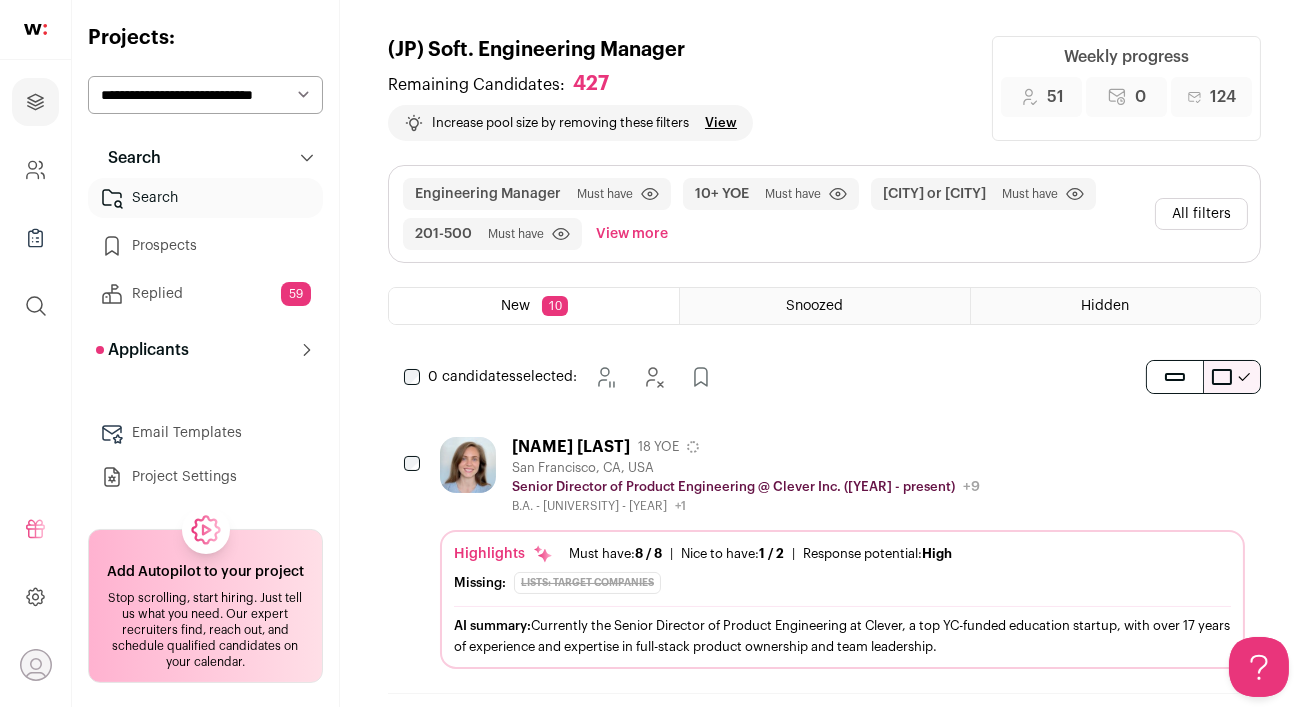 scroll, scrollTop: 0, scrollLeft: 0, axis: both 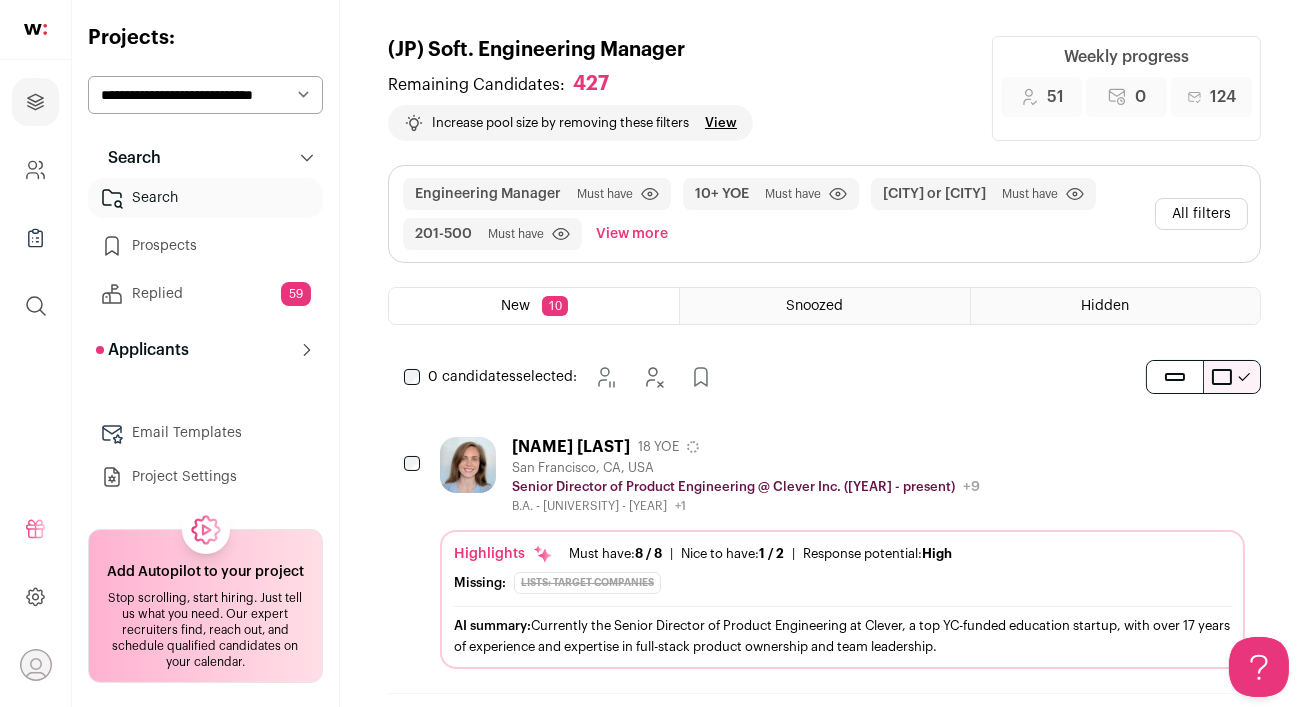click on "[FIRST] [LAST]
18 YOE" at bounding box center [746, 447] 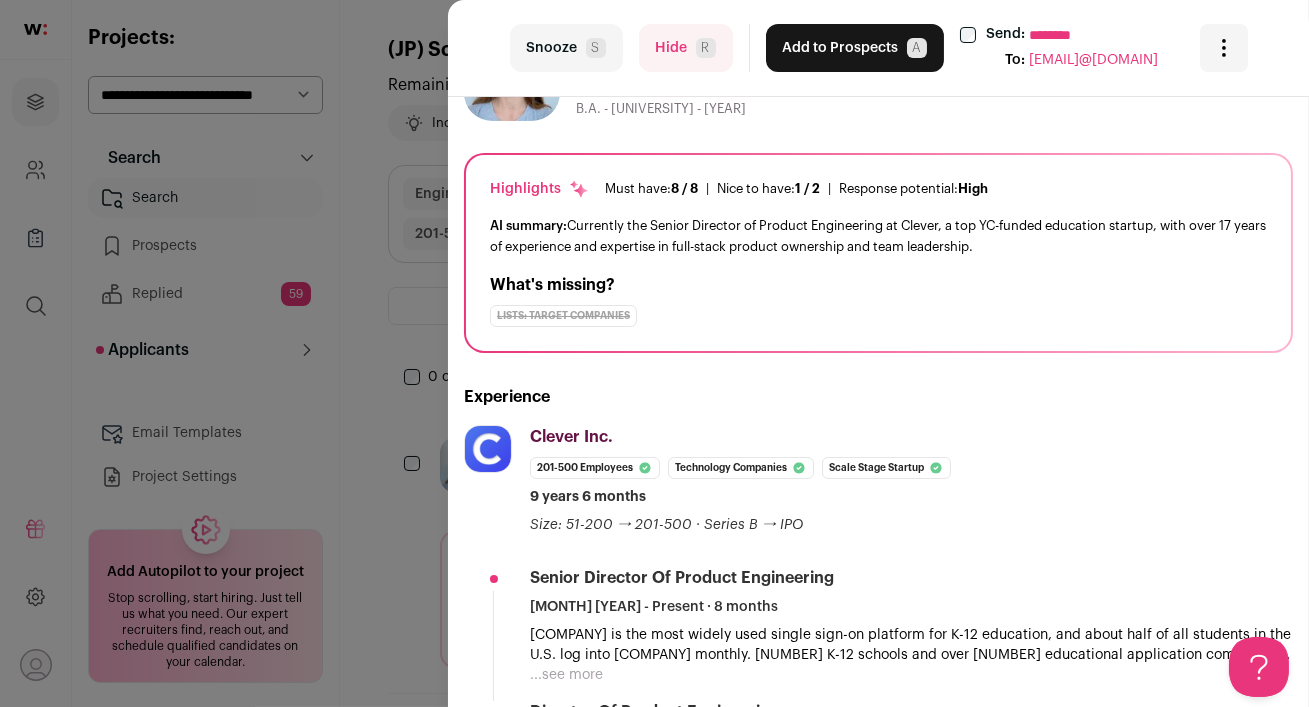 scroll, scrollTop: 90, scrollLeft: 0, axis: vertical 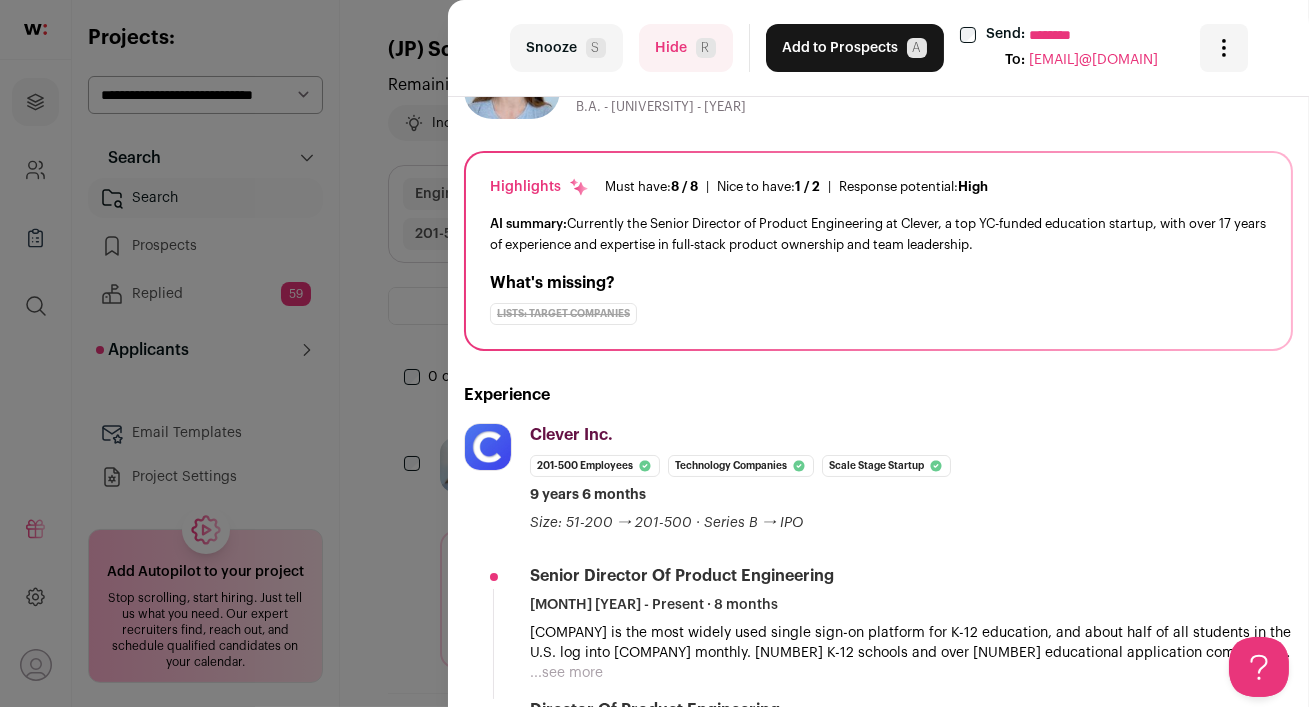 click on "Send:
********
To:
[EMAIL]
Are you sure?
[FIRST] [LAST]  is already in your ATS. Do you wish to reach out to this candidate through wellfound:ai?
Cancel
********" at bounding box center (654, 353) 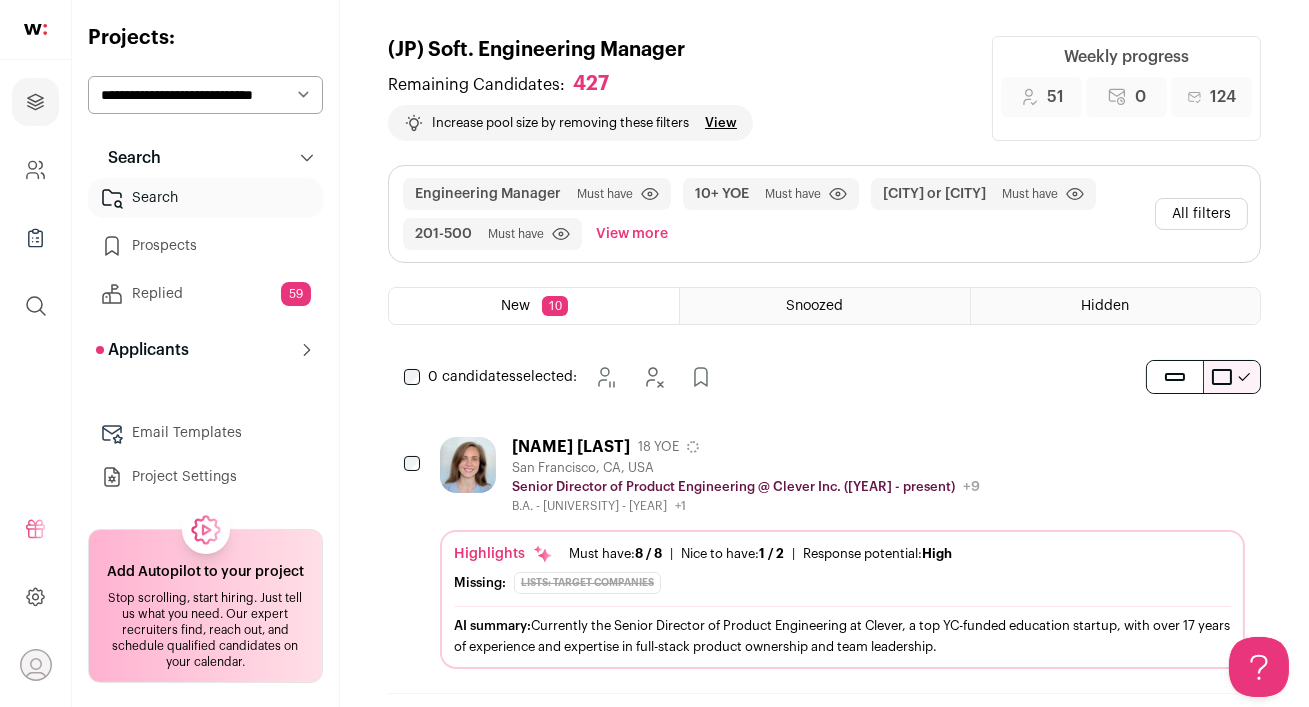 click on "All filters" at bounding box center (1201, 214) 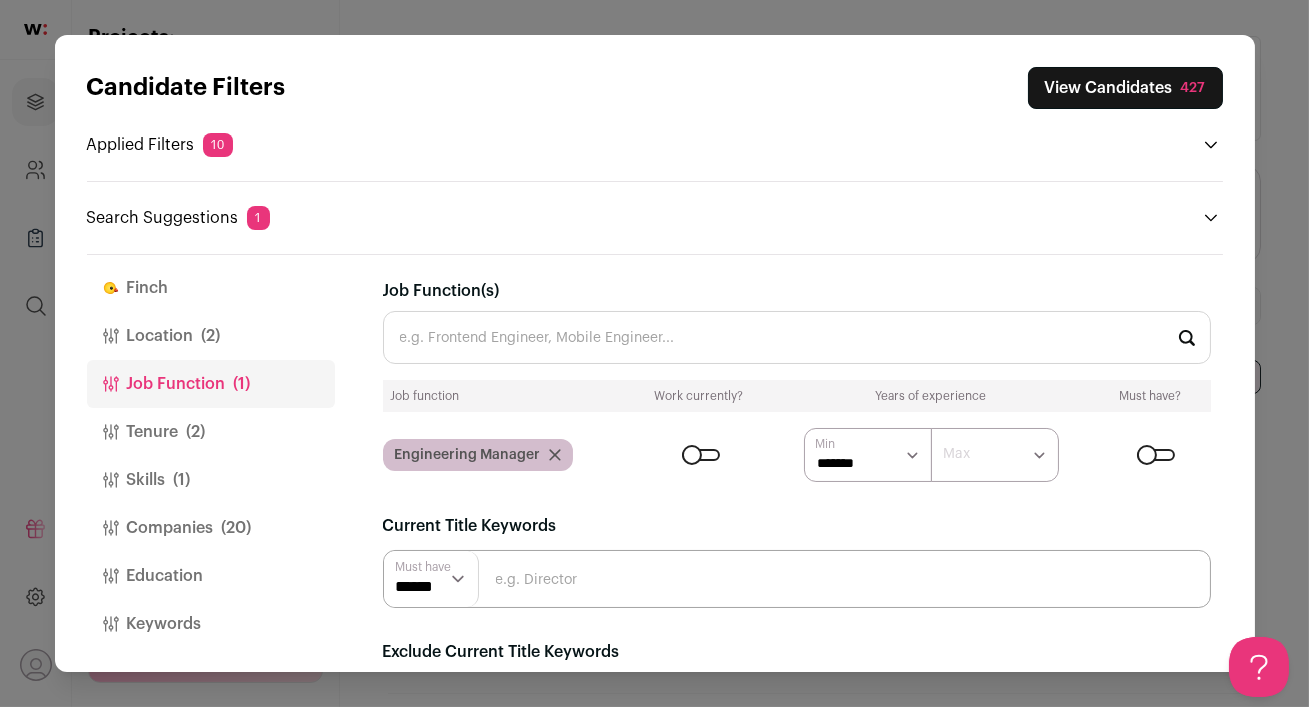 click on "Finch" at bounding box center (211, 288) 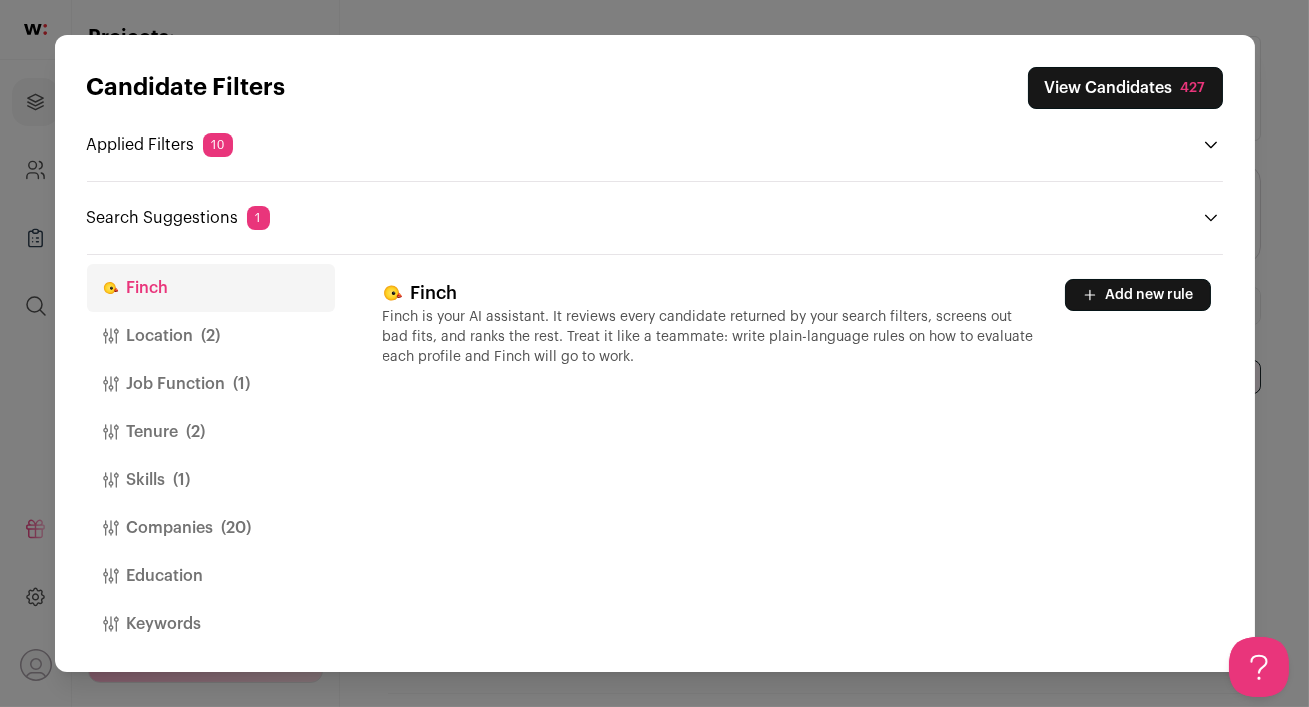 click on "Add new rule" at bounding box center (1138, 295) 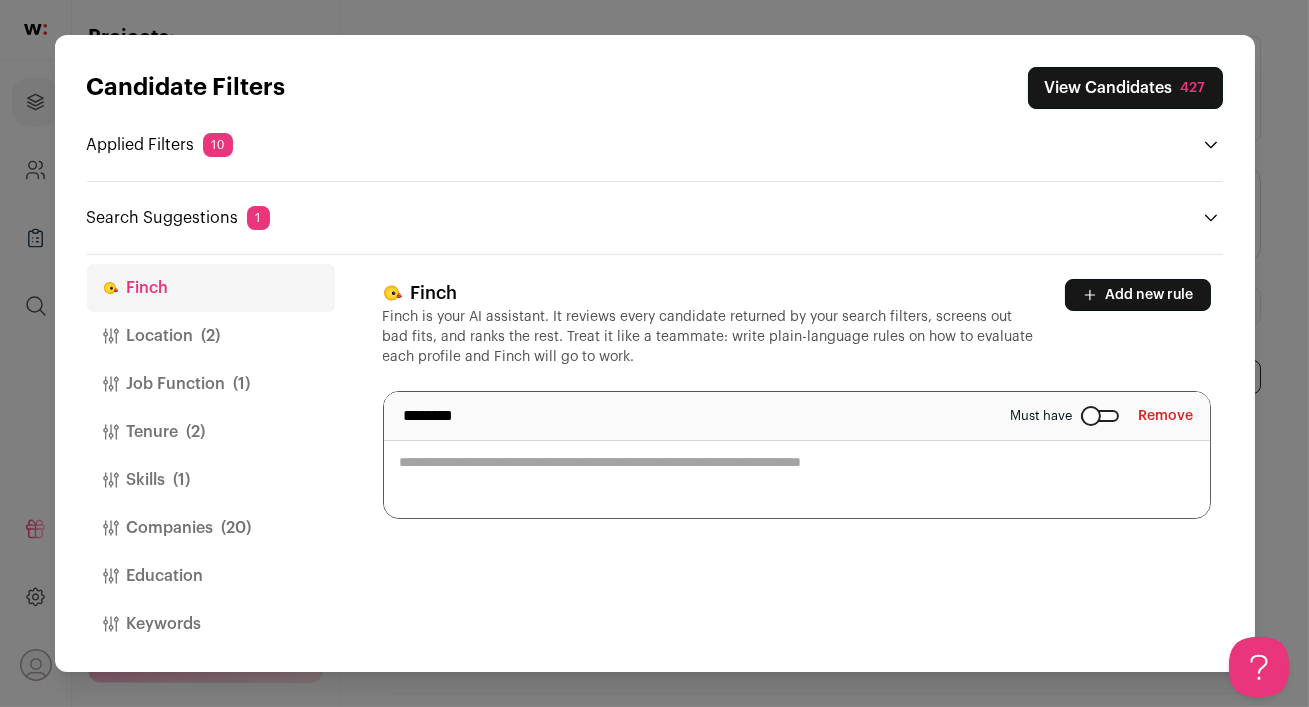 click at bounding box center (797, 455) 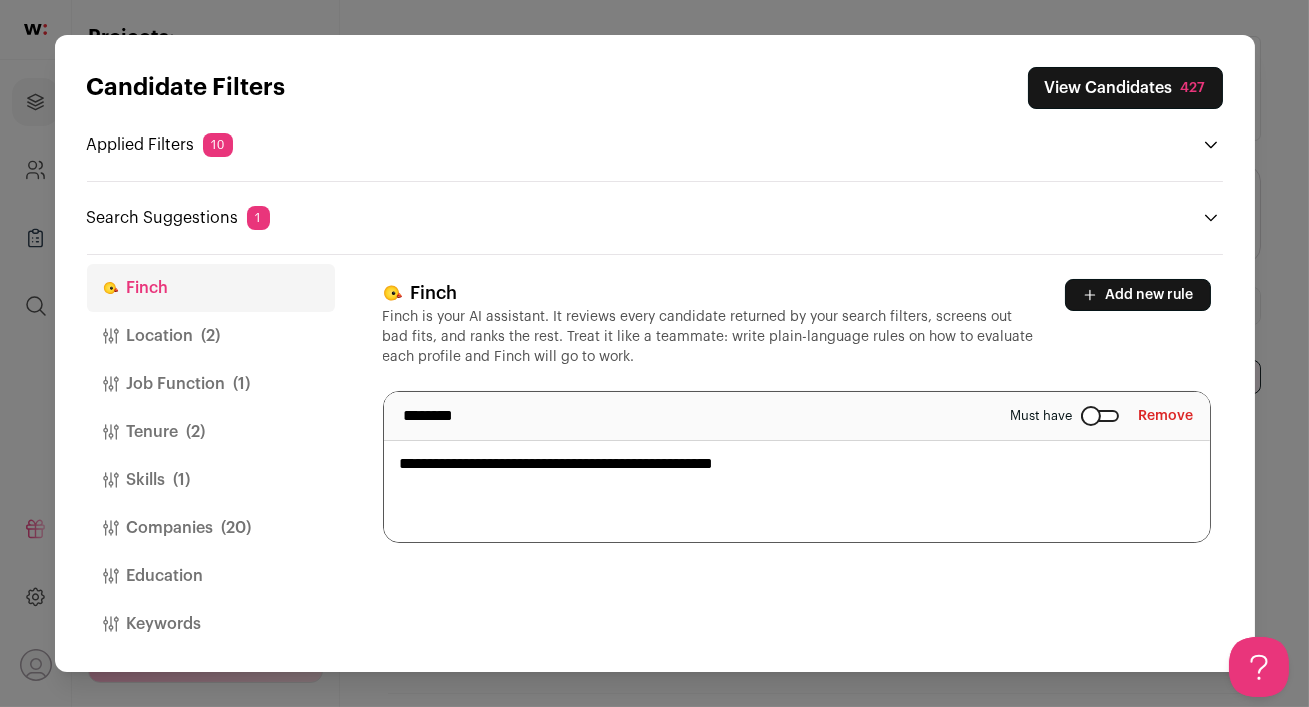 click on "**********" at bounding box center (797, 467) 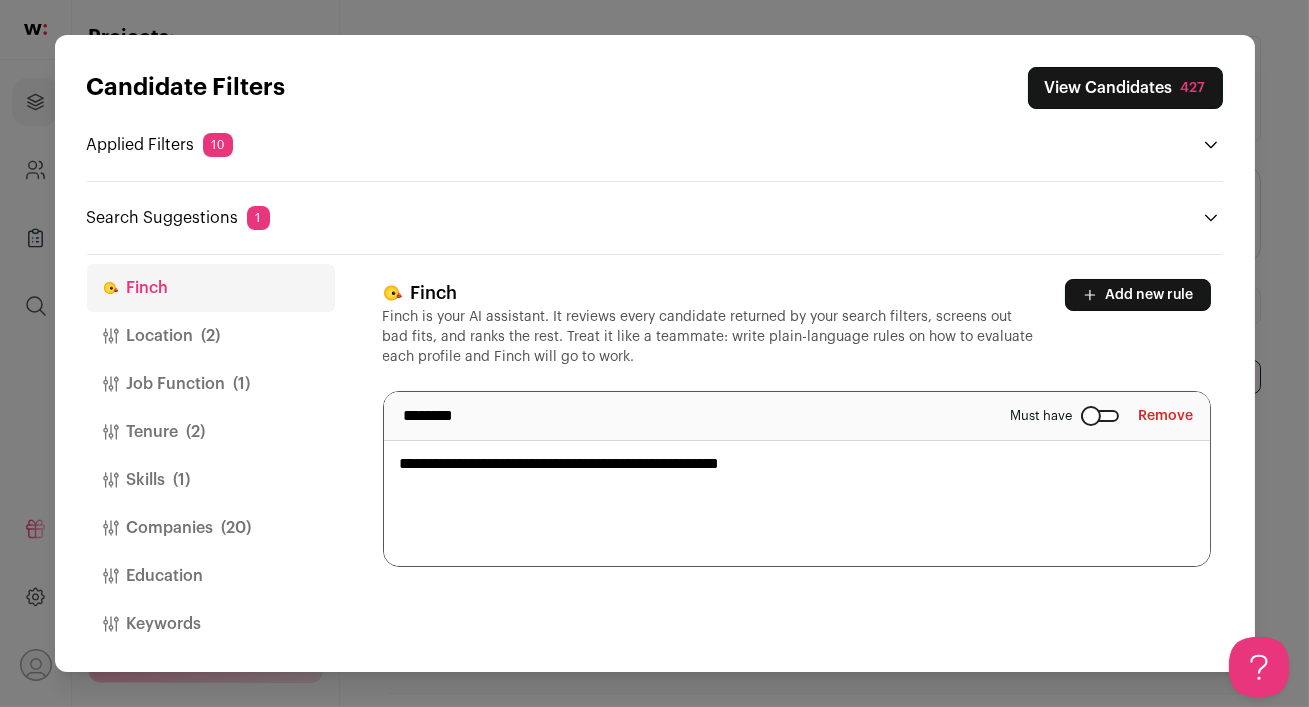 type on "**********" 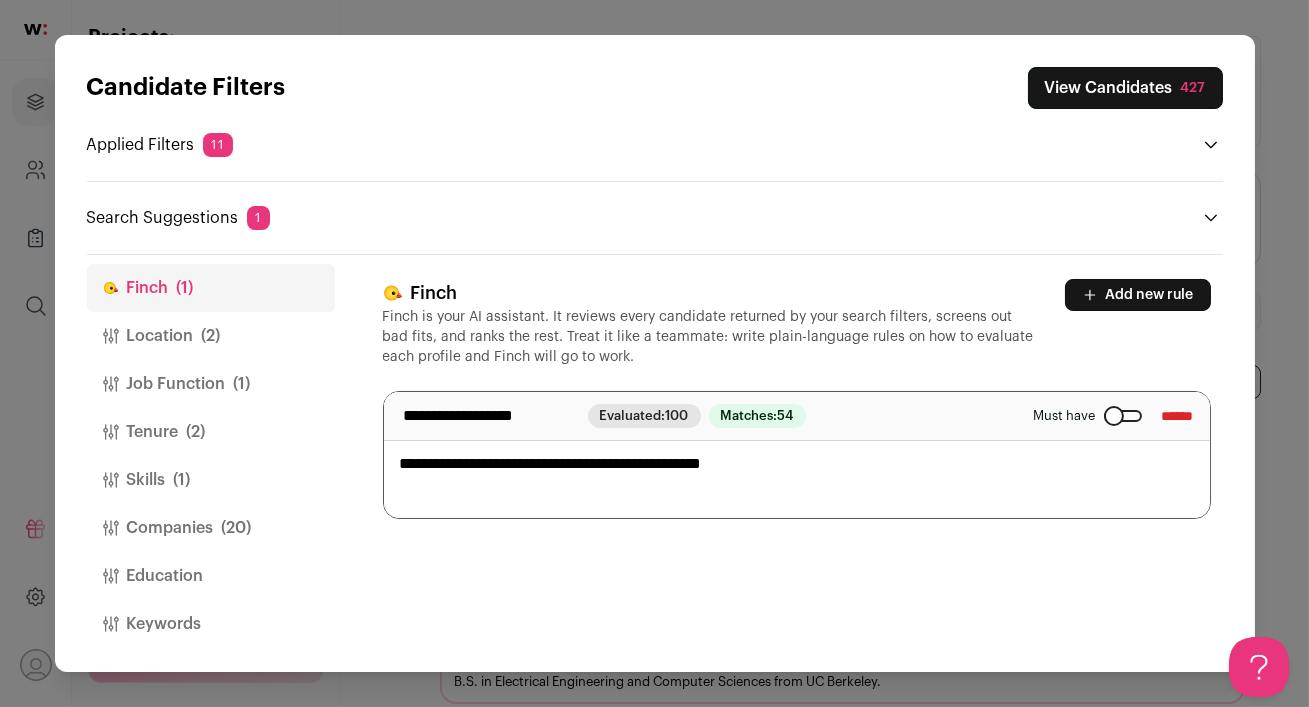 scroll, scrollTop: 0, scrollLeft: 0, axis: both 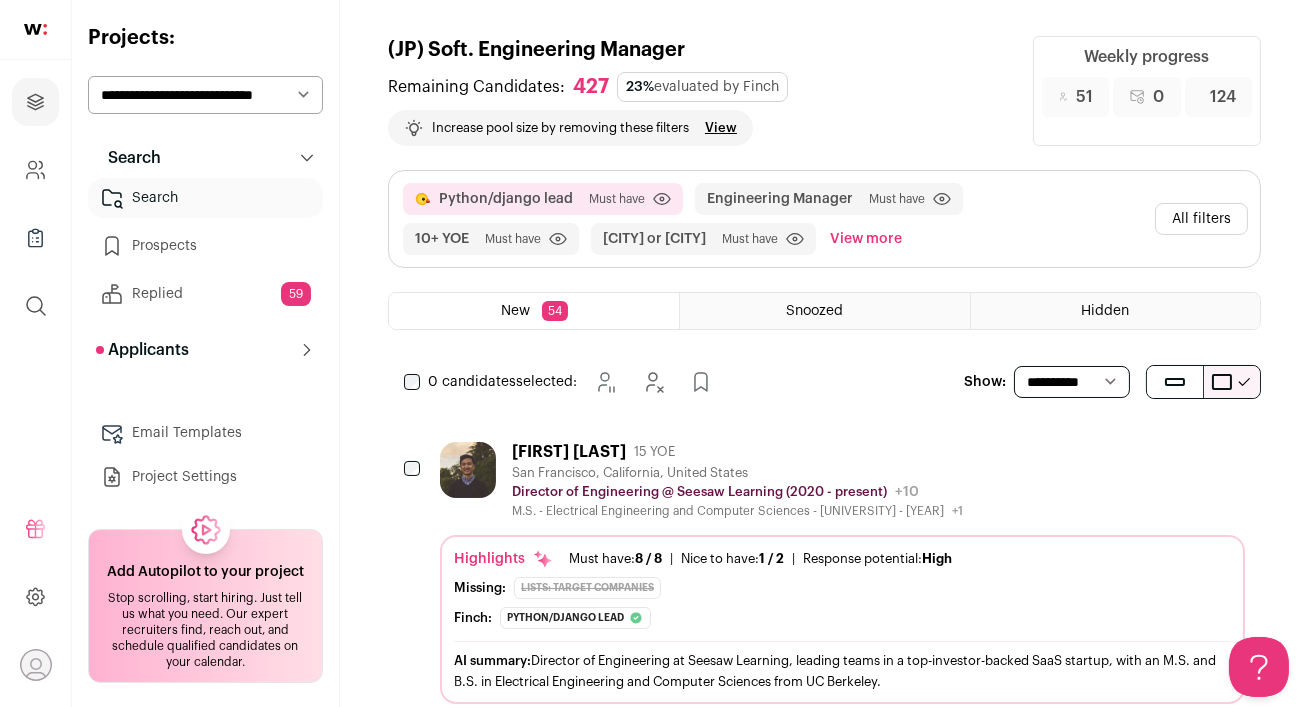 click on "[NAME] [LAST]
[YEARS] YOE" at bounding box center (737, 452) 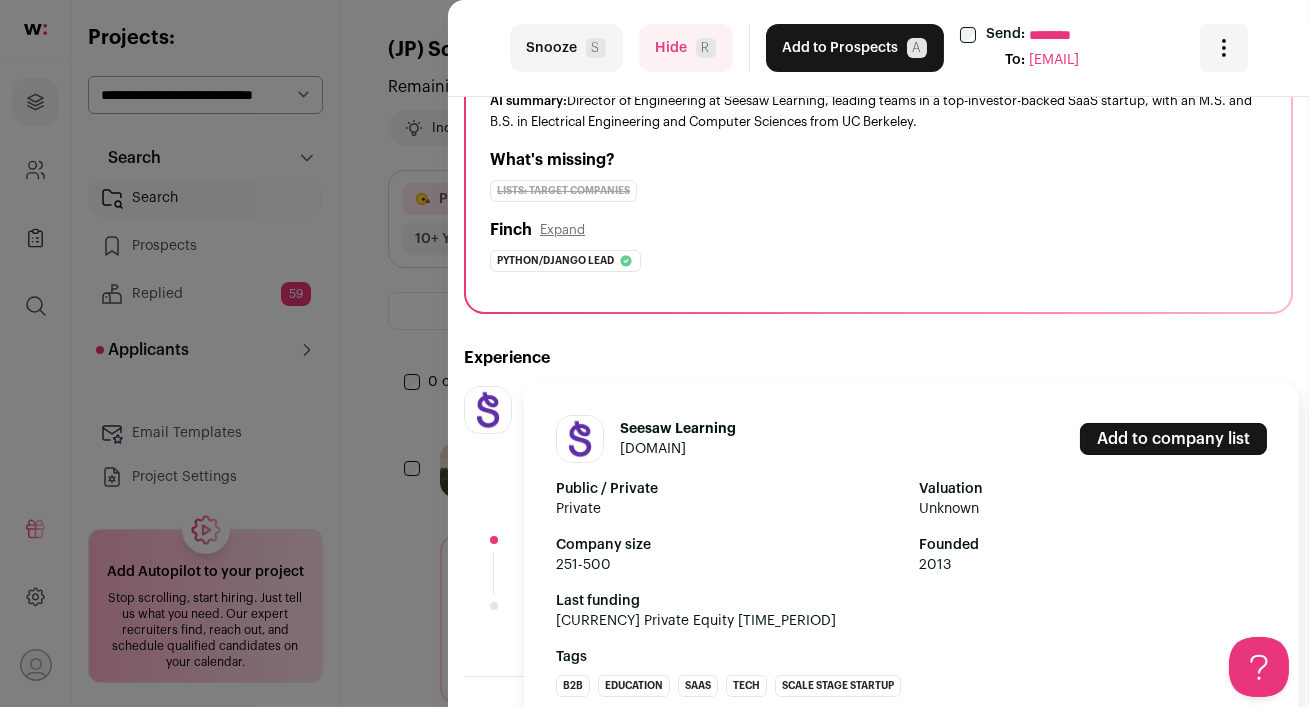 scroll, scrollTop: 215, scrollLeft: 0, axis: vertical 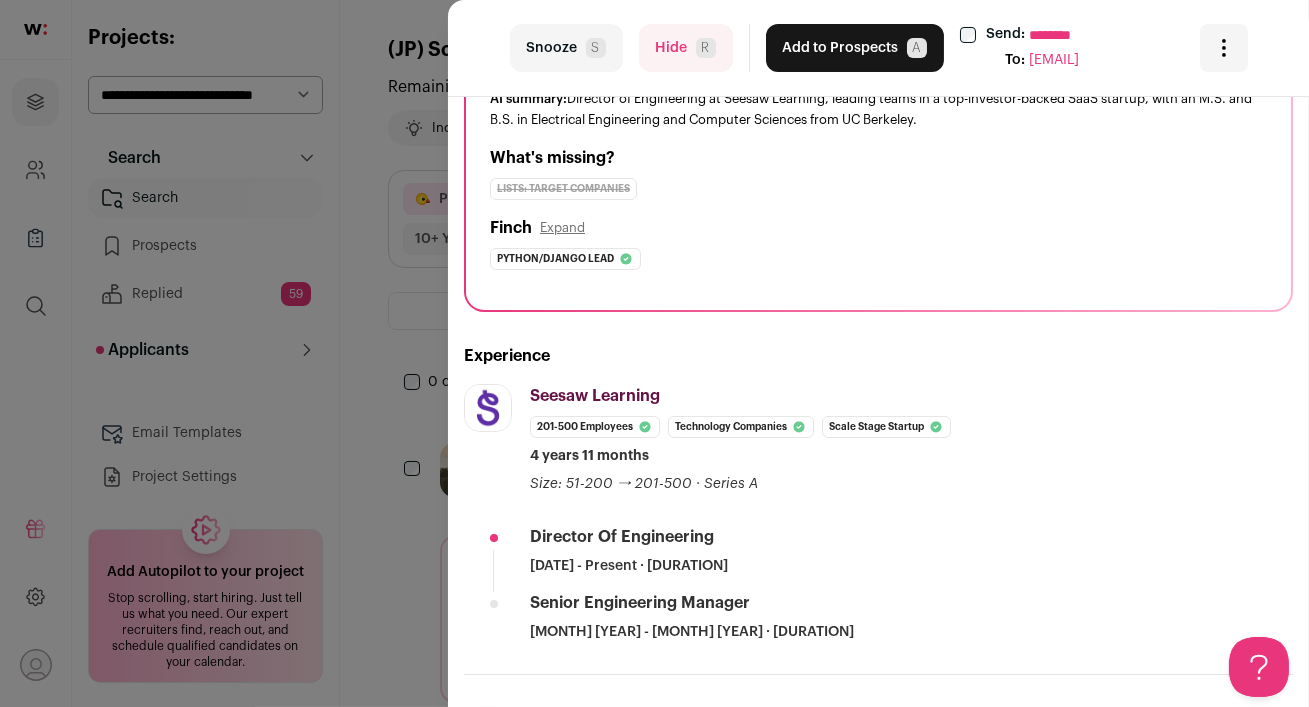 click on "Add to Prospects
A" at bounding box center (855, 48) 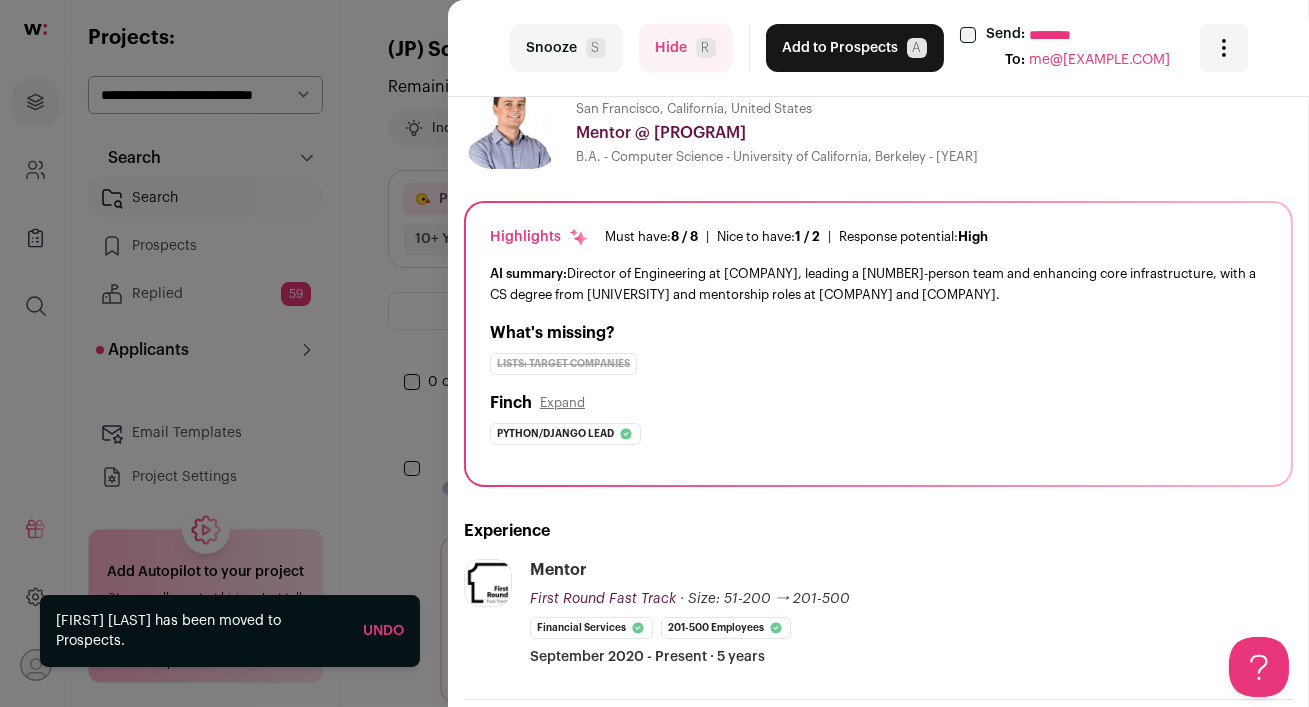 scroll, scrollTop: 191, scrollLeft: 0, axis: vertical 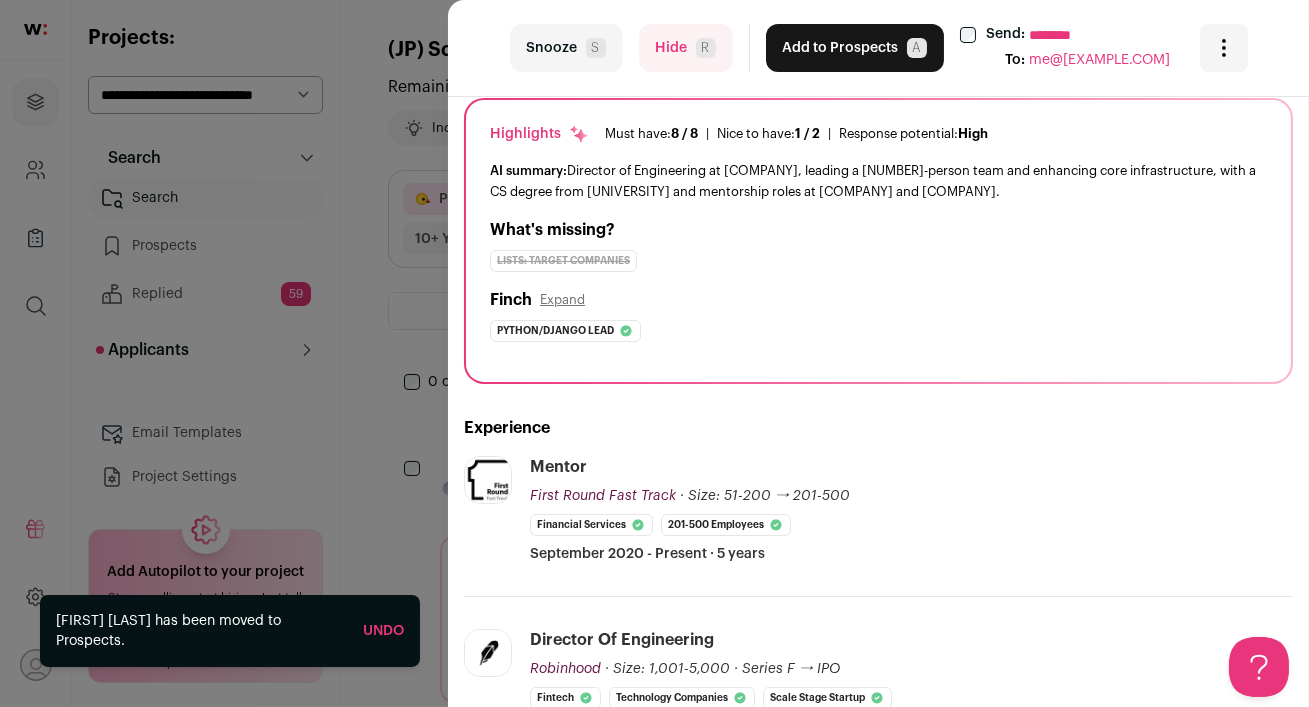 click on "Hide
R" at bounding box center [686, 48] 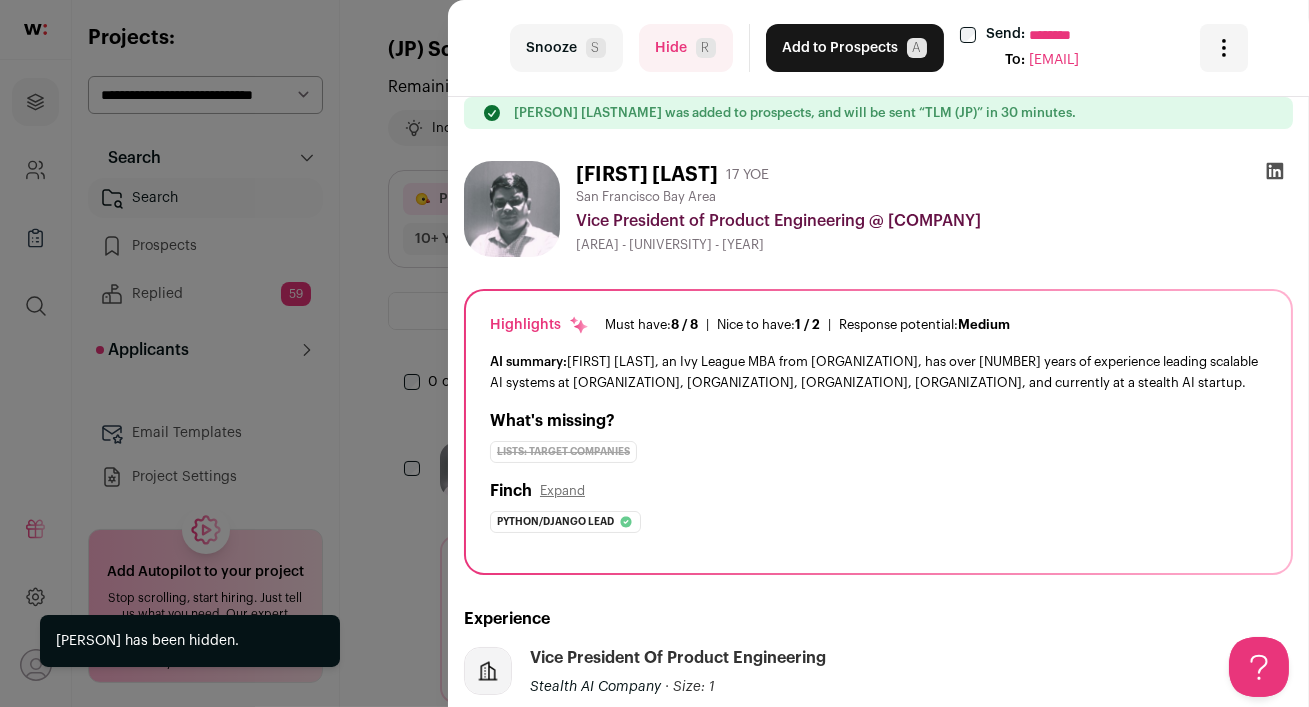 click on "Hide
R" at bounding box center (686, 48) 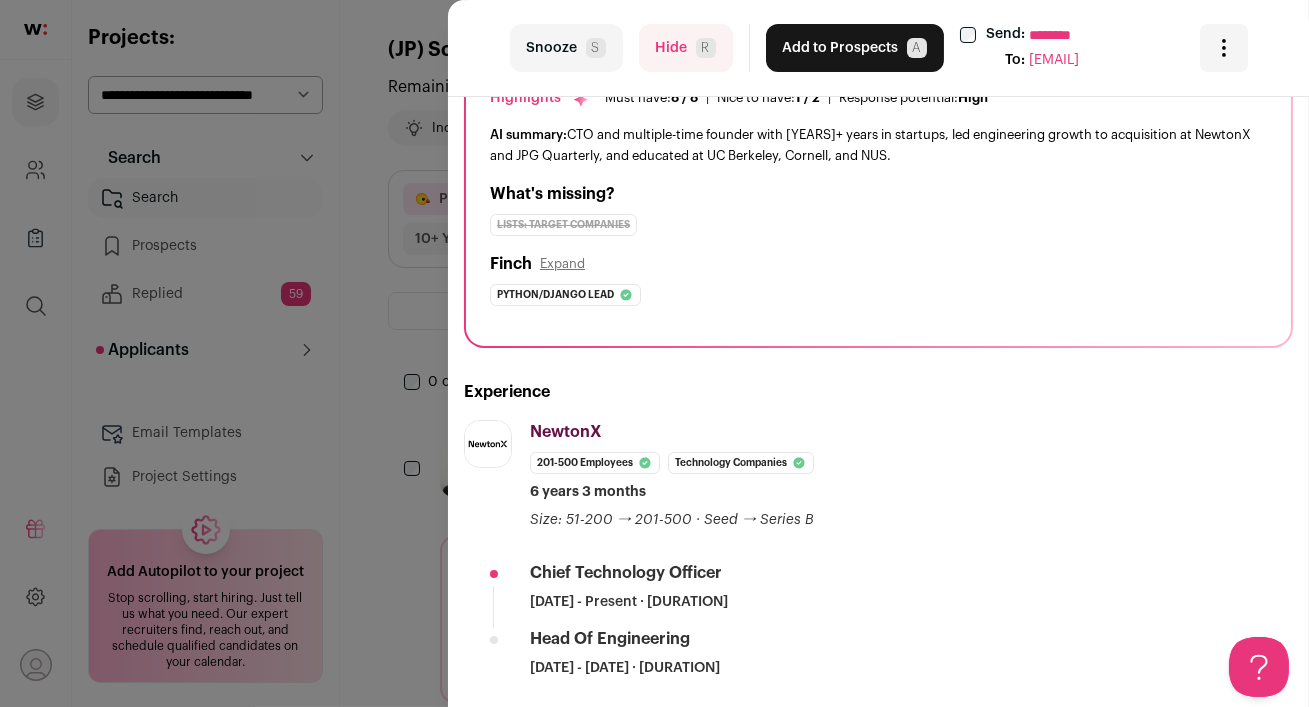 scroll, scrollTop: 0, scrollLeft: 0, axis: both 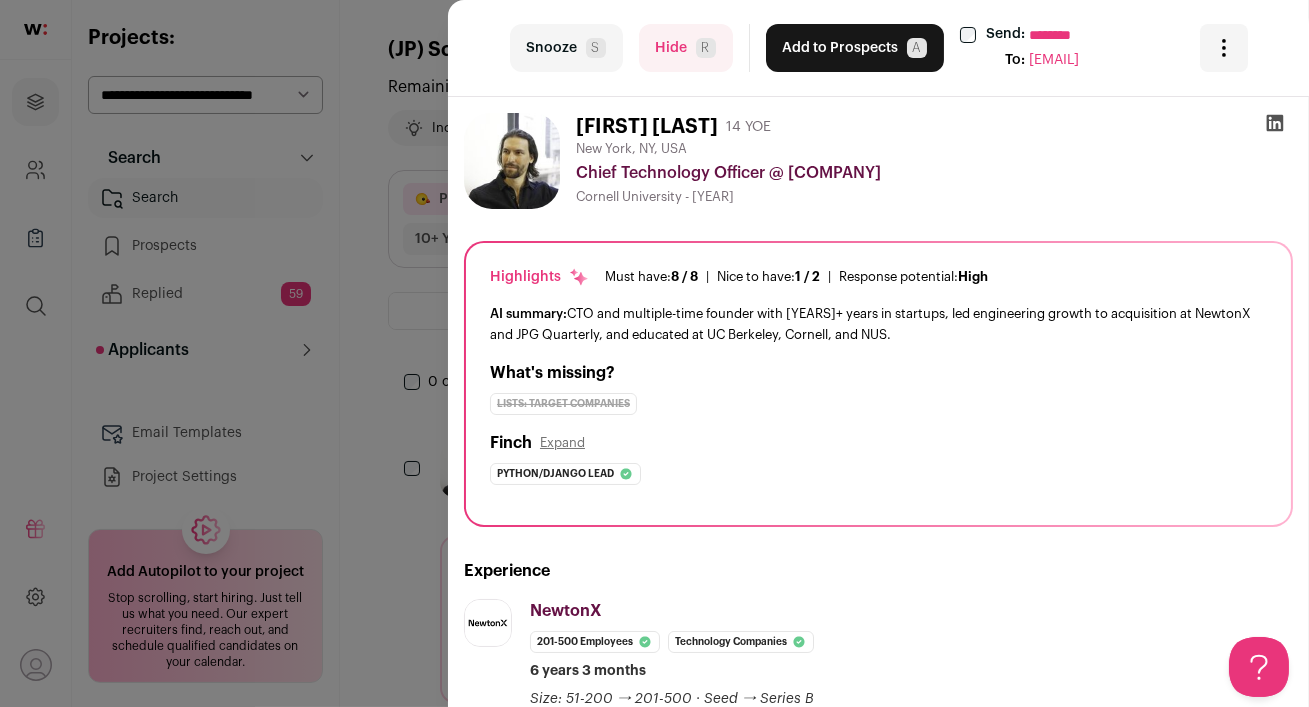click 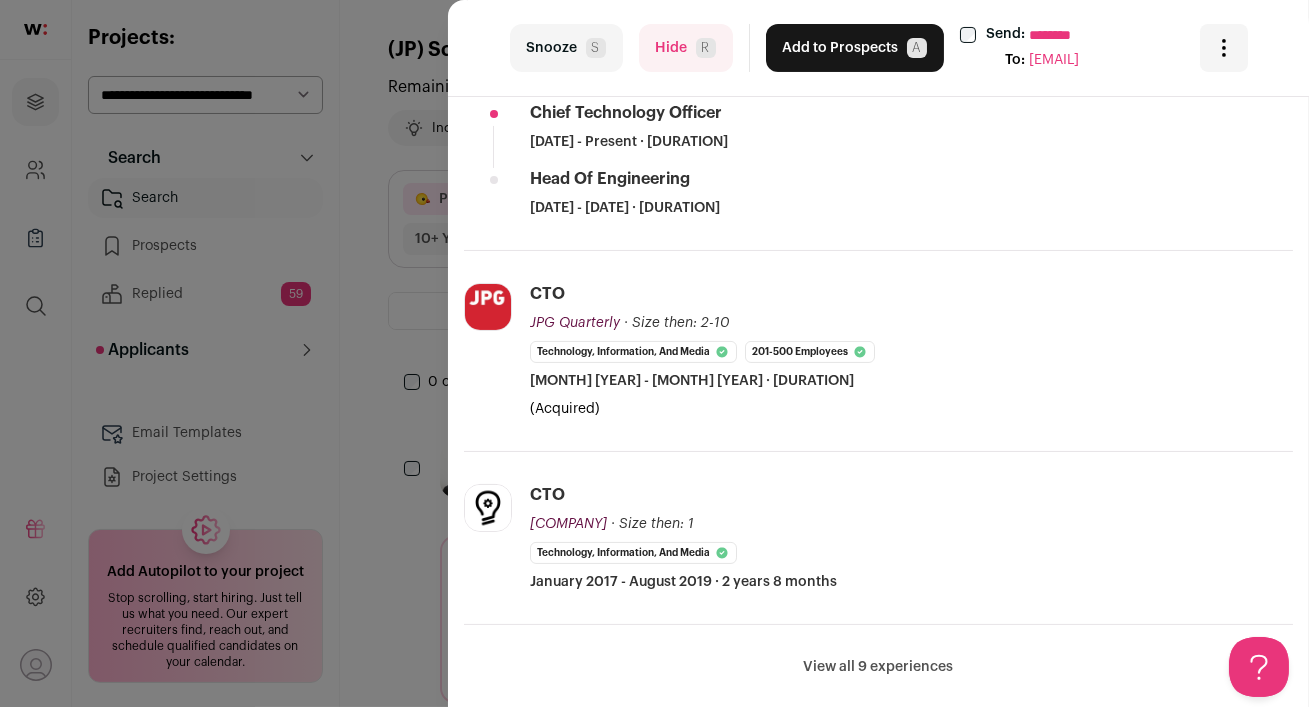 scroll, scrollTop: 640, scrollLeft: 0, axis: vertical 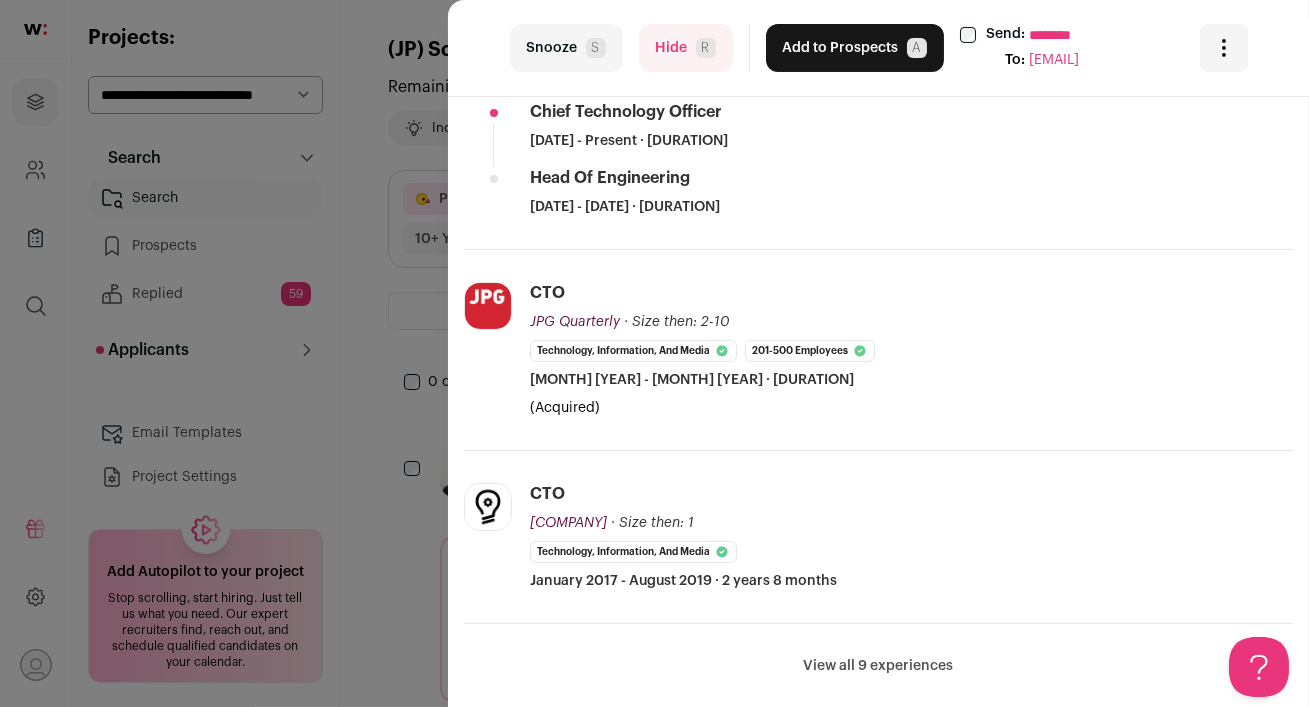click on "Hide
R" at bounding box center [686, 48] 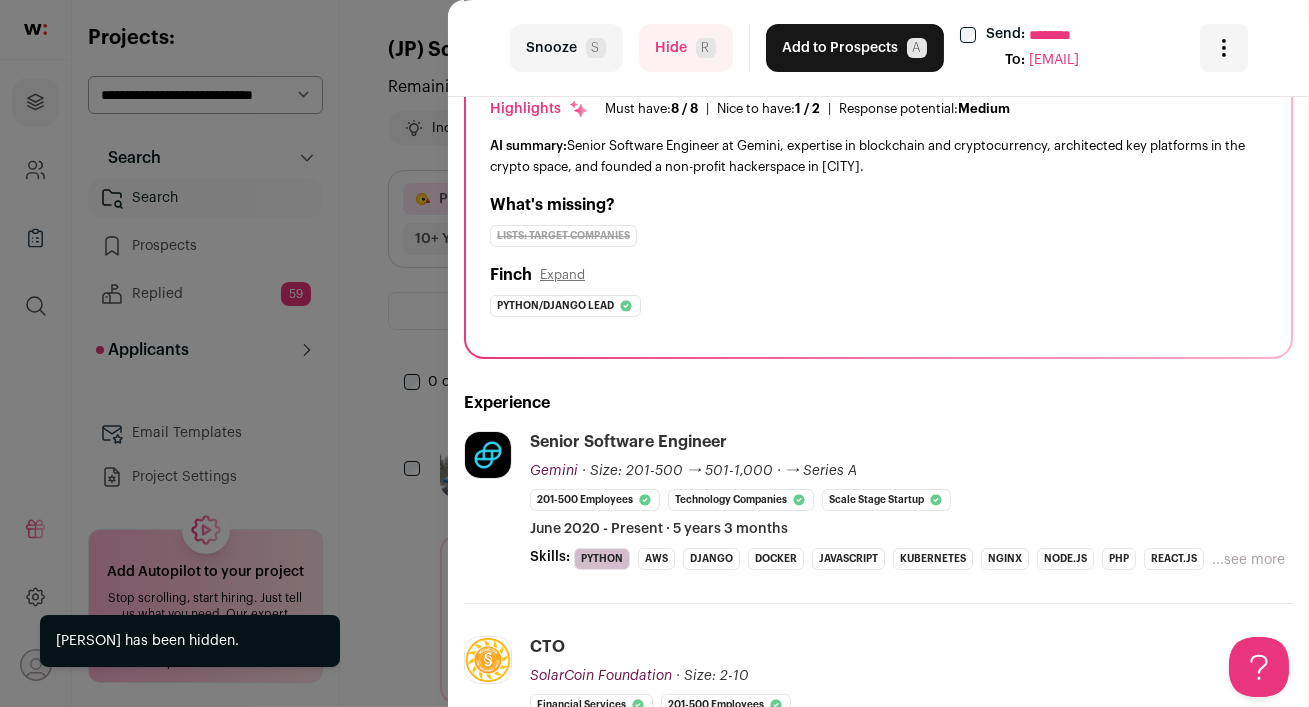 scroll, scrollTop: 195, scrollLeft: 0, axis: vertical 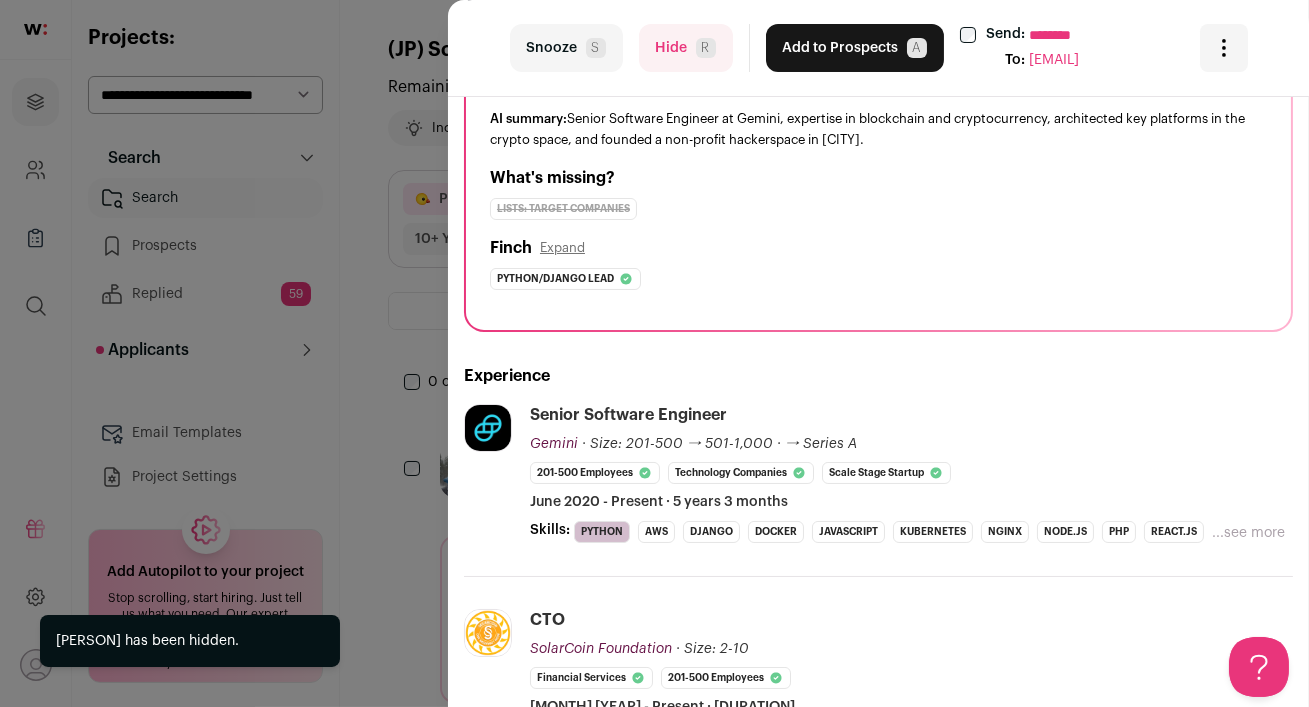 click on "Hide
R" at bounding box center (686, 48) 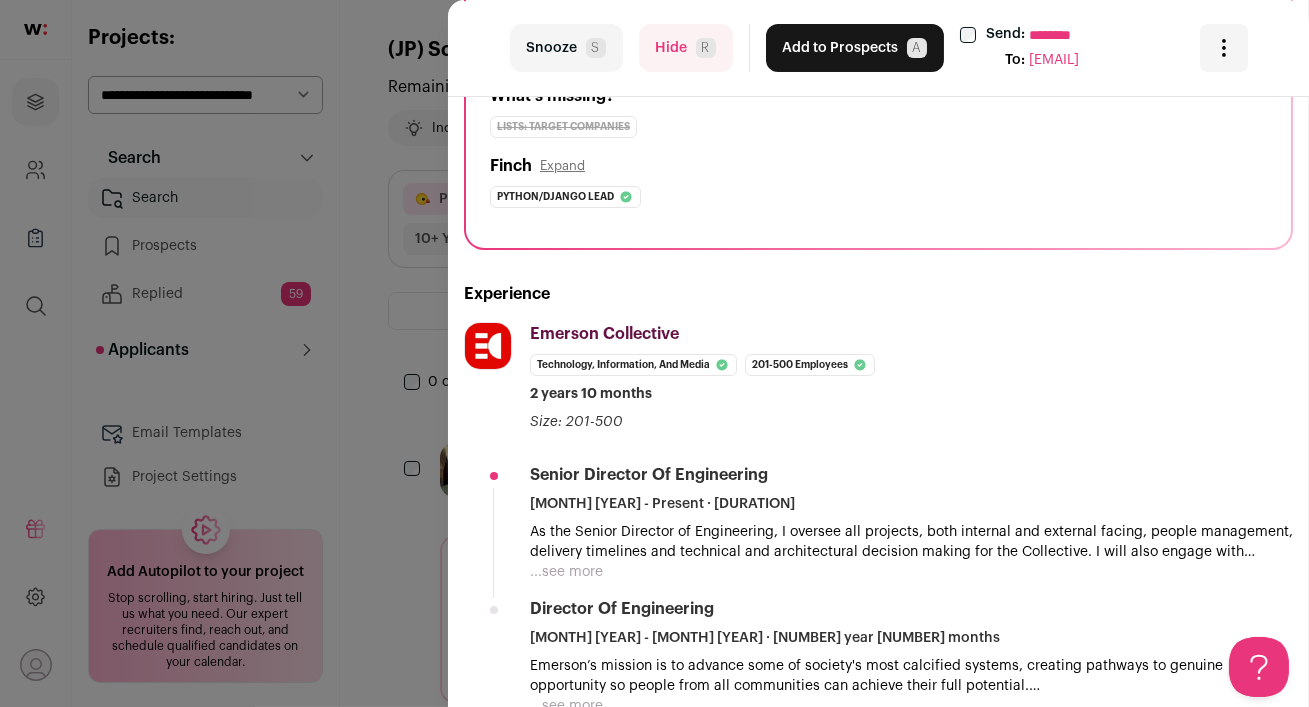 scroll, scrollTop: 294, scrollLeft: 0, axis: vertical 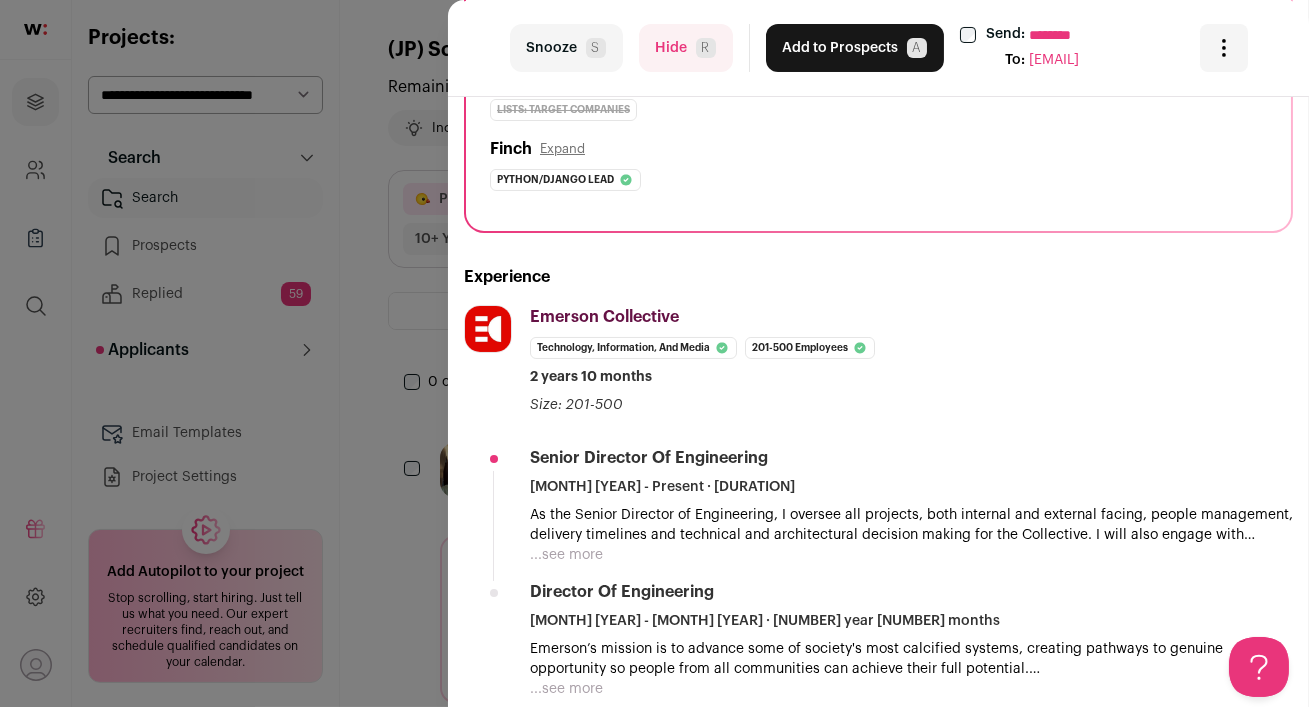 click on "Hide
R" at bounding box center [686, 48] 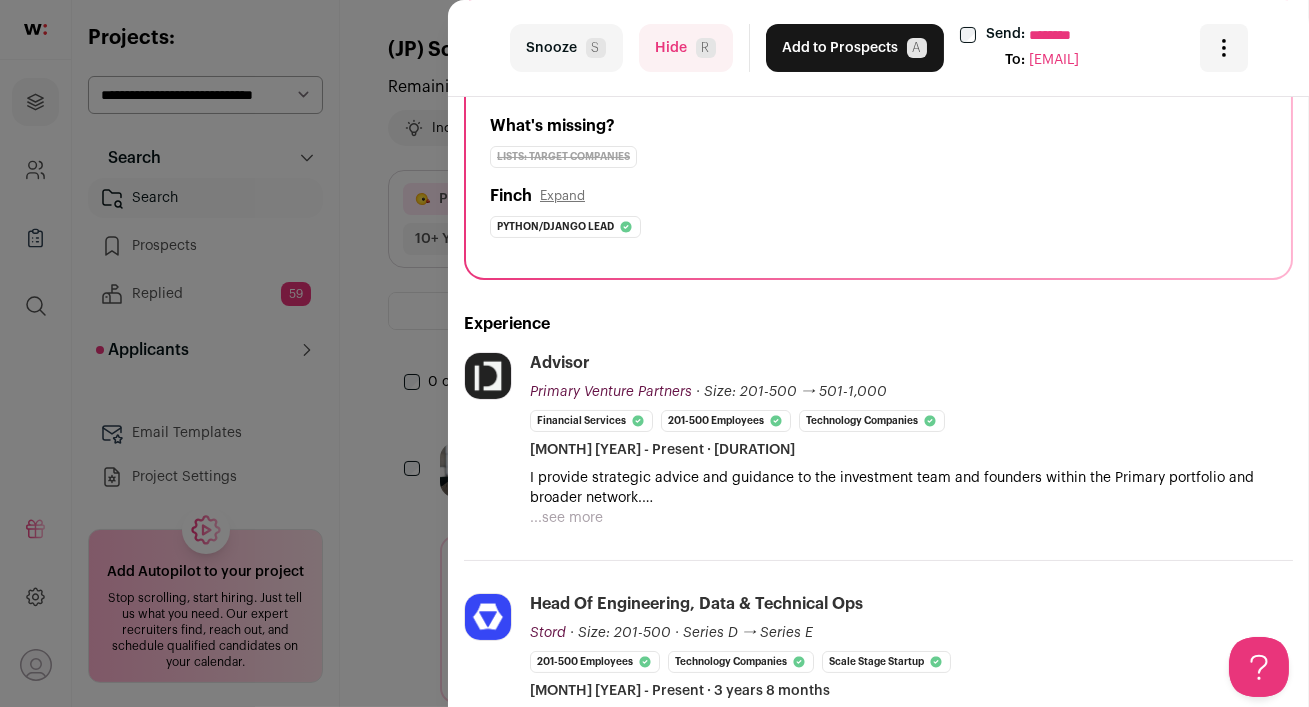 scroll, scrollTop: 250, scrollLeft: 0, axis: vertical 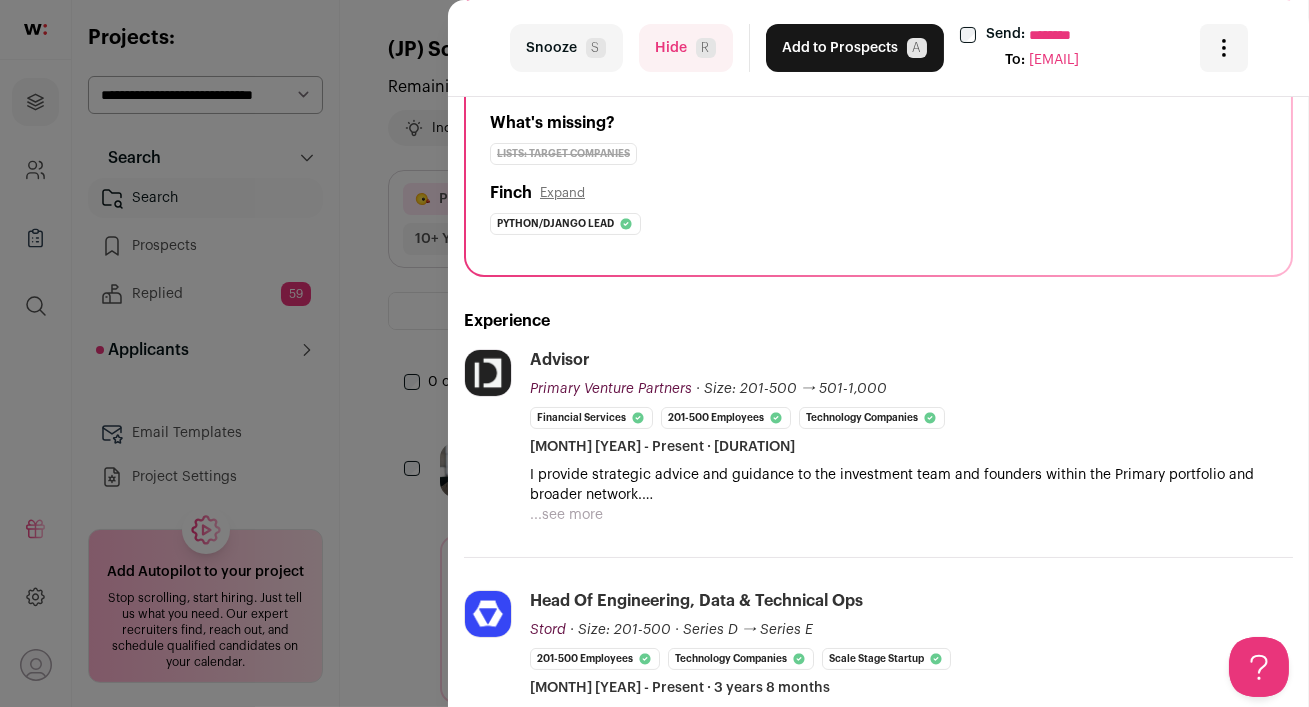 click on "Hide
R" at bounding box center [686, 48] 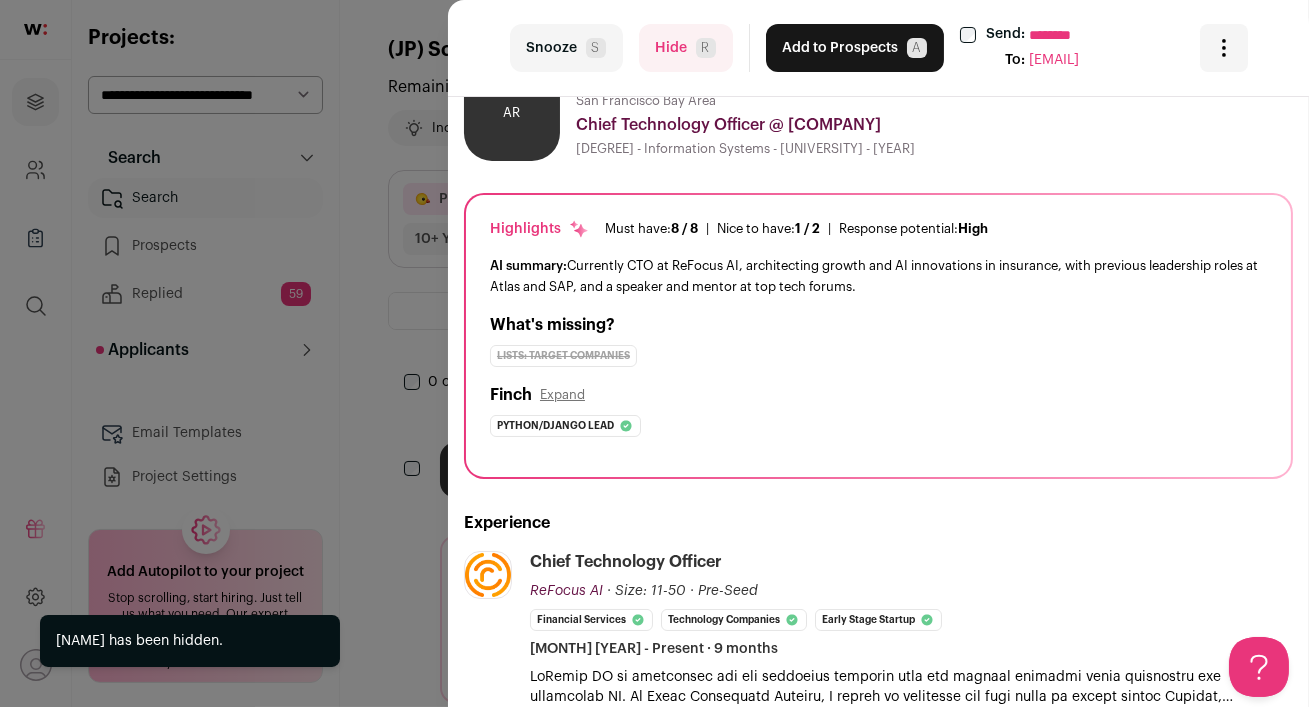 scroll, scrollTop: 62, scrollLeft: 0, axis: vertical 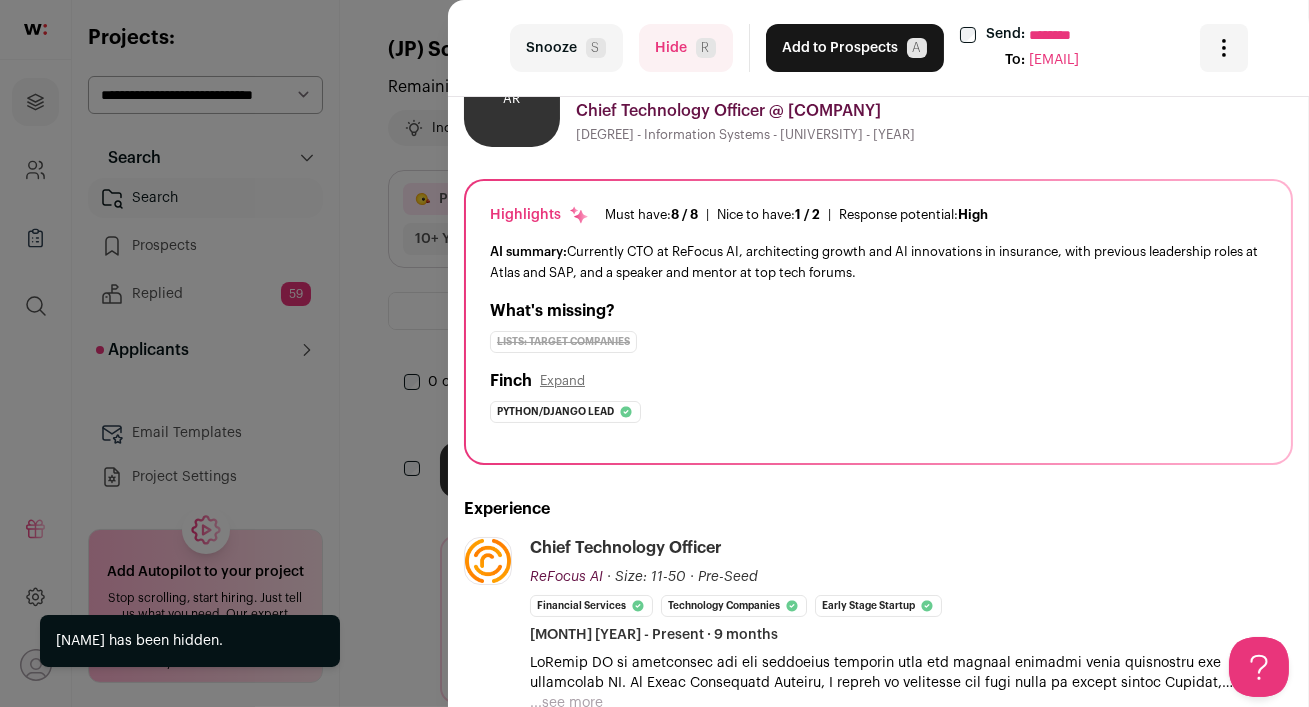 click on "Hide
R" at bounding box center (686, 48) 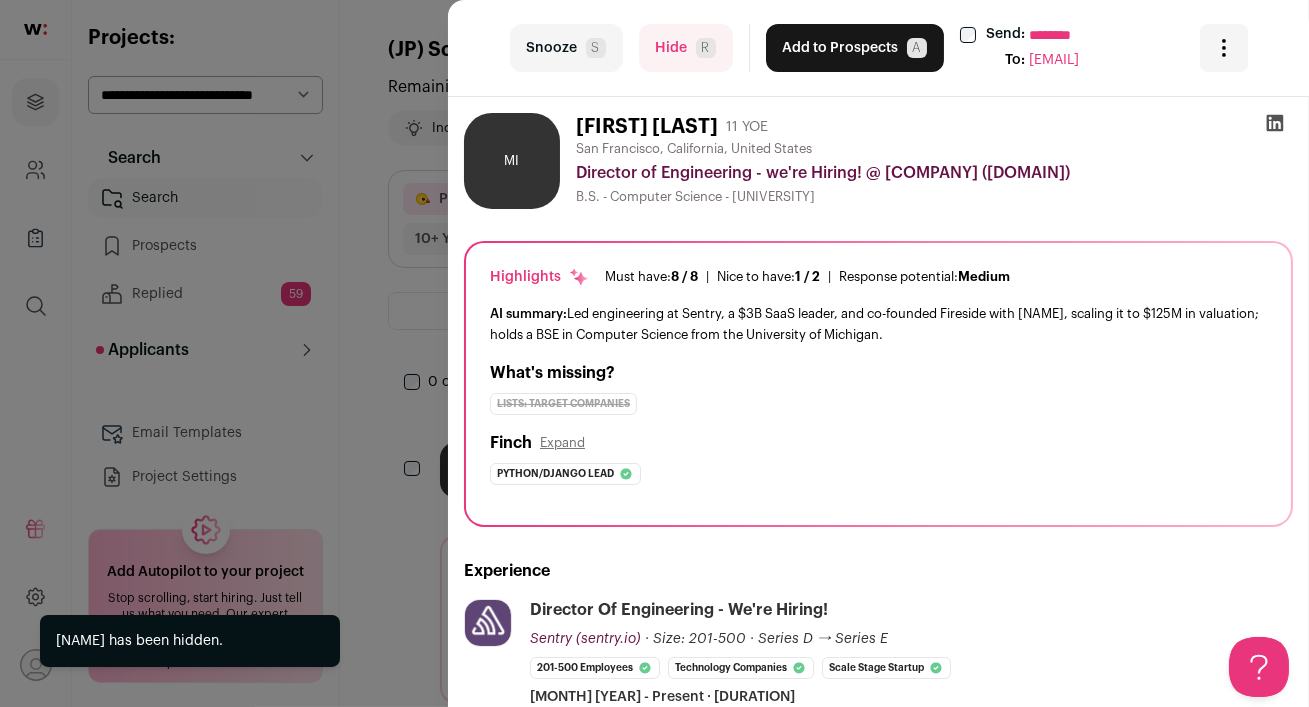 click on "Hide
R" at bounding box center [686, 48] 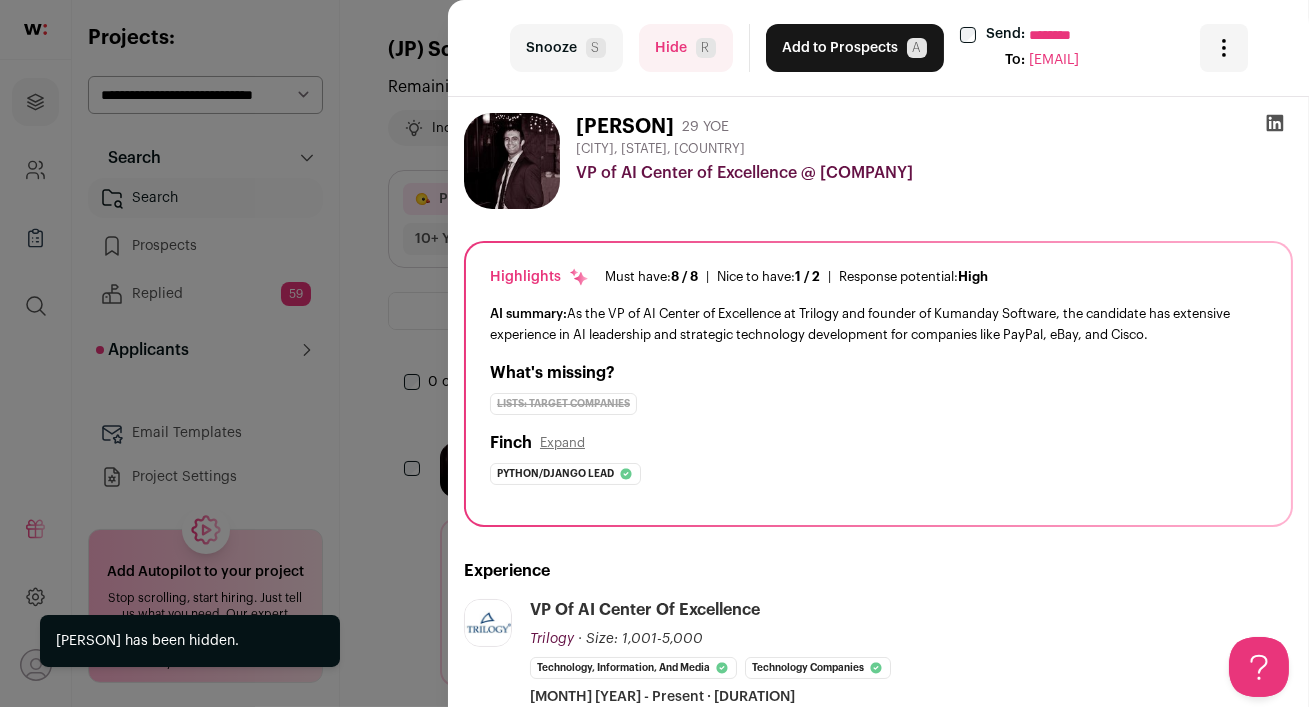 scroll, scrollTop: 152, scrollLeft: 0, axis: vertical 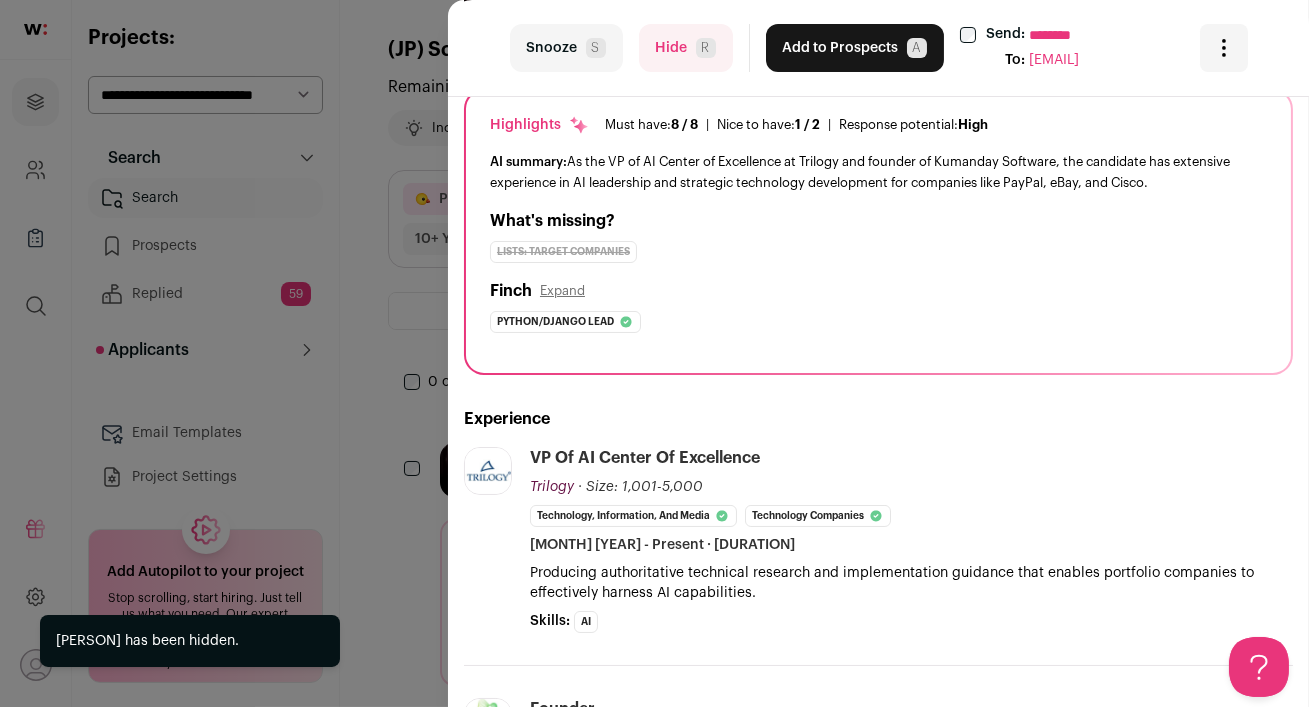 click on "Hide
R" at bounding box center [686, 48] 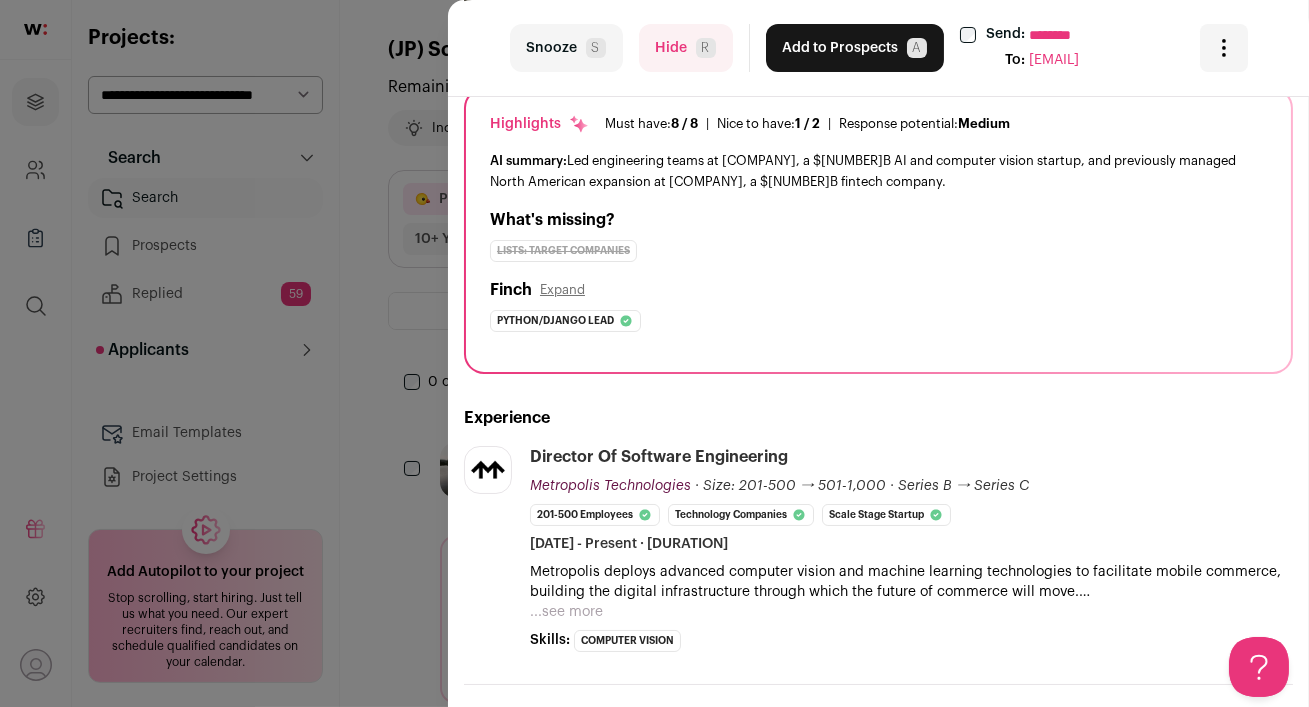scroll, scrollTop: 224, scrollLeft: 0, axis: vertical 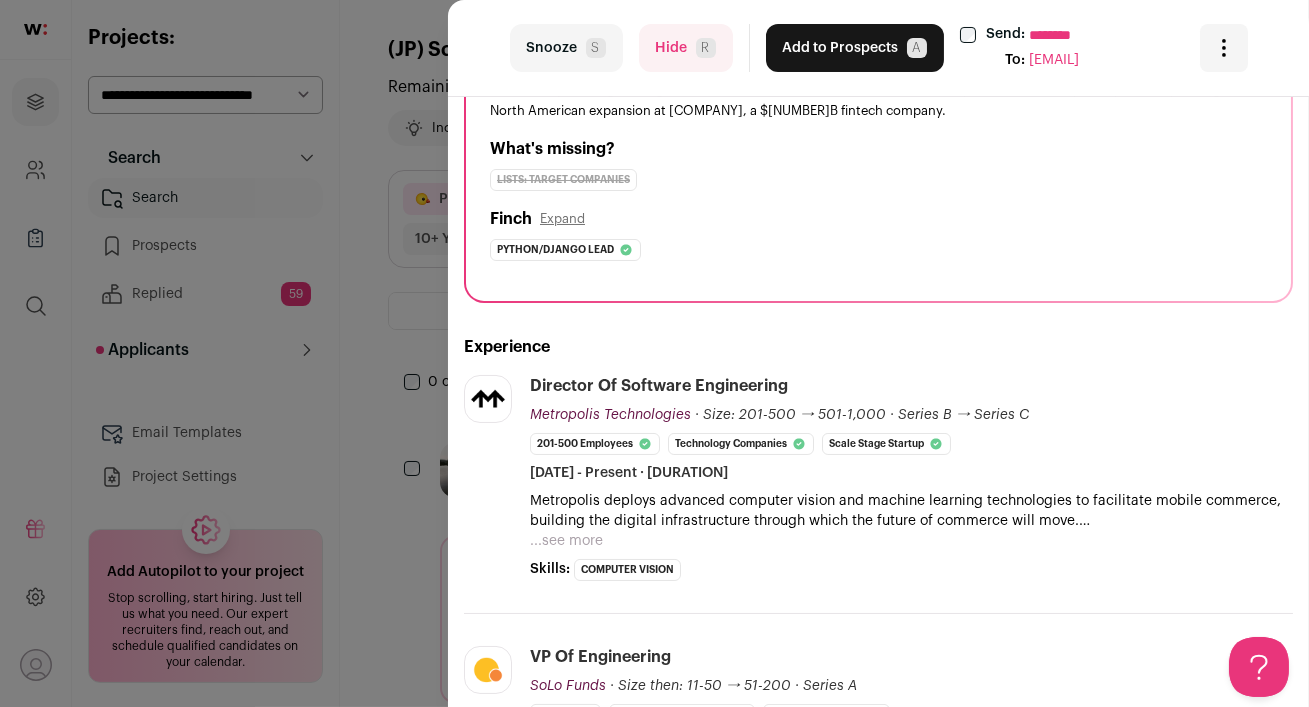 click on "...see more" at bounding box center [566, 541] 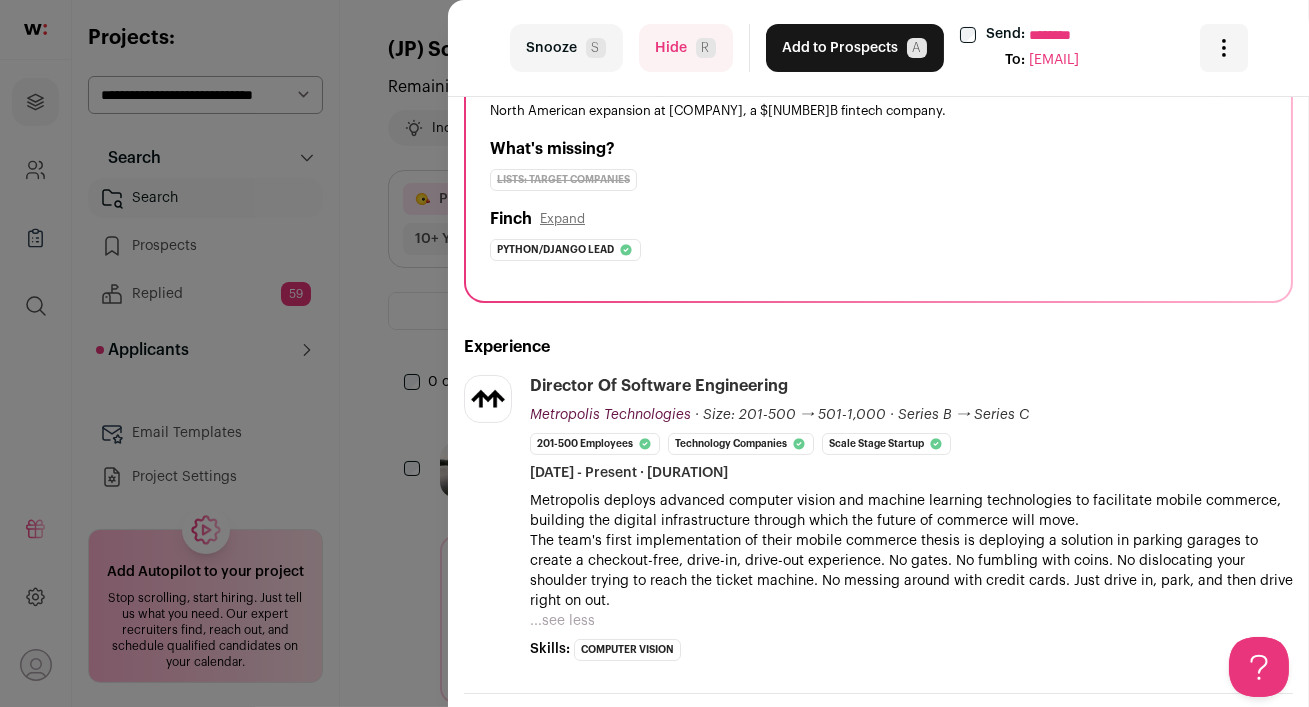 click on "Hide
R" at bounding box center [686, 48] 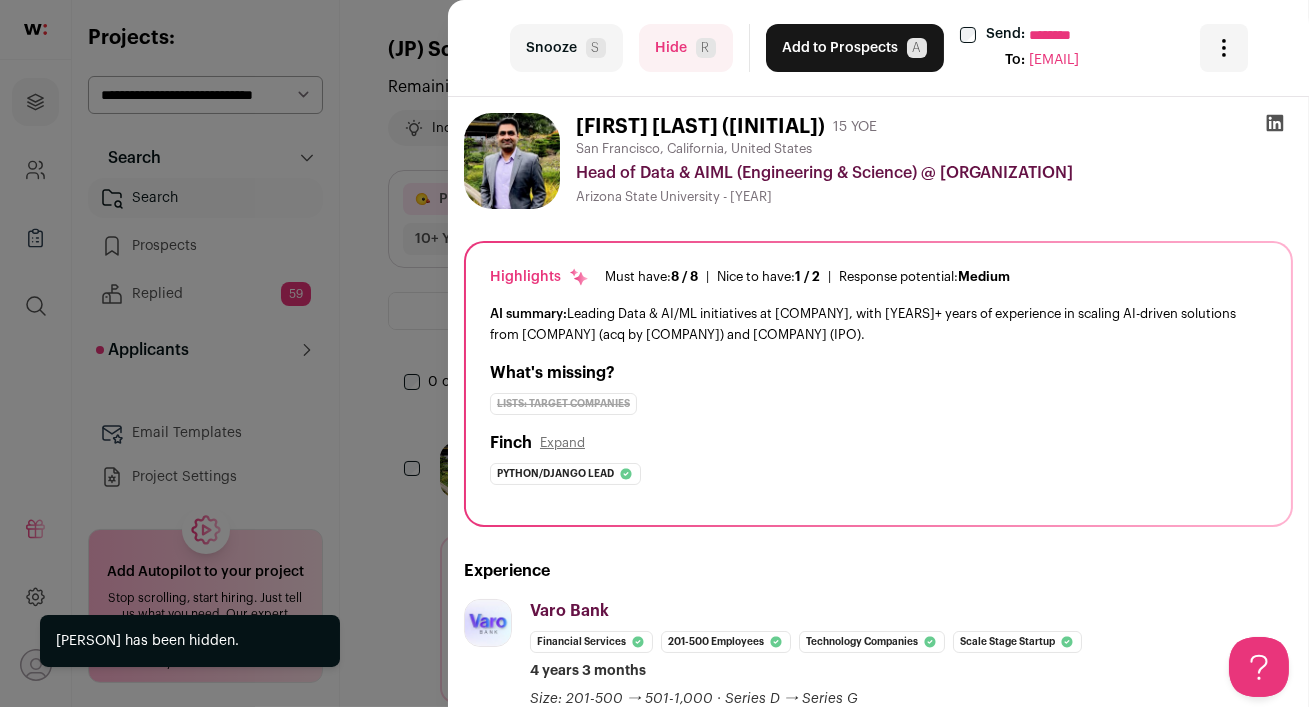 scroll, scrollTop: 231, scrollLeft: 0, axis: vertical 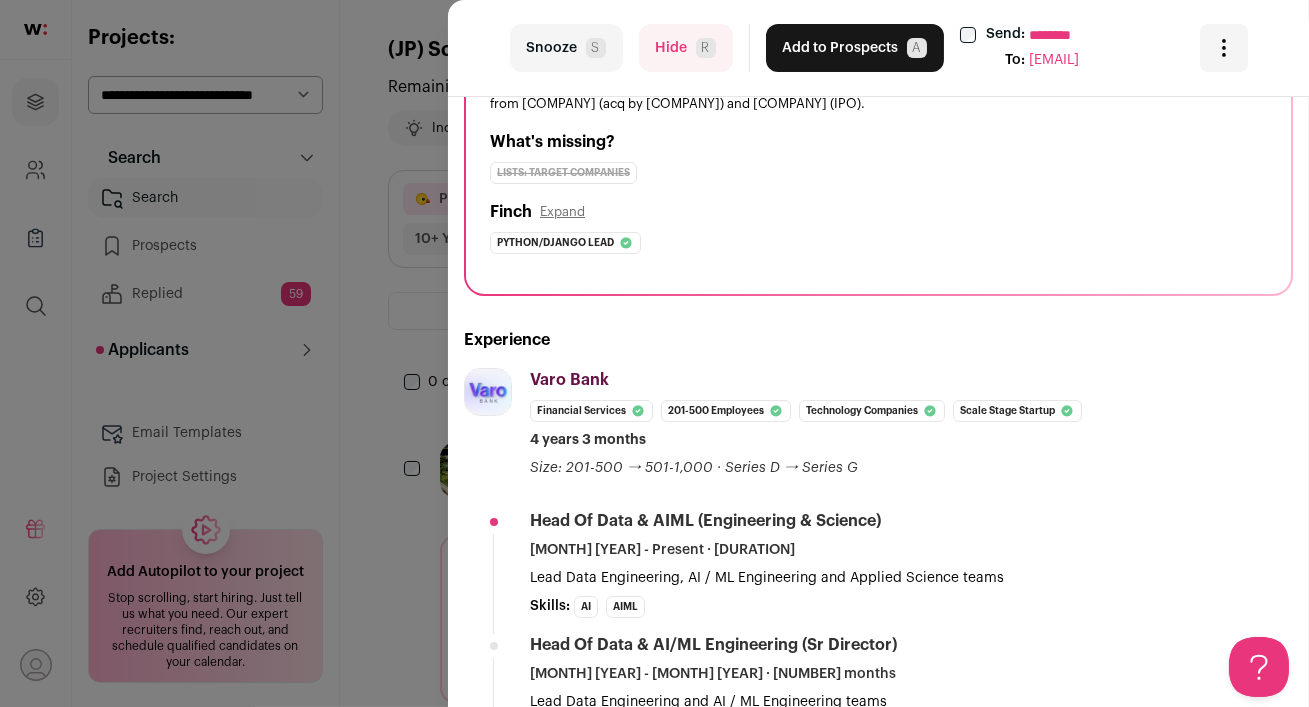 click on "Hide
R" at bounding box center (686, 48) 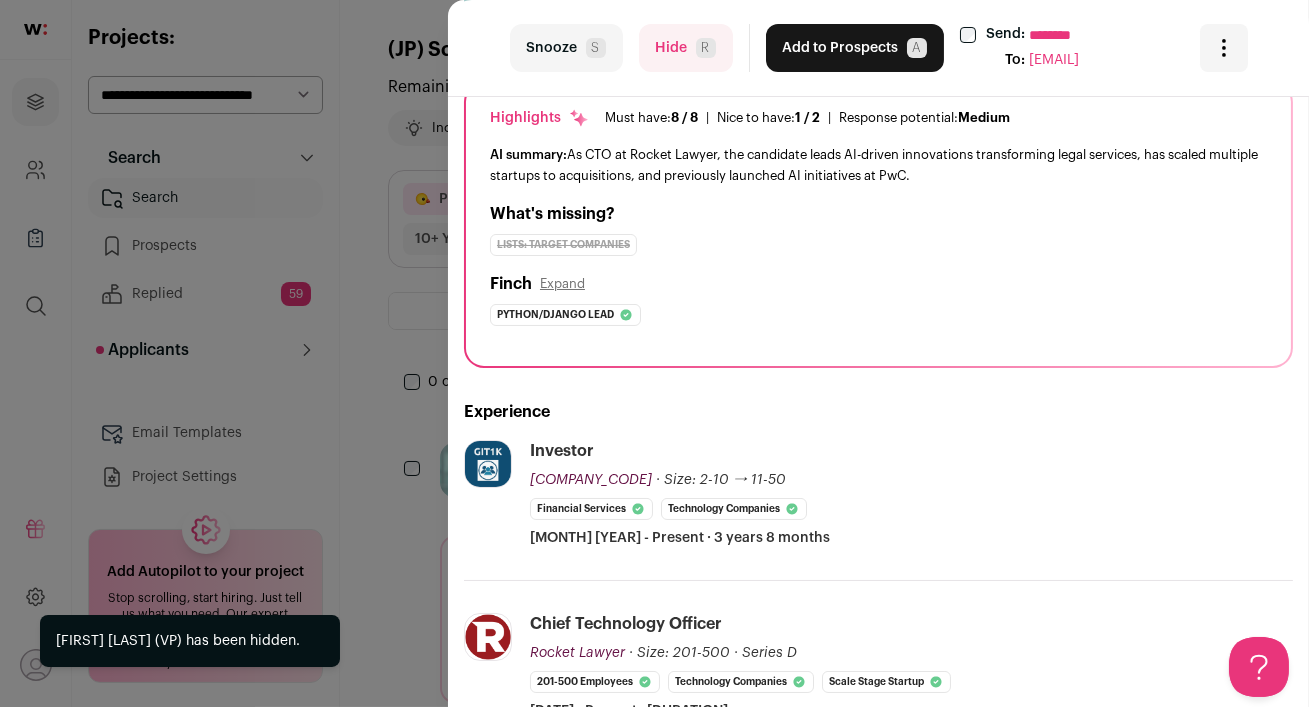 scroll, scrollTop: 207, scrollLeft: 0, axis: vertical 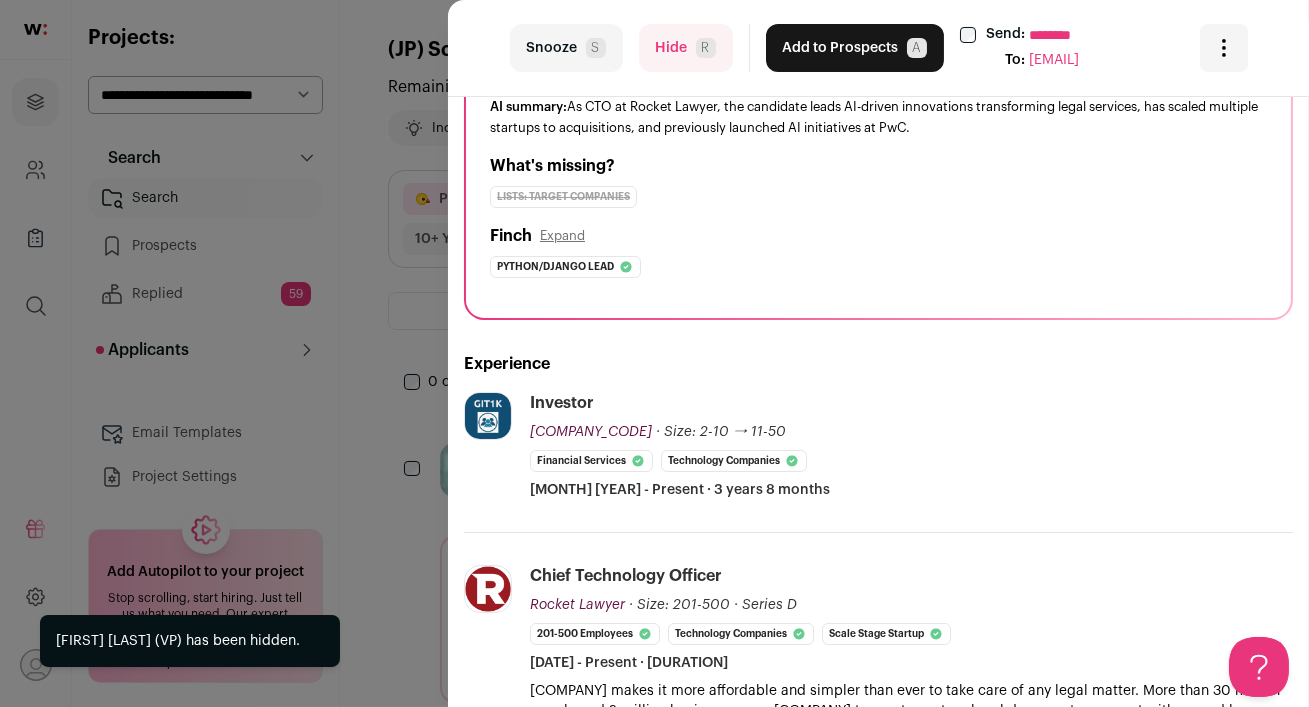 click on "Hide
R" at bounding box center (686, 48) 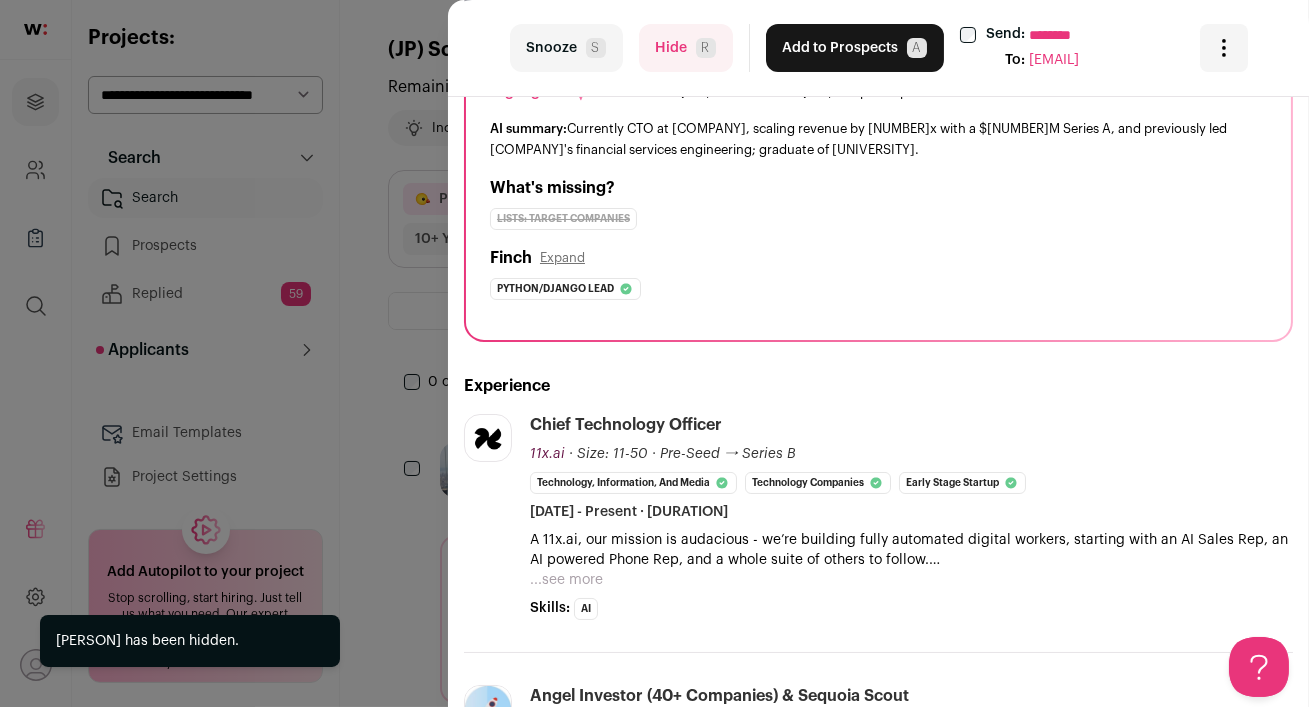 scroll, scrollTop: 187, scrollLeft: 0, axis: vertical 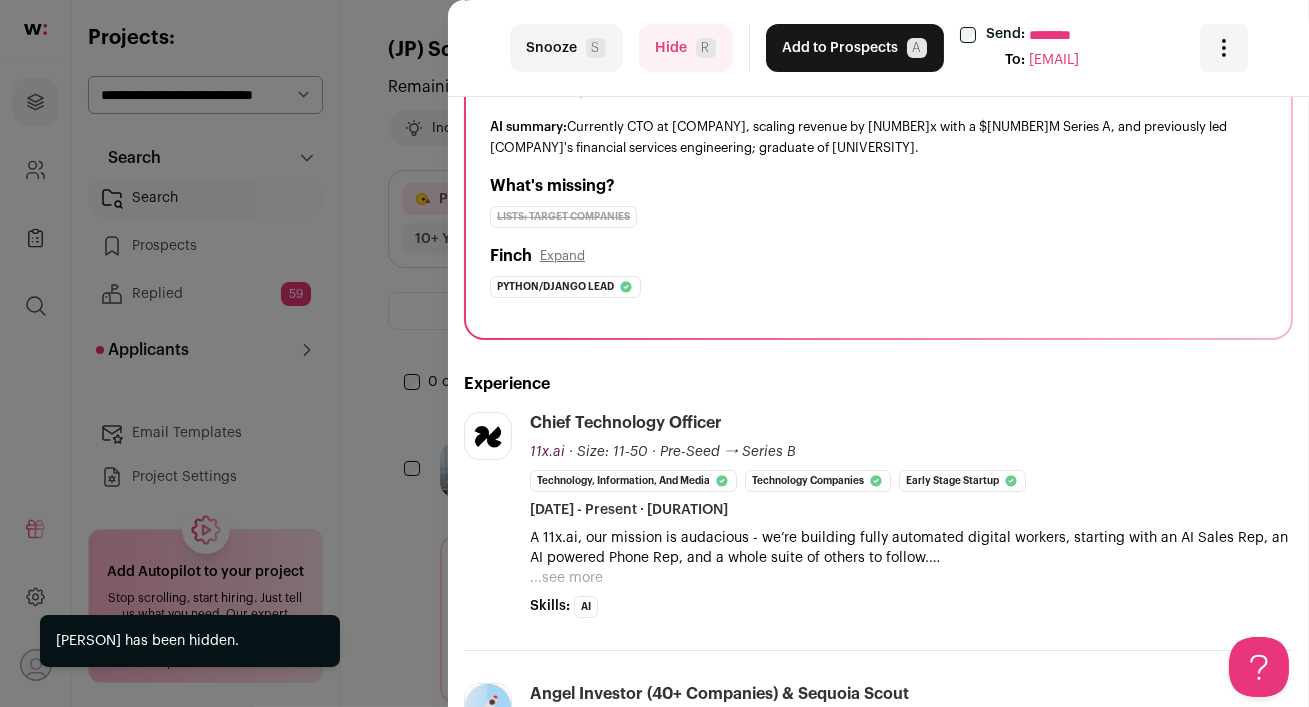 click on "Hide
R" at bounding box center [686, 48] 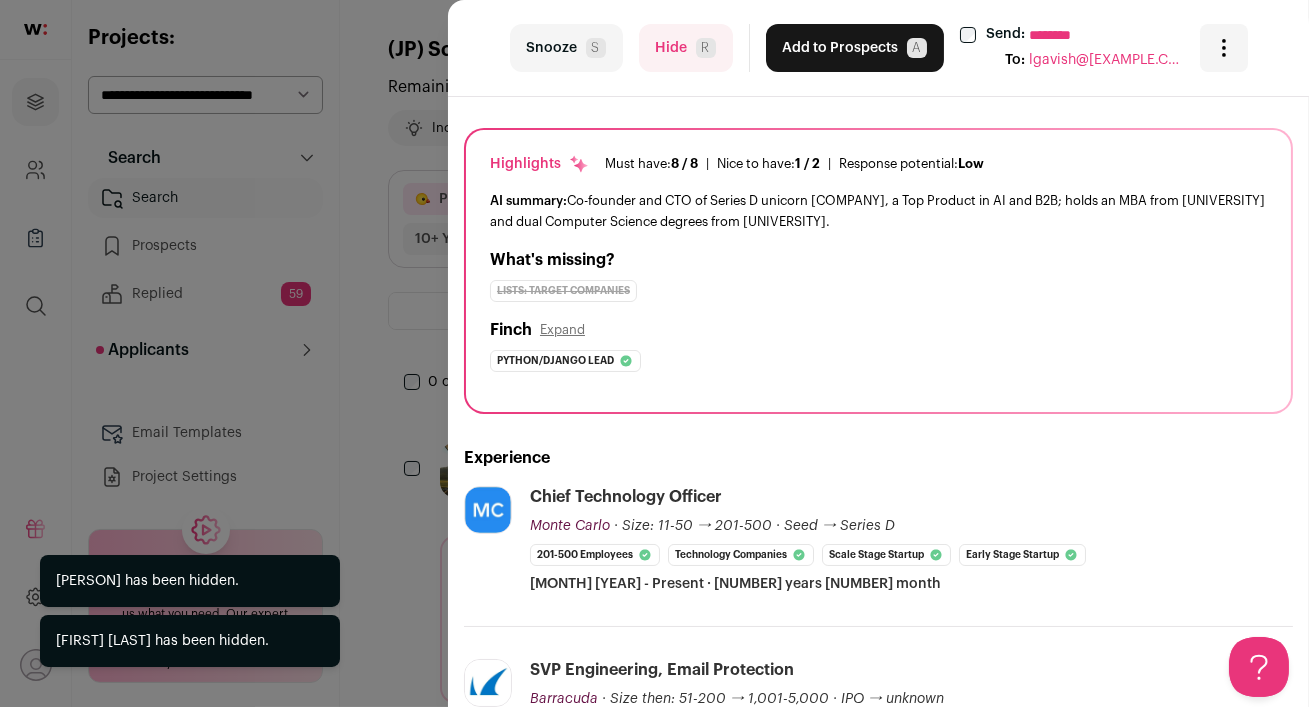 scroll, scrollTop: 117, scrollLeft: 0, axis: vertical 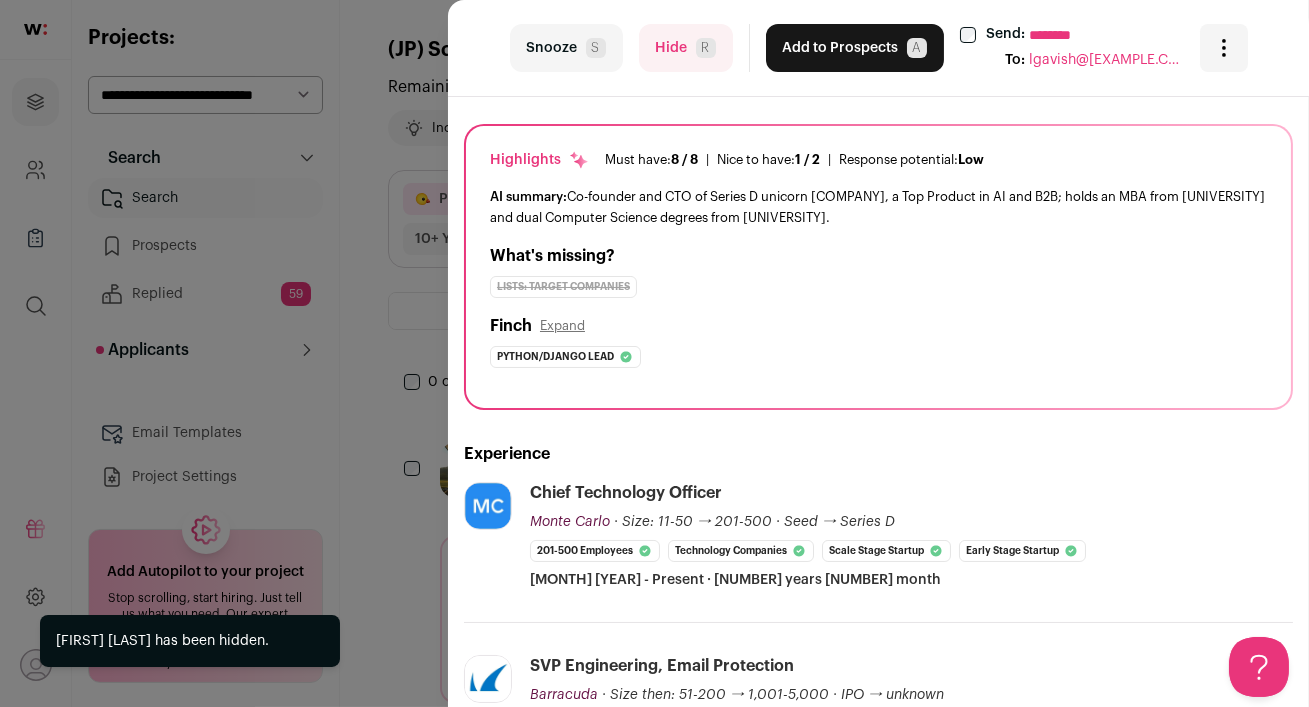 click on "Hide
R" at bounding box center (686, 48) 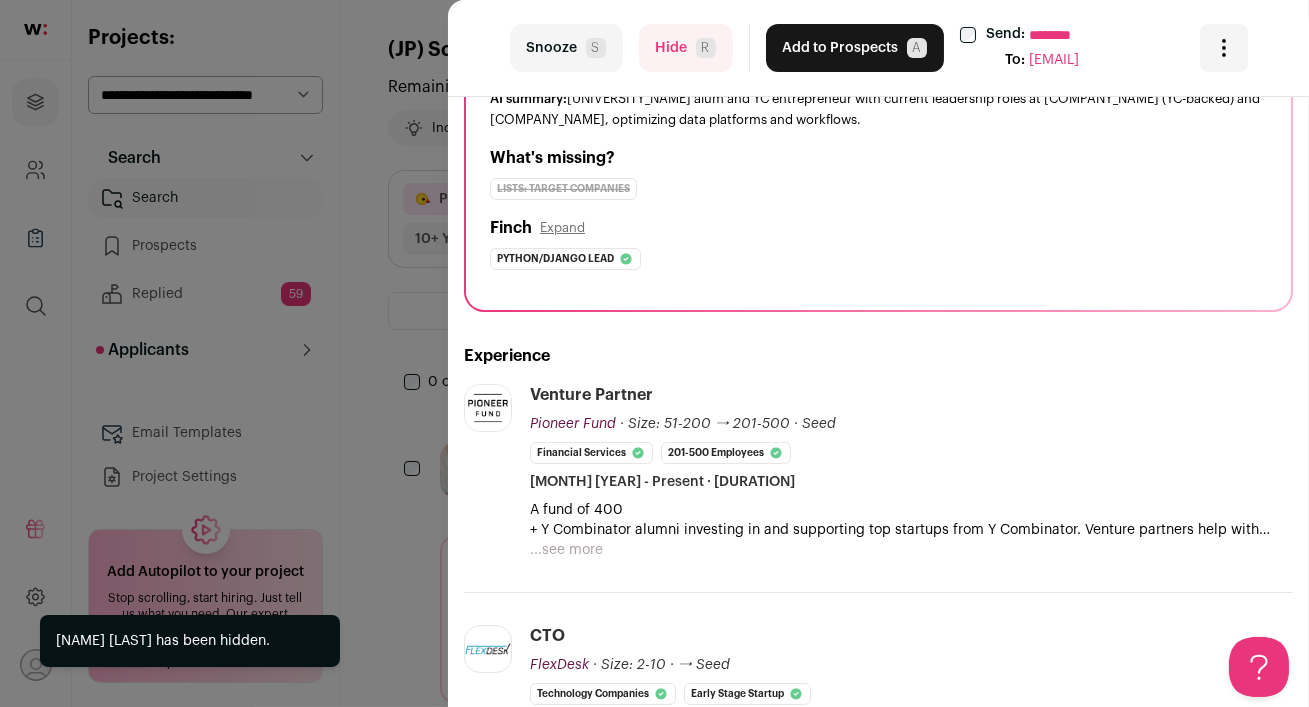 scroll, scrollTop: 240, scrollLeft: 0, axis: vertical 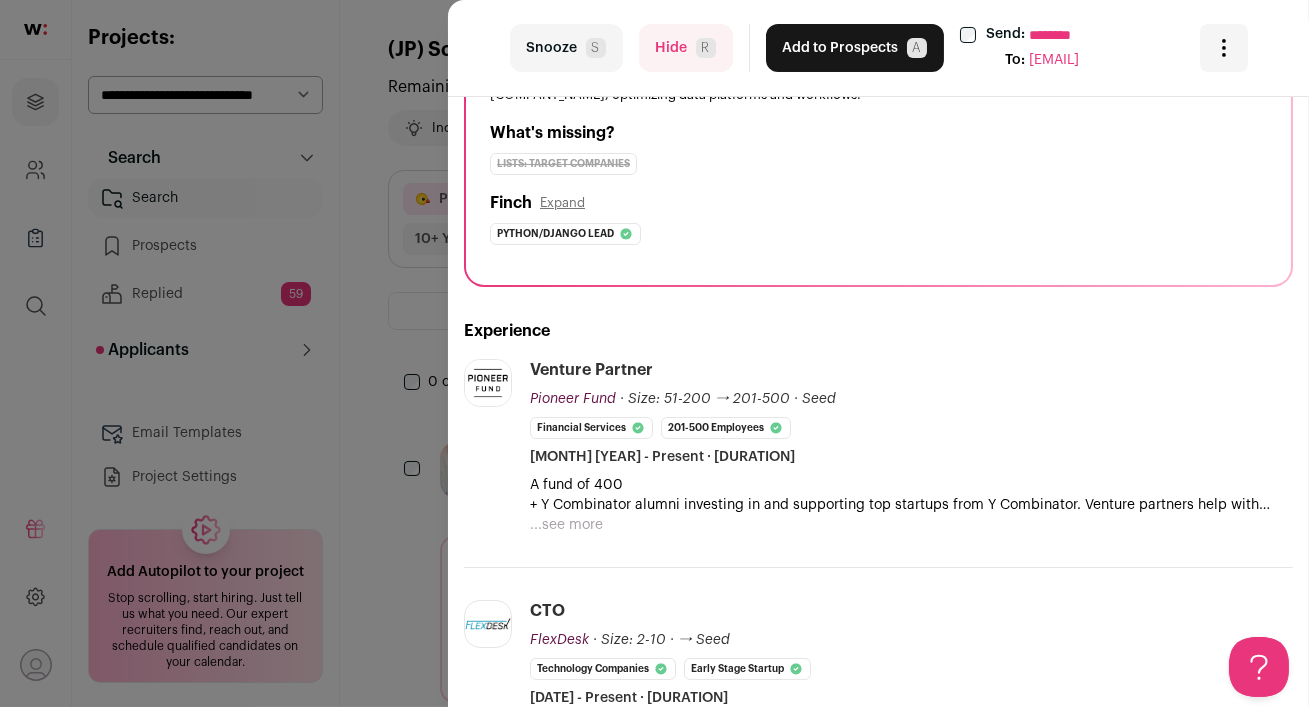 click on "last
Snooze
S
Hide
R
Add to Prospects
A
Send:
********
To:
[EMAIL]
Are you sure?
[NAME] [LAST] is already in your ATS. Do you wish to reach out to this candidate through wellfound:ai?
Cancel" at bounding box center (654, 353) 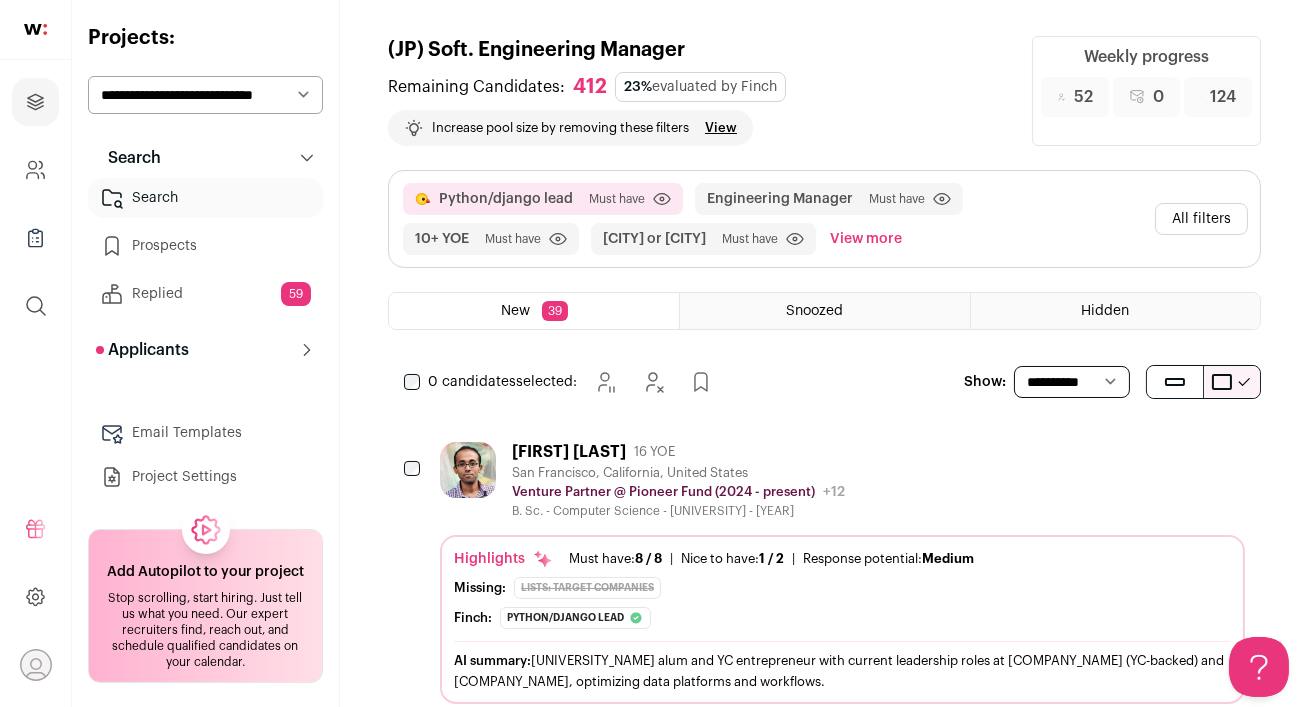 click on "All filters" at bounding box center [1201, 219] 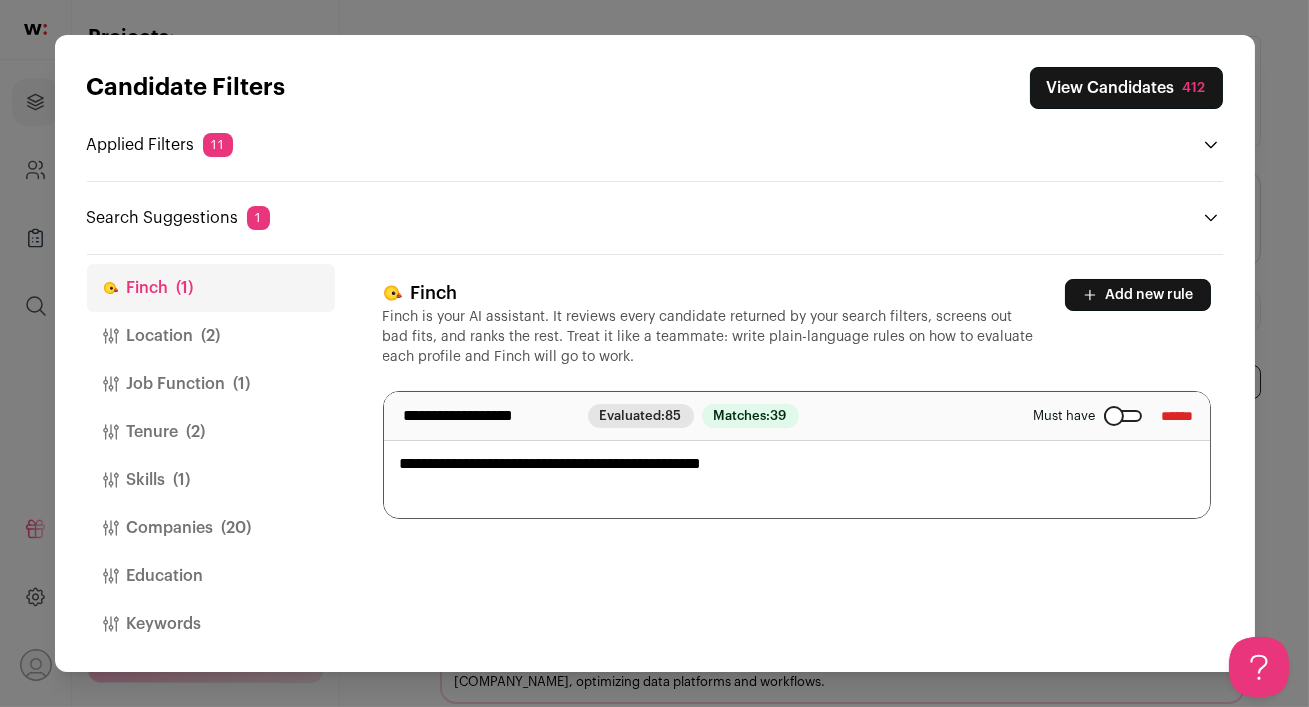 click on "******" at bounding box center (1178, 416) 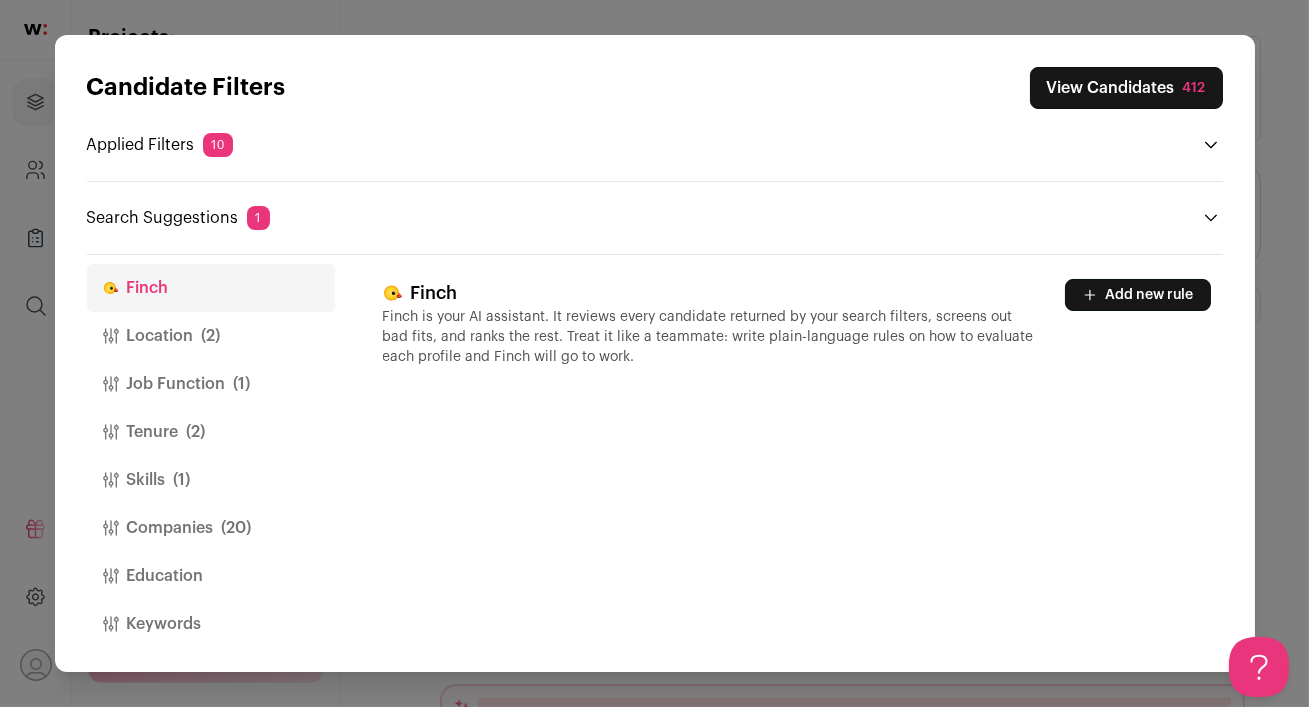 scroll, scrollTop: 0, scrollLeft: 0, axis: both 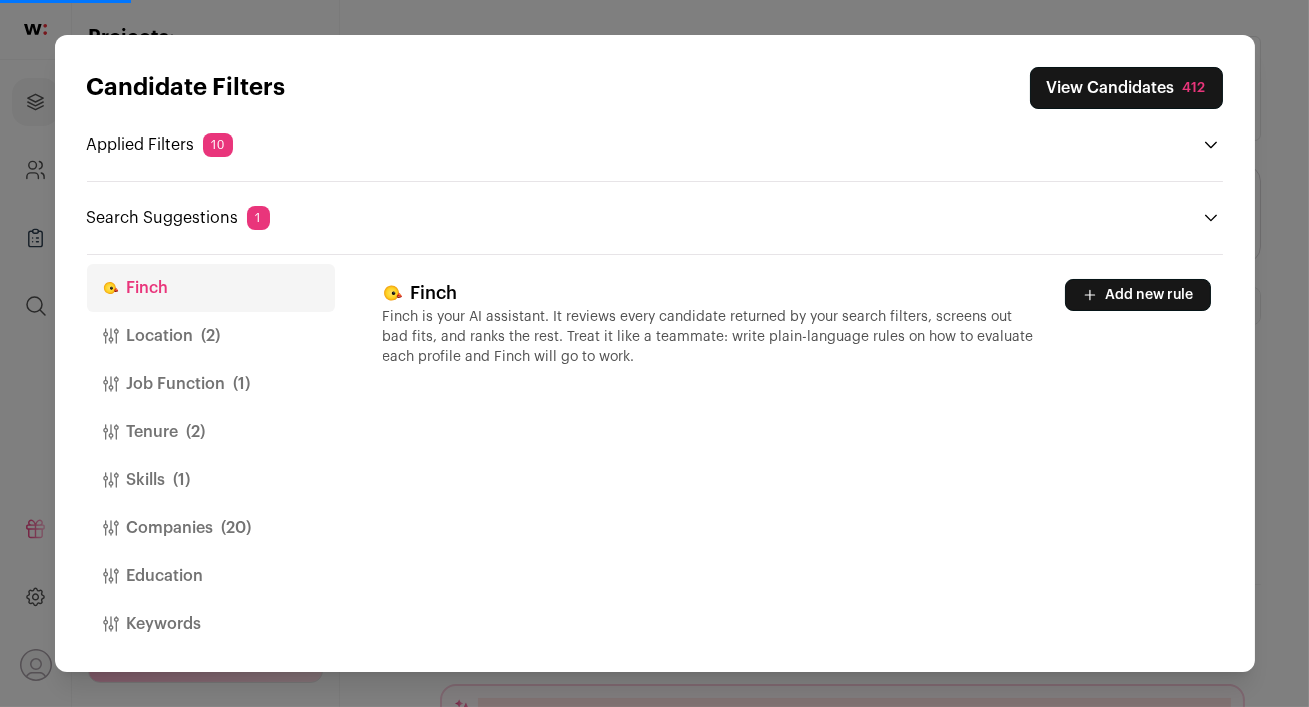 click on "Job Function
(1)" at bounding box center (211, 384) 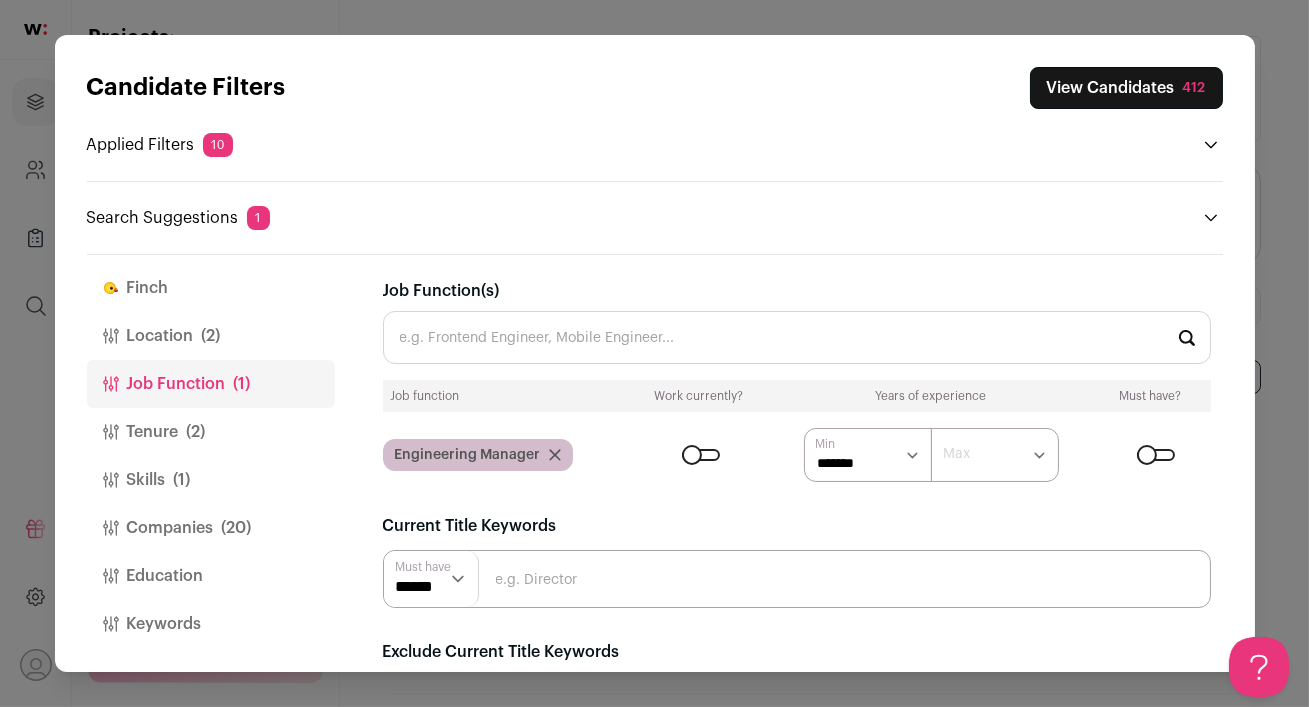 scroll, scrollTop: 0, scrollLeft: 0, axis: both 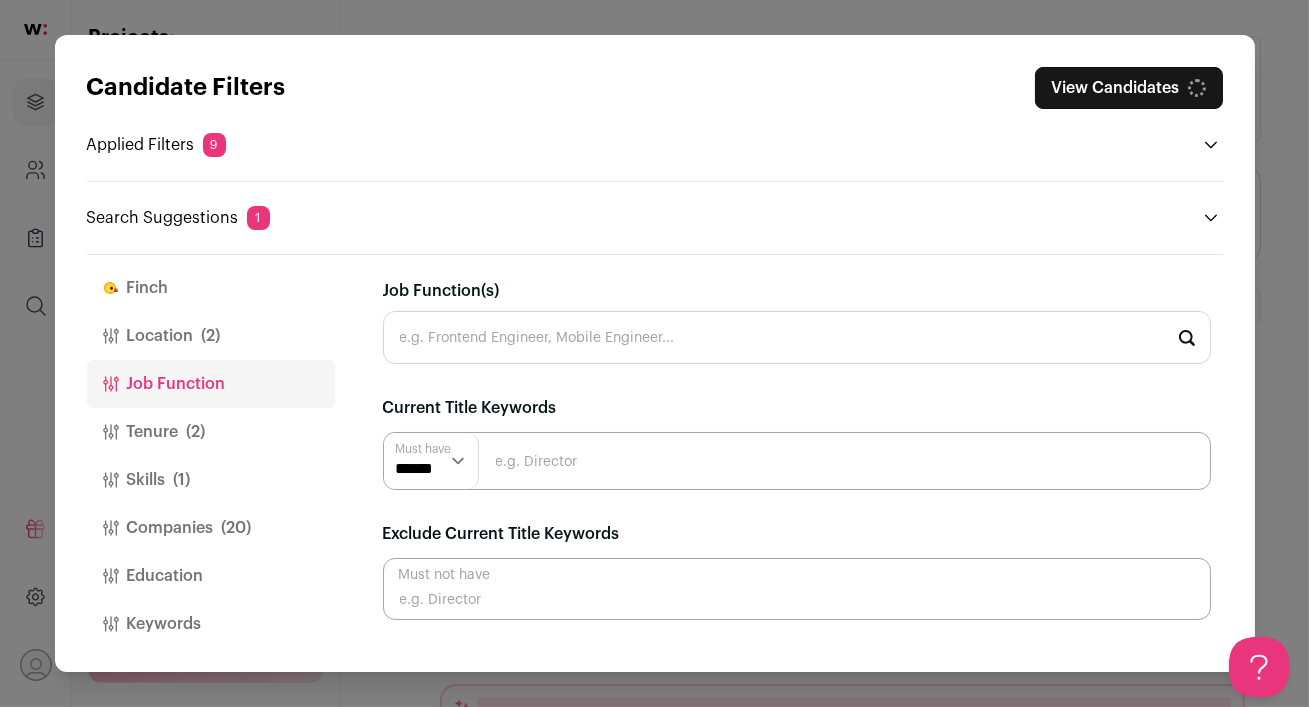 click on "Job Function(s)" at bounding box center (797, 337) 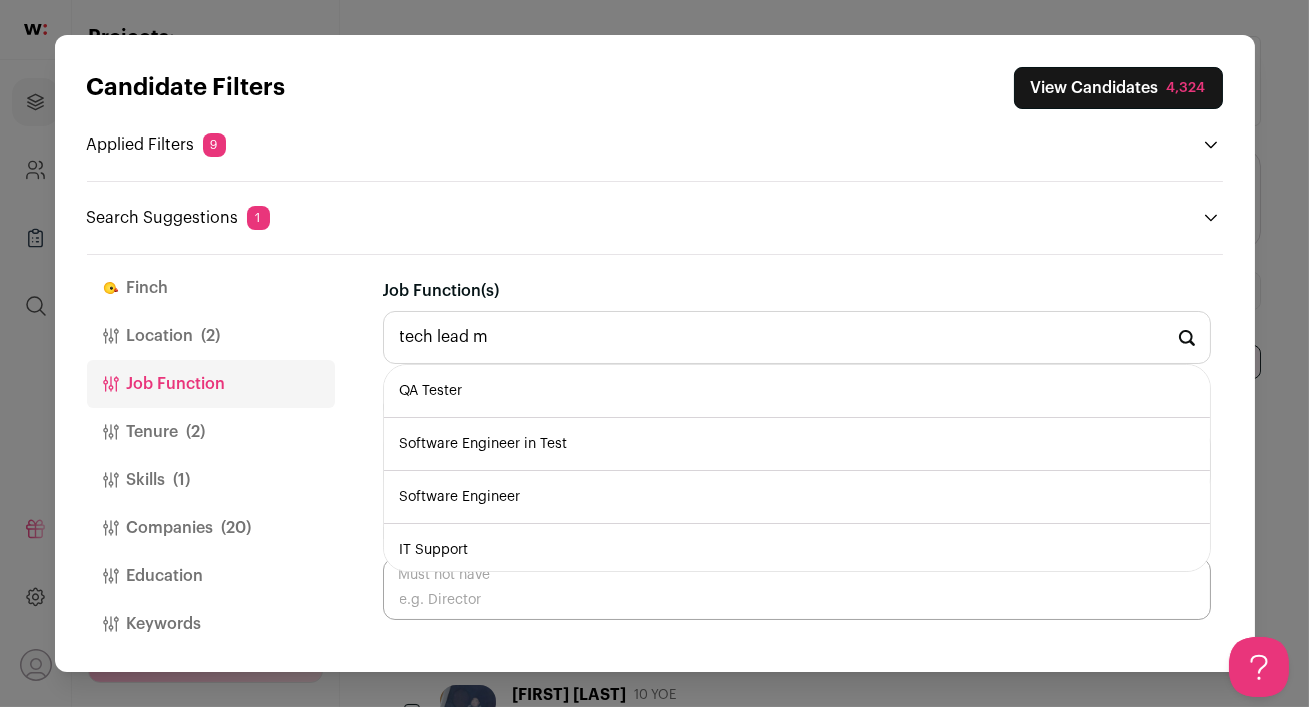 scroll, scrollTop: 0, scrollLeft: 0, axis: both 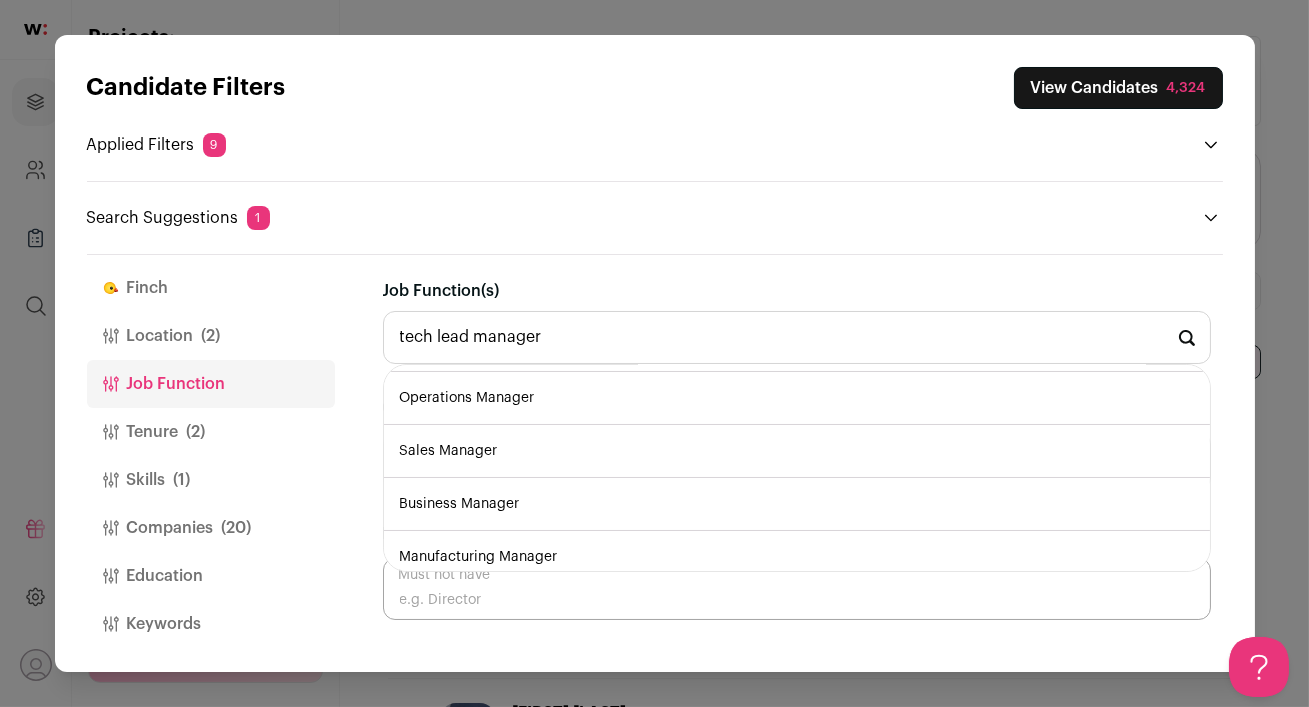 click on "tech lead manager" at bounding box center [797, 337] 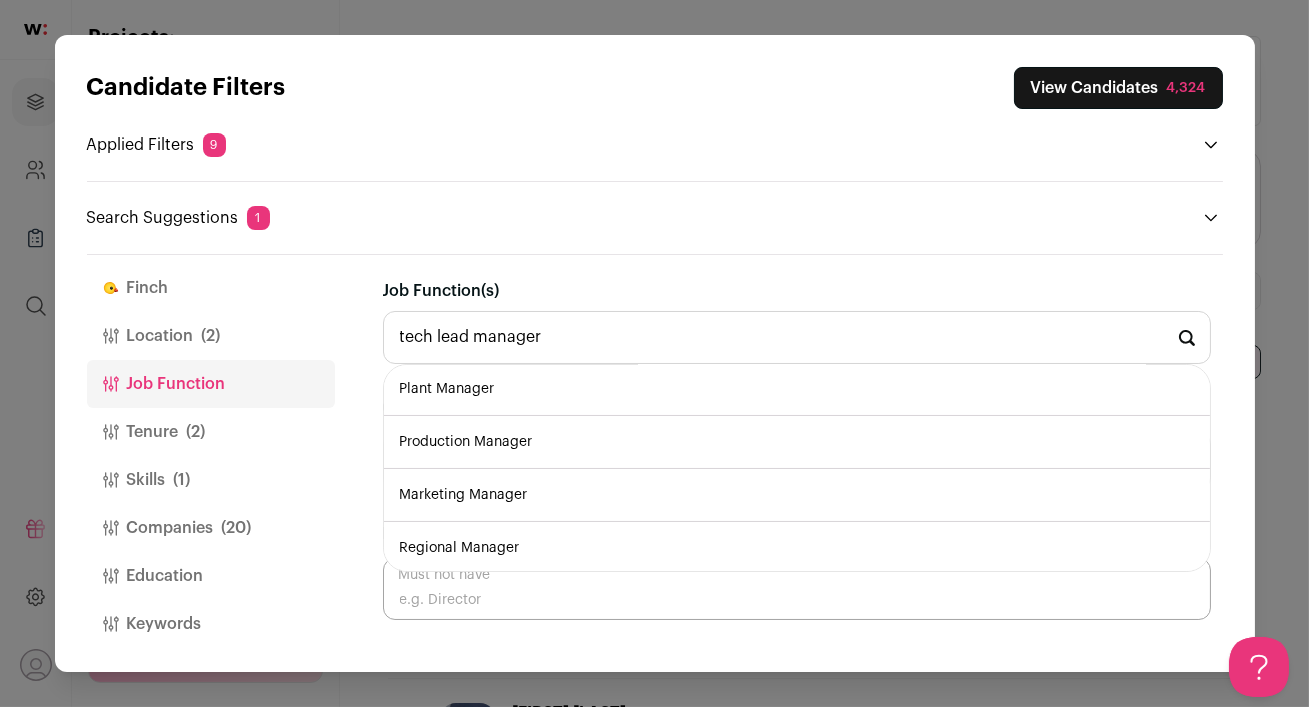 scroll, scrollTop: 587, scrollLeft: 0, axis: vertical 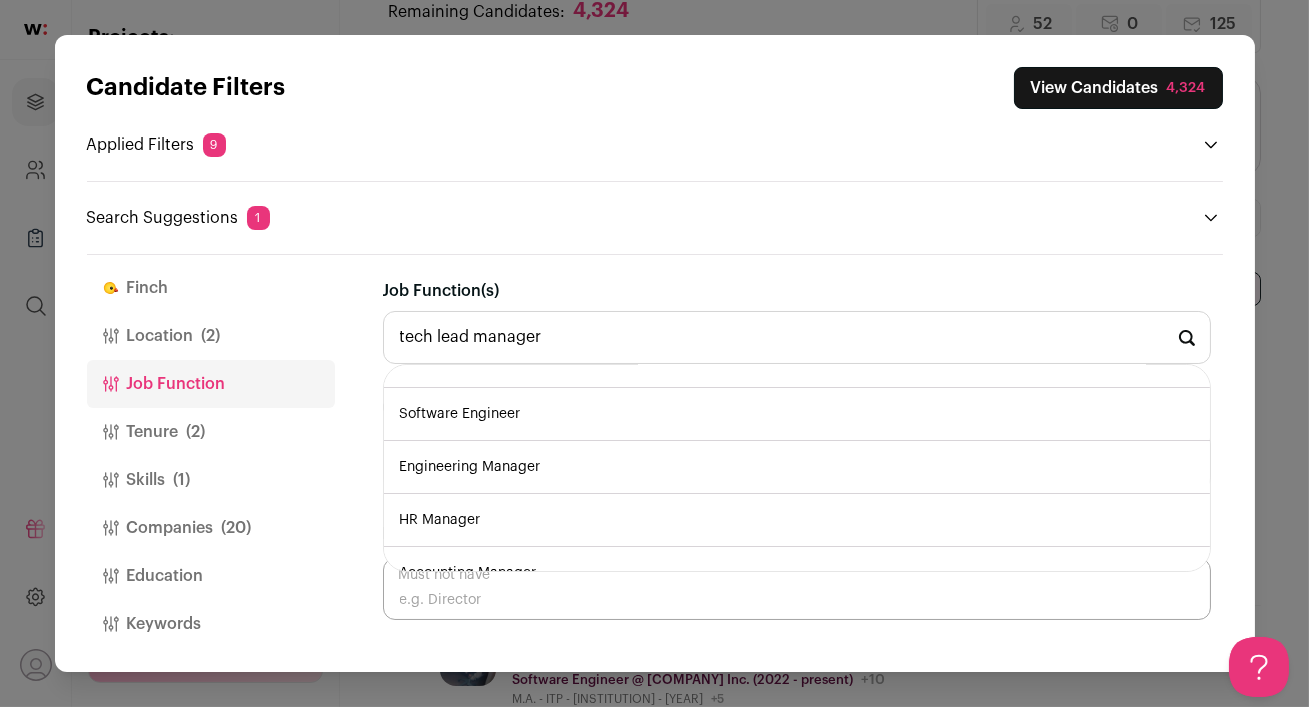 click on "Engineering Manager" at bounding box center [797, 467] 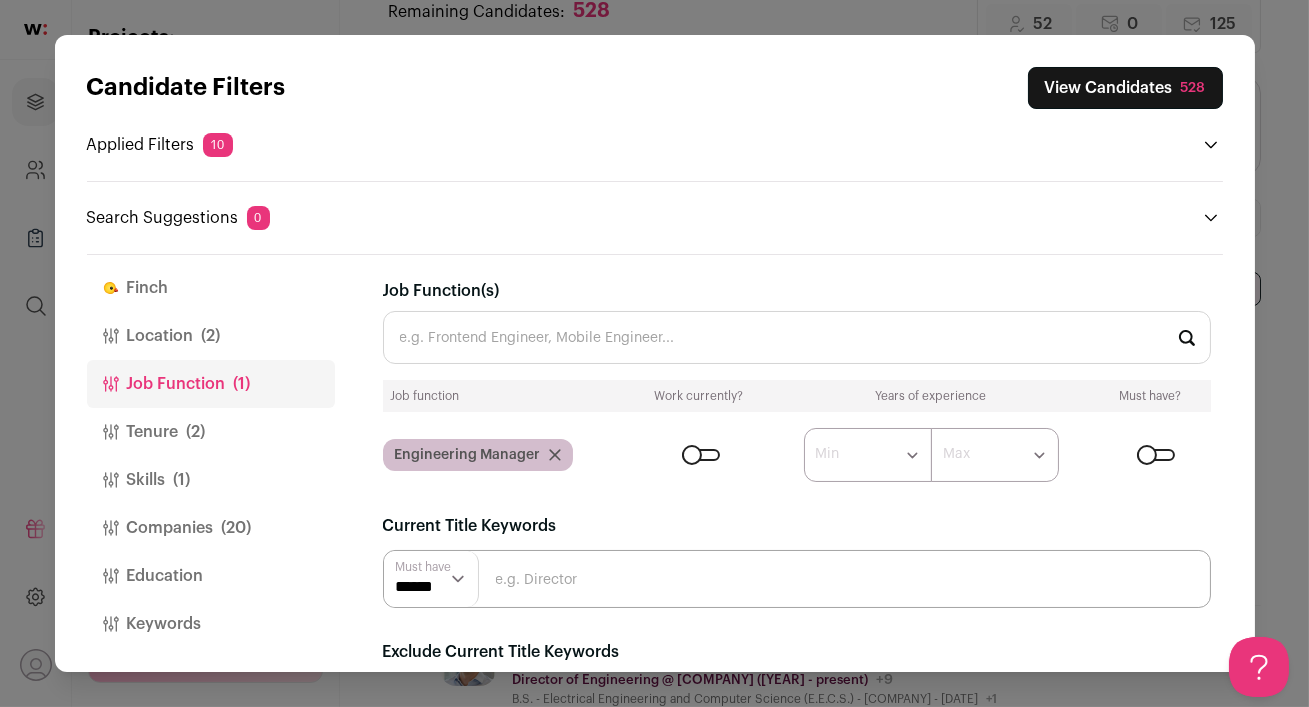 scroll, scrollTop: 0, scrollLeft: 0, axis: both 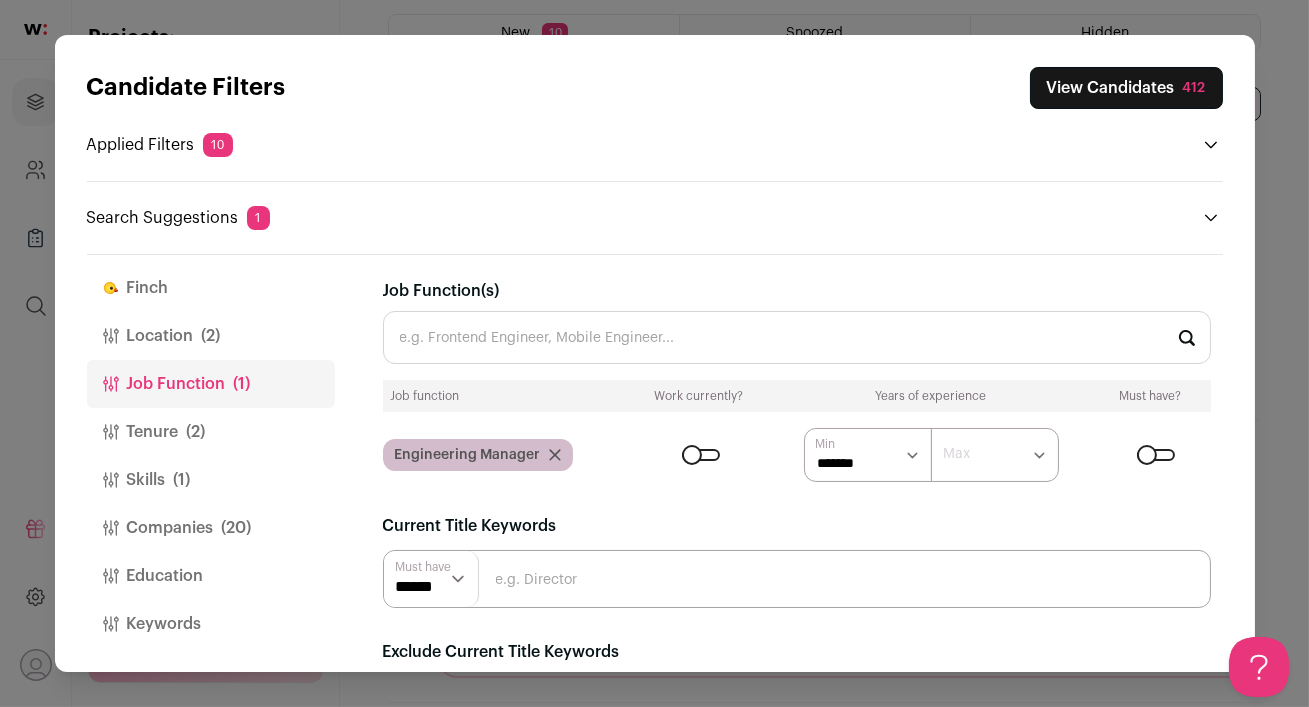 click at bounding box center [797, 579] 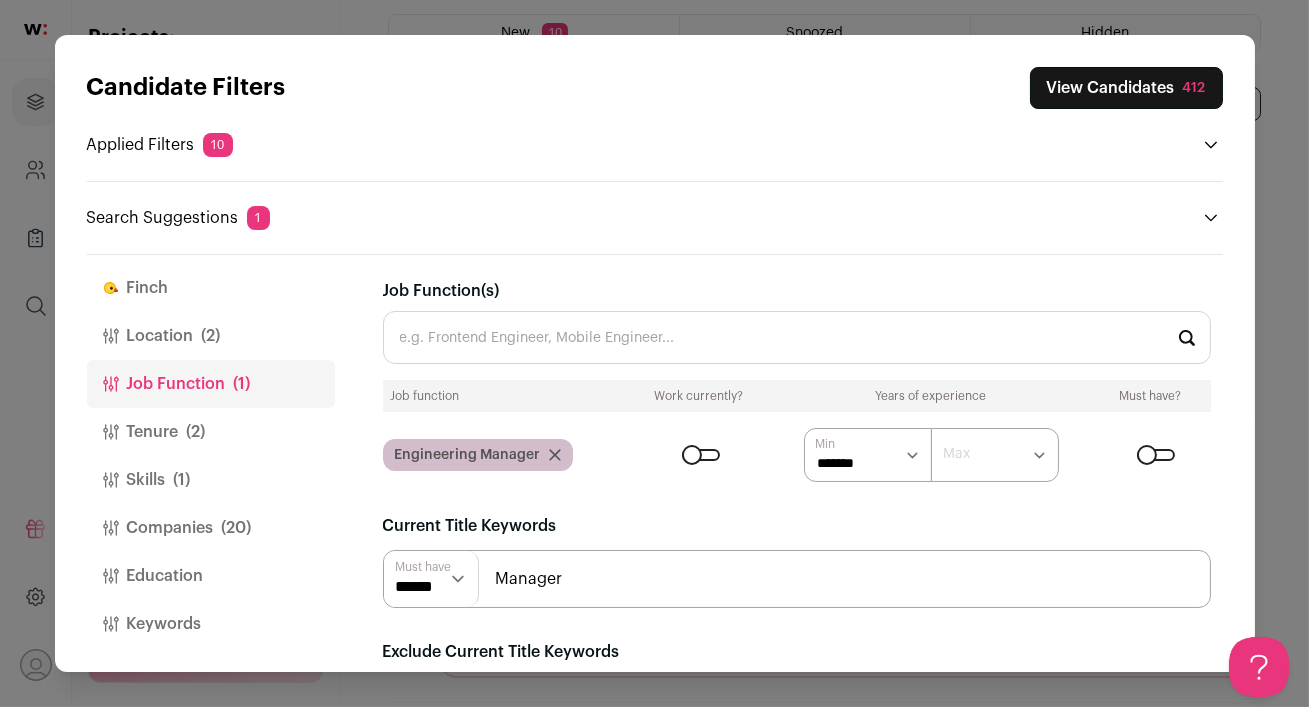click on "[COMPANY]
Location
(2)
Job Function
(1)
Tenure
(2)
Skills
(1)
Companies
(20)
Education
Keywords
[COMPANY]
Add new rule" at bounding box center [655, 463] 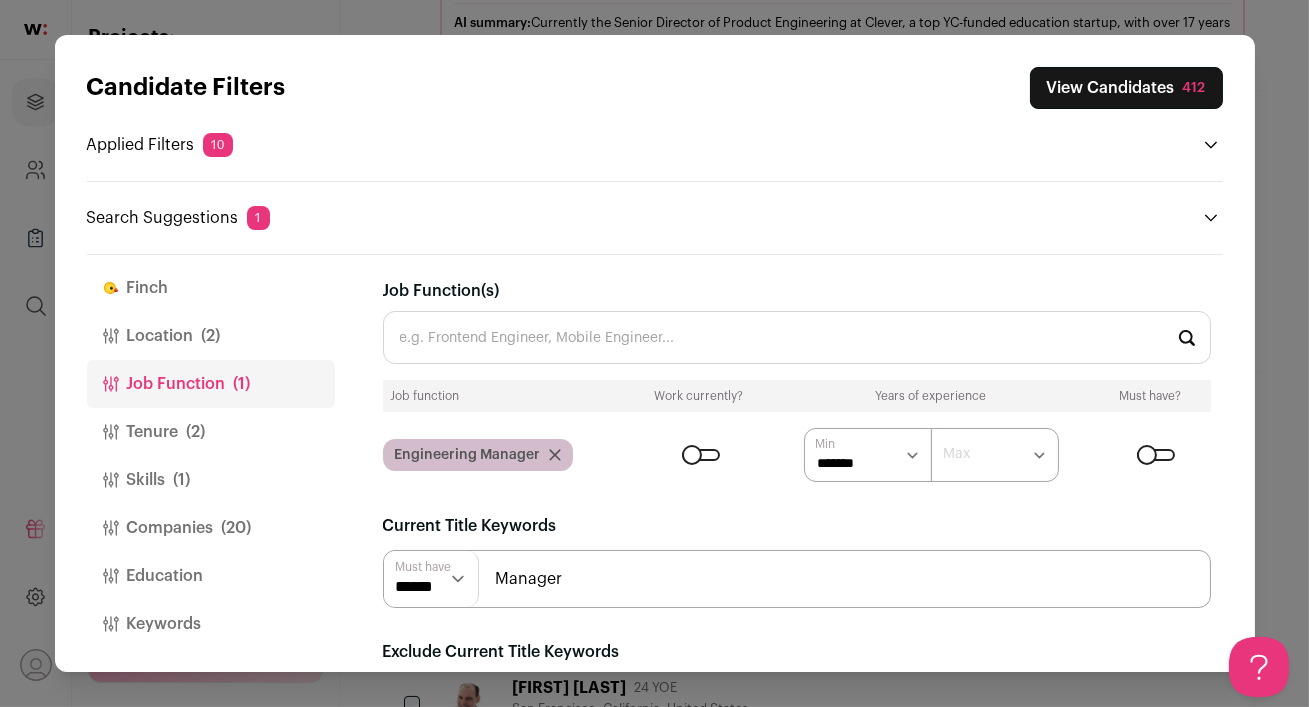 scroll, scrollTop: 651, scrollLeft: 0, axis: vertical 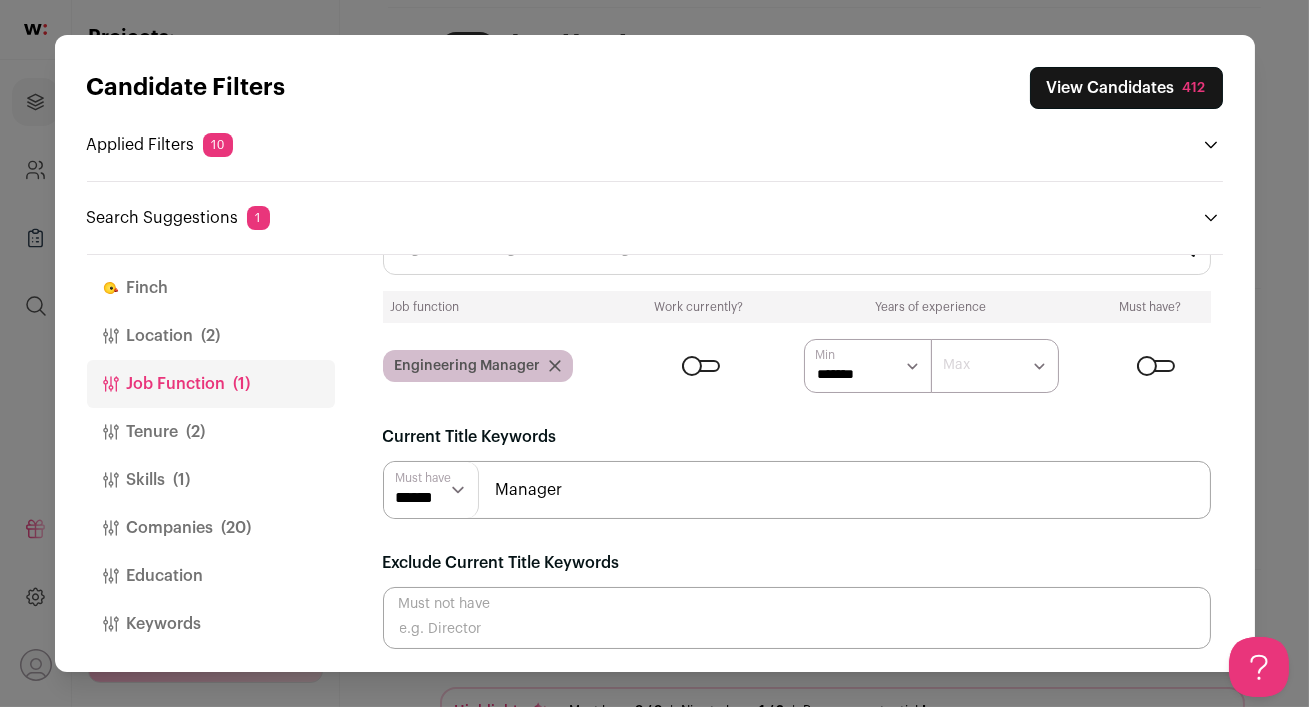click on "Manager" at bounding box center (797, 490) 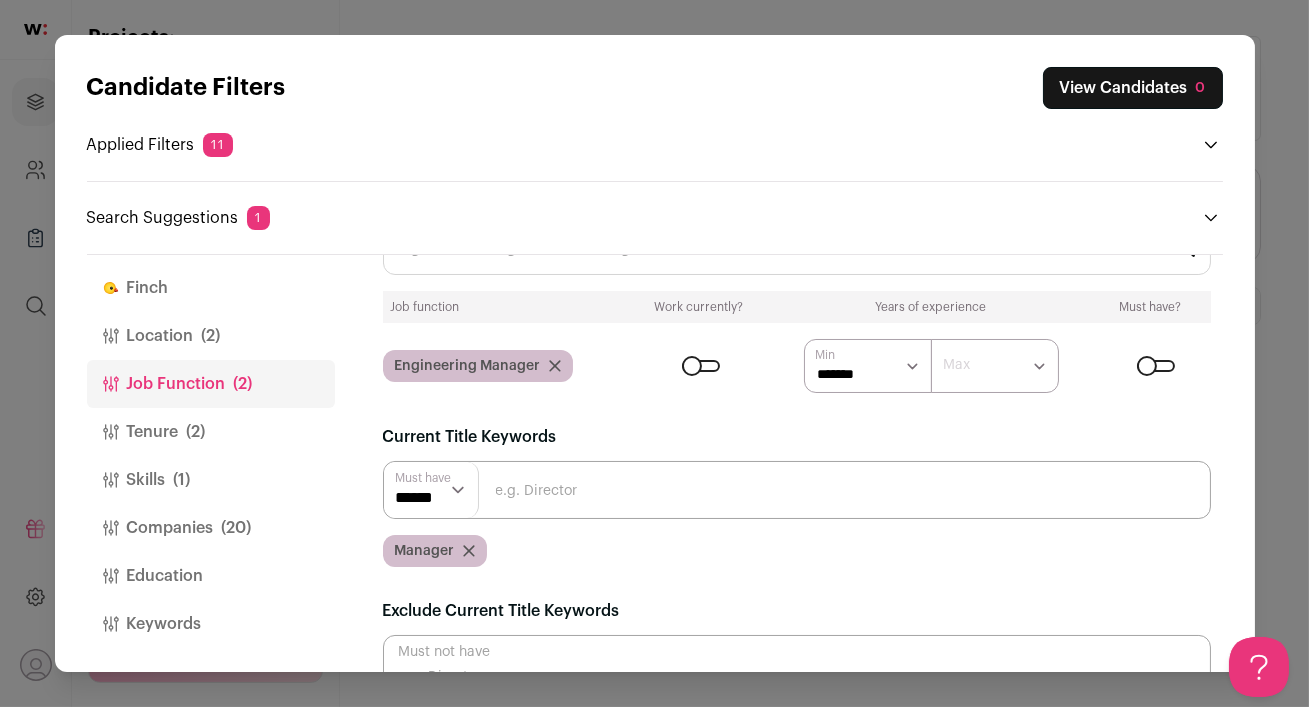 scroll, scrollTop: 0, scrollLeft: 0, axis: both 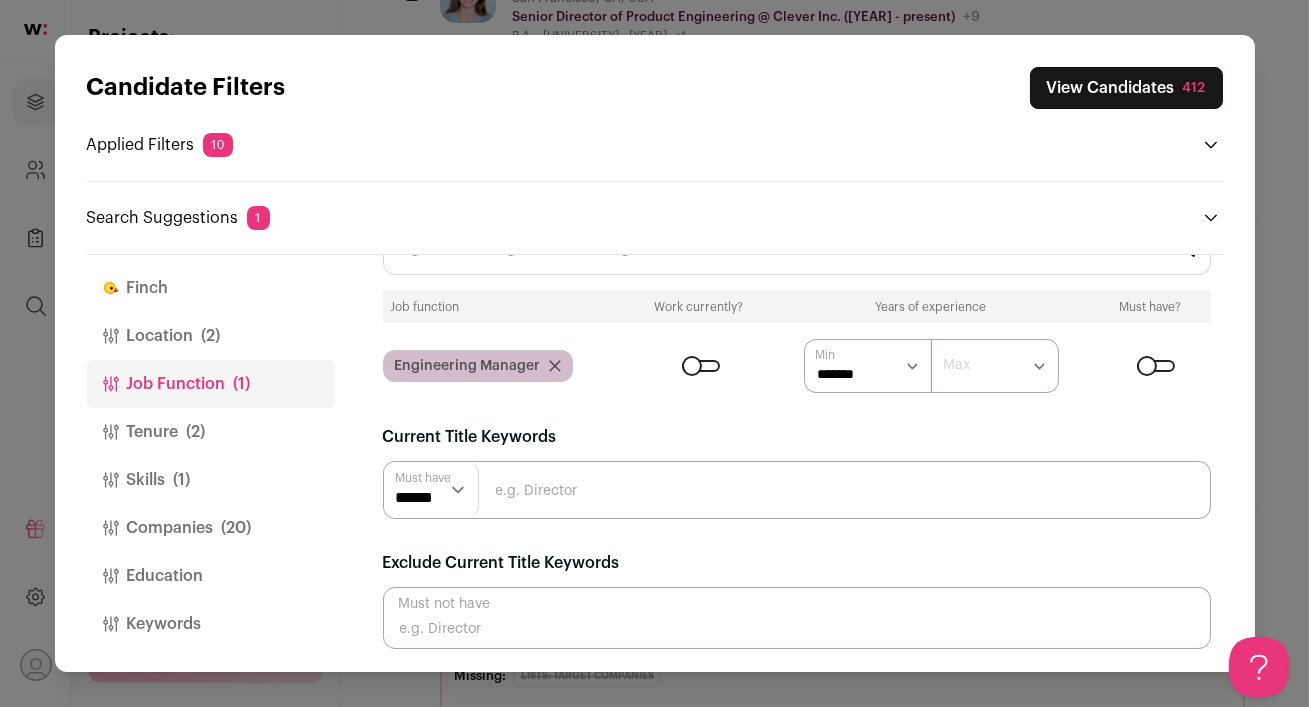 click at bounding box center [797, 490] 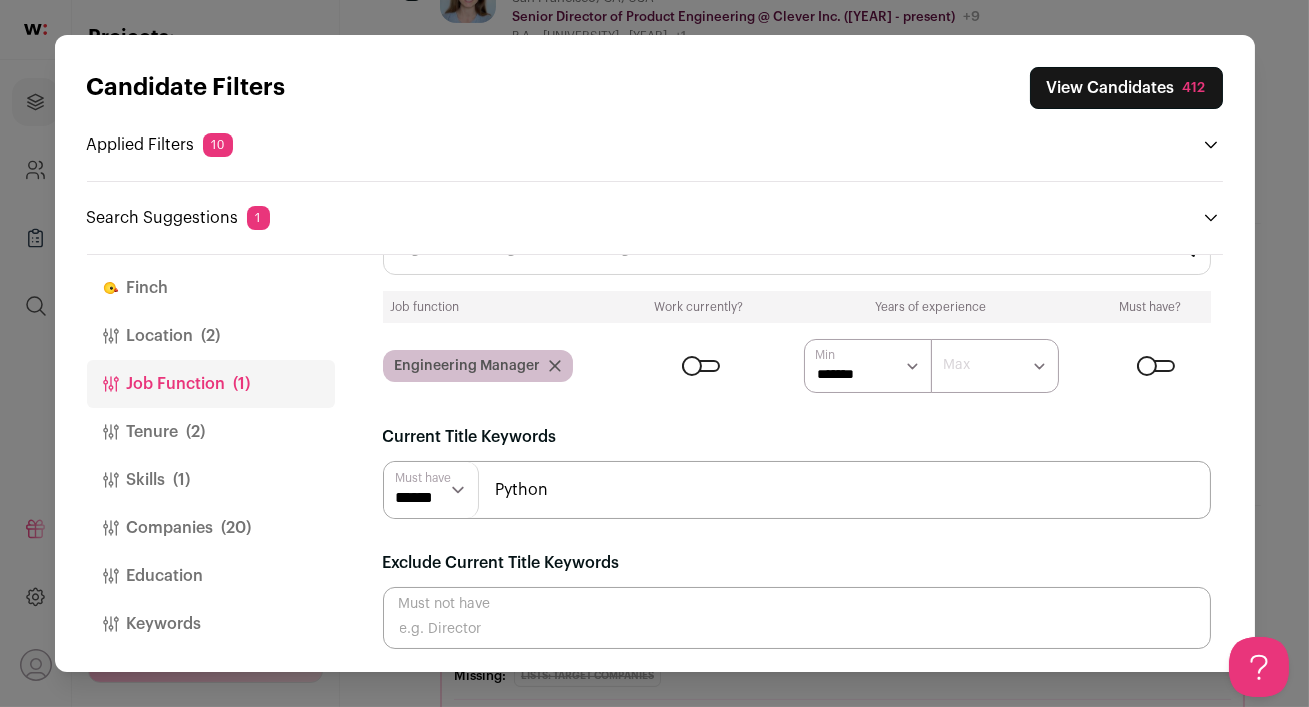 click on "Job Function(s)
Job function
Work currently?
Years of experience
Must have?
Engineering Manager
******
*******
*******
*******
*******
*******
*******
*******
*******
********
********
********
********
********
********
********
********
********
********
Min
*******
*******
*******
*******
*******
*******
********
********" at bounding box center (797, 419) 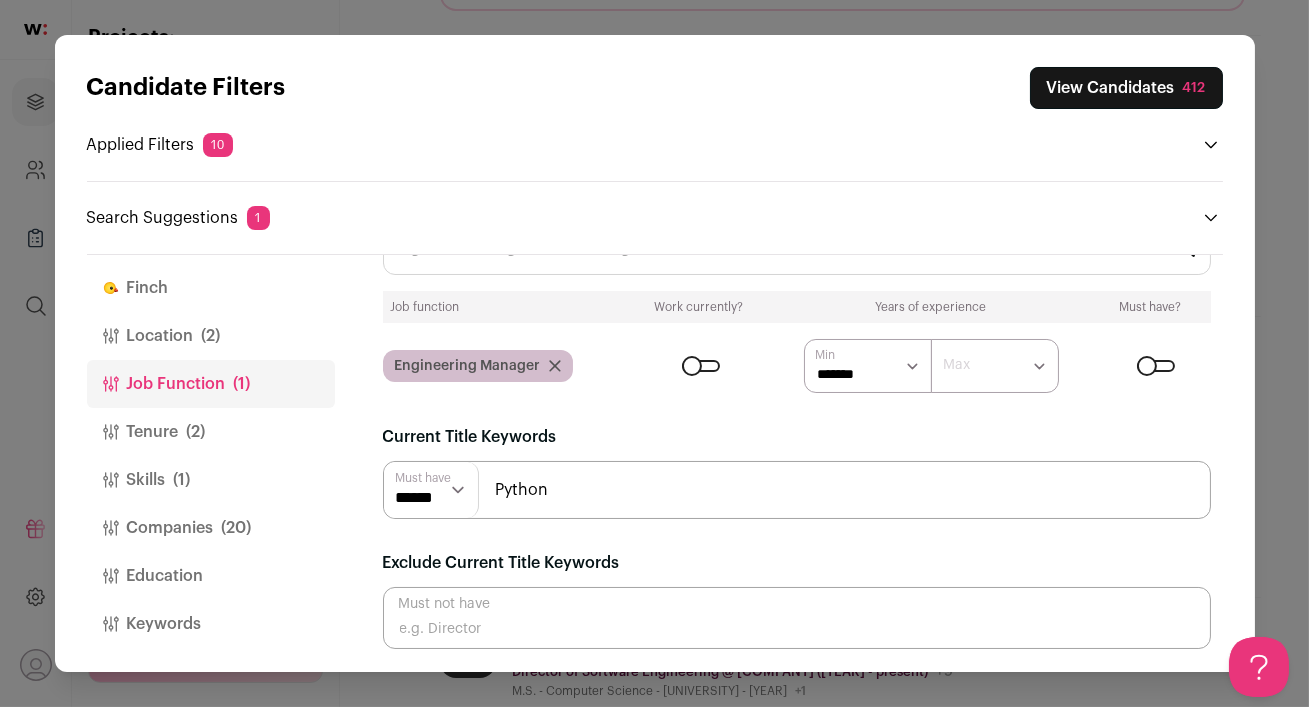 scroll, scrollTop: 1014, scrollLeft: 0, axis: vertical 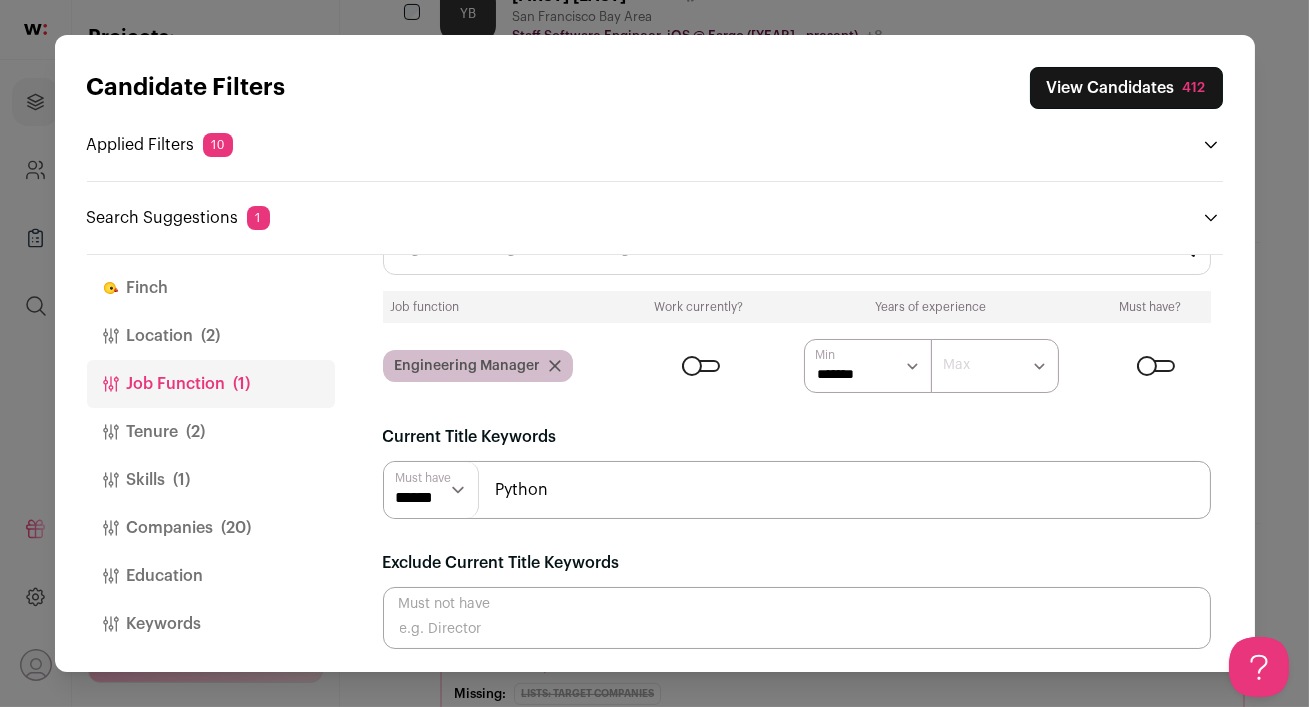 click on "Python" at bounding box center [797, 490] 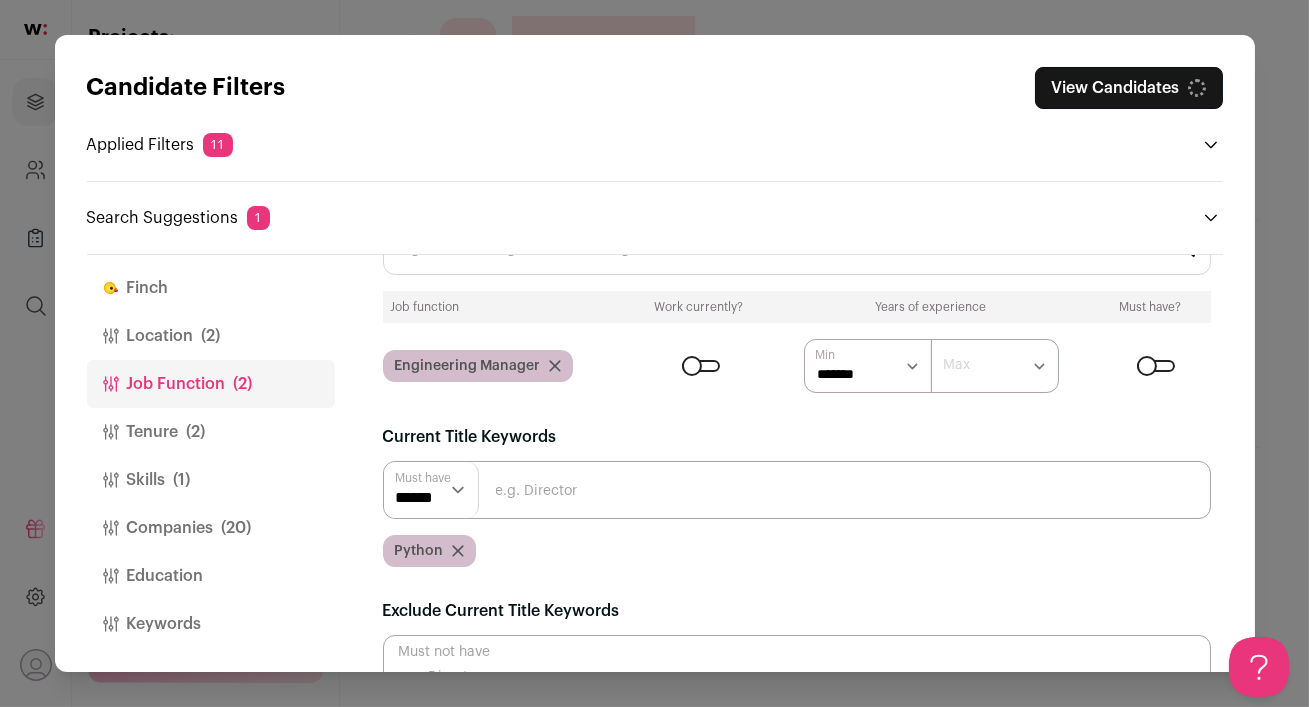 click at bounding box center [797, 490] 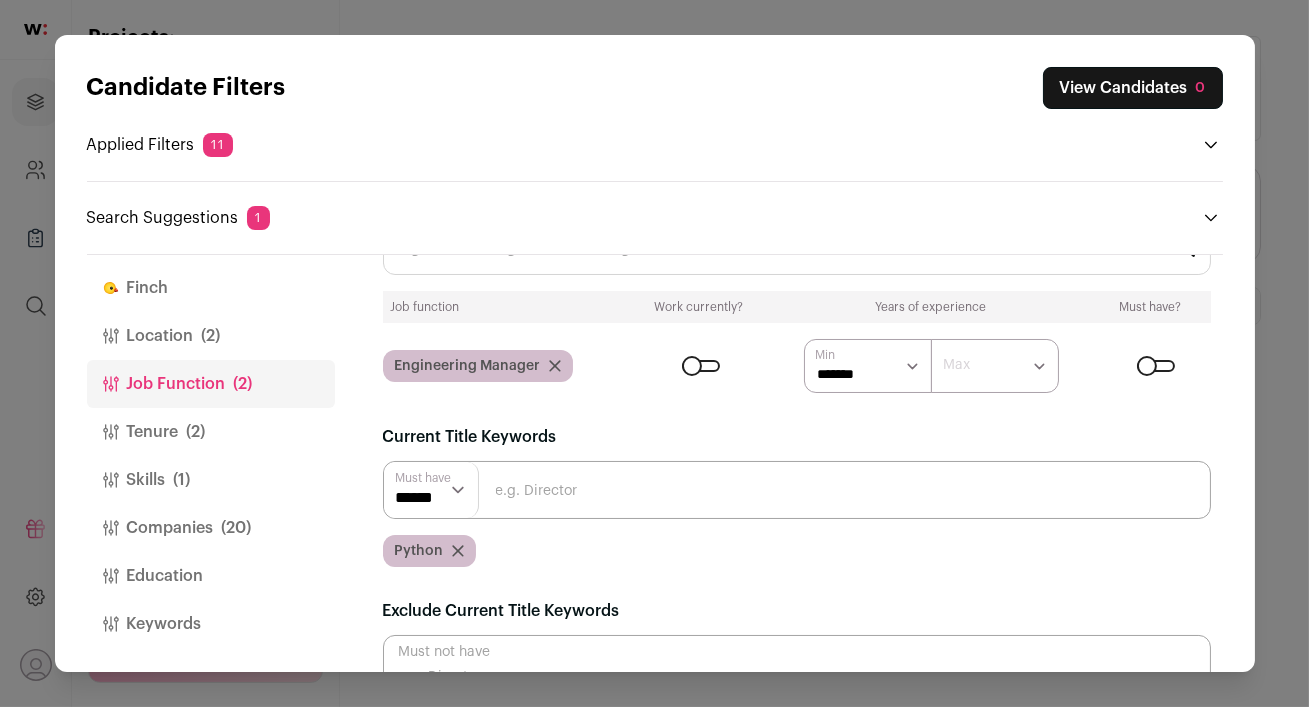 scroll, scrollTop: 0, scrollLeft: 0, axis: both 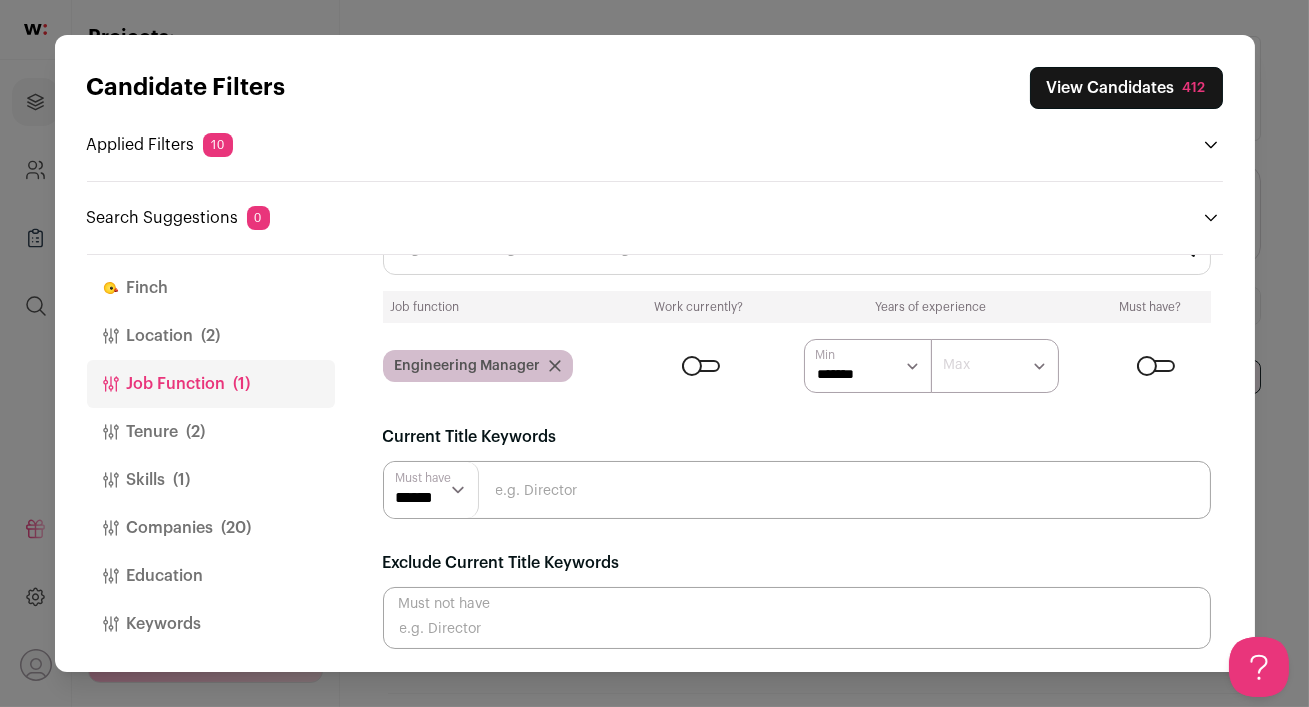 click on "Tenure
(2)" at bounding box center (211, 432) 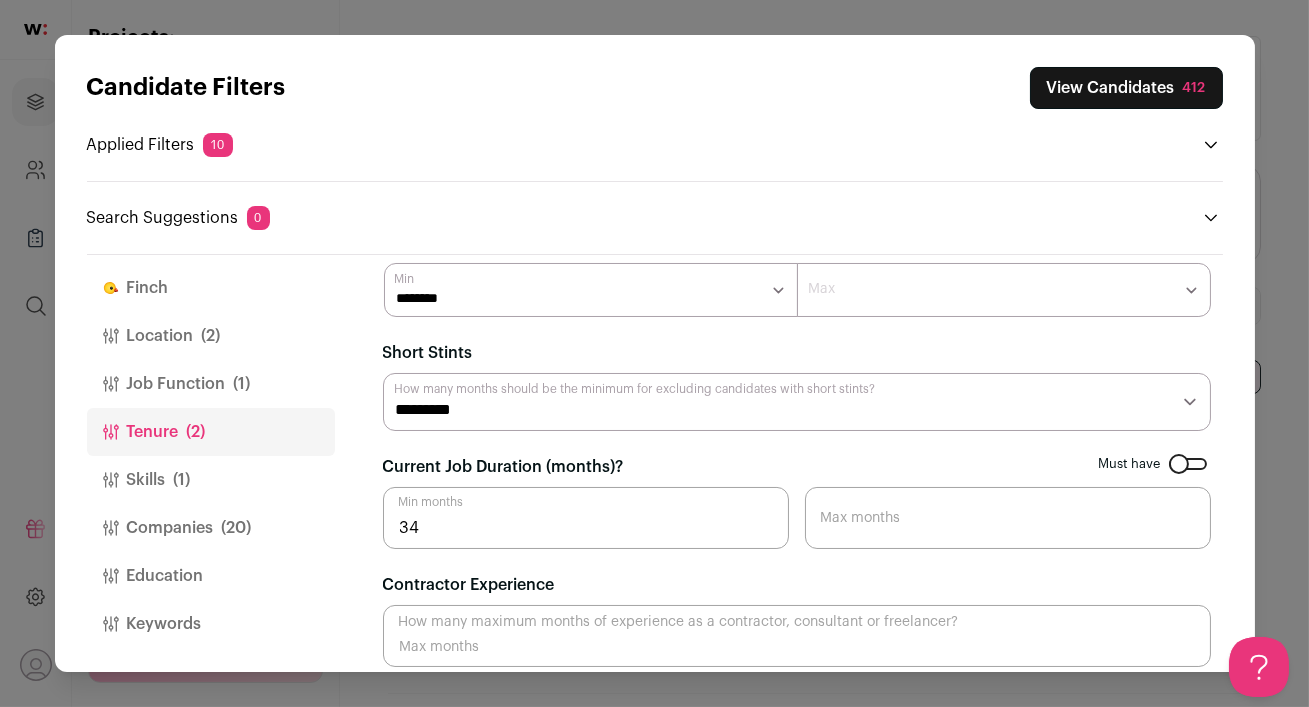 scroll, scrollTop: 66, scrollLeft: 0, axis: vertical 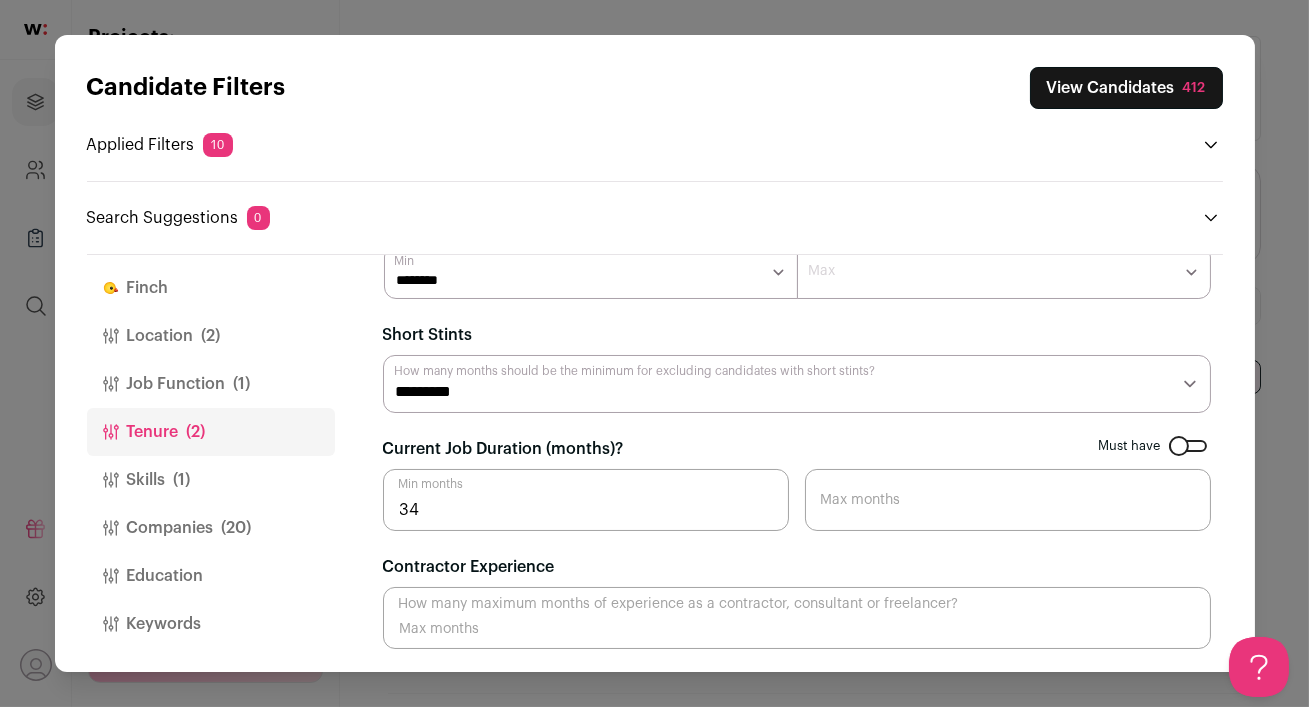 click on "Skills
(1)" at bounding box center (211, 480) 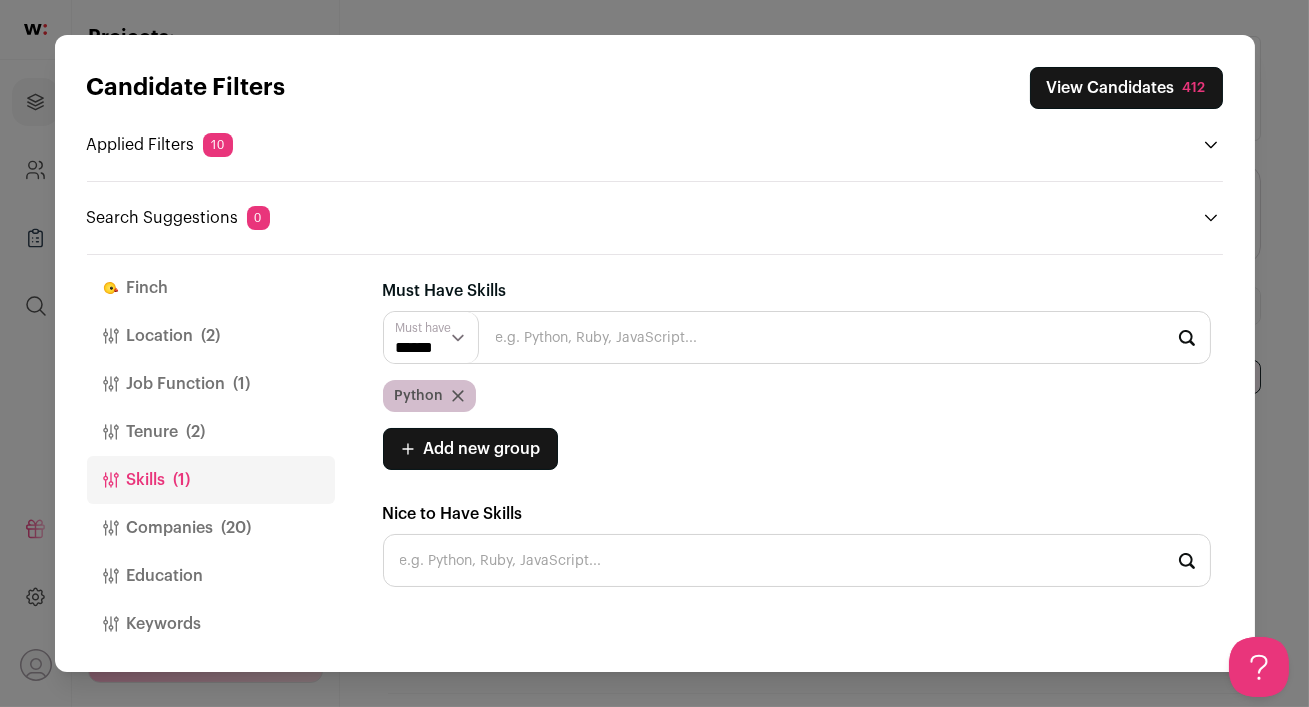 scroll, scrollTop: 0, scrollLeft: 0, axis: both 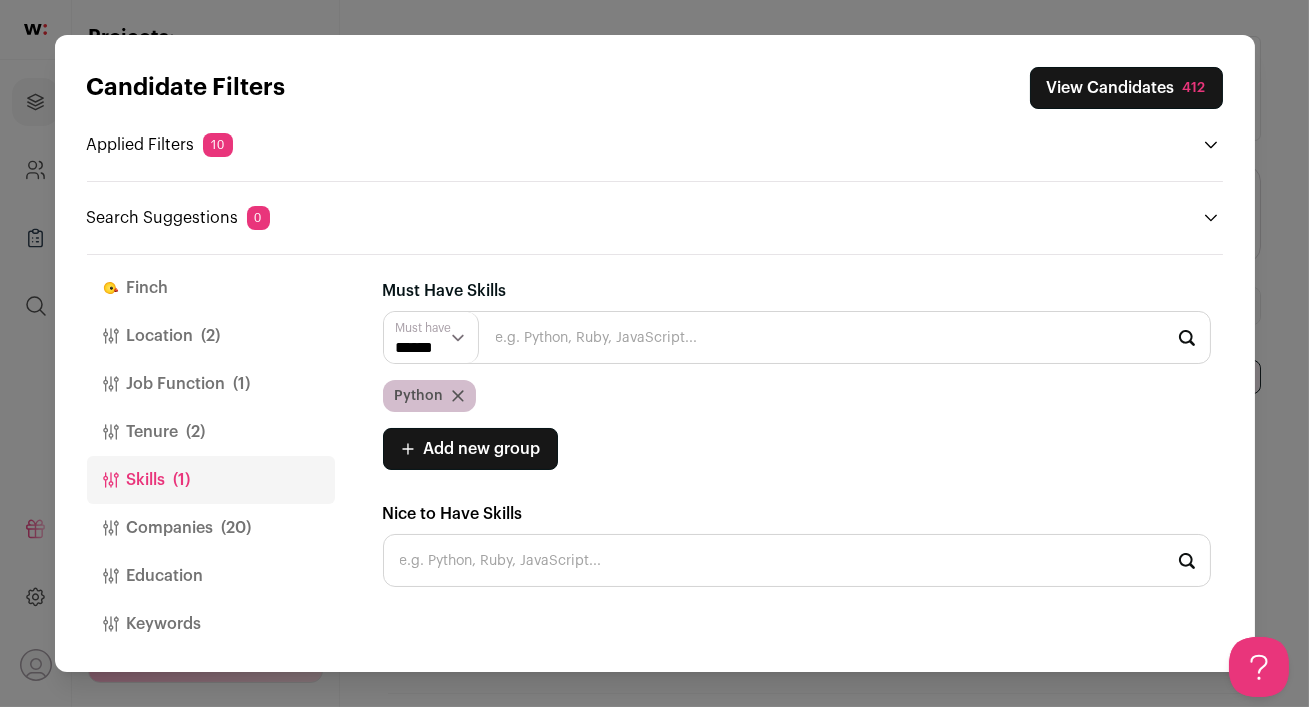 click on "Add new group" at bounding box center (482, 449) 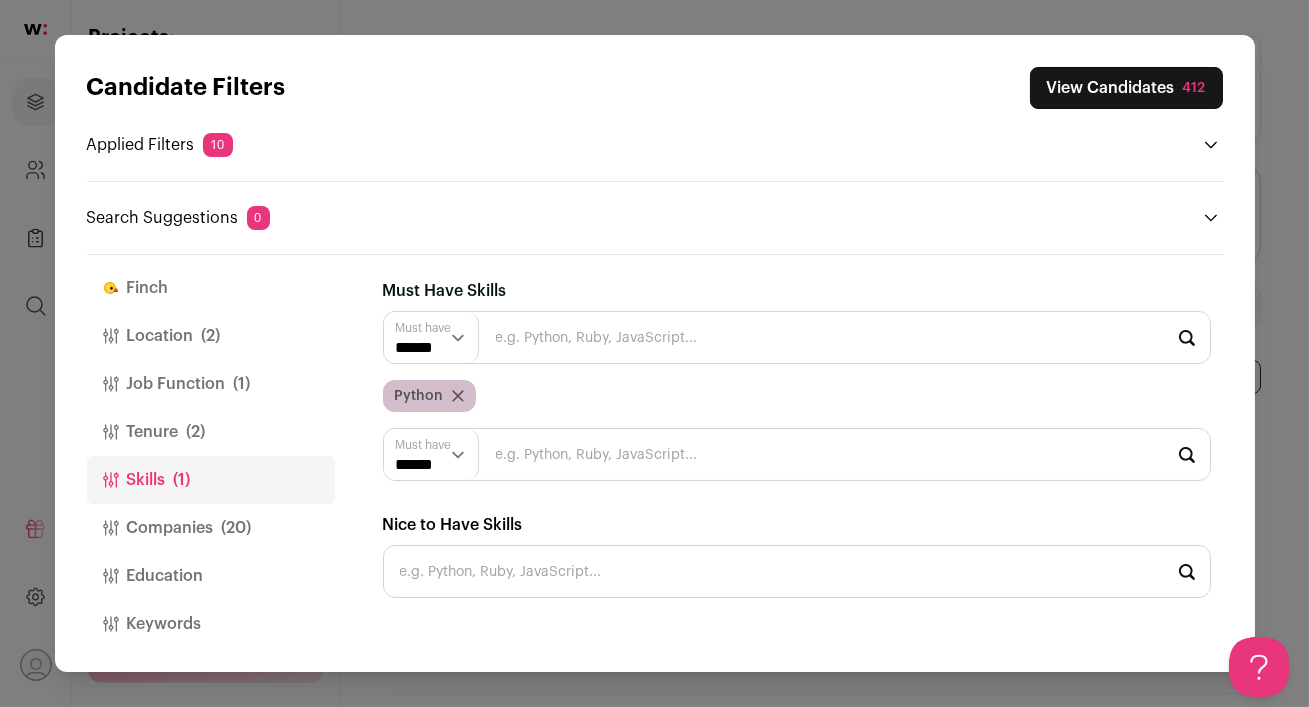 click at bounding box center [797, 454] 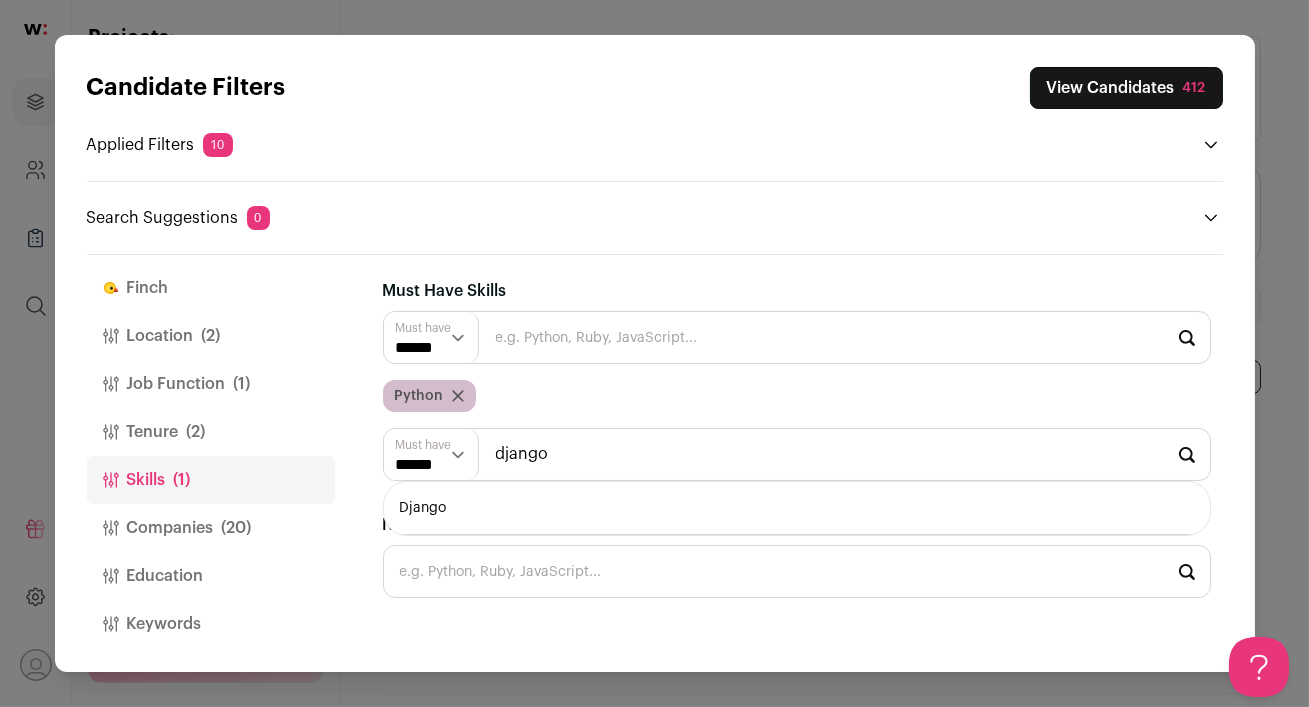 click on "Django" at bounding box center [797, 508] 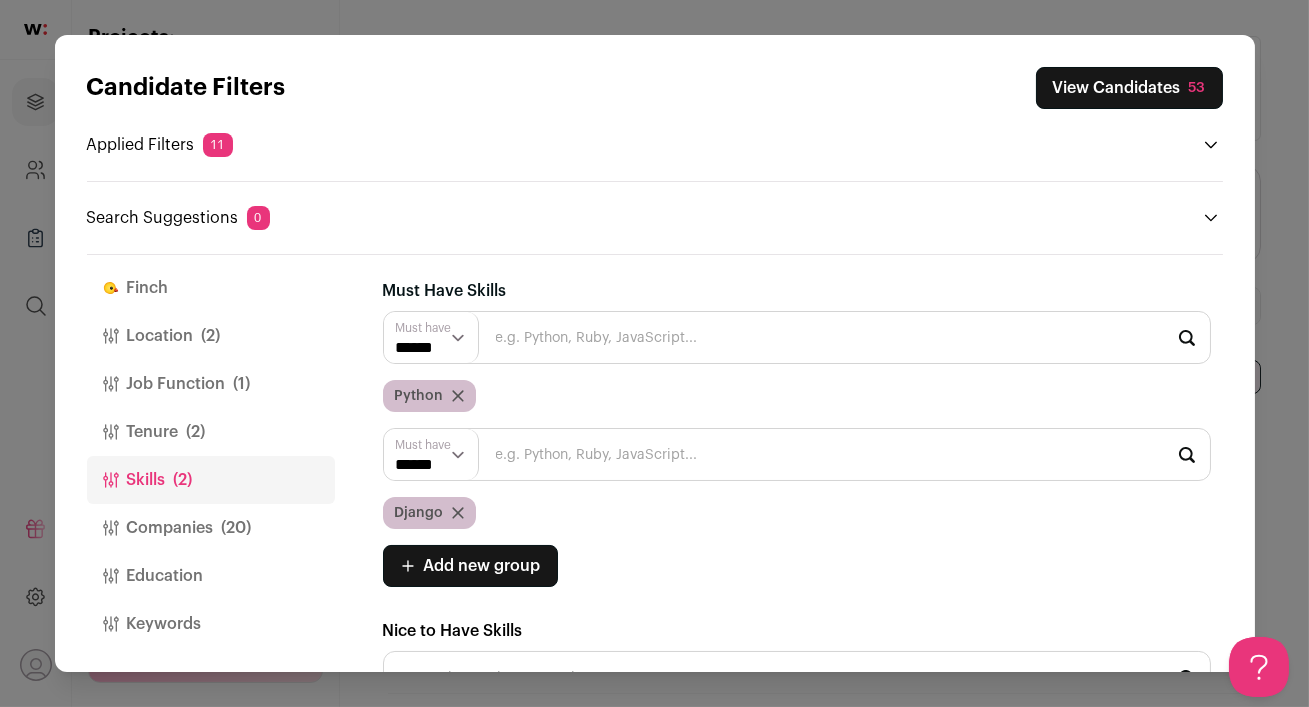 scroll, scrollTop: 0, scrollLeft: 0, axis: both 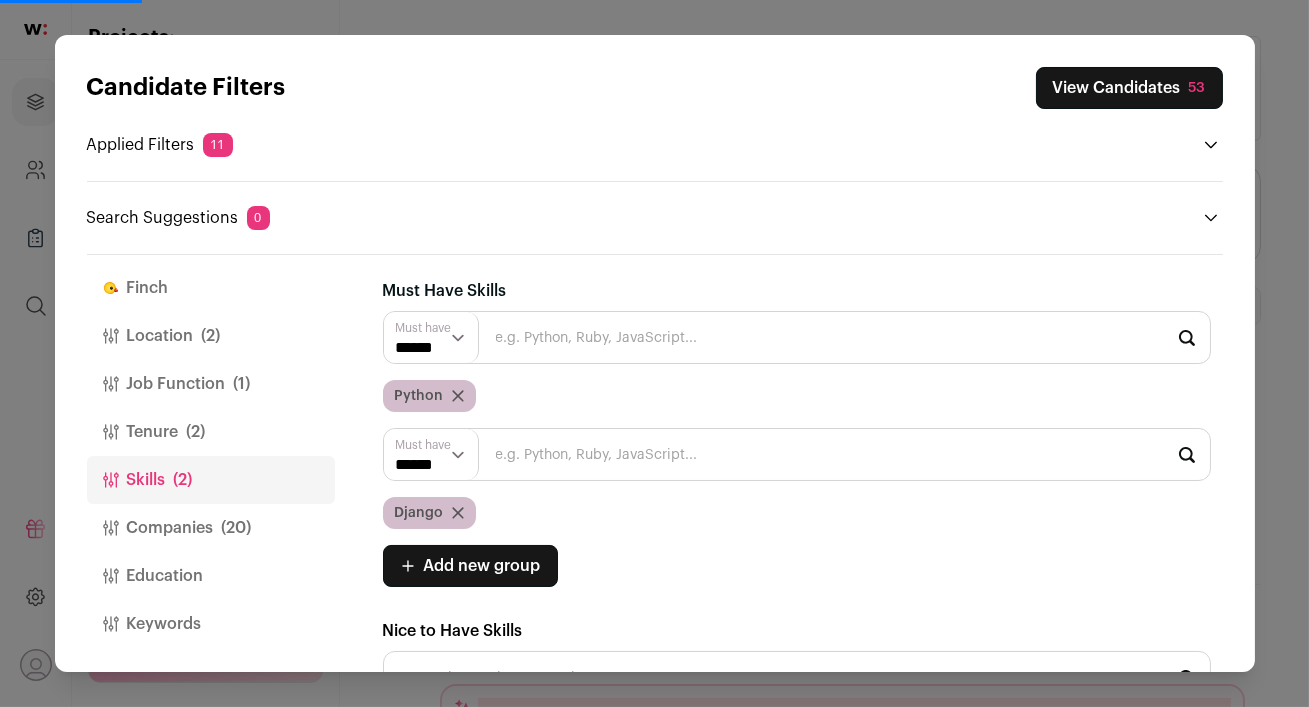 click on "******
******" at bounding box center [432, 454] 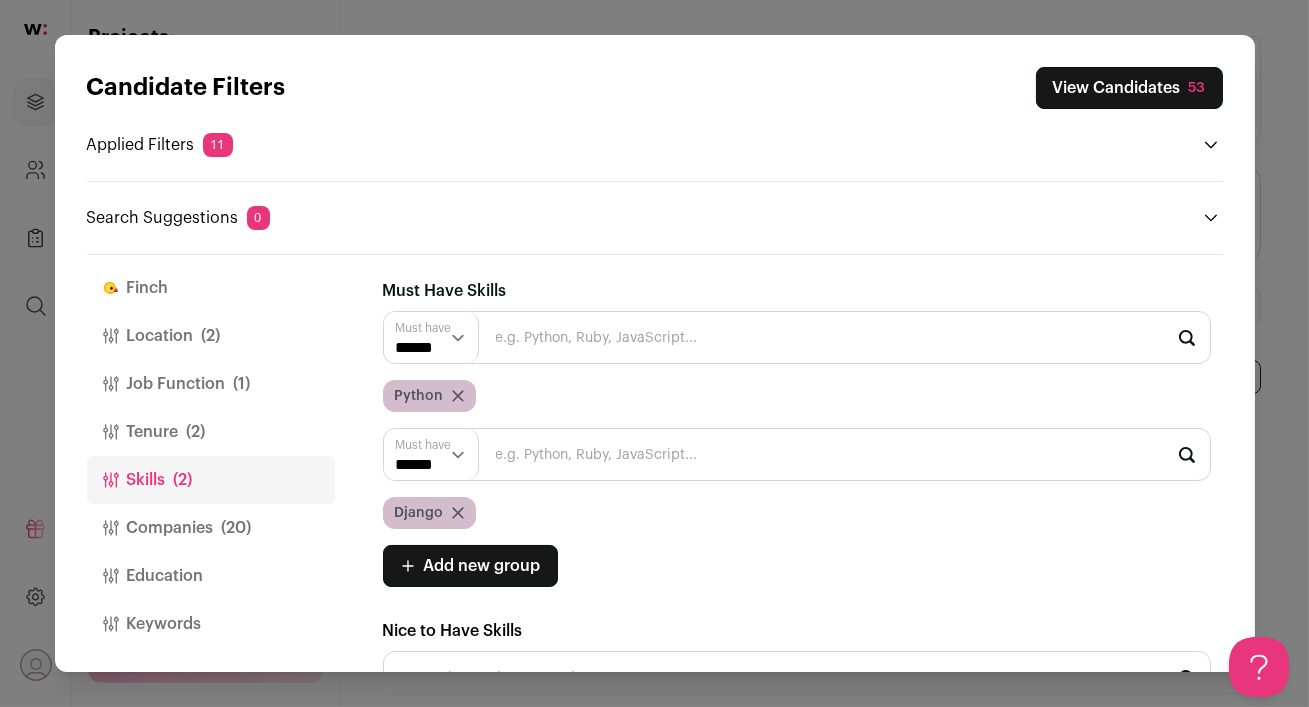 scroll, scrollTop: 0, scrollLeft: 0, axis: both 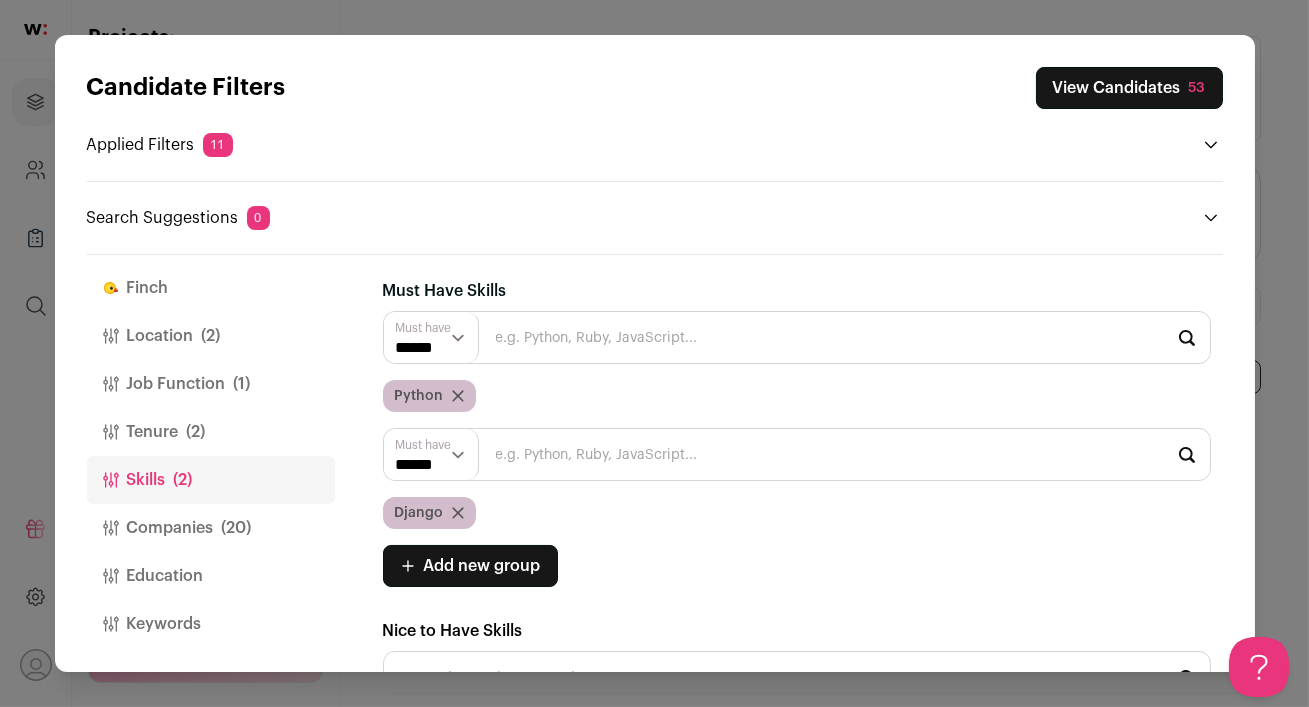 select on "**" 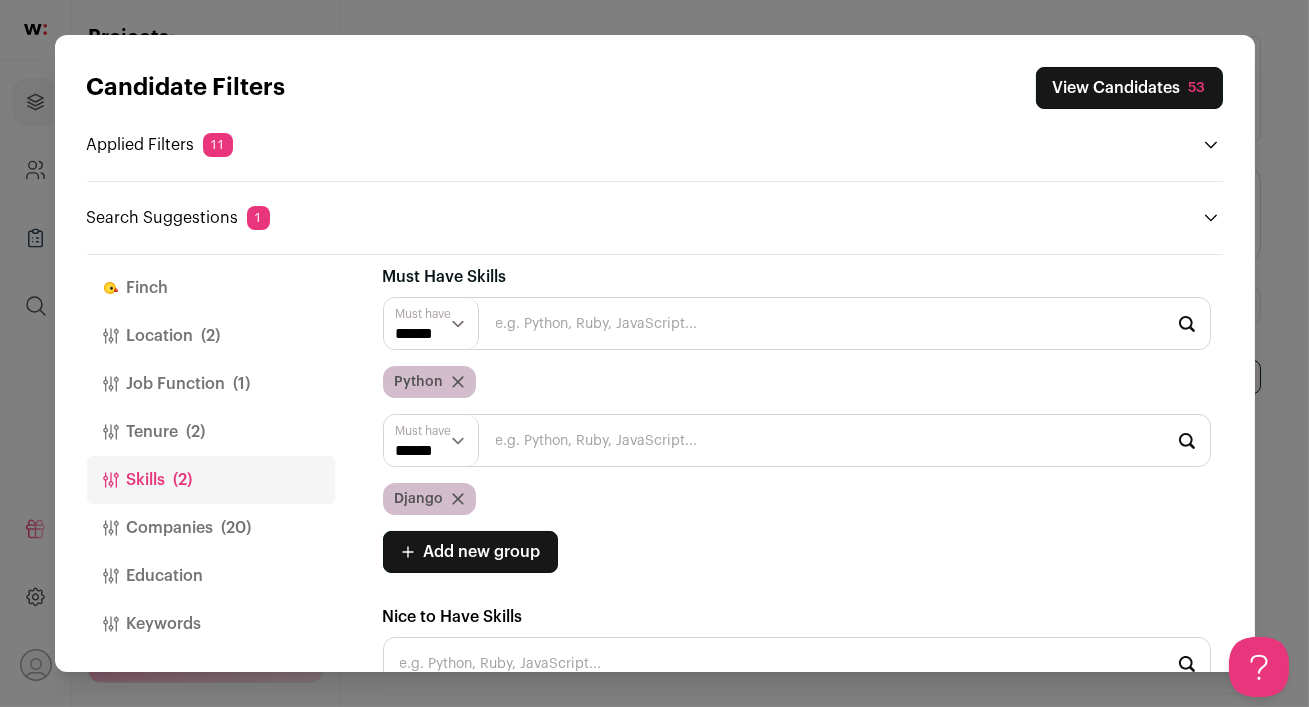 scroll, scrollTop: 55, scrollLeft: 0, axis: vertical 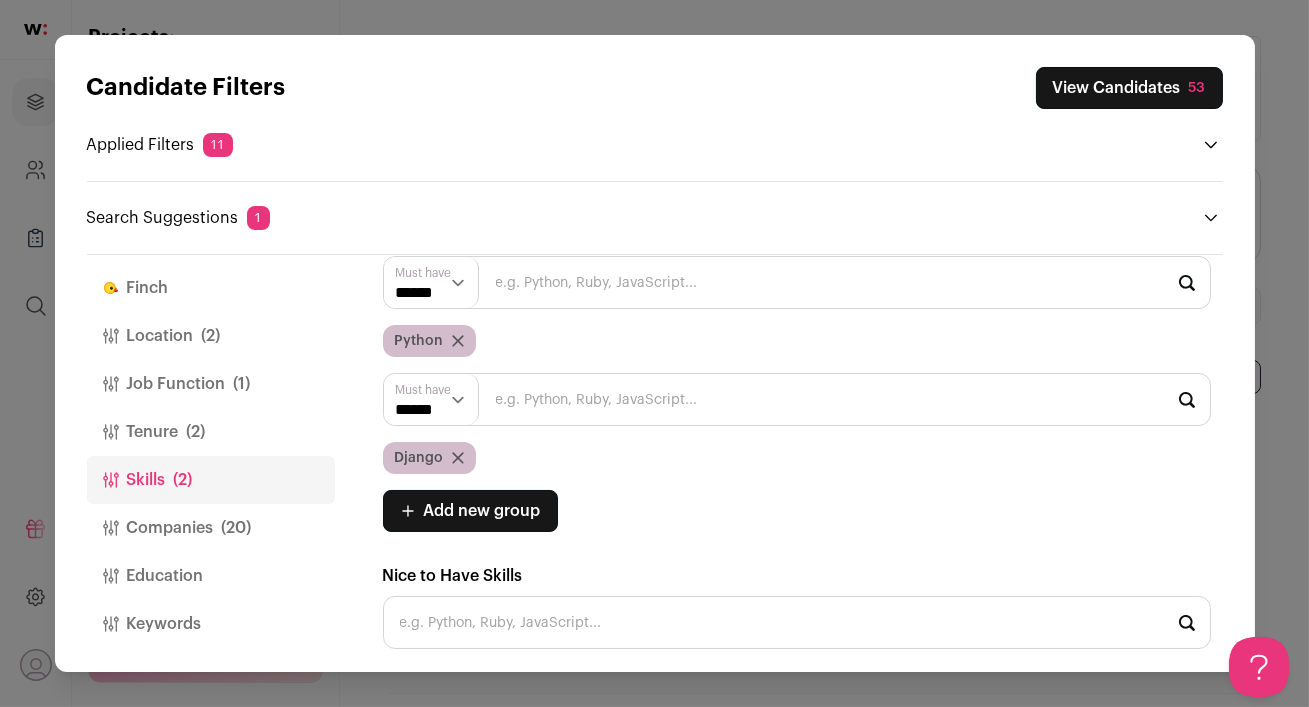 click on "View Candidates
53" at bounding box center (1129, 88) 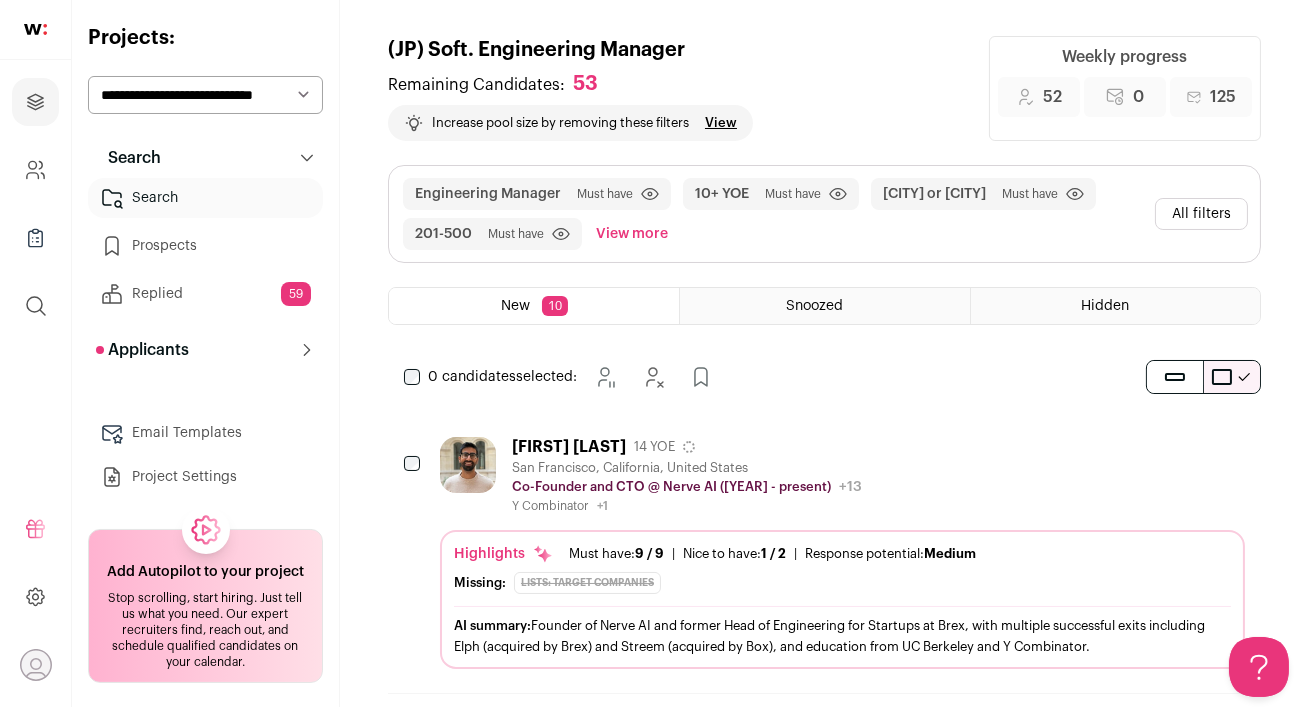 click on "[FIRST] [LAST]
14 YOE" at bounding box center (687, 447) 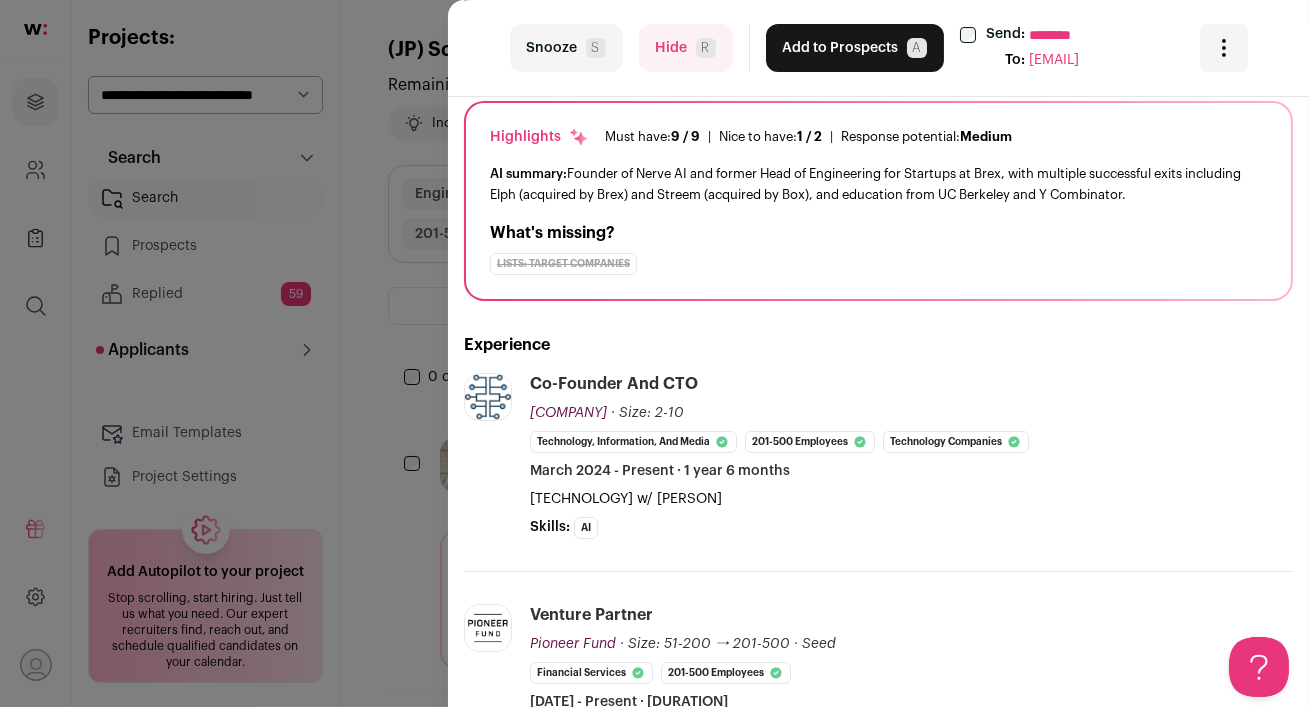 scroll, scrollTop: 160, scrollLeft: 0, axis: vertical 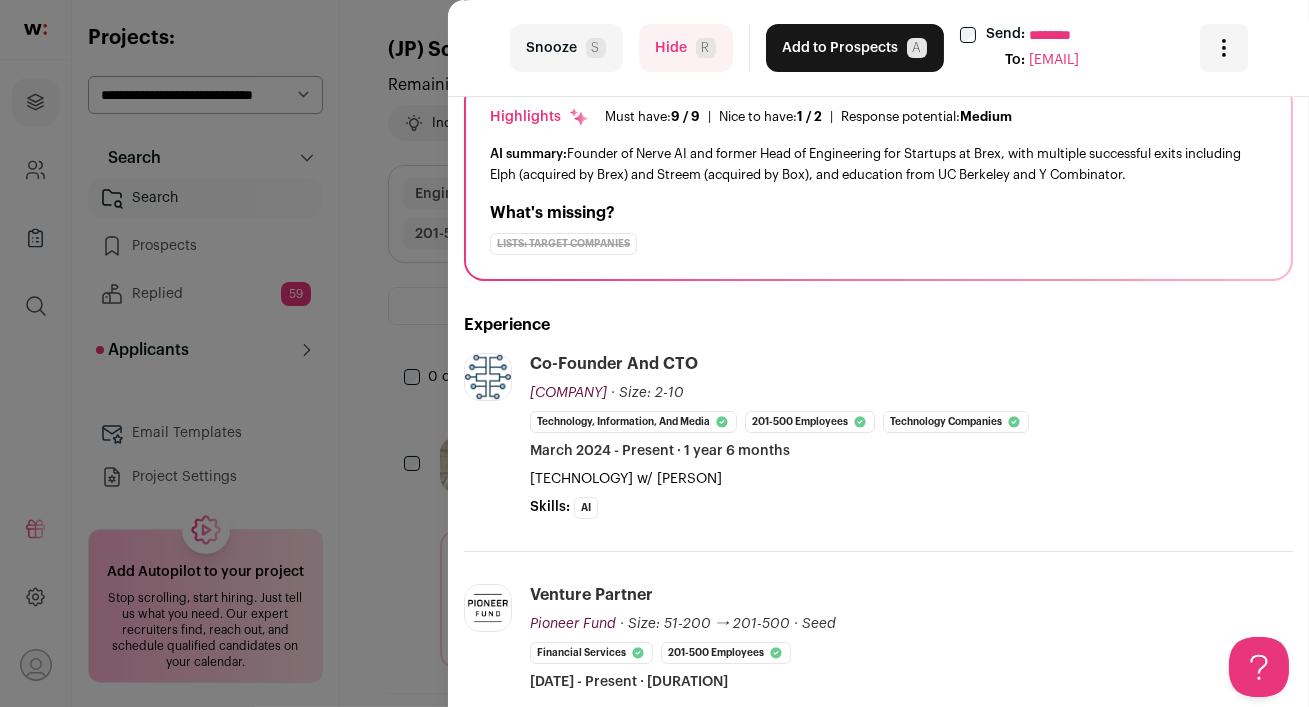 click on "Hide
R" at bounding box center (686, 48) 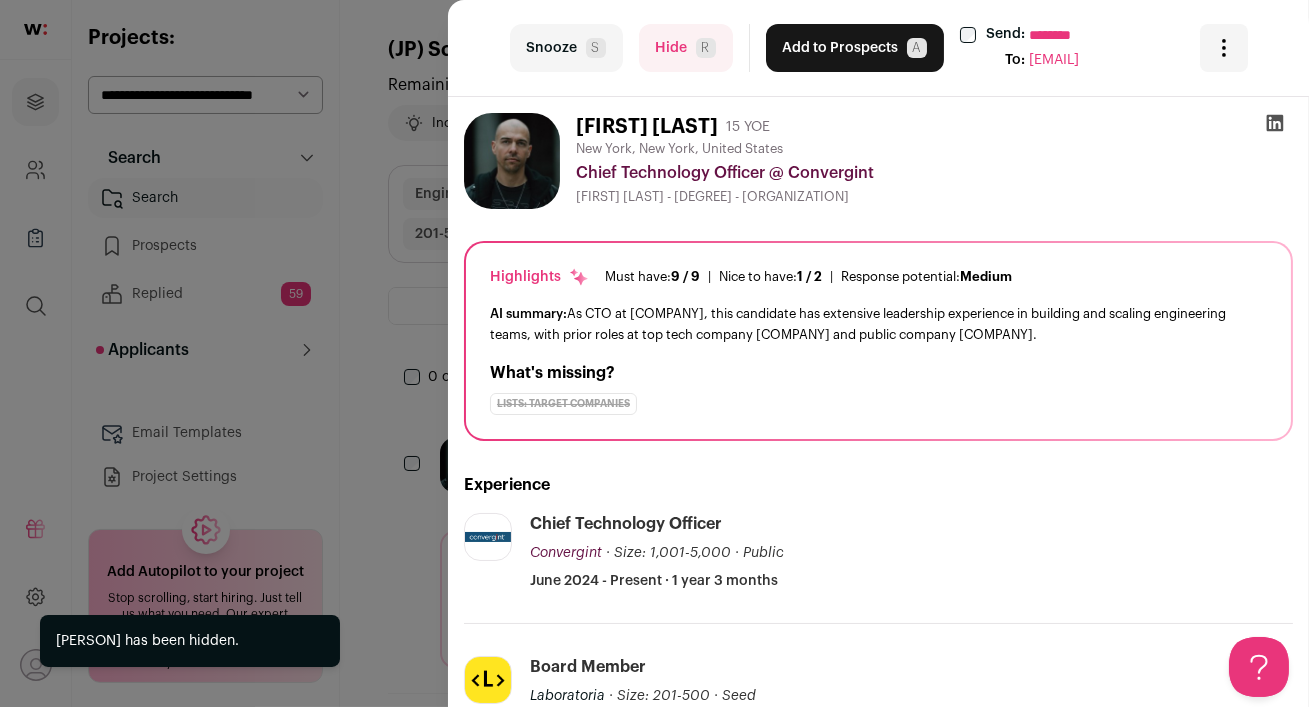 click on "last
Snooze
S
Hide
R
Add to Prospects
A
Are you sure?
[NAME]  is already in your ATS. Do you wish to reach out to this candidate through wellfound:ai?
Cancel
********" at bounding box center (654, 353) 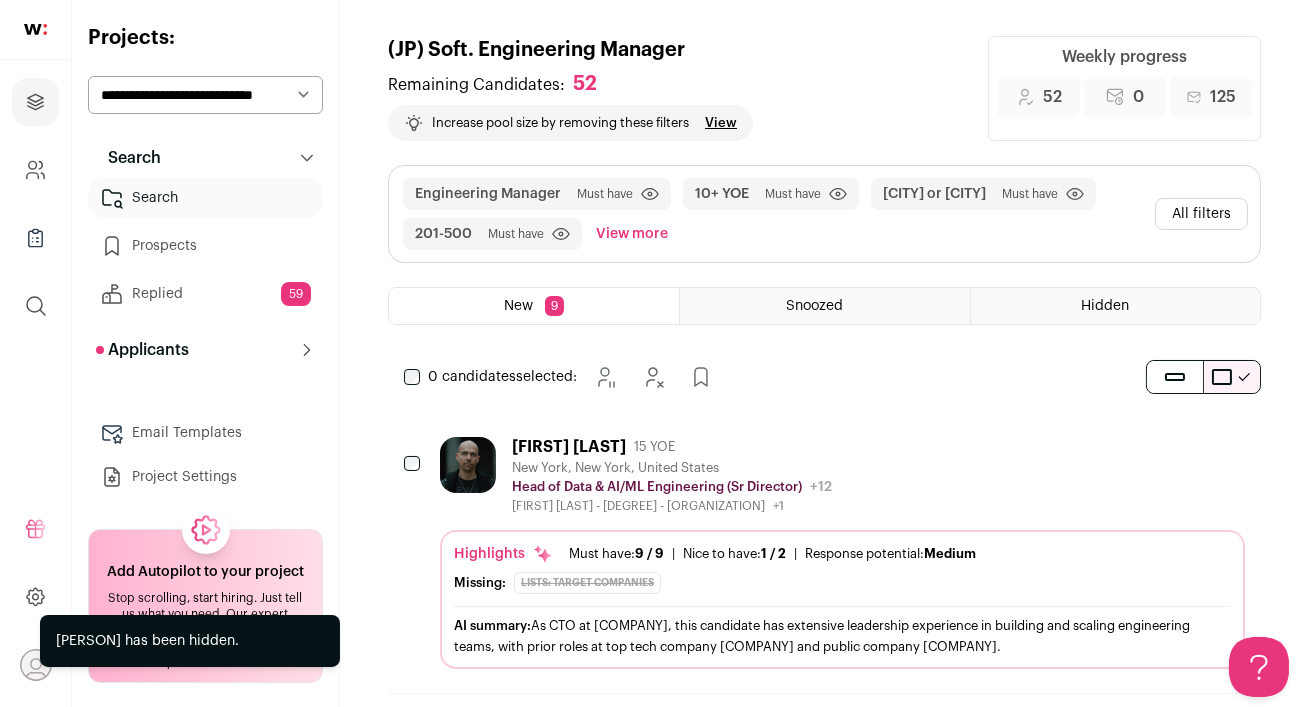 click on "All filters" at bounding box center [1201, 214] 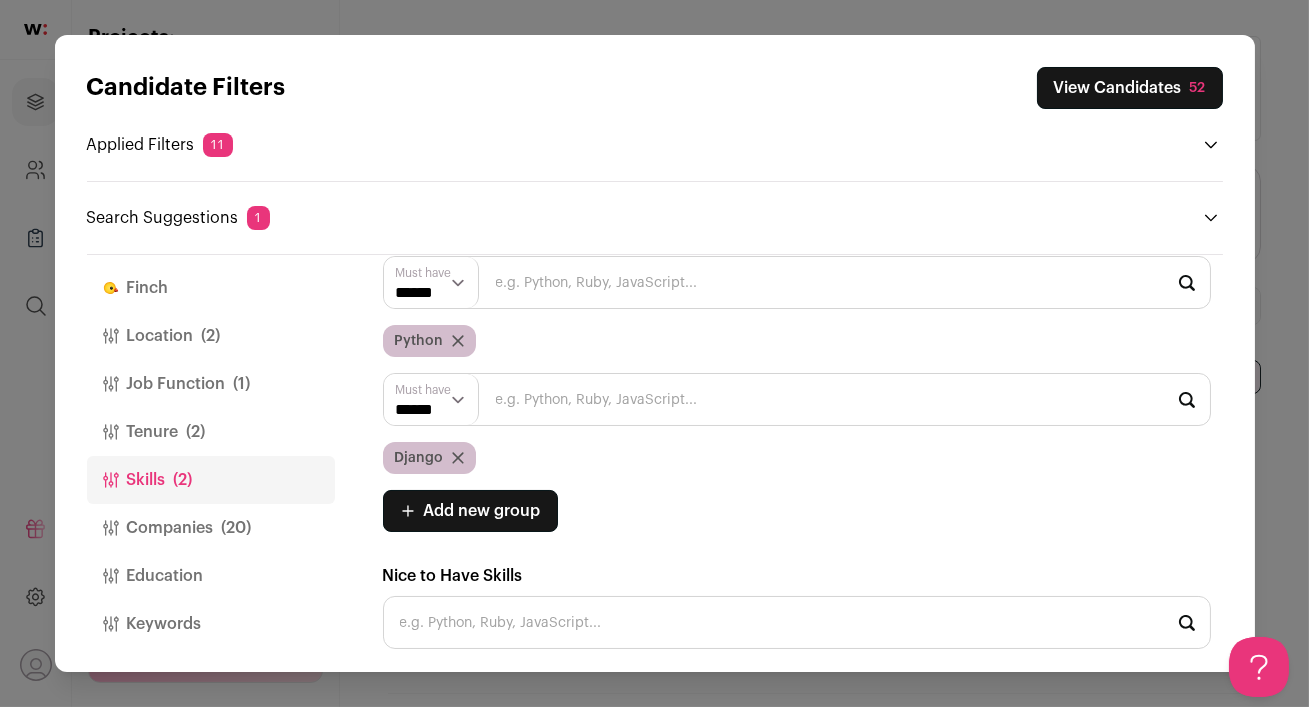 click on "Job Function
(1)" at bounding box center [211, 384] 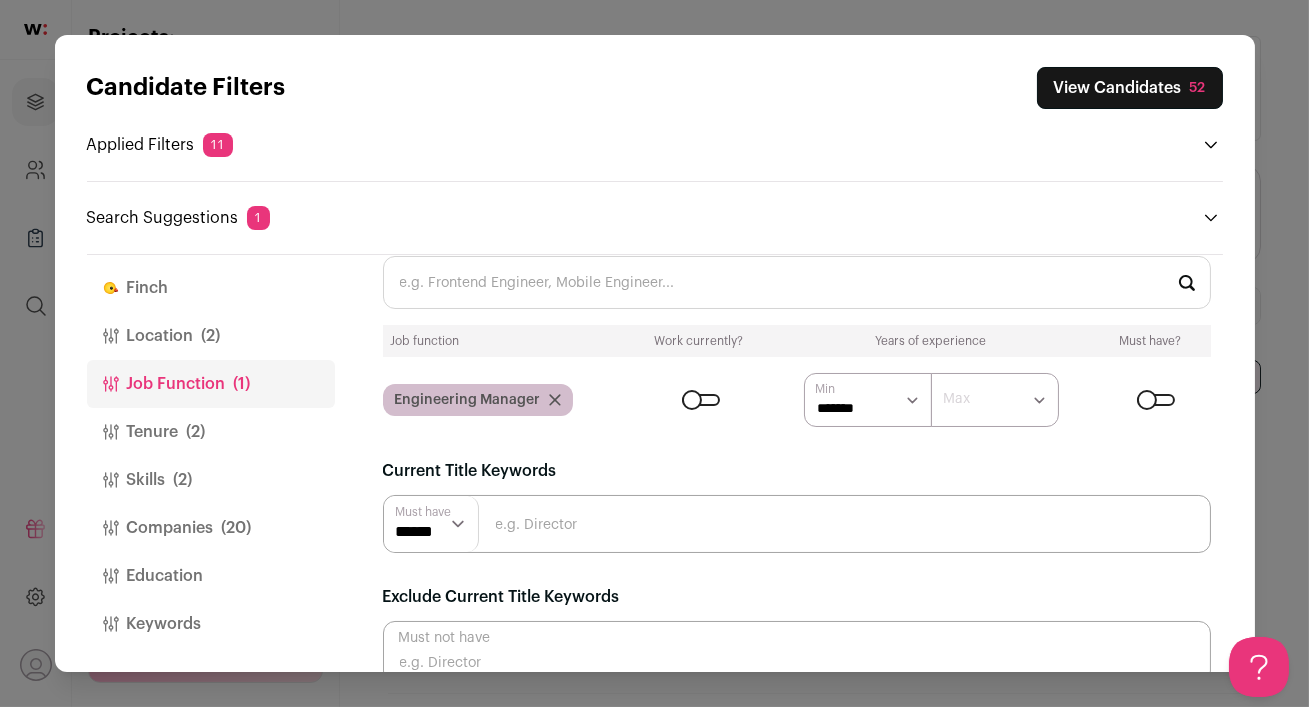click at bounding box center [701, 400] 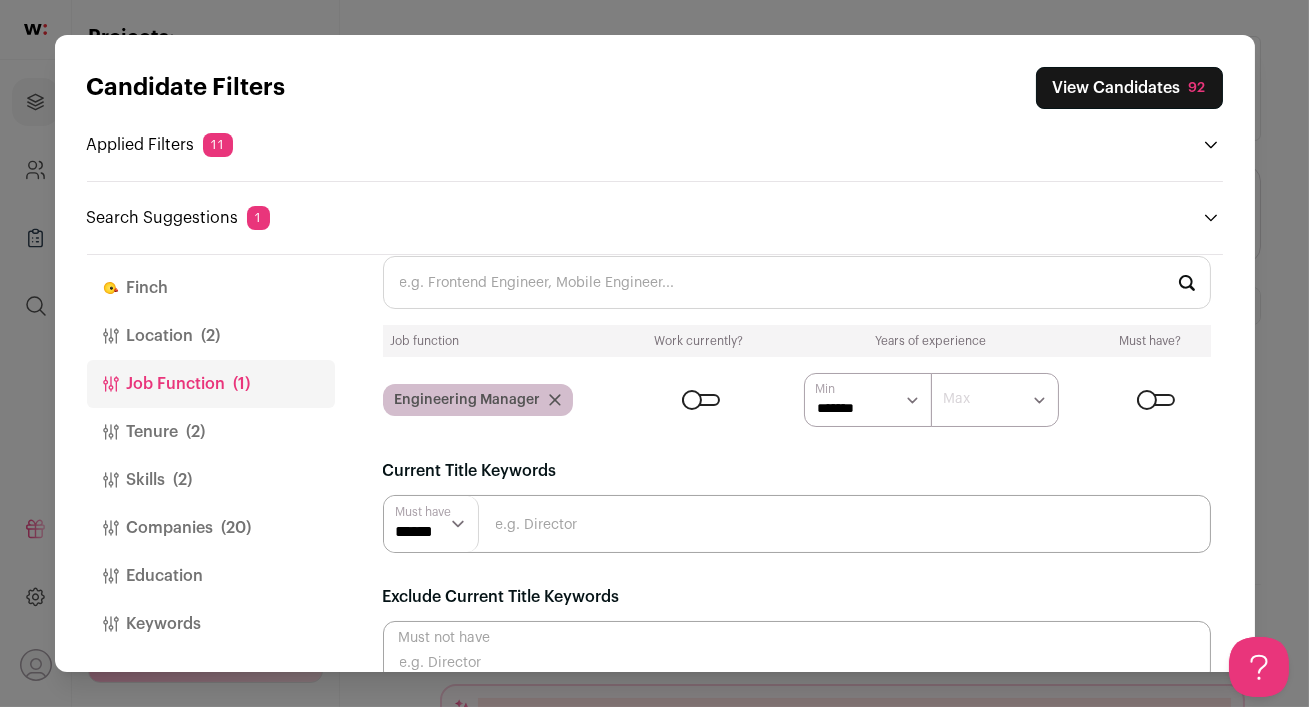 click at bounding box center (701, 400) 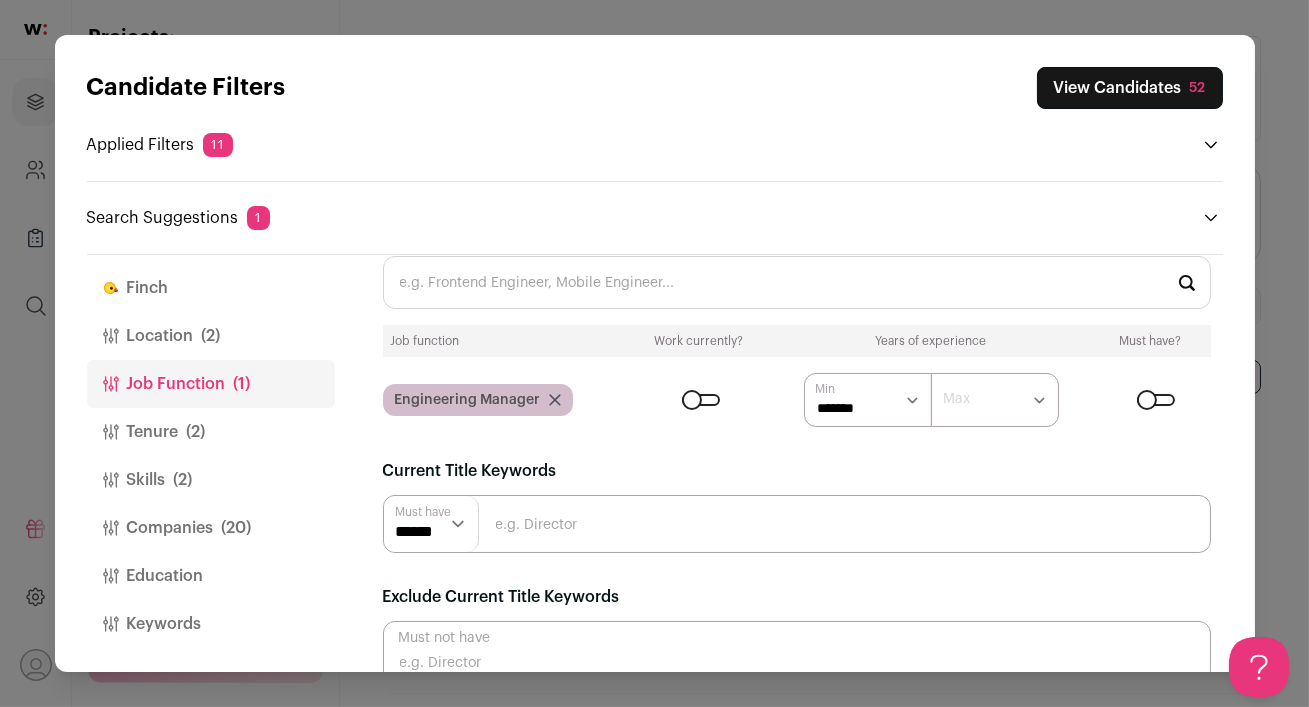 scroll, scrollTop: 0, scrollLeft: 0, axis: both 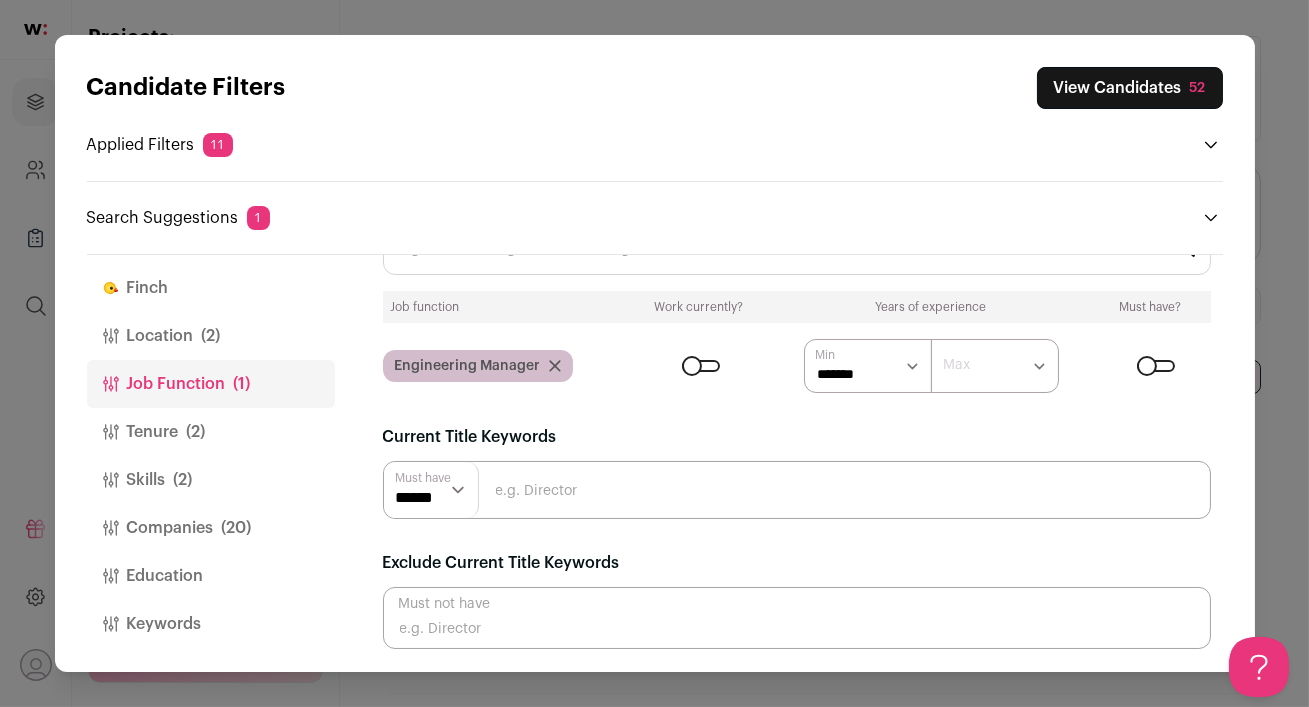 click at bounding box center (797, 490) 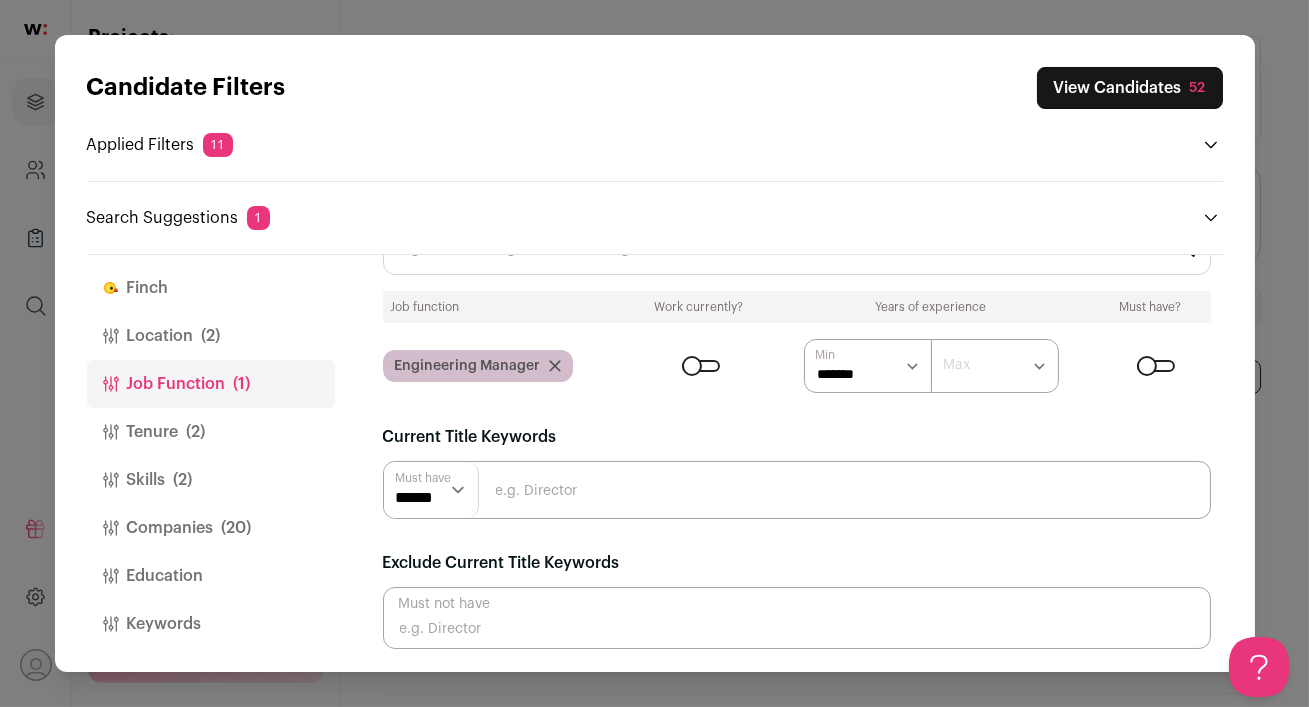 click at bounding box center [797, 490] 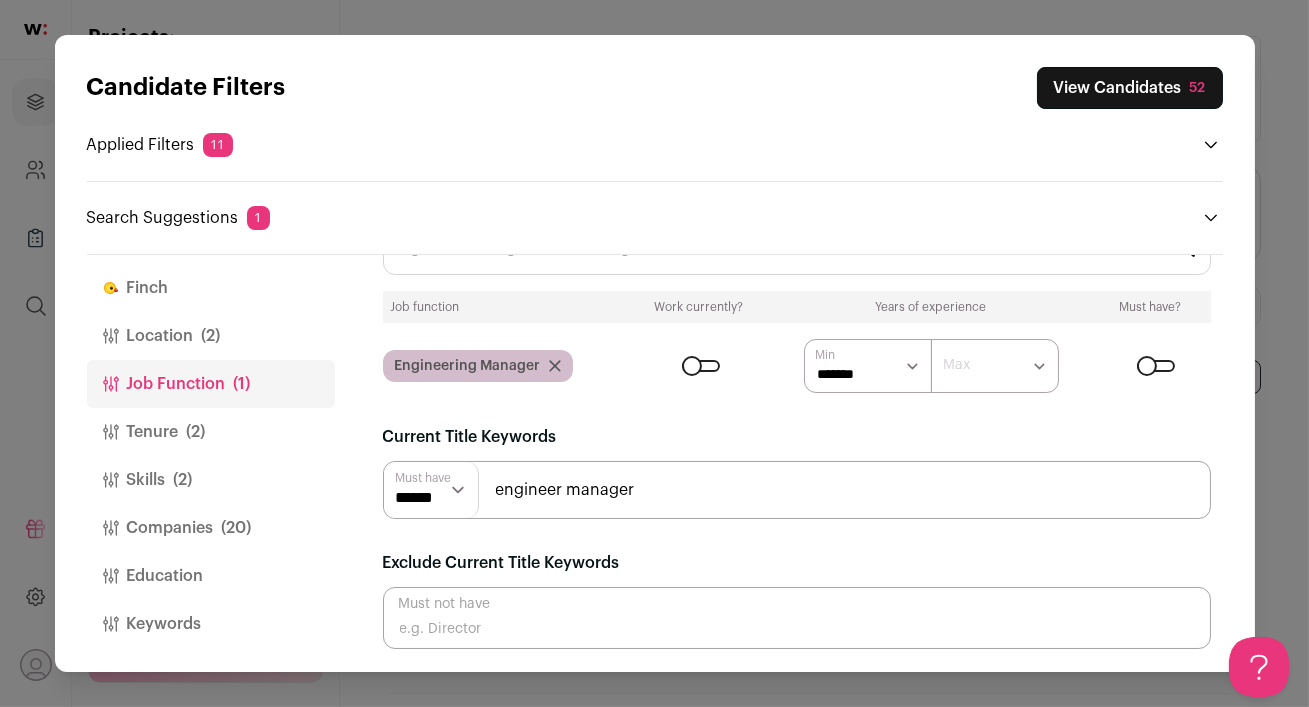 type on "engineer manager" 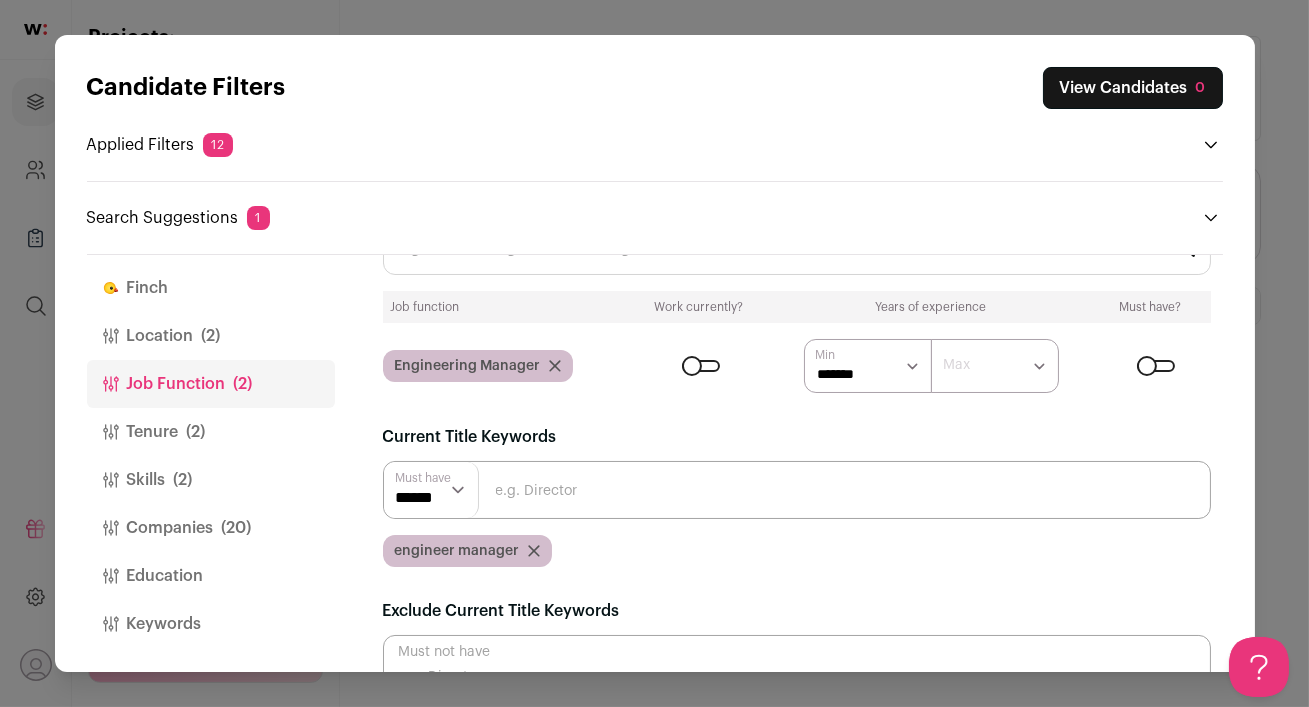 scroll, scrollTop: 0, scrollLeft: 0, axis: both 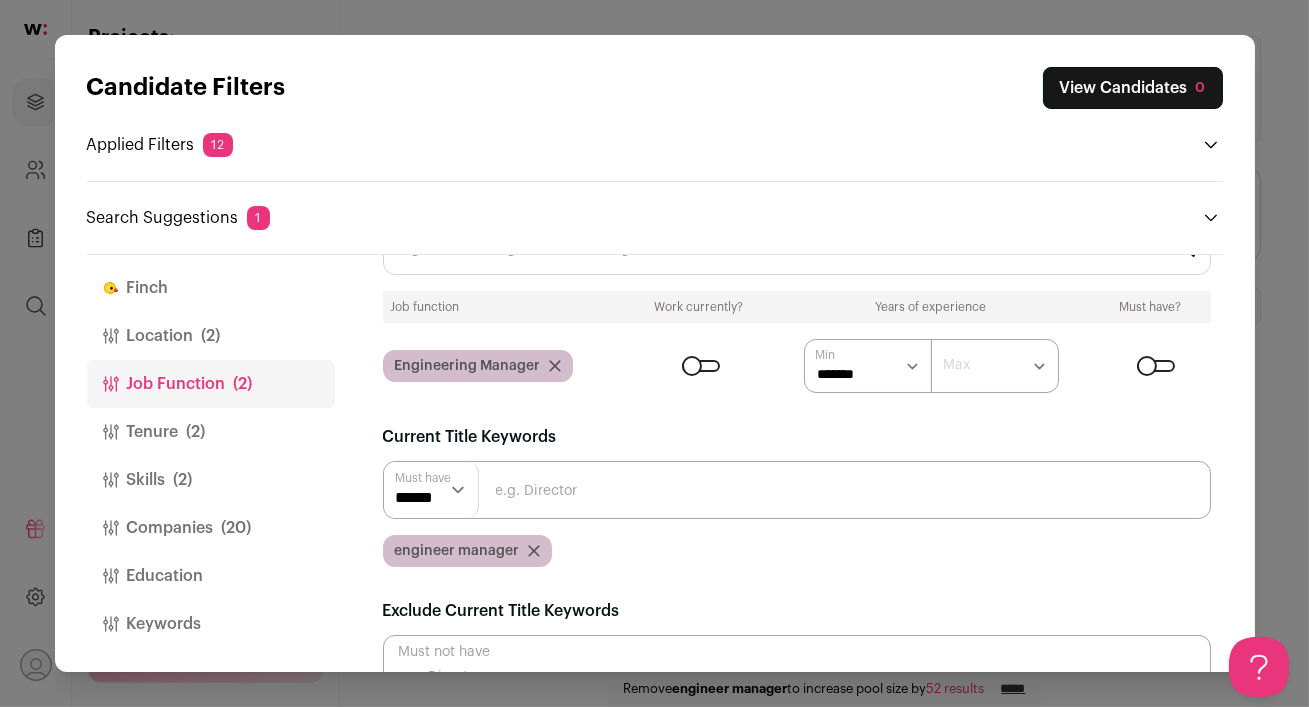 click 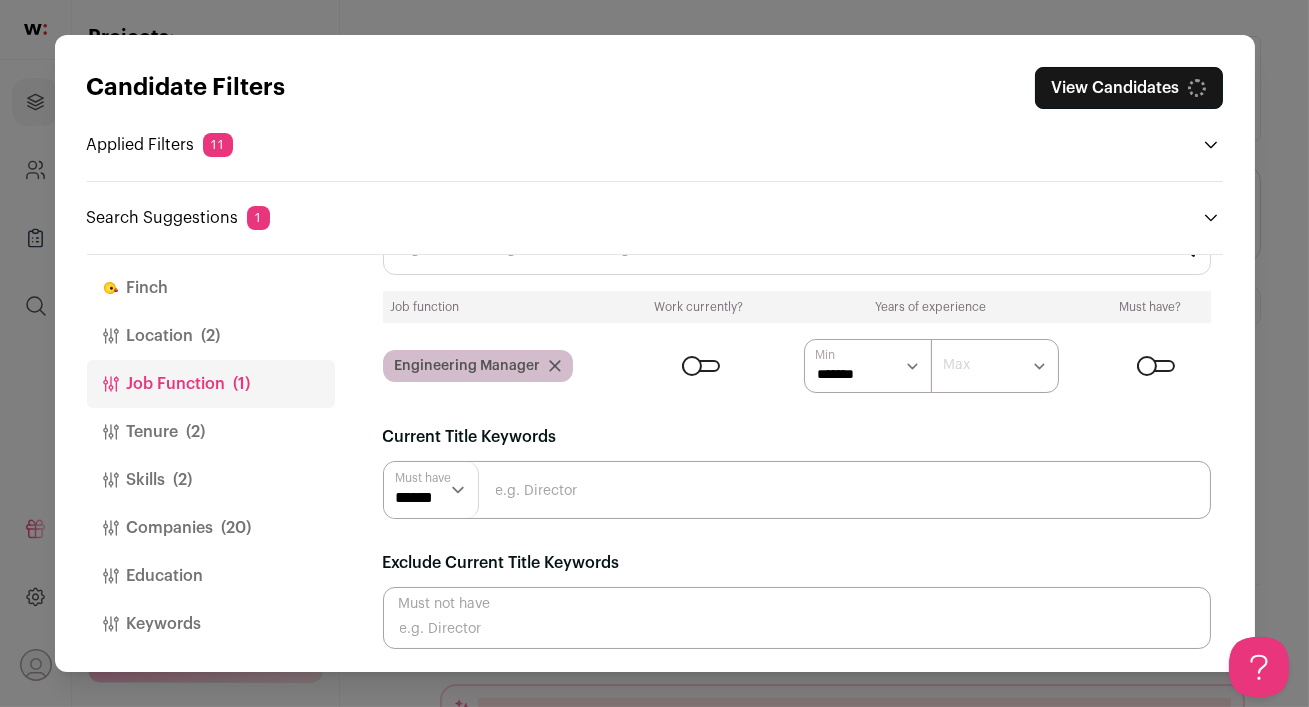 click at bounding box center (797, 490) 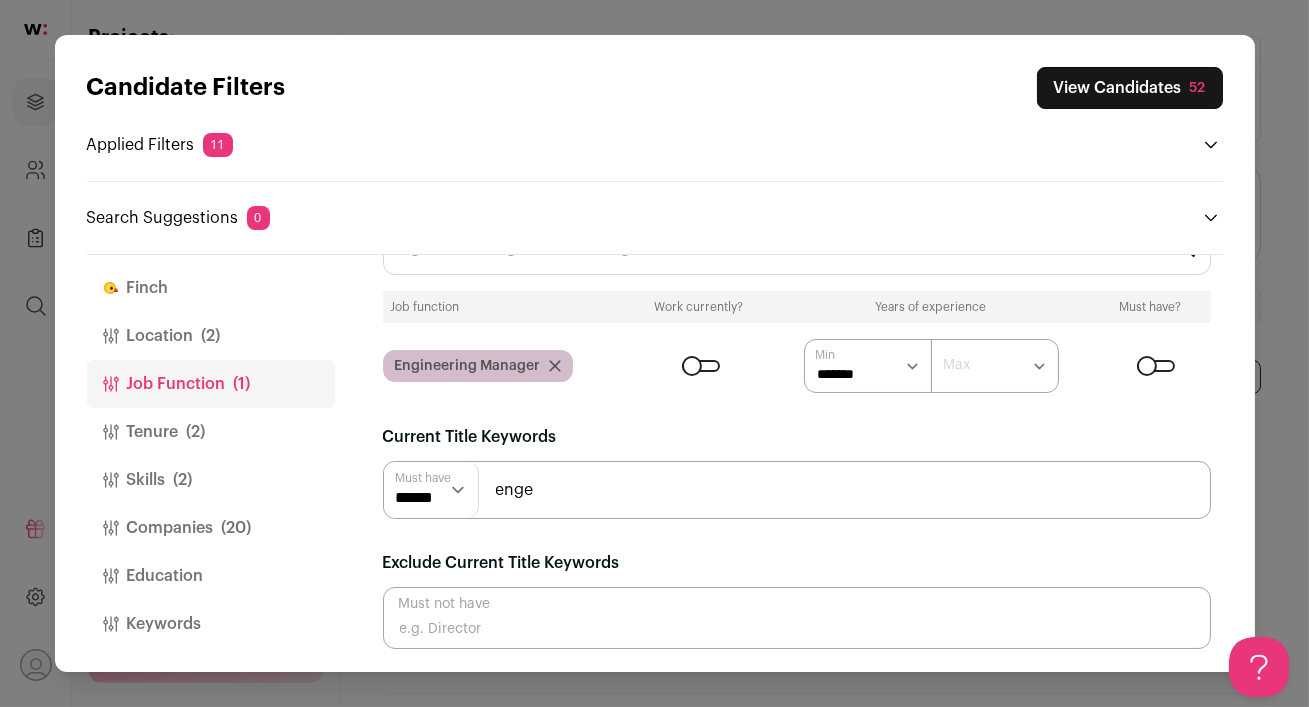 scroll, scrollTop: 0, scrollLeft: 0, axis: both 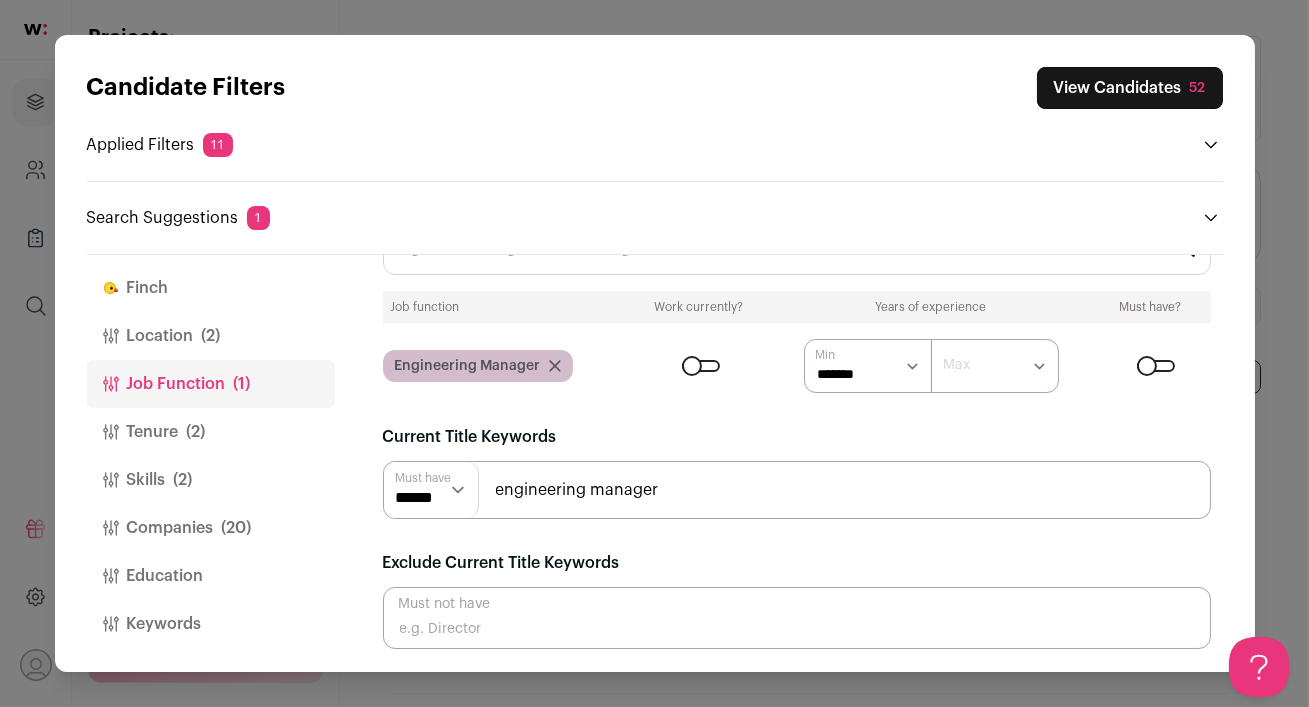 type on "engineering manager" 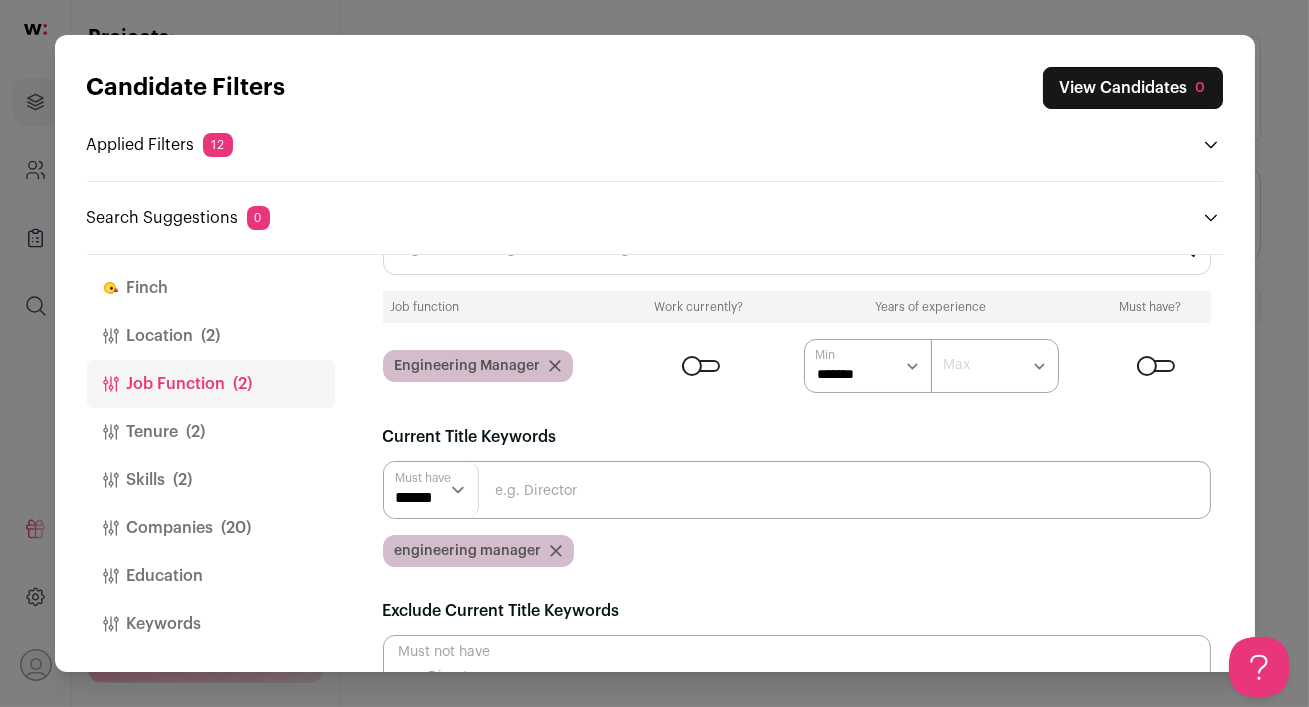 scroll, scrollTop: 0, scrollLeft: 0, axis: both 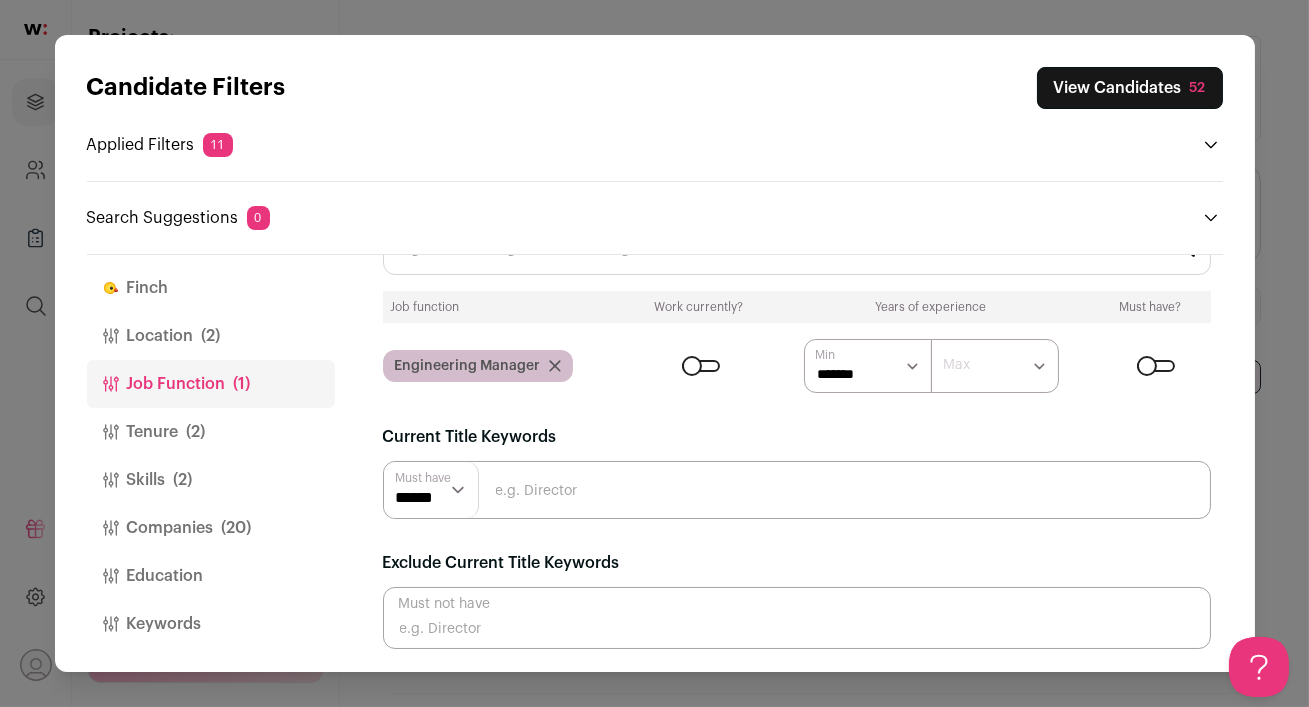 click on "Tenure
(2)" at bounding box center (211, 432) 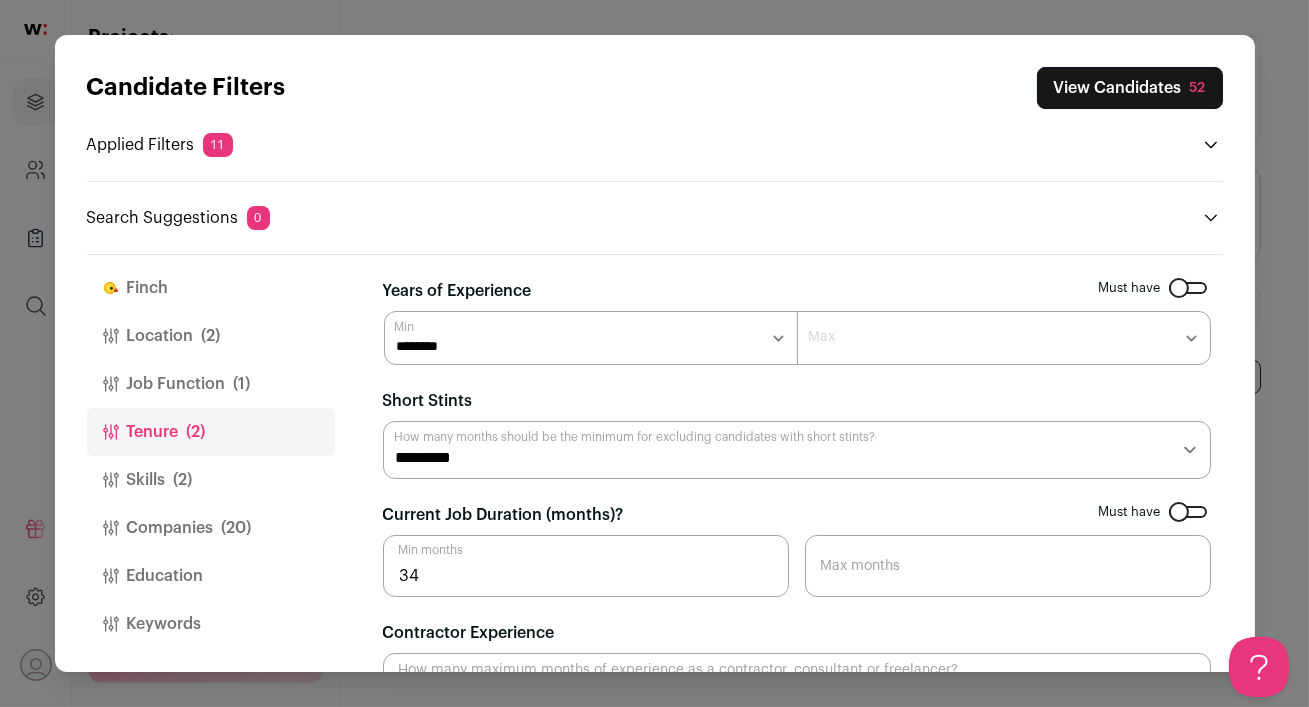 scroll, scrollTop: 66, scrollLeft: 0, axis: vertical 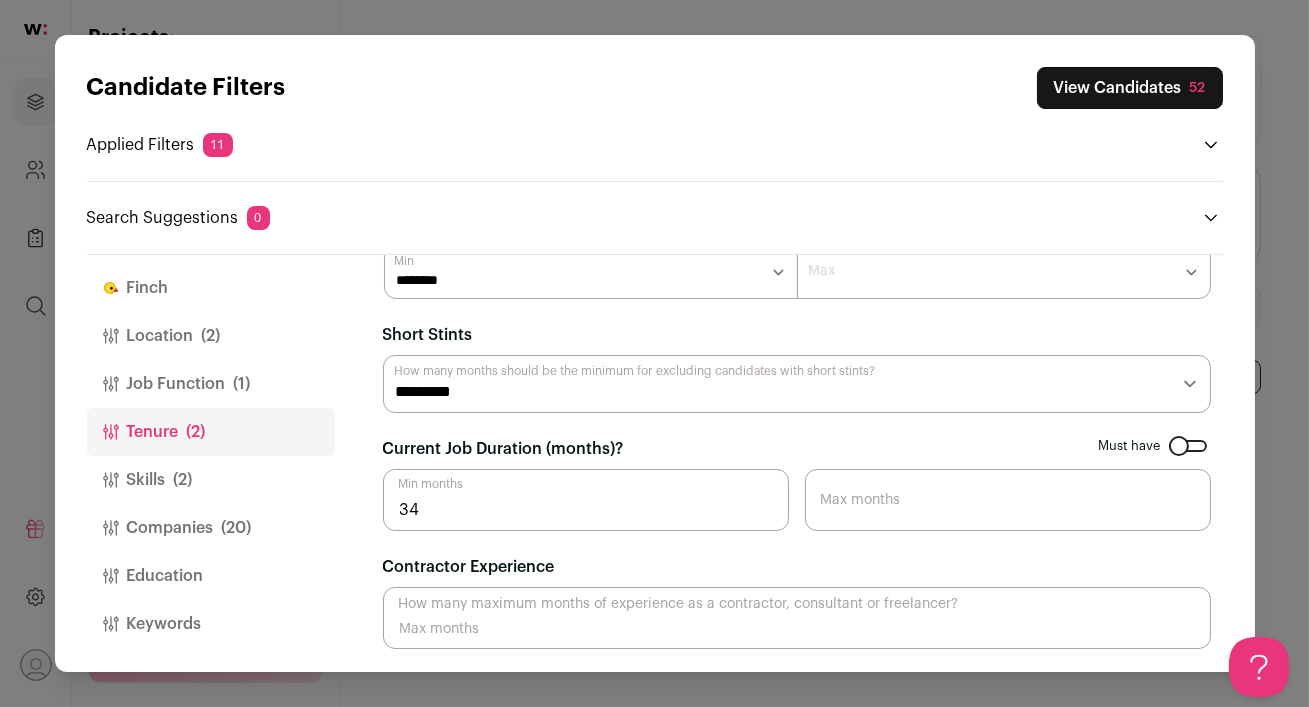 click on "Location
(2)" at bounding box center [211, 336] 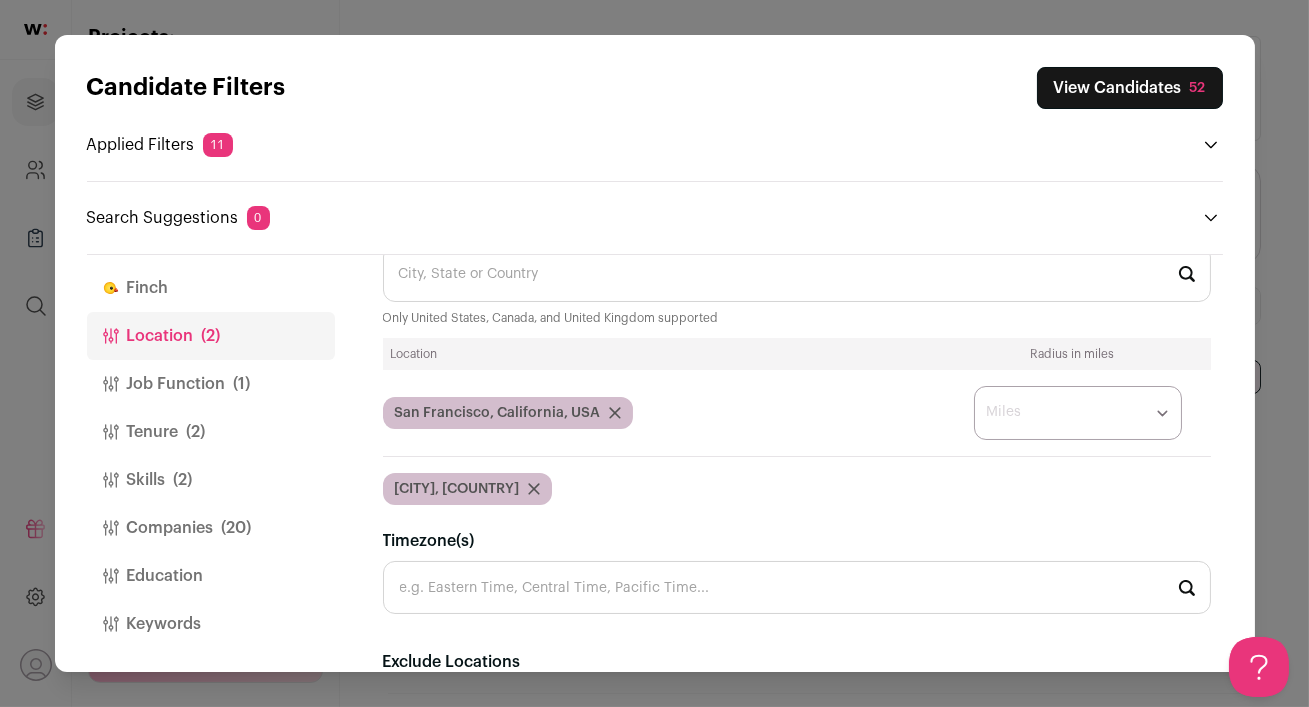click on "Finch" at bounding box center (211, 288) 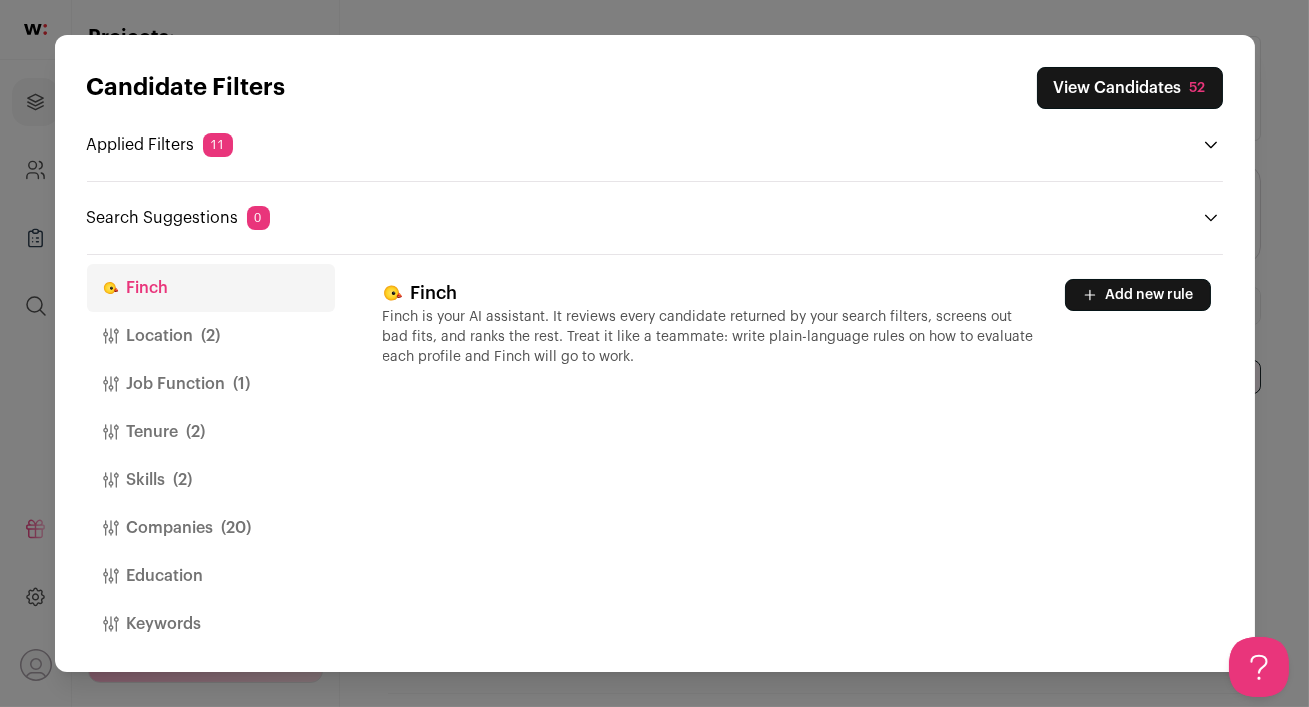 click on "Add new rule" at bounding box center [1138, 295] 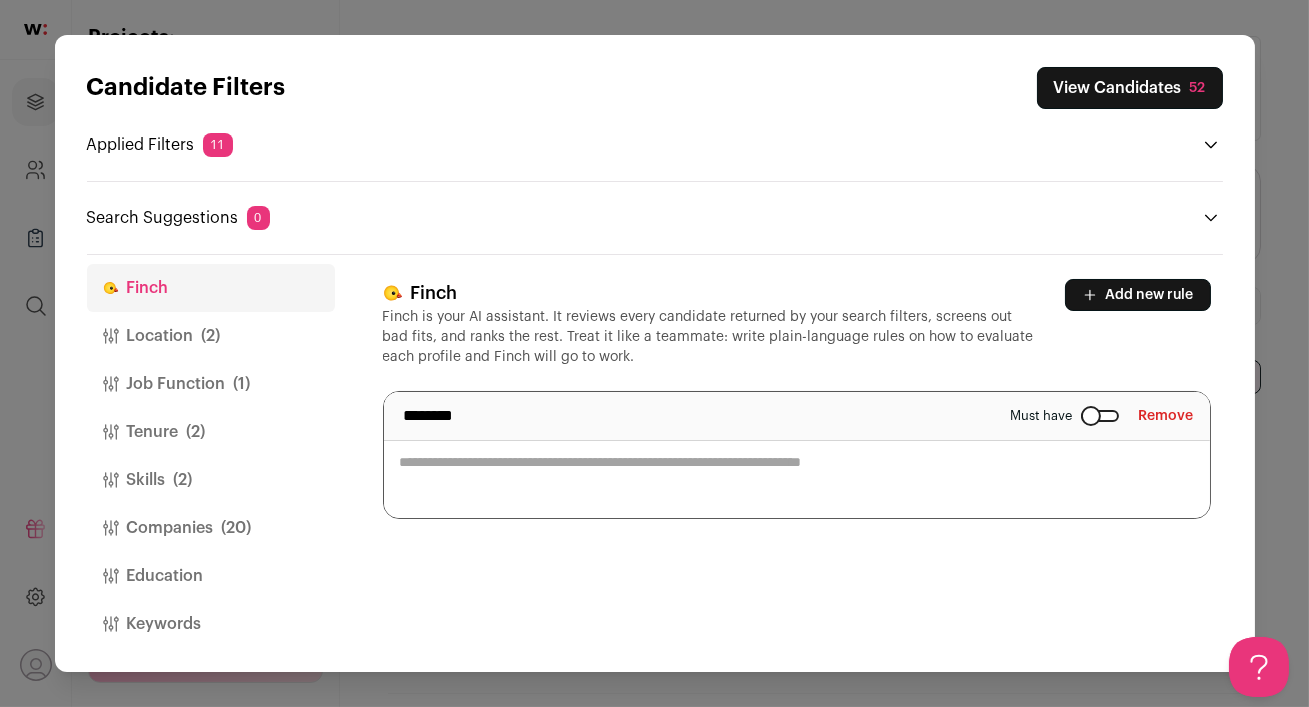 click at bounding box center [797, 455] 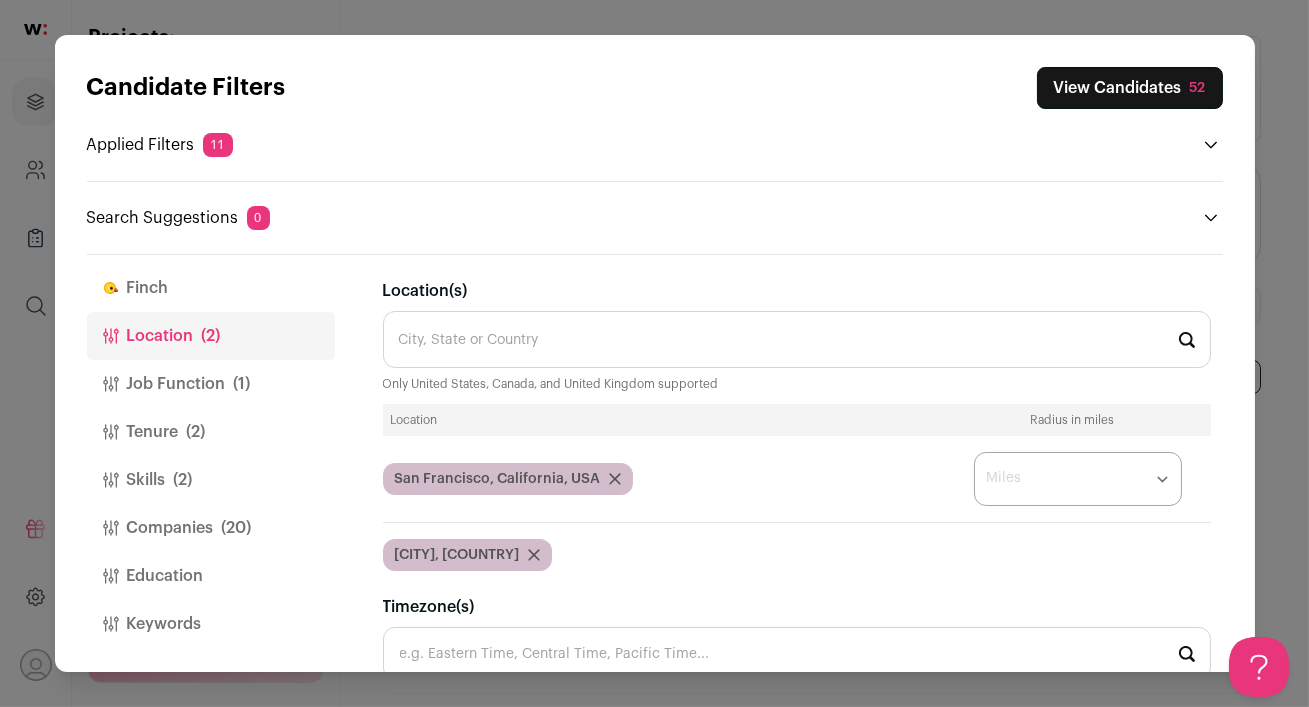 click on "Job Function
(1)" at bounding box center (211, 384) 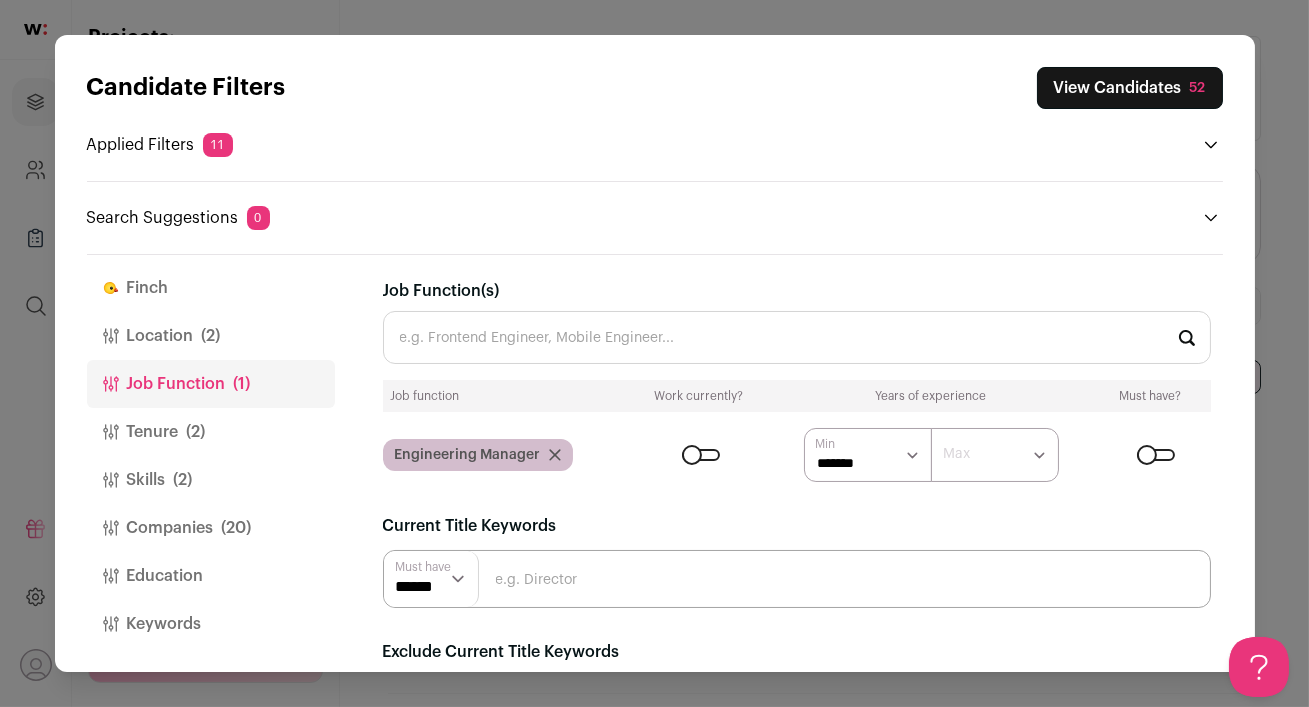 click 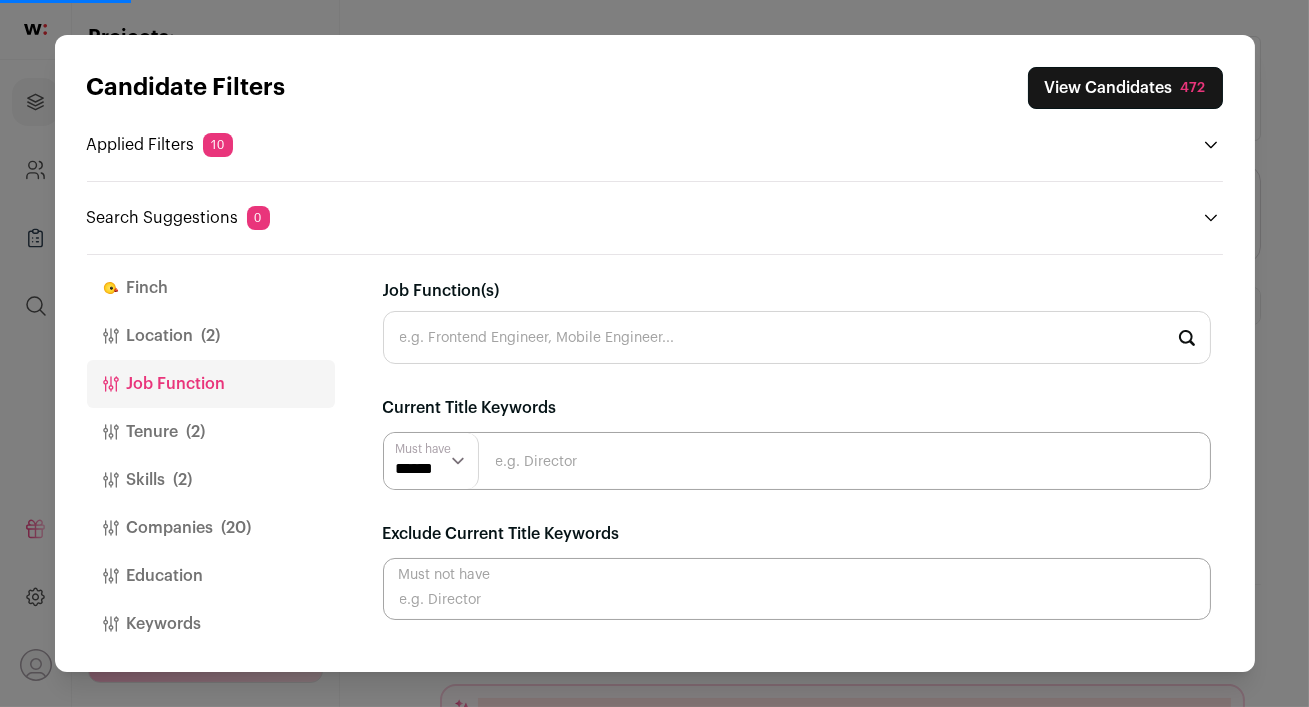 click on "(2)" at bounding box center (196, 432) 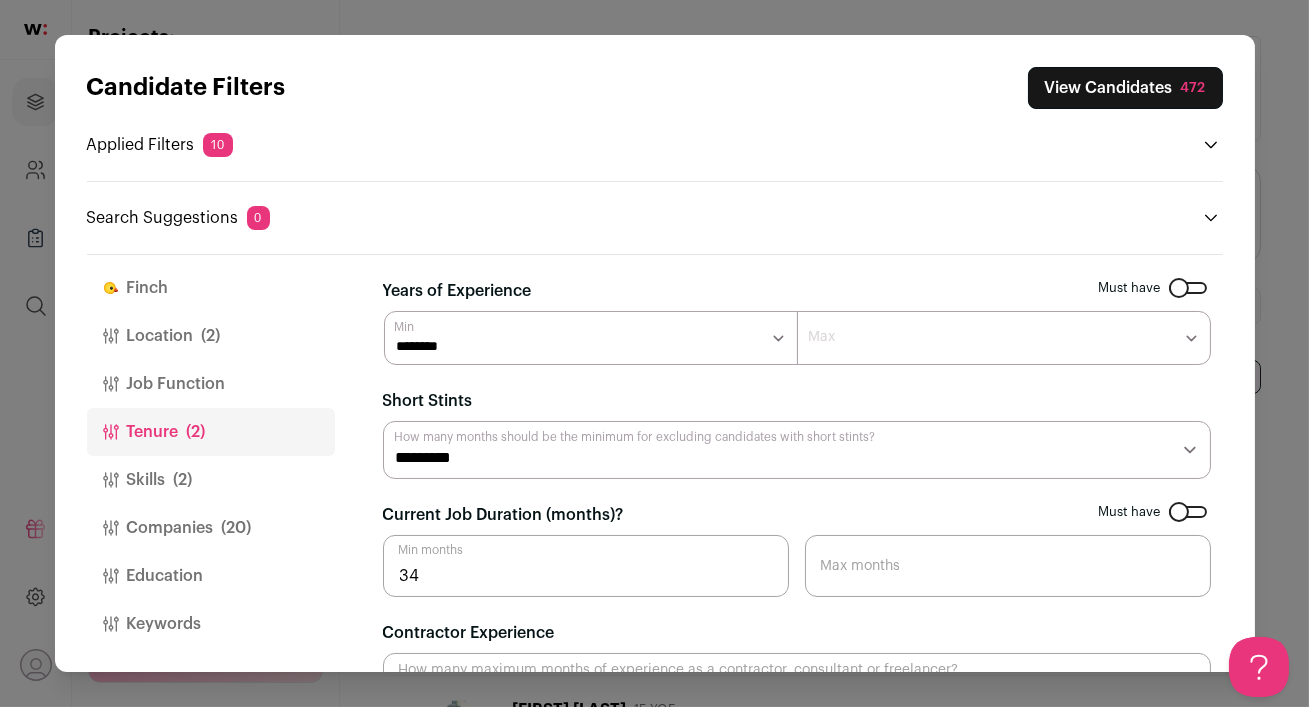 scroll, scrollTop: 0, scrollLeft: 0, axis: both 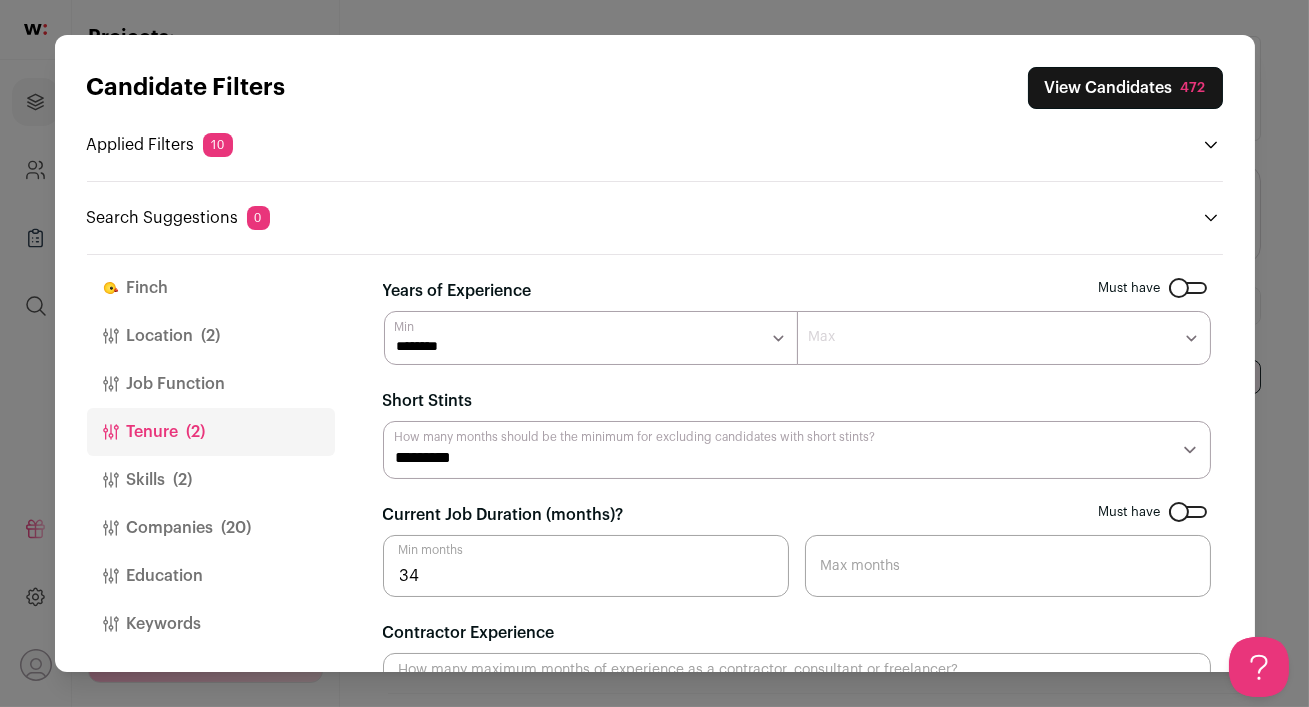 click on "Skills
(2)" at bounding box center [211, 480] 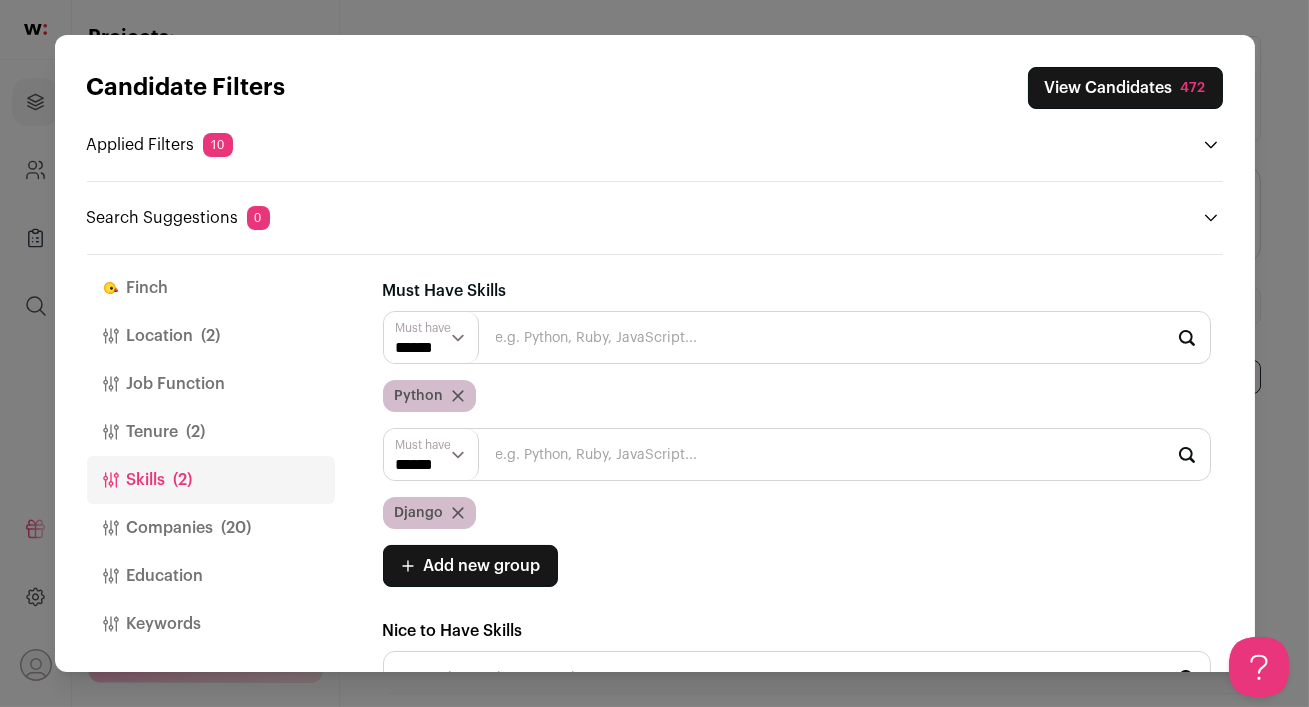 click 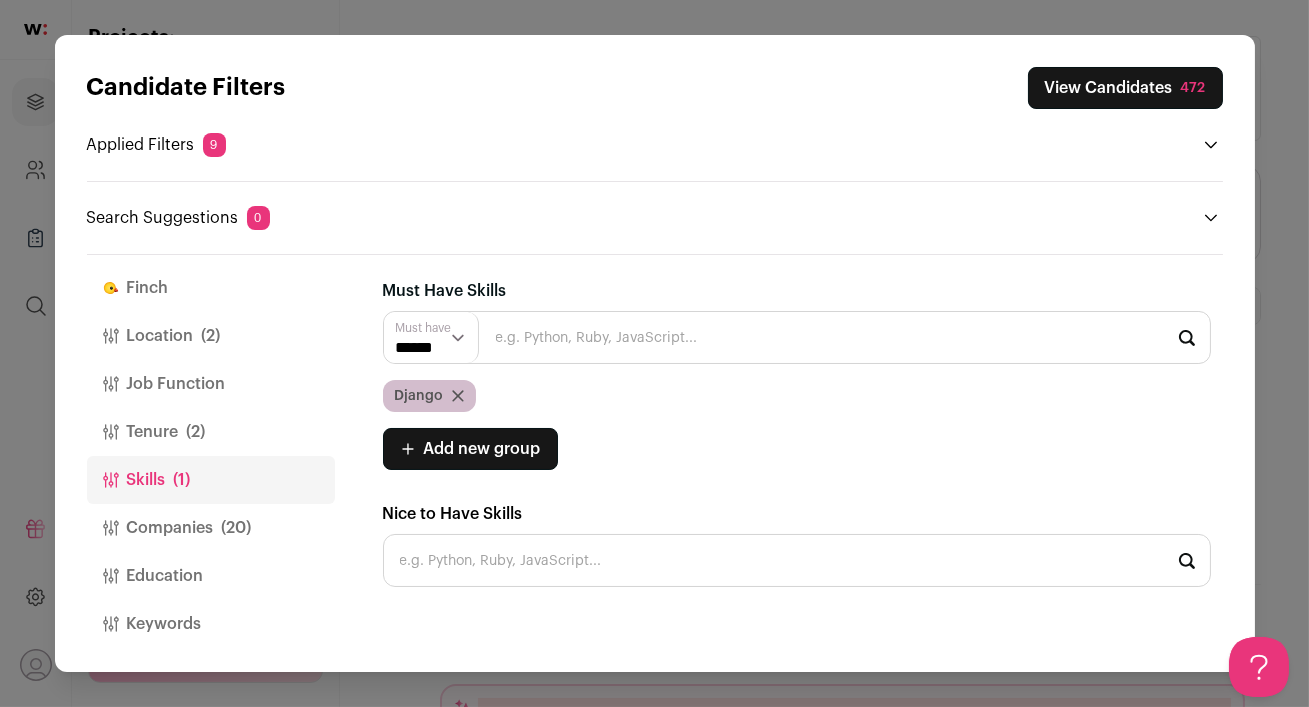 click 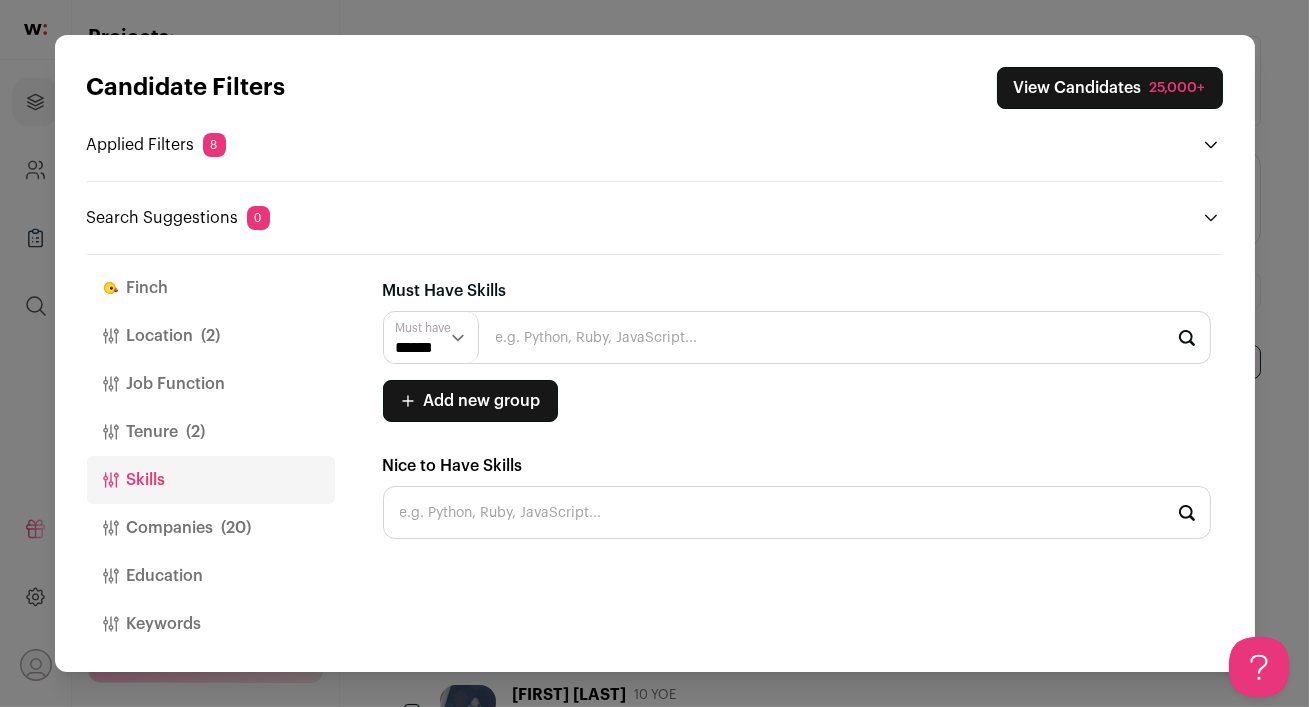 scroll, scrollTop: 0, scrollLeft: 0, axis: both 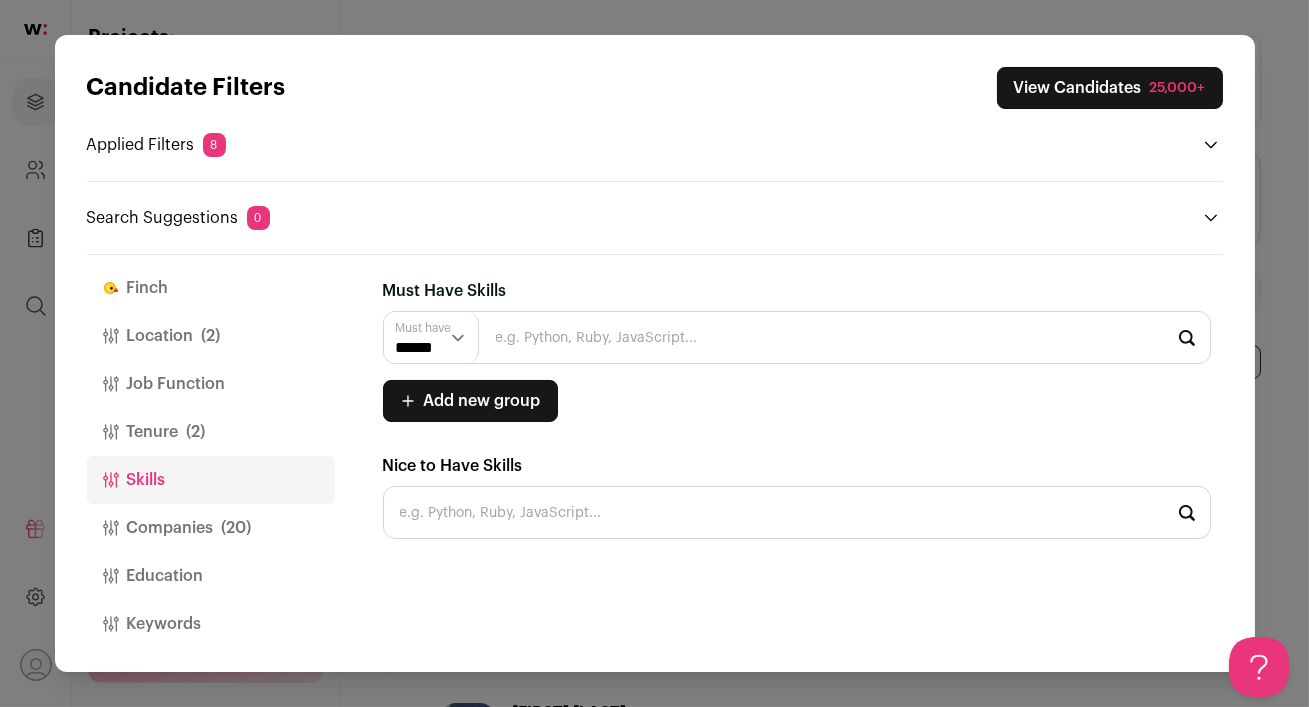 click on "Finch" at bounding box center (211, 288) 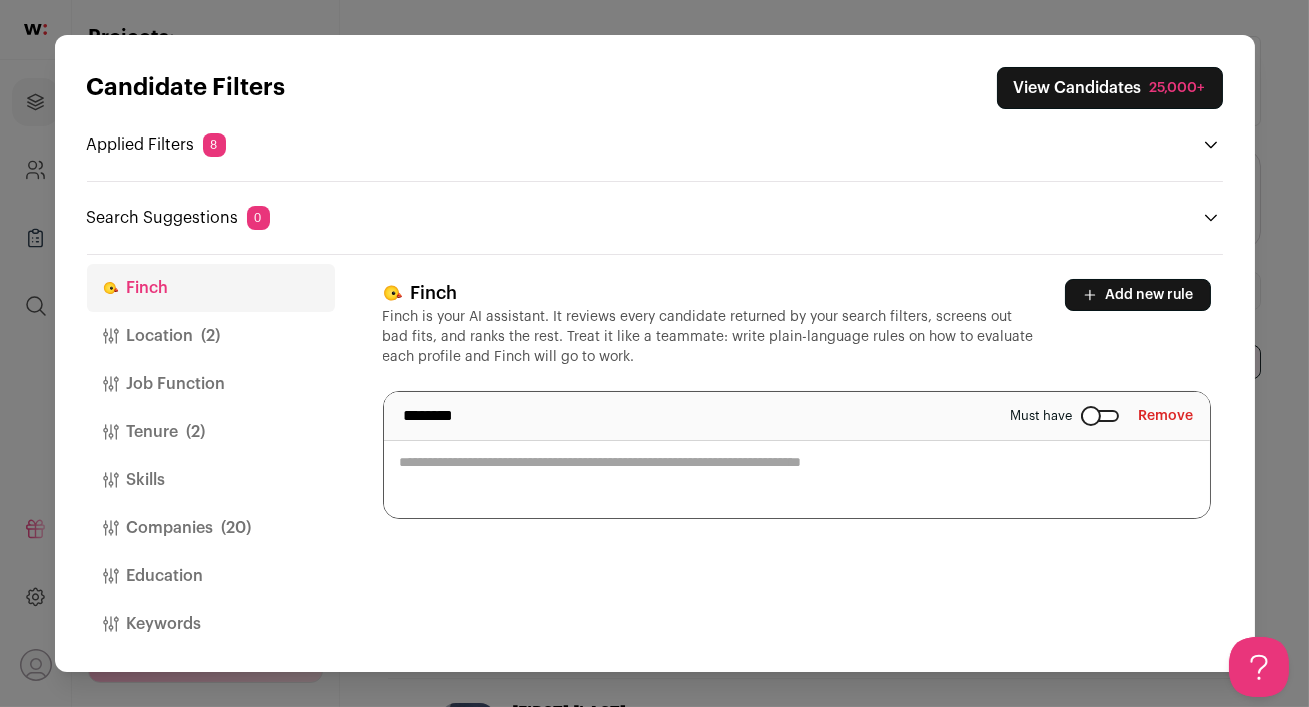 click at bounding box center (797, 455) 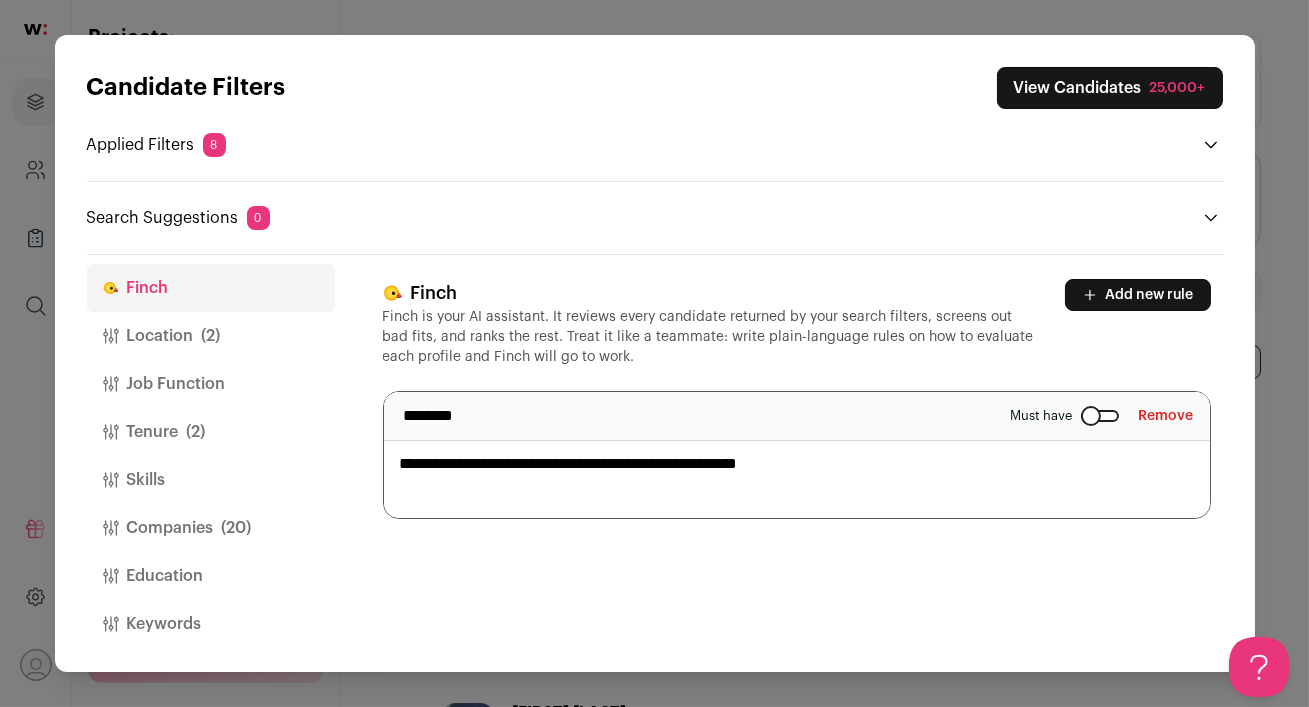 click on "**********" at bounding box center [797, 455] 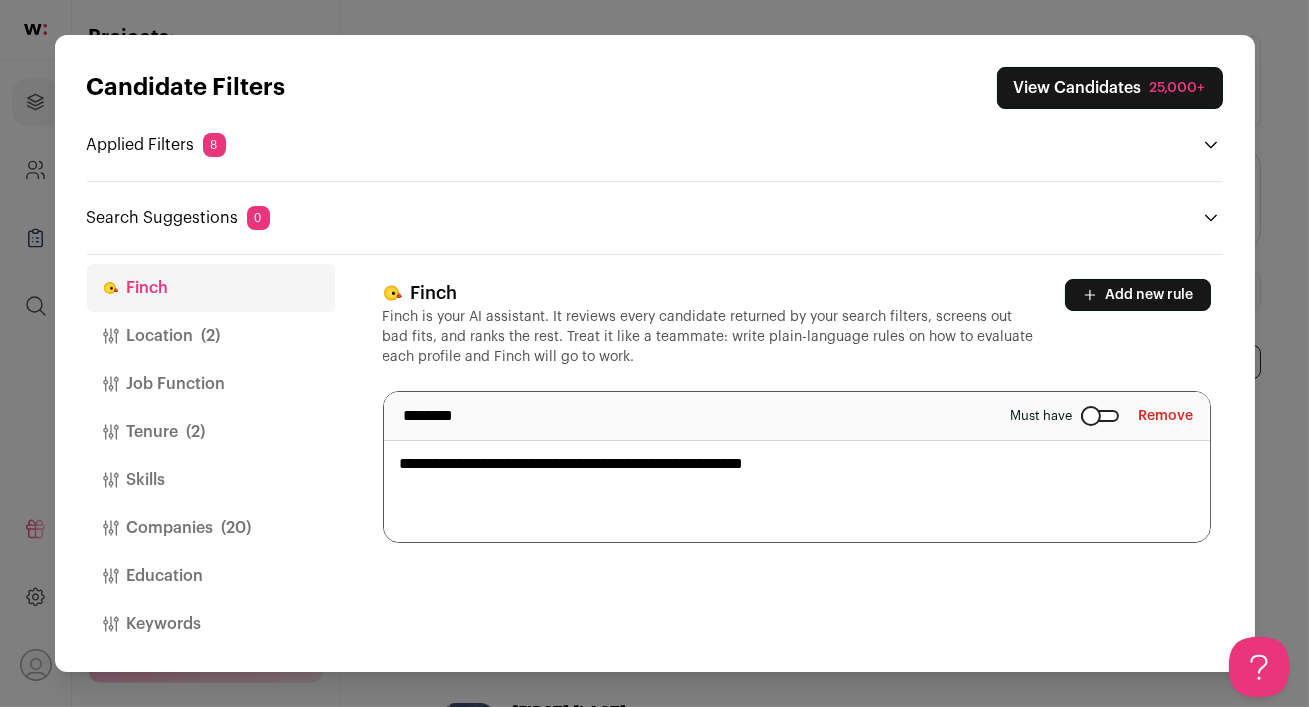 click on "**********" at bounding box center [797, 467] 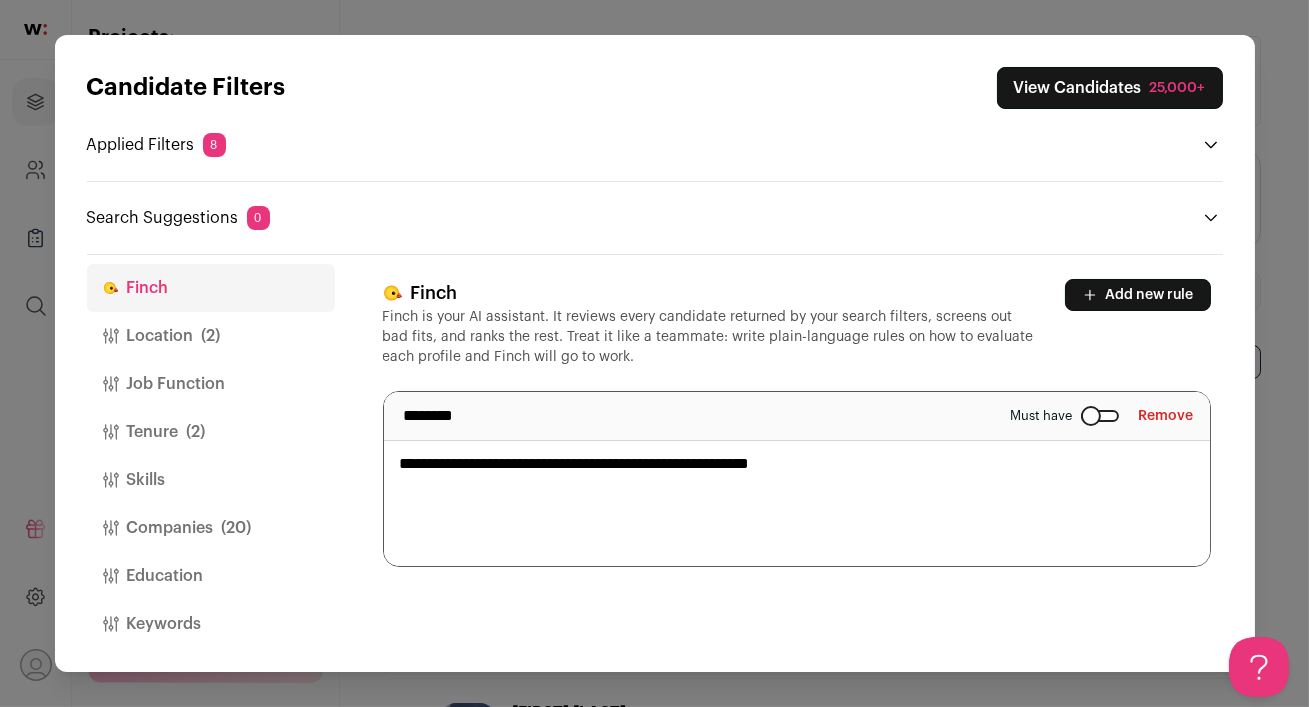 click on "**********" at bounding box center (797, 479) 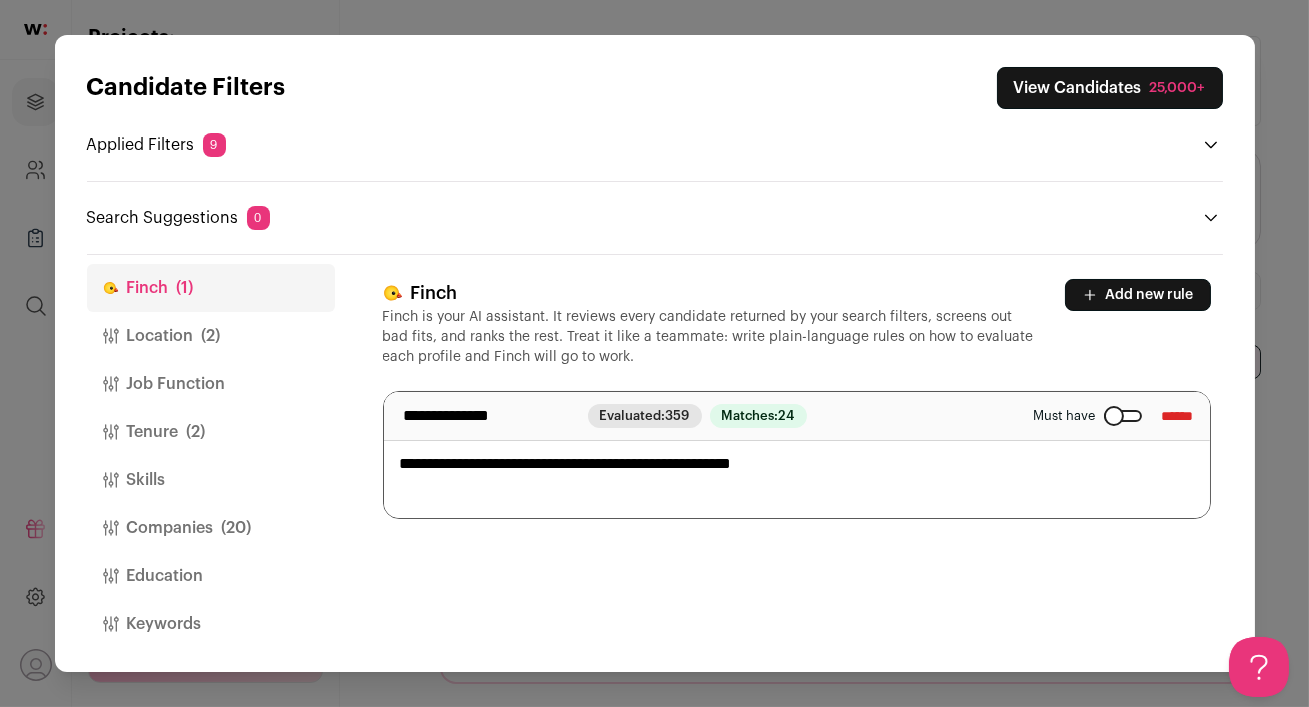 scroll, scrollTop: 0, scrollLeft: 0, axis: both 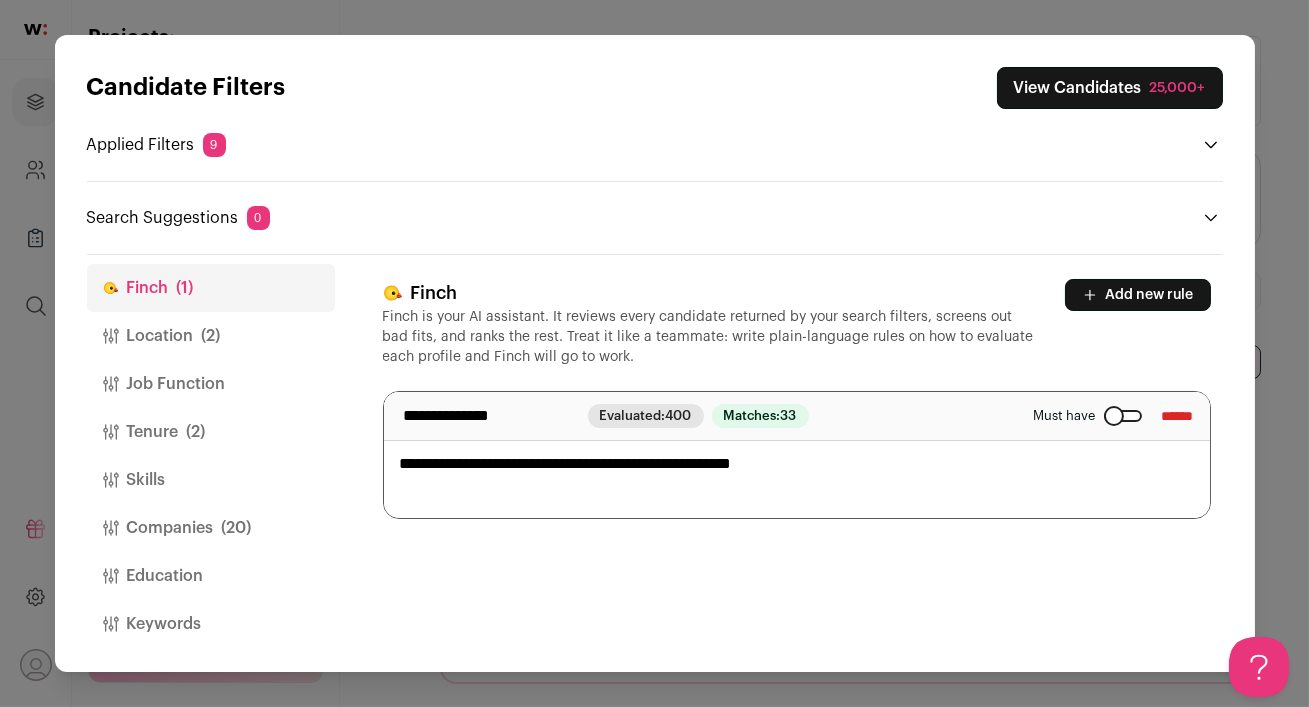 click on "View Candidates
25,000+" at bounding box center (1110, 88) 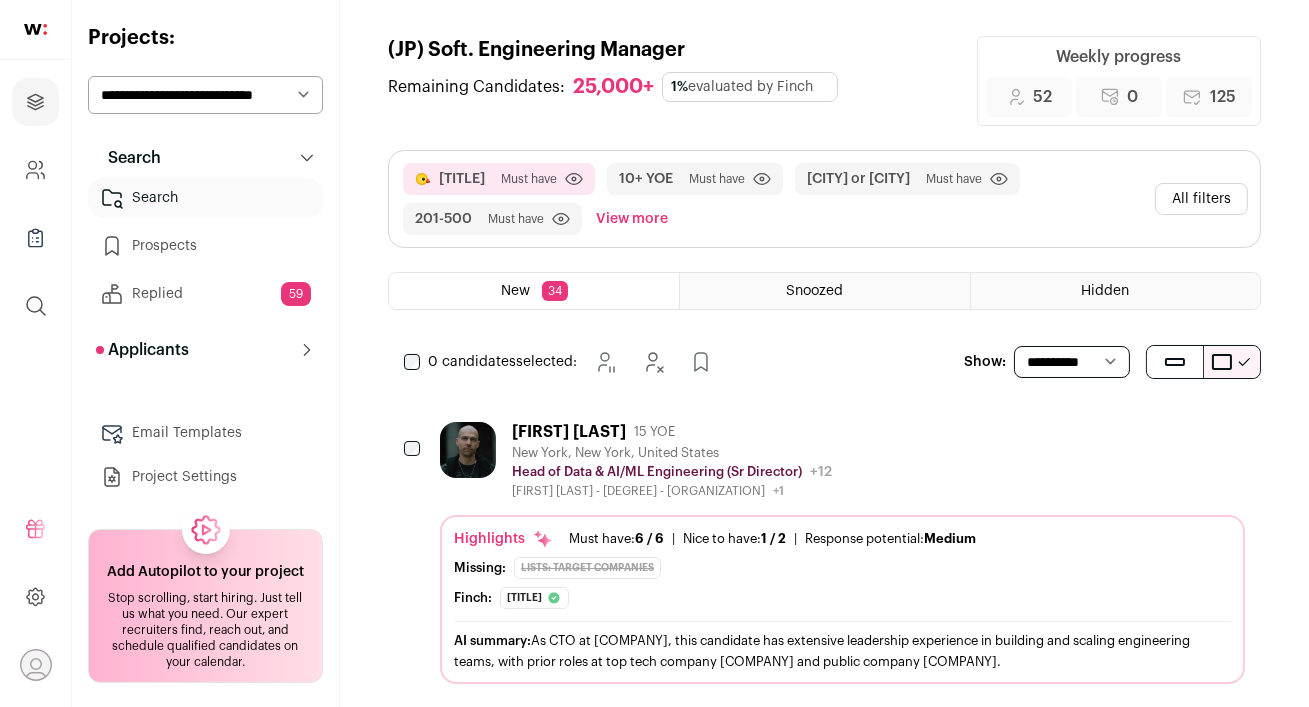 click on "[PERSON]
[YEAR] YOE" at bounding box center (672, 432) 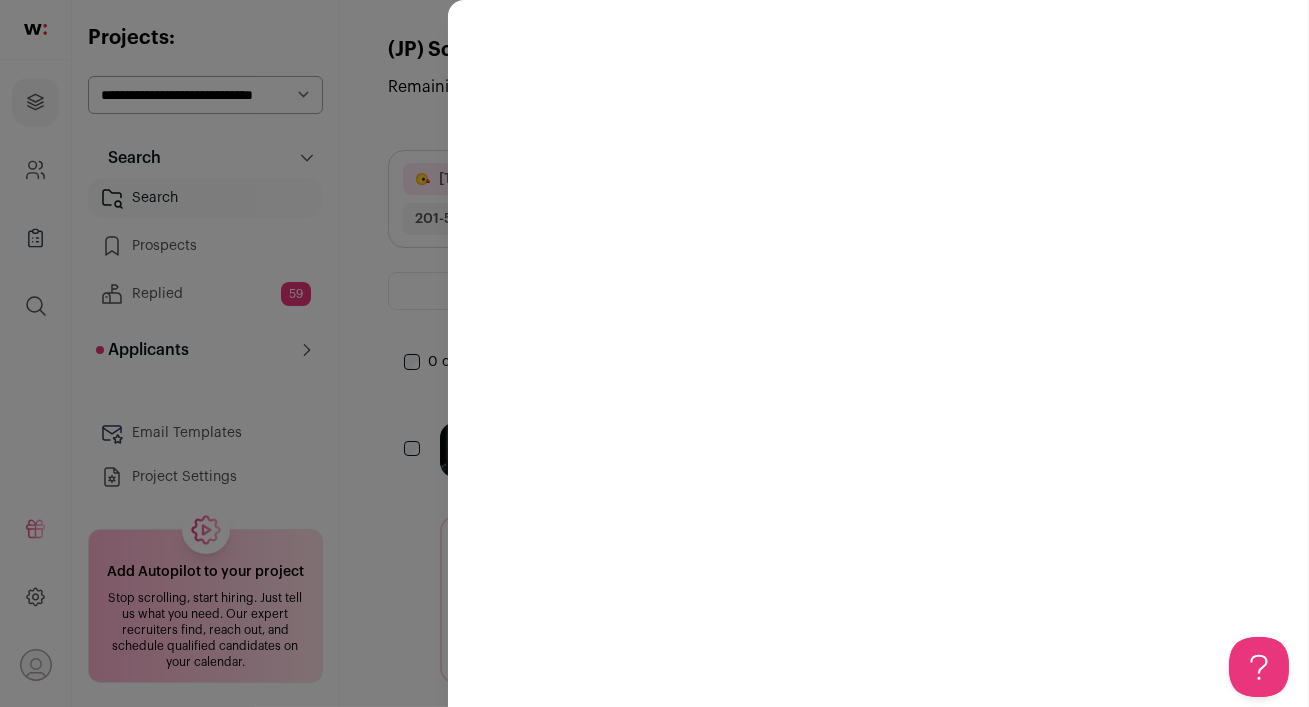scroll, scrollTop: 0, scrollLeft: 0, axis: both 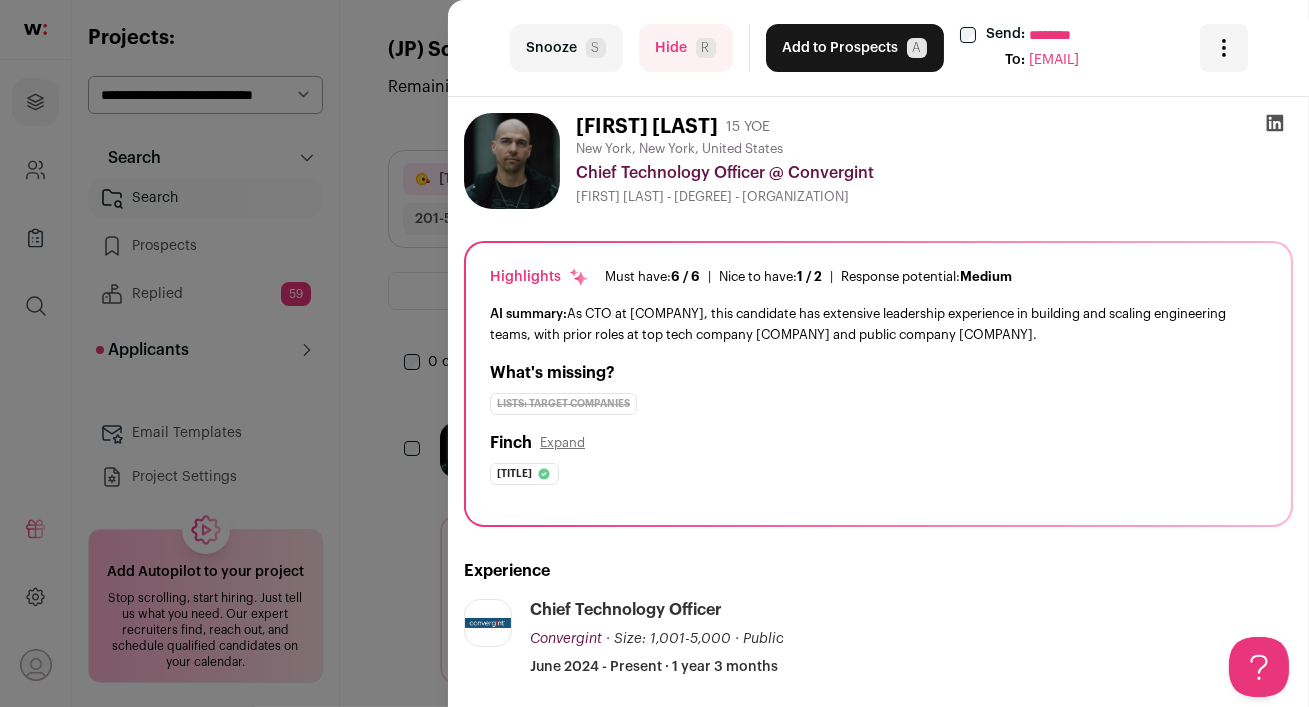 click on "Hide
R" at bounding box center (686, 48) 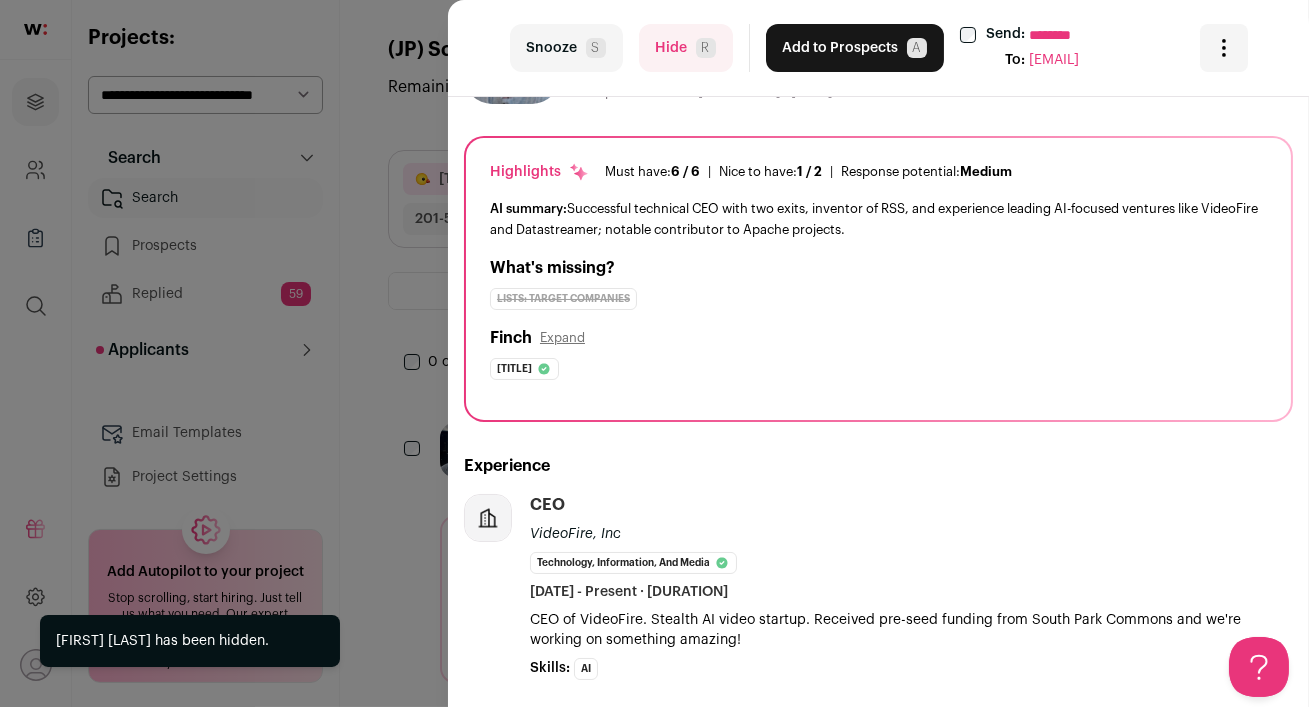scroll, scrollTop: 134, scrollLeft: 0, axis: vertical 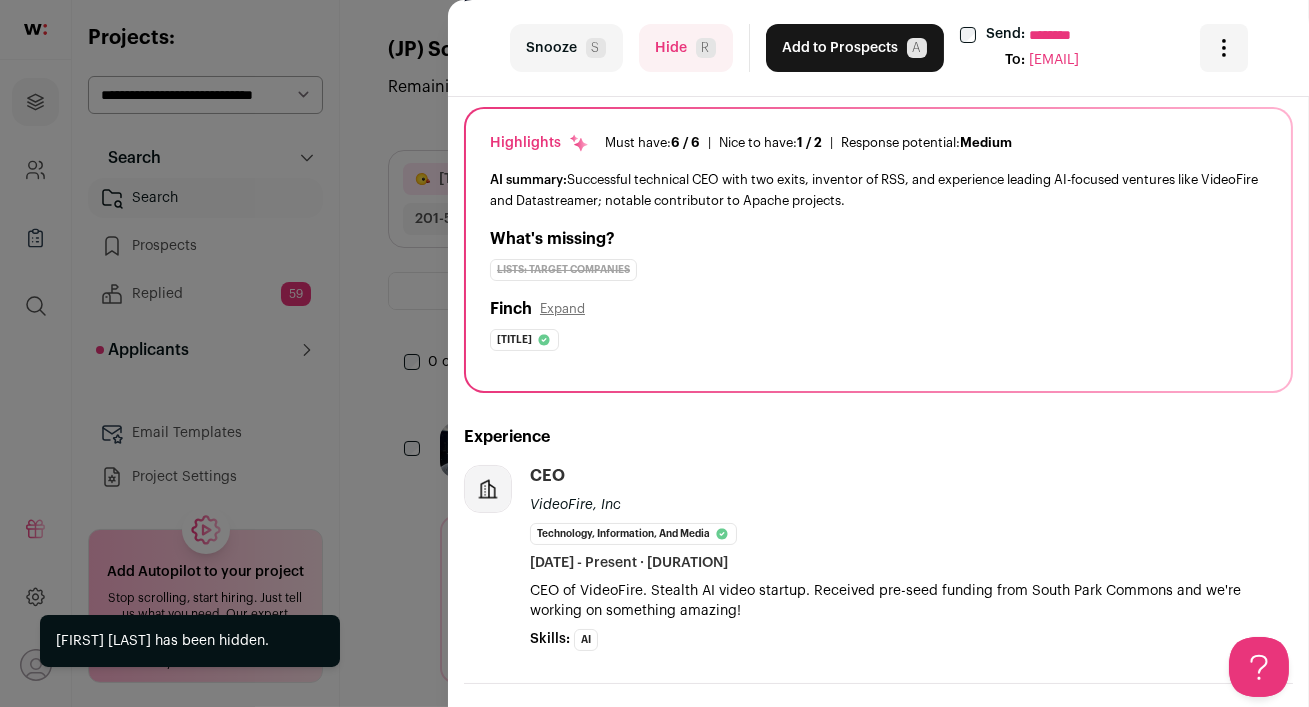 click on "Hide
R" at bounding box center (686, 48) 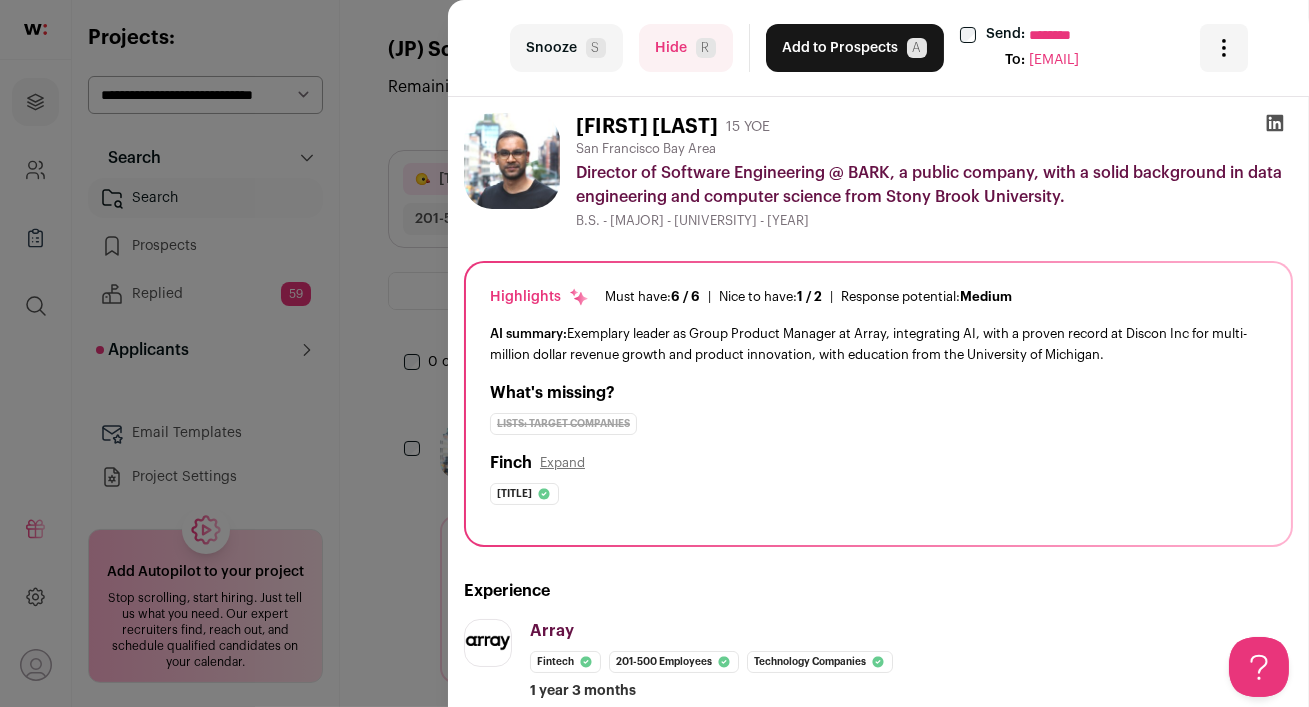 scroll, scrollTop: 0, scrollLeft: 0, axis: both 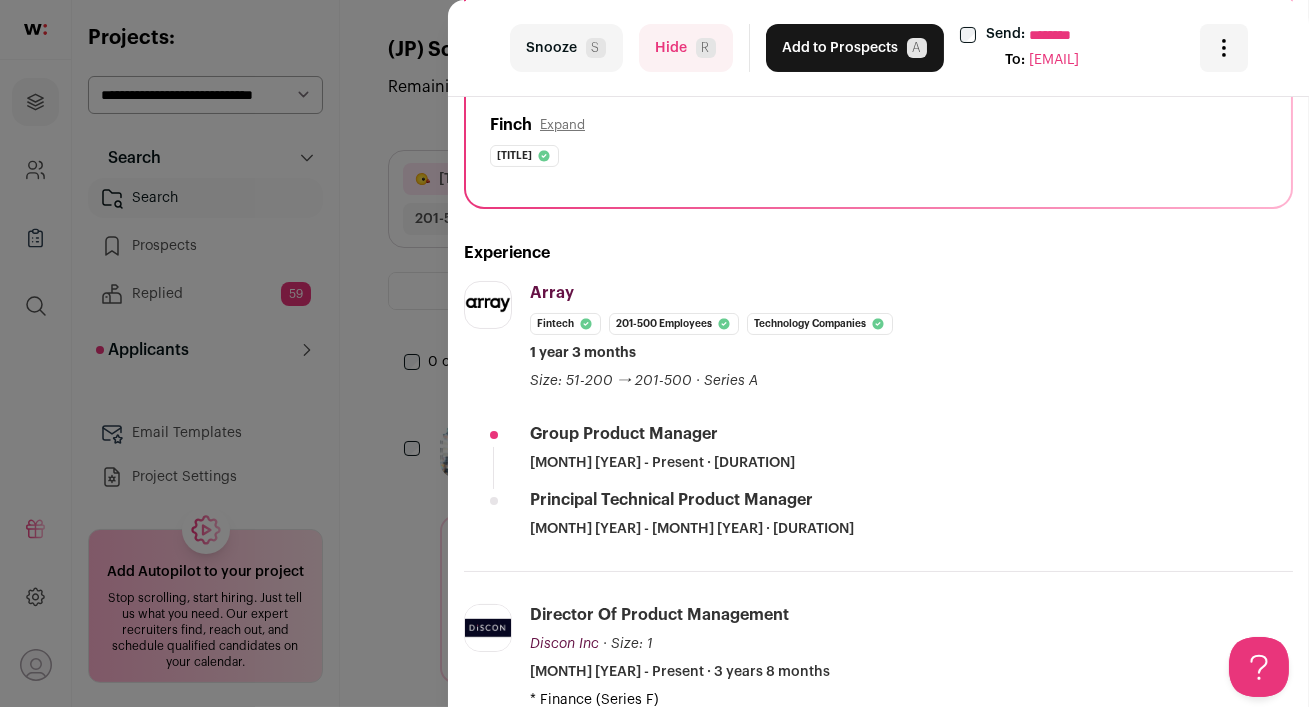 click on "Hide
R" at bounding box center (686, 48) 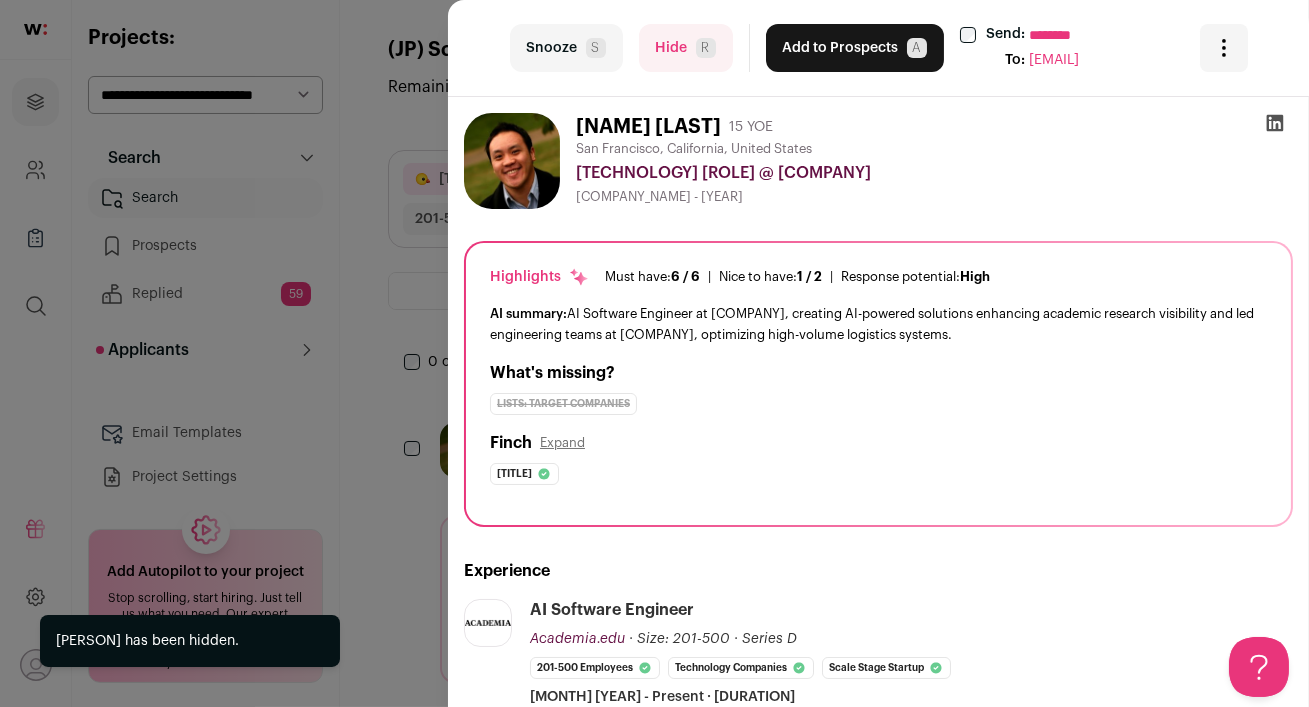 click on "Hide
R" at bounding box center (686, 48) 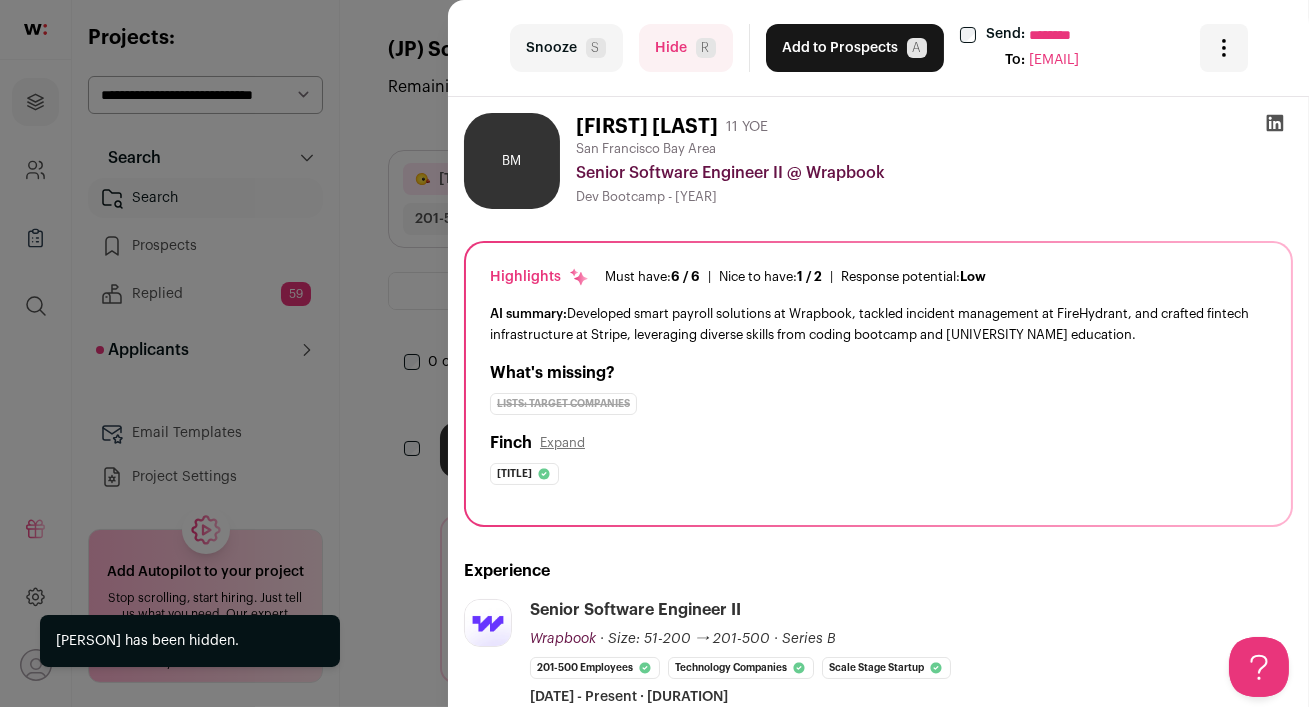 click on "Hide
R" at bounding box center (686, 48) 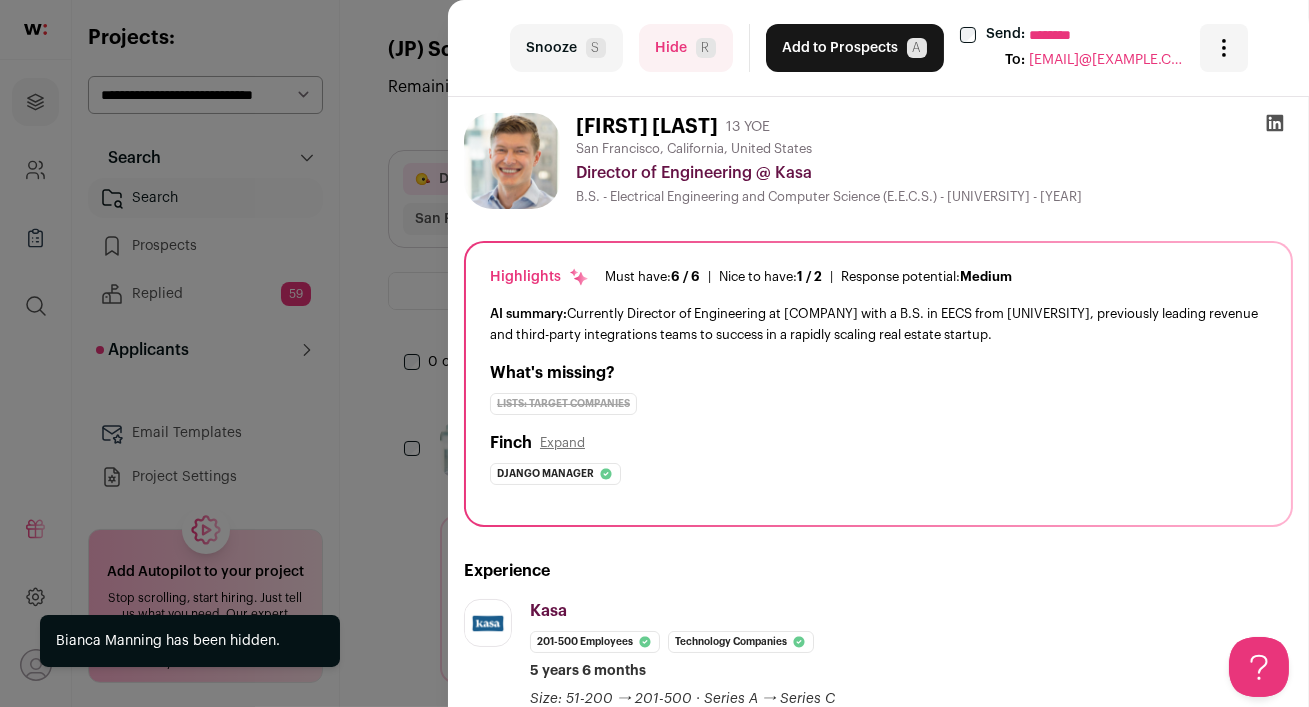 scroll, scrollTop: 0, scrollLeft: 0, axis: both 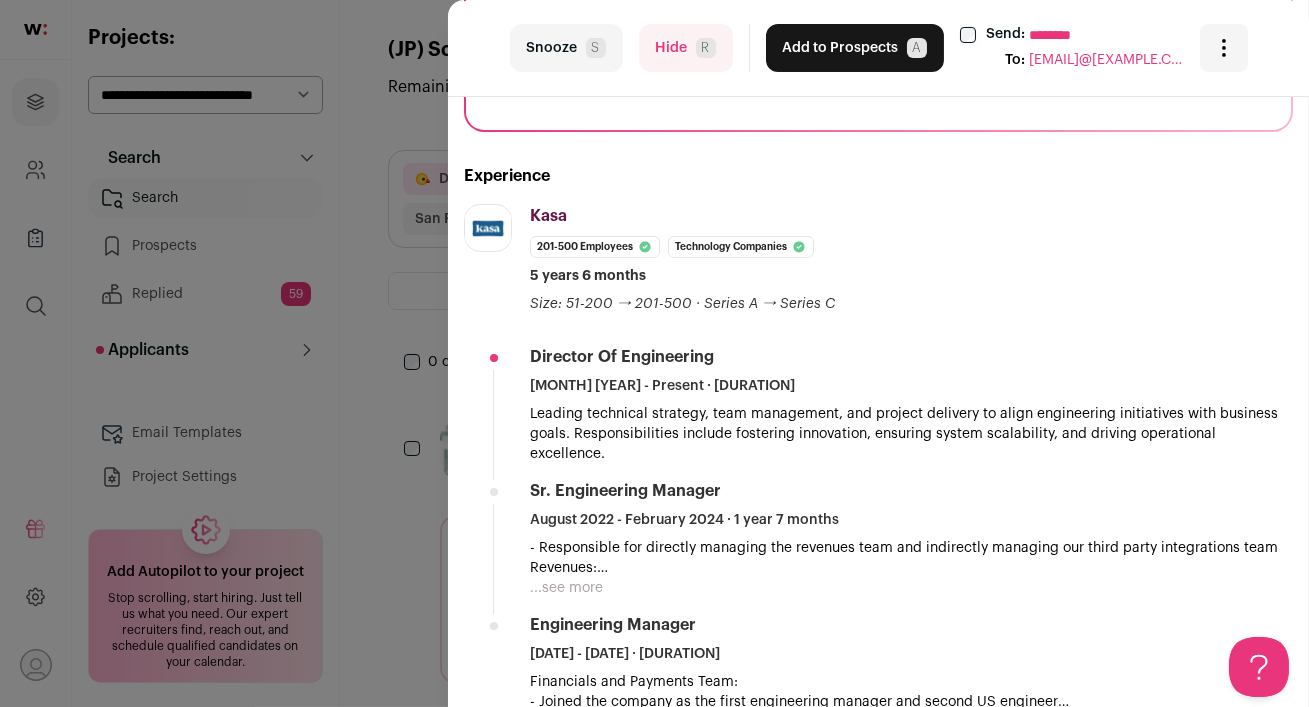 click on "...see more" at bounding box center [566, 588] 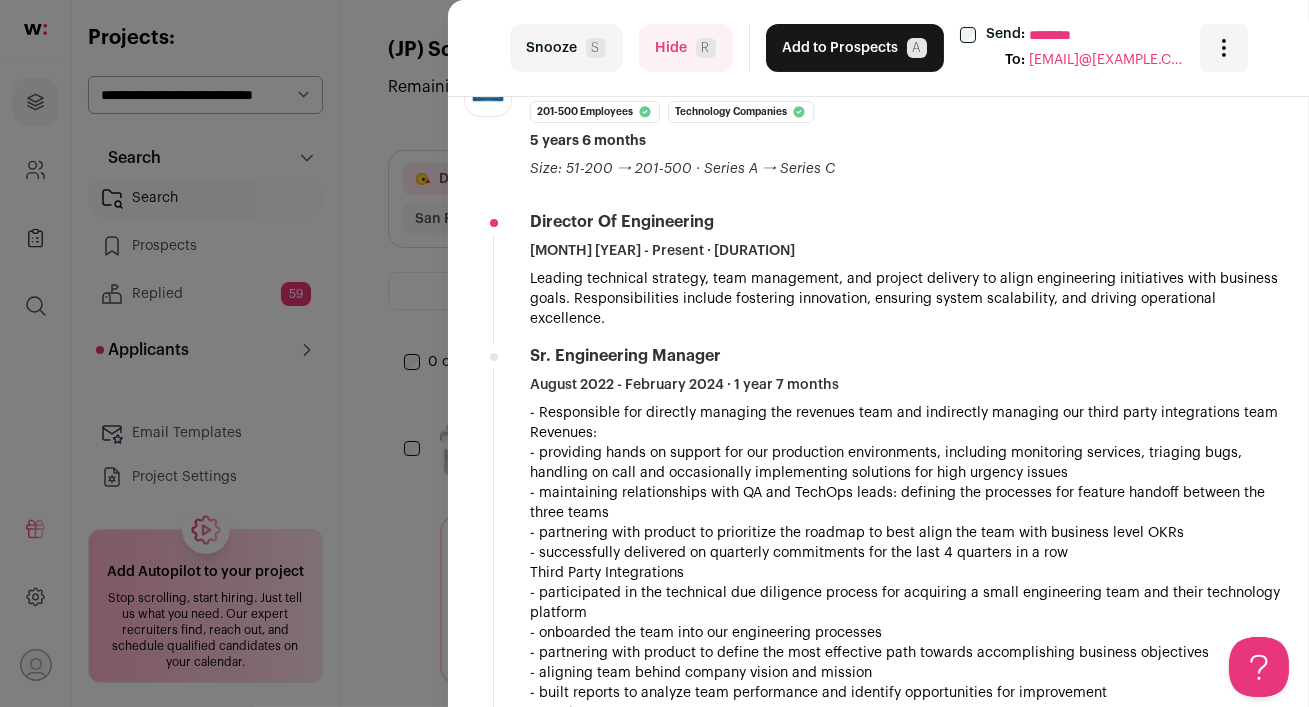 scroll, scrollTop: 744, scrollLeft: 0, axis: vertical 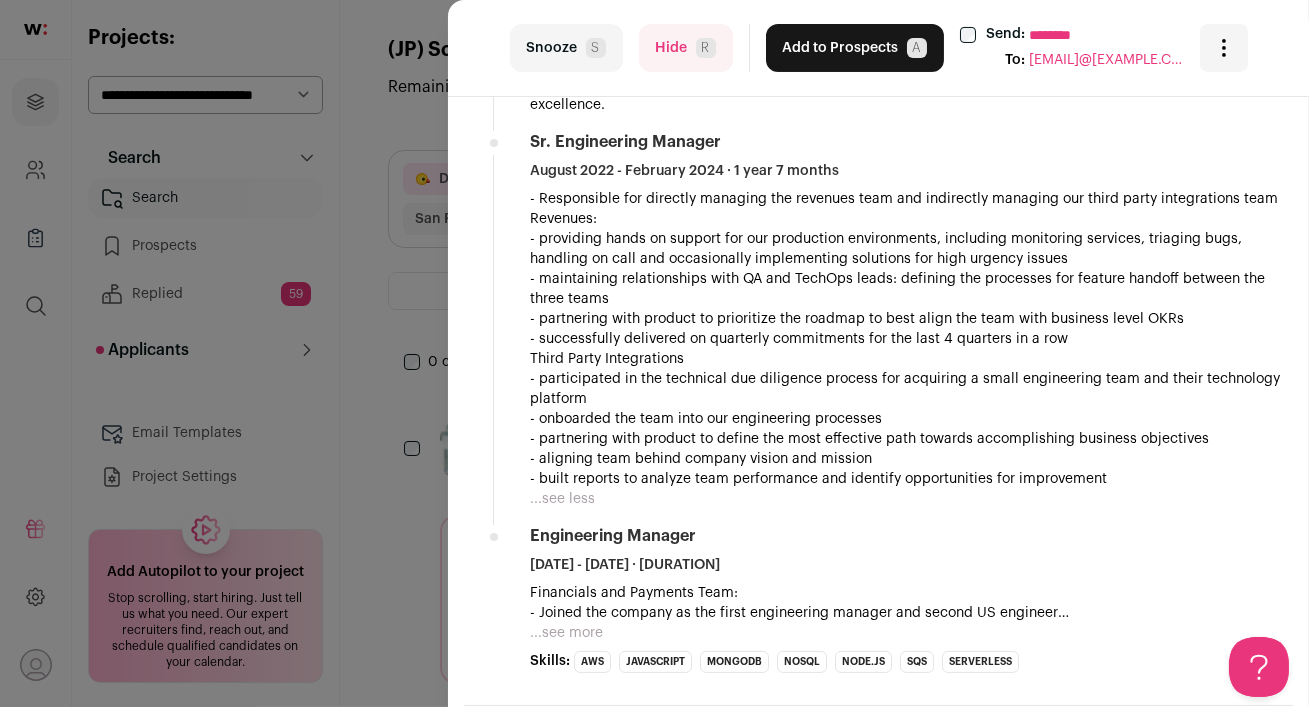 click on "...see more" at bounding box center (566, 633) 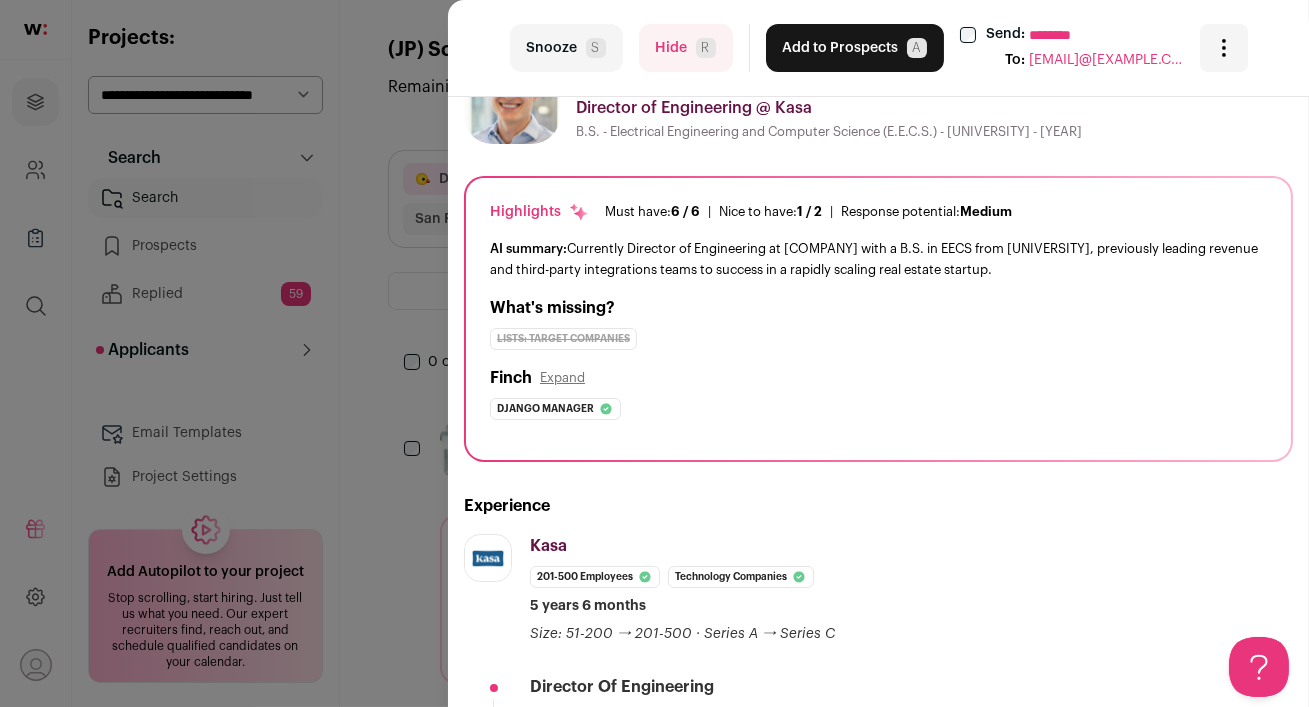 scroll, scrollTop: 0, scrollLeft: 0, axis: both 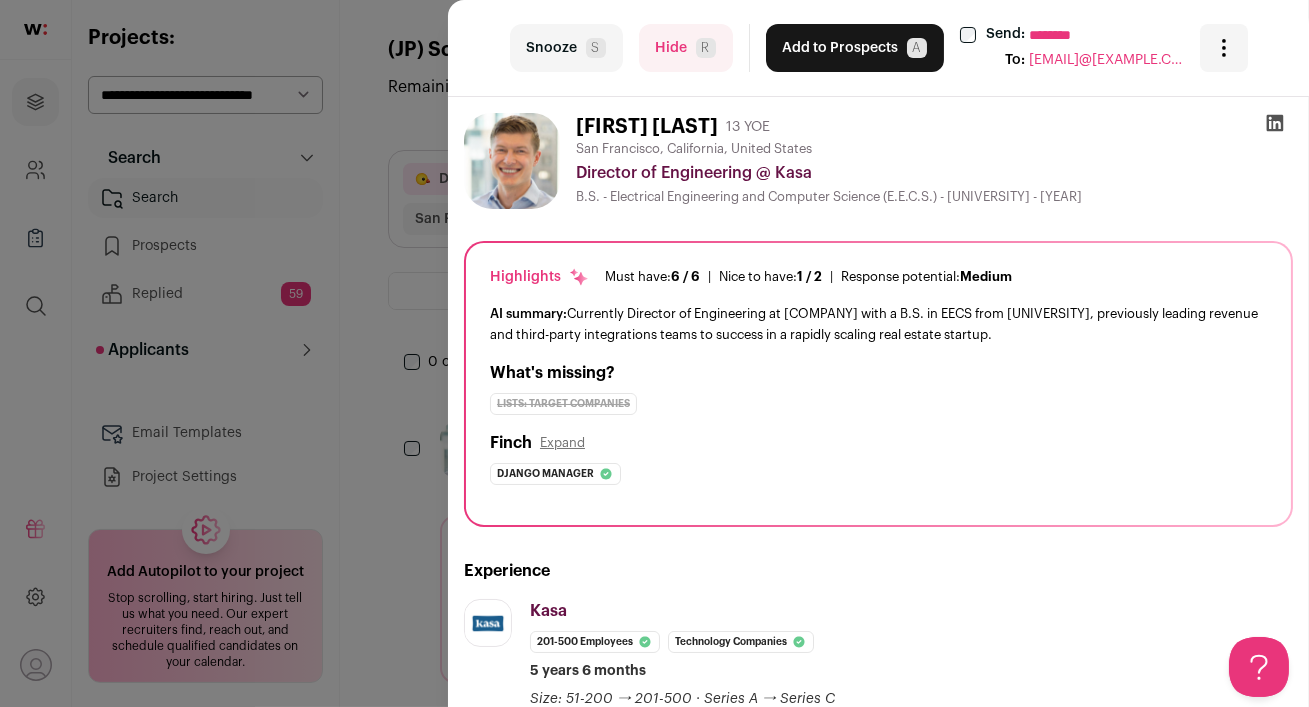 click on "Hide
R" at bounding box center [686, 48] 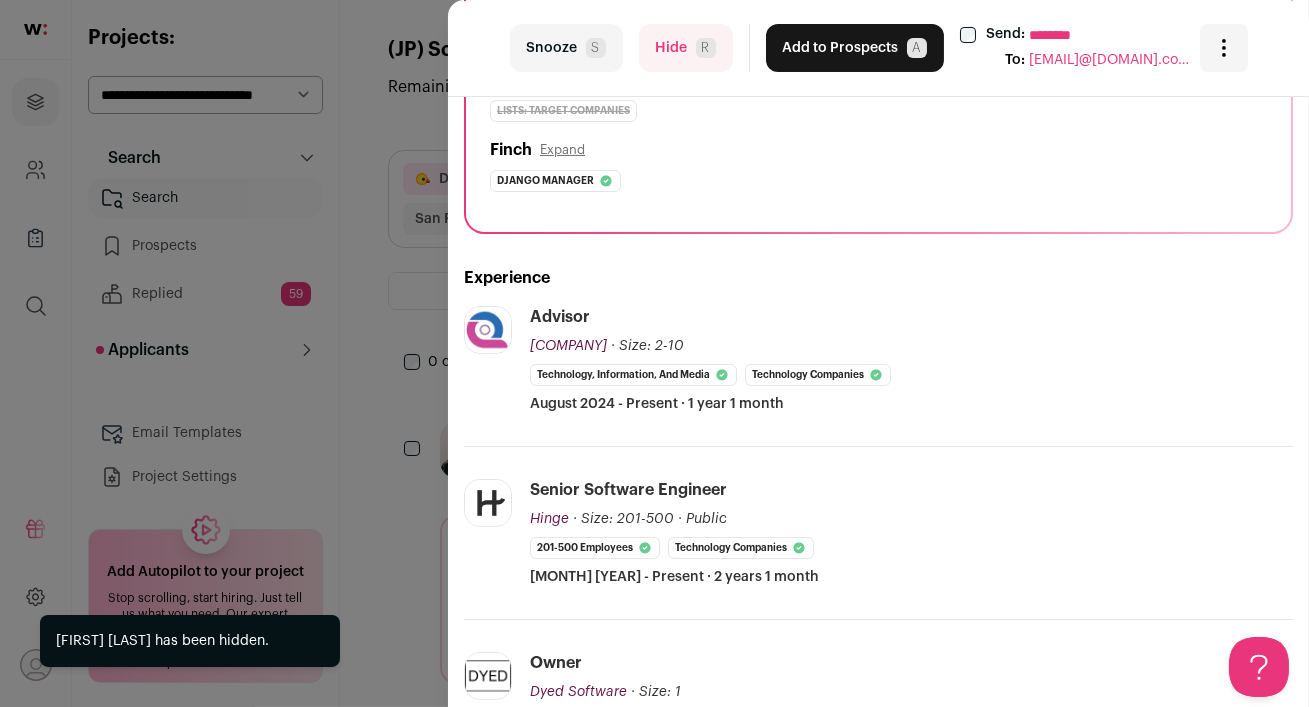 scroll, scrollTop: 314, scrollLeft: 0, axis: vertical 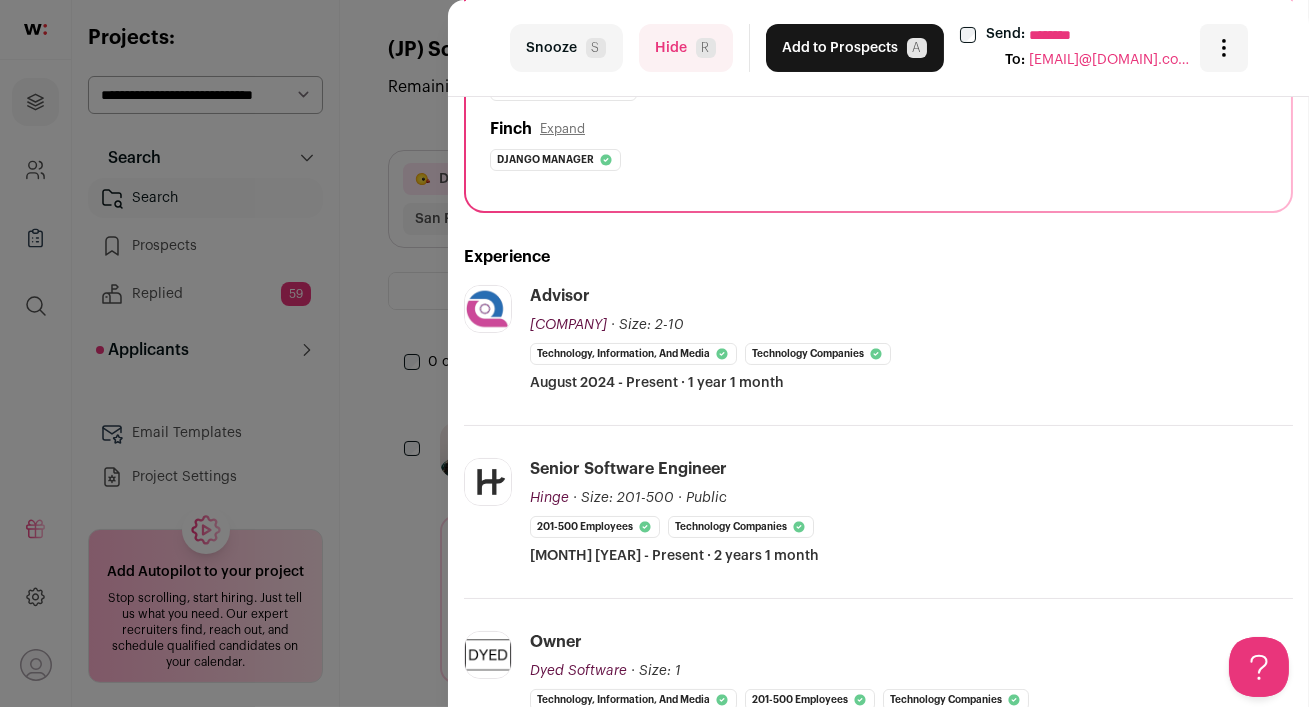 click on "Hide
R" at bounding box center [686, 48] 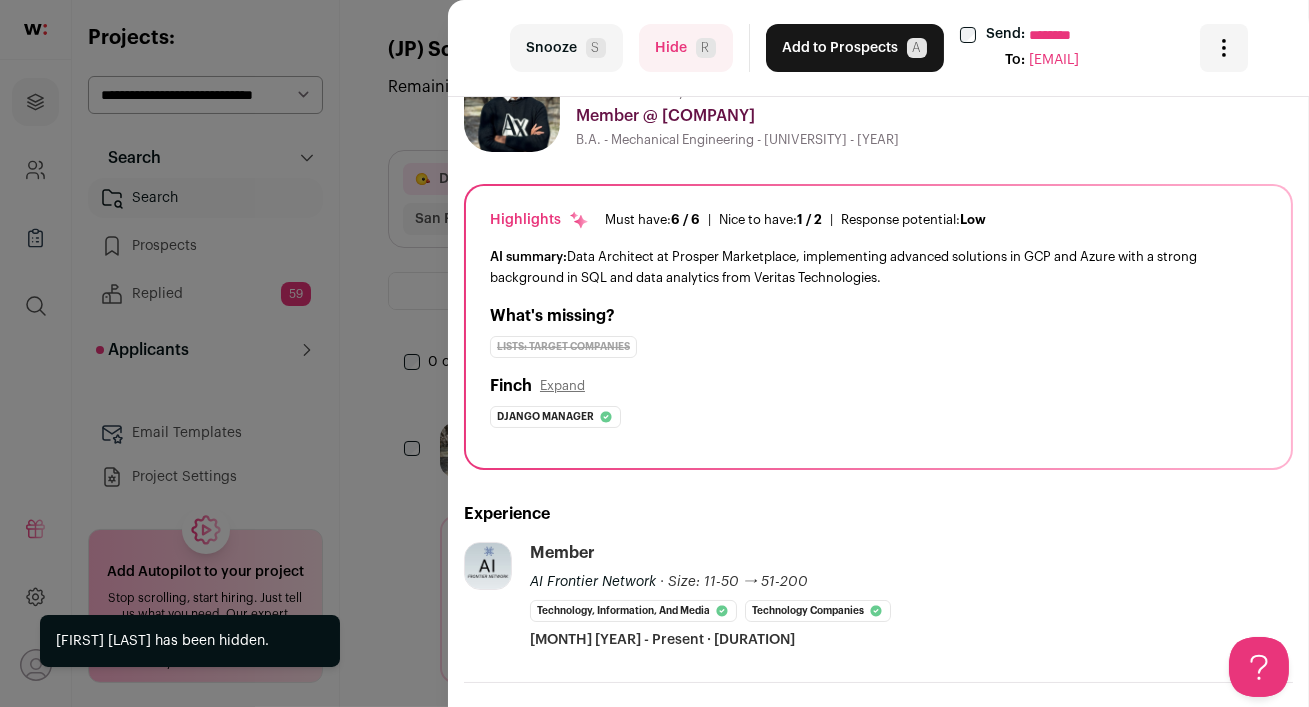 scroll, scrollTop: 86, scrollLeft: 0, axis: vertical 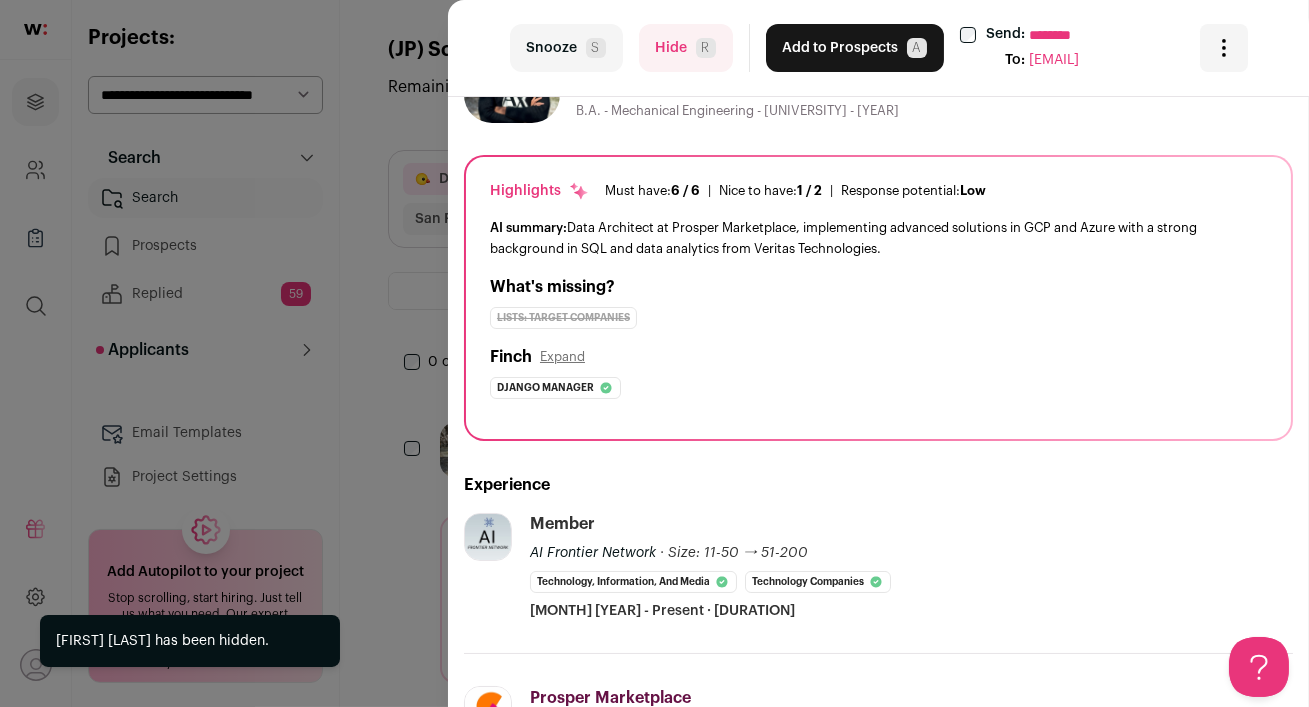 click on "last
Snooze
S
Hide
R
Add to Prospects
A
Send:
********
To:
[EMAIL]
Are you sure?
[FIRST] [LAST]  is already in your ATS. Do you wish to reach out to this candidate through wellfound:ai?
Cancel
********" at bounding box center (654, 353) 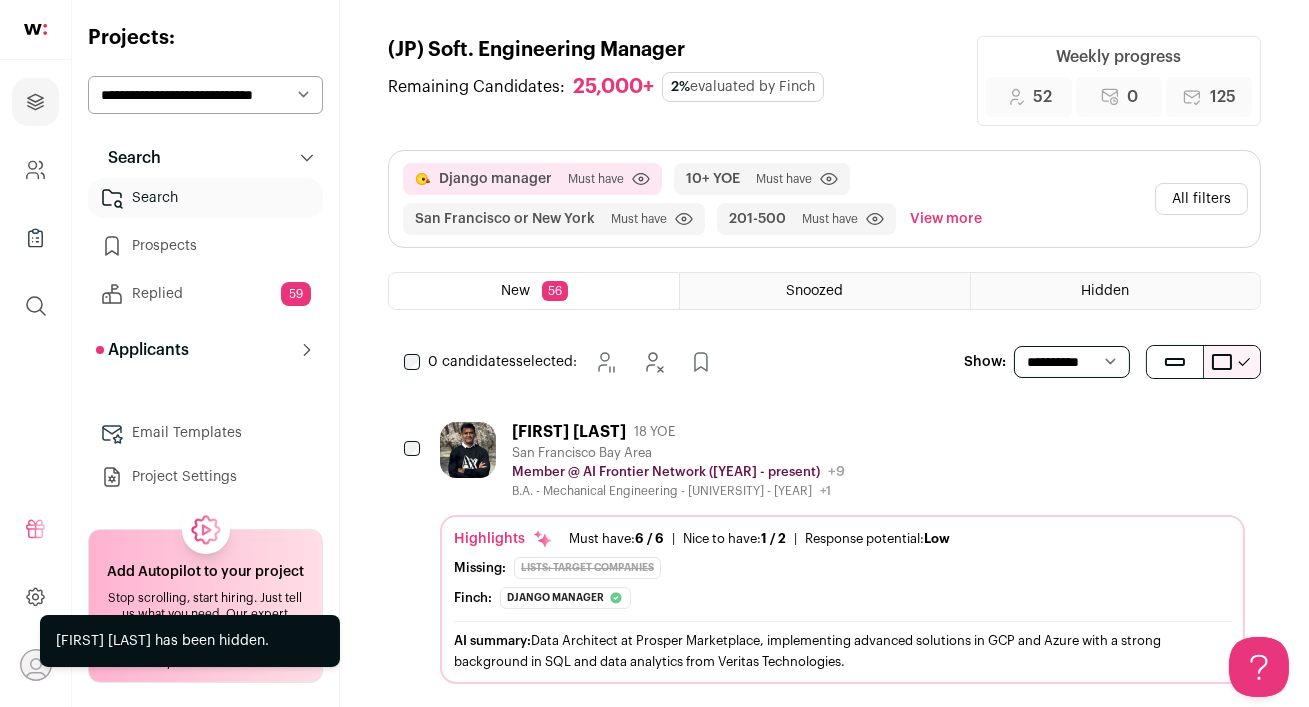 click on "All filters" at bounding box center (1201, 199) 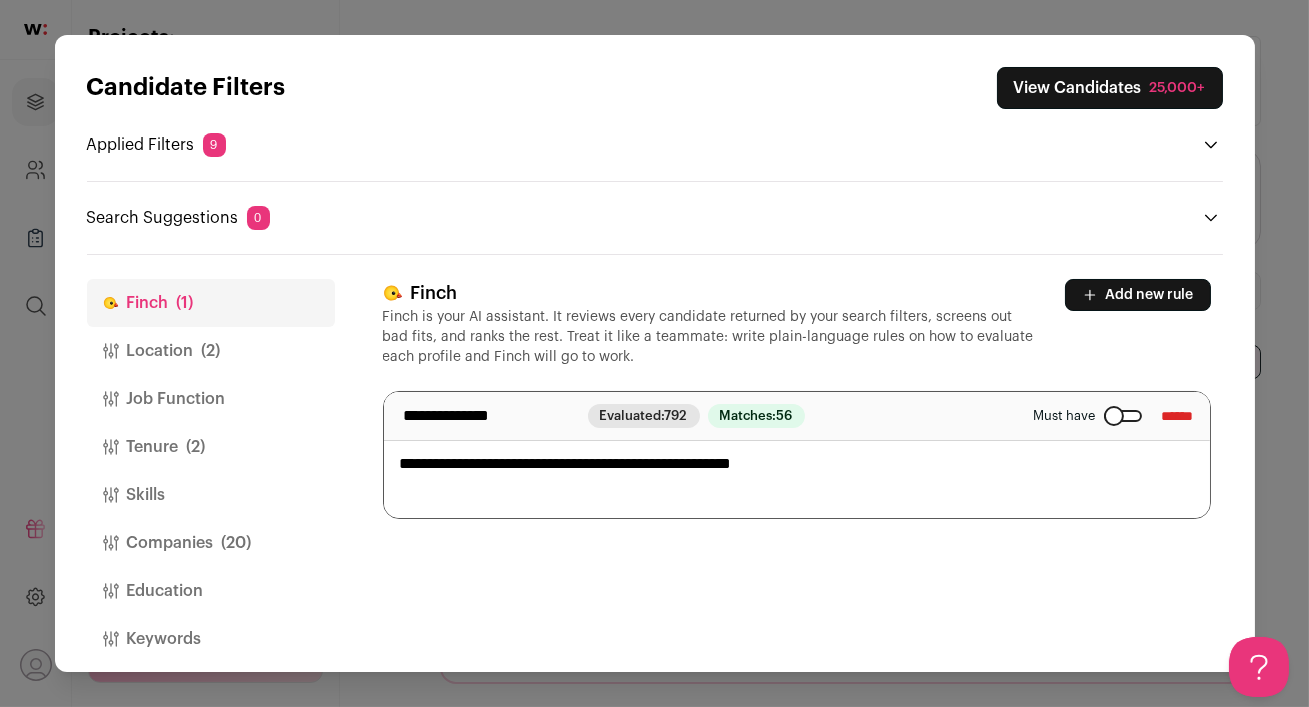 click on "******" at bounding box center (1178, 416) 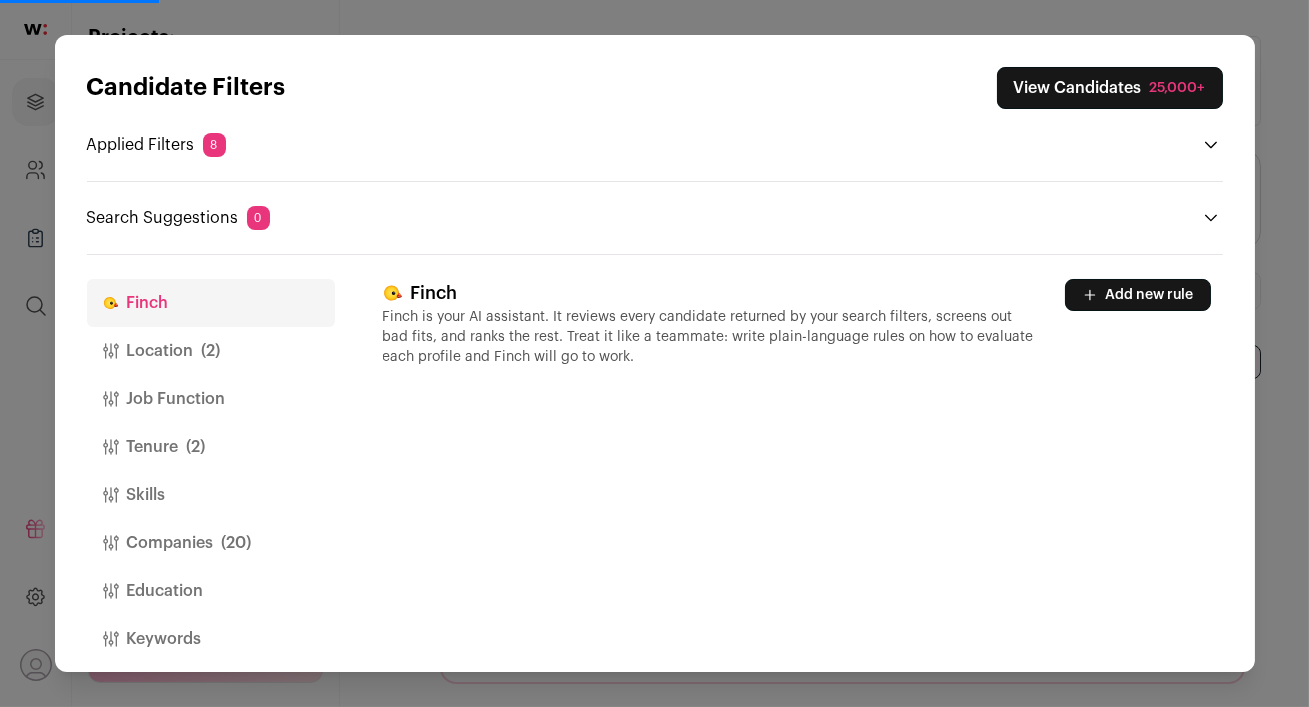 click on "Job Function" at bounding box center [211, 399] 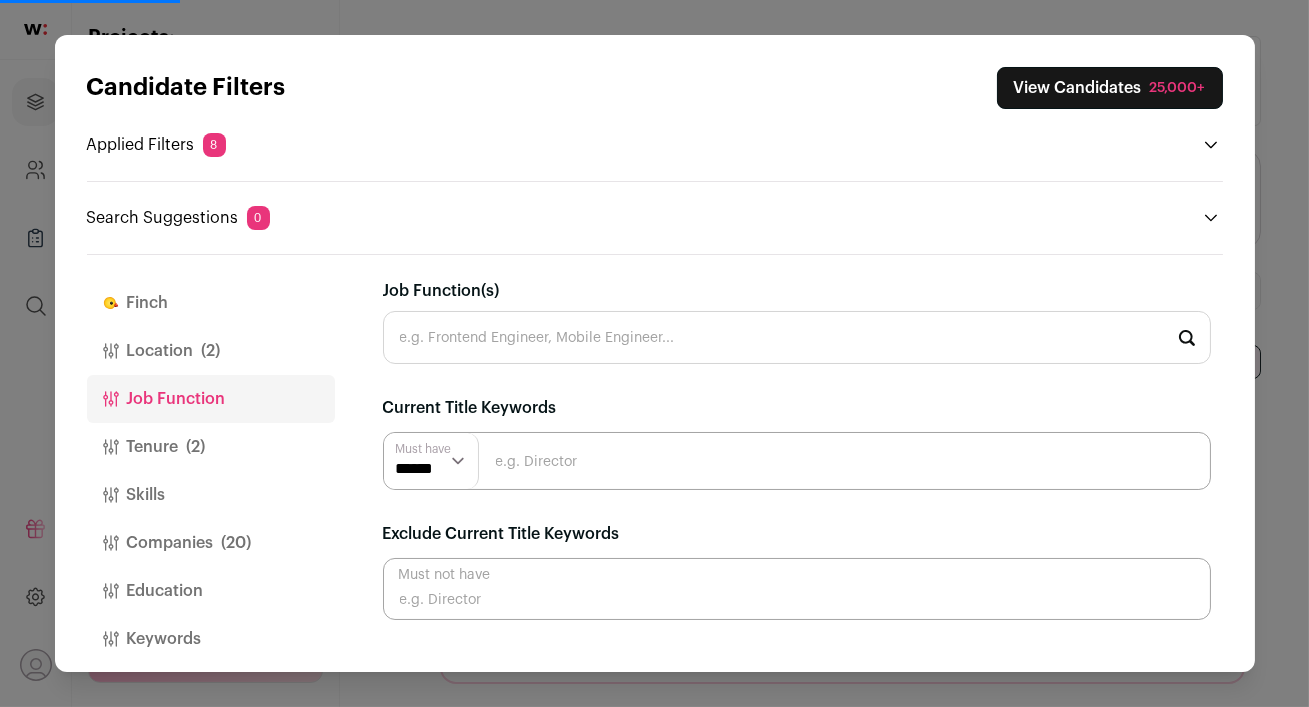 click on "Job Function(s)" at bounding box center (797, 337) 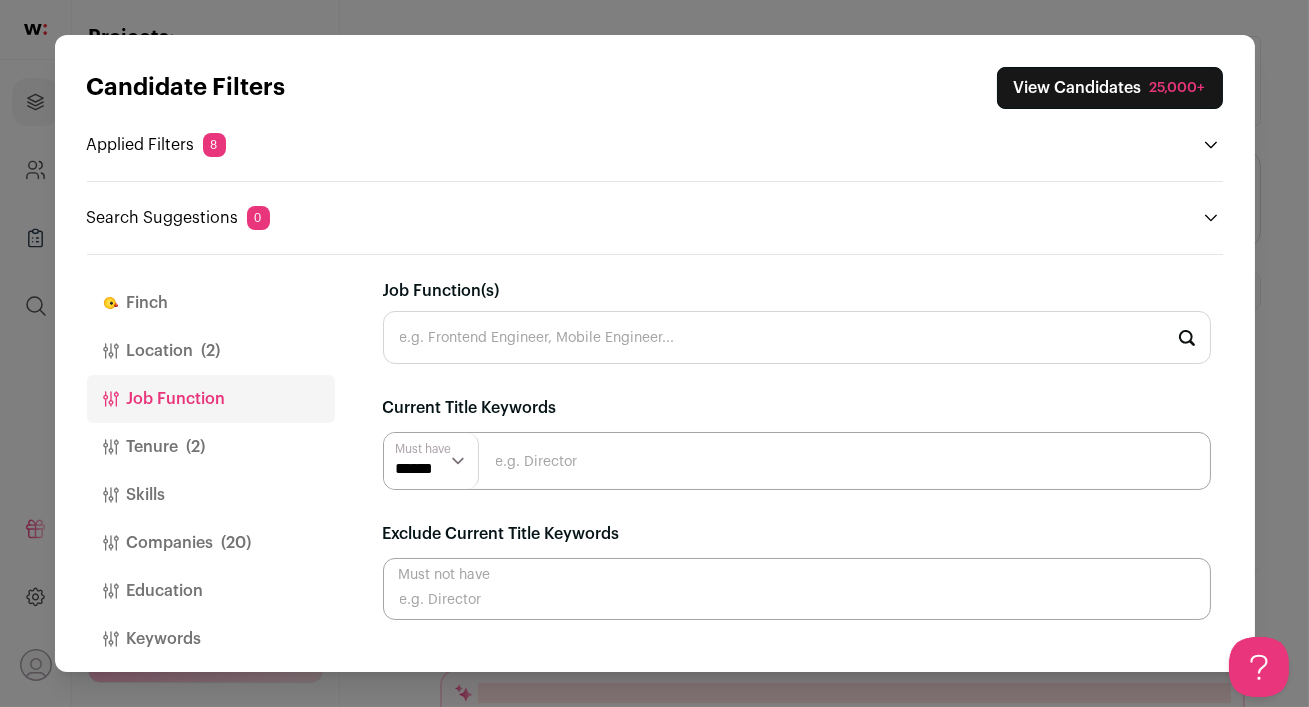click on "Job Function(s)" at bounding box center (797, 337) 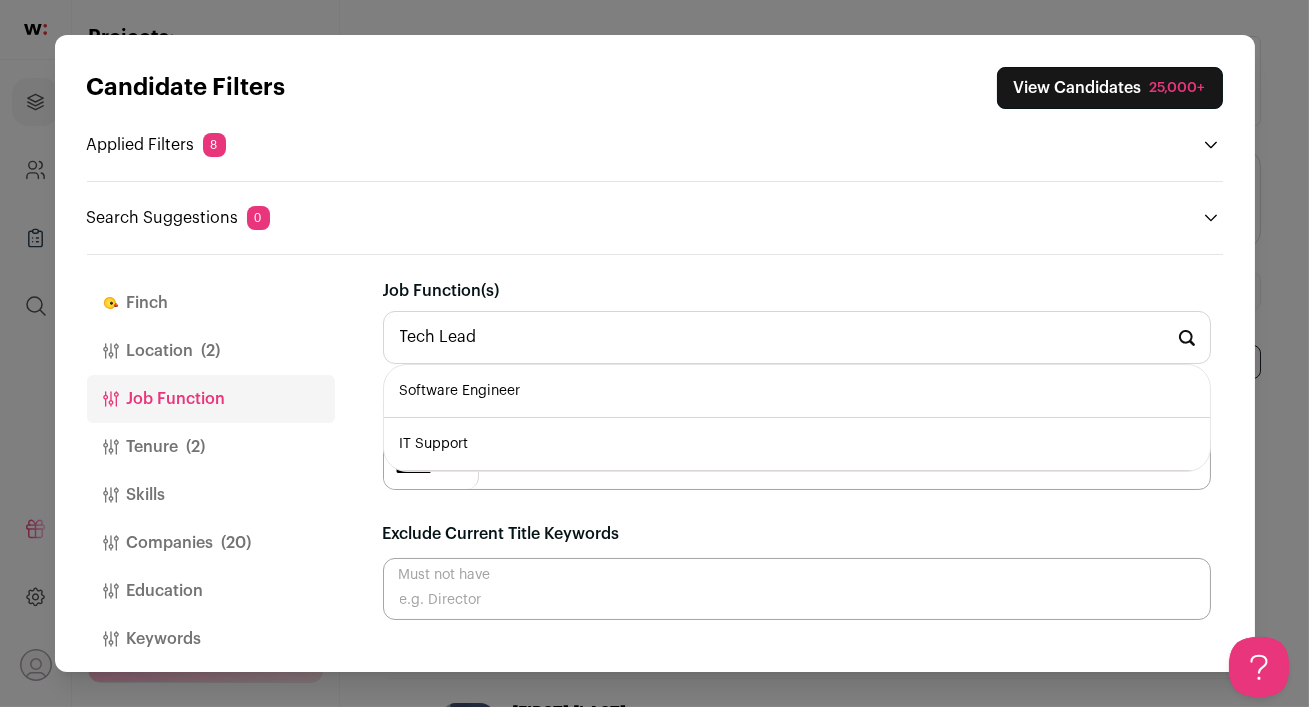 scroll, scrollTop: 0, scrollLeft: 0, axis: both 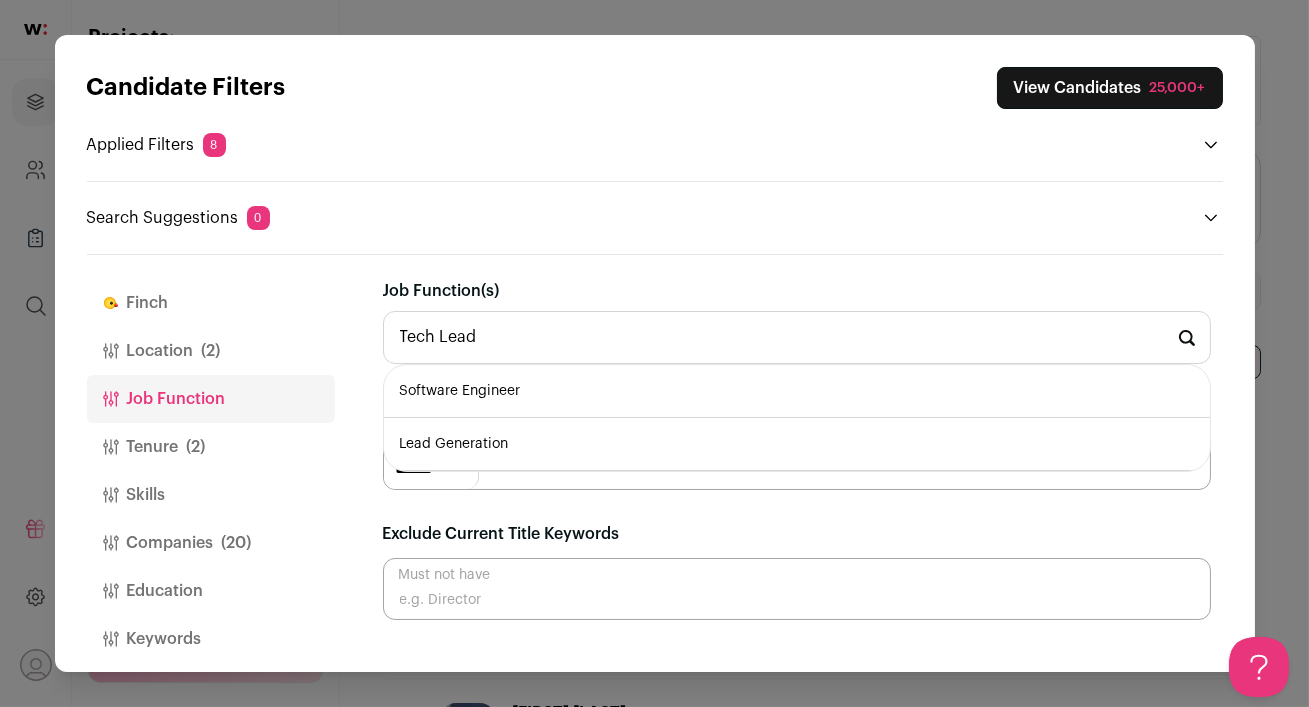 click on "Software Engineer" at bounding box center [797, 391] 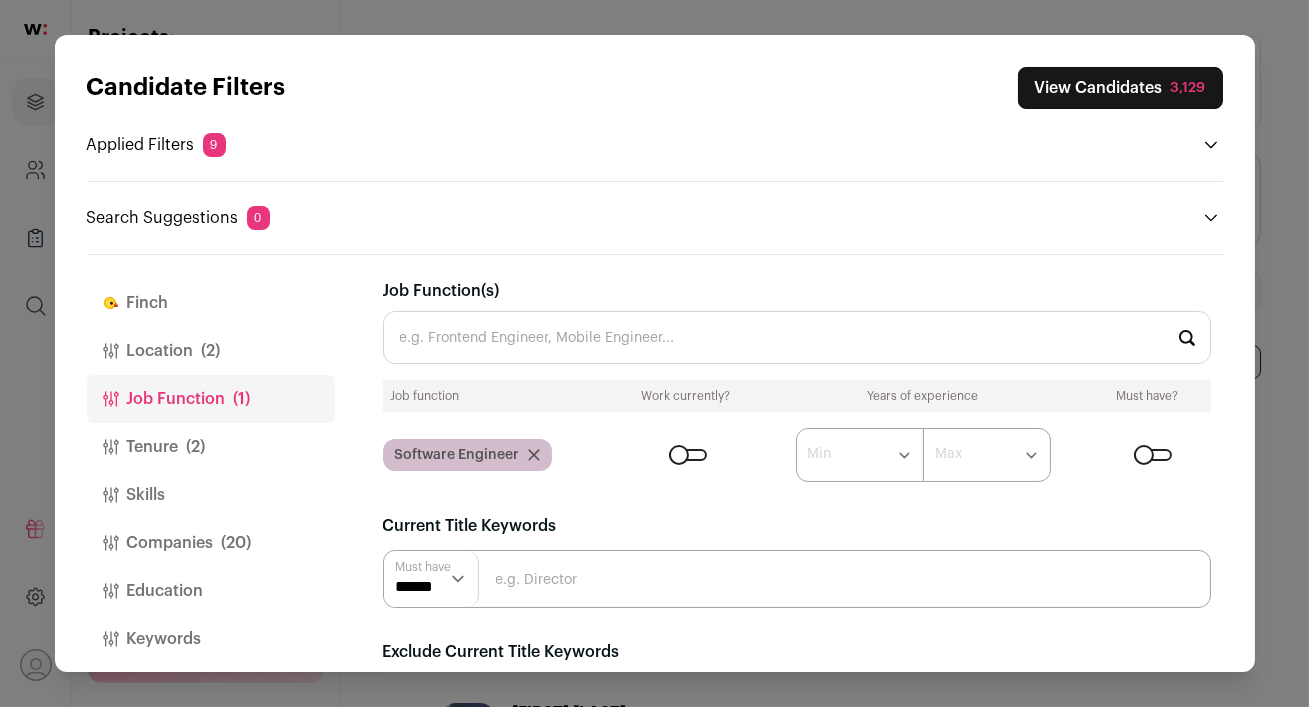 scroll, scrollTop: 89, scrollLeft: 0, axis: vertical 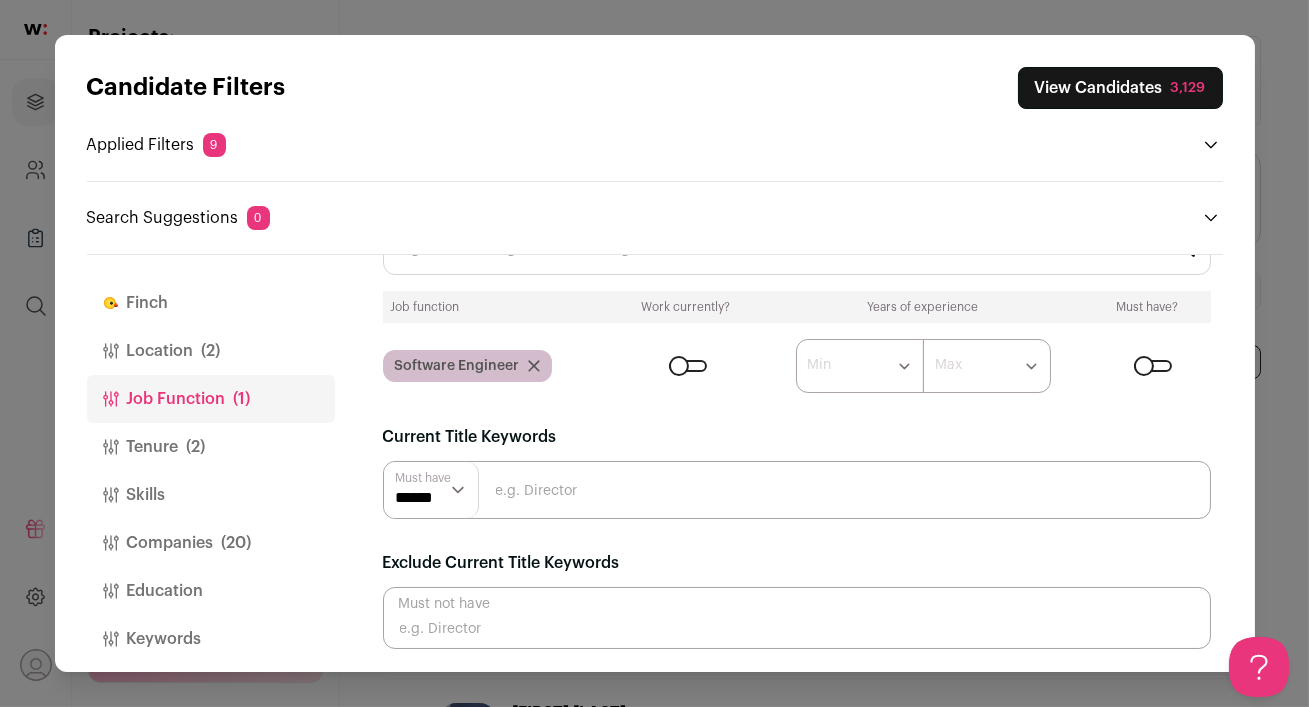 click at bounding box center (797, 490) 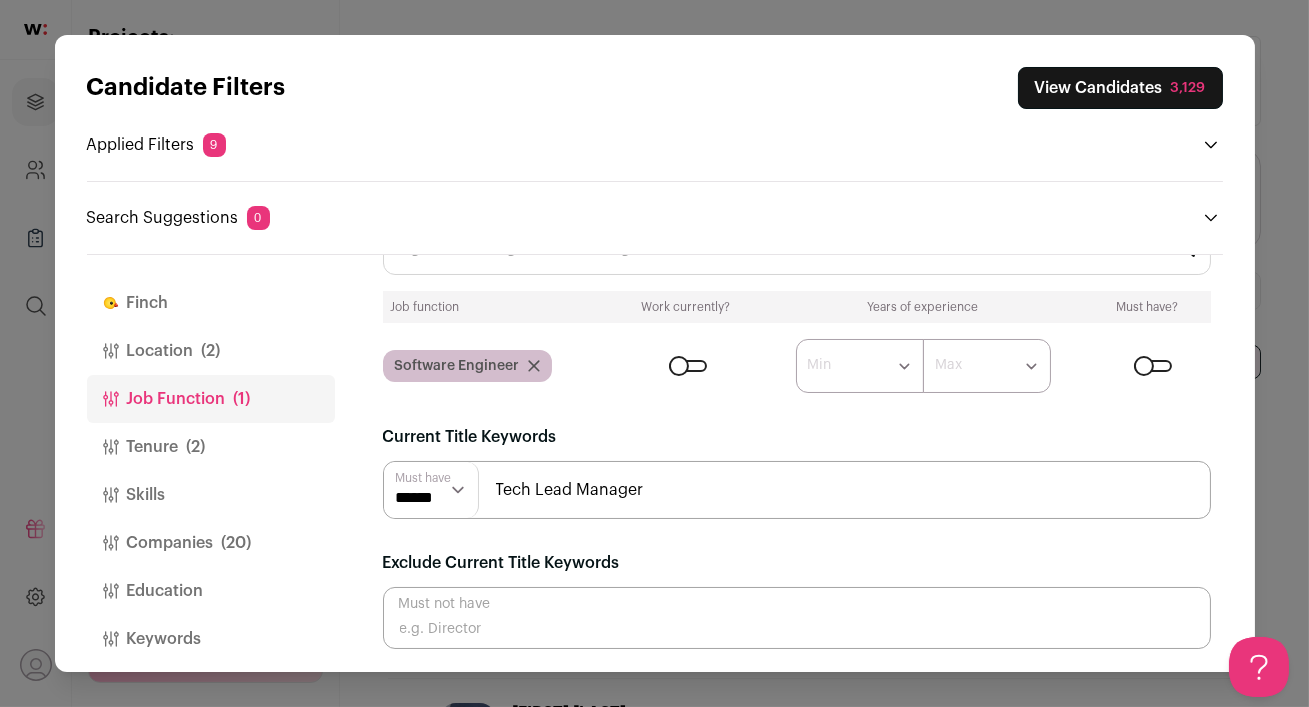 click on "Tech Lead Manager" at bounding box center (797, 490) 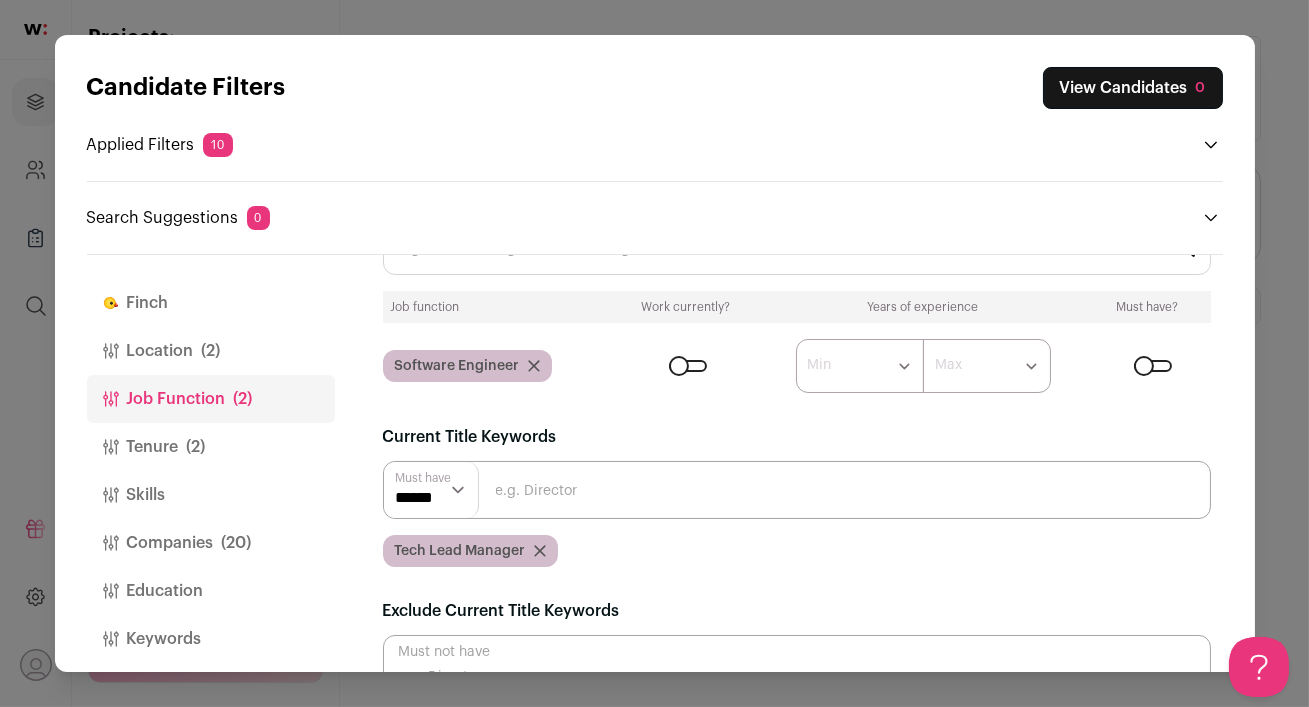 scroll, scrollTop: 0, scrollLeft: 0, axis: both 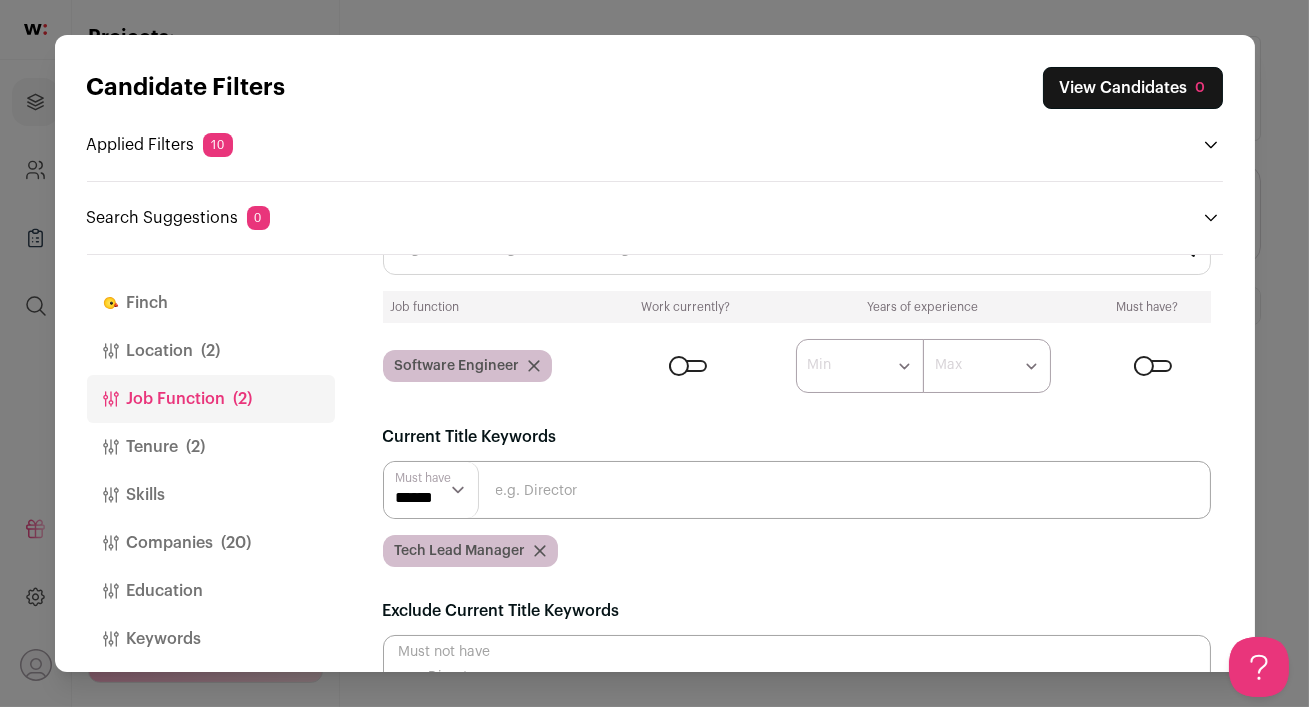 click 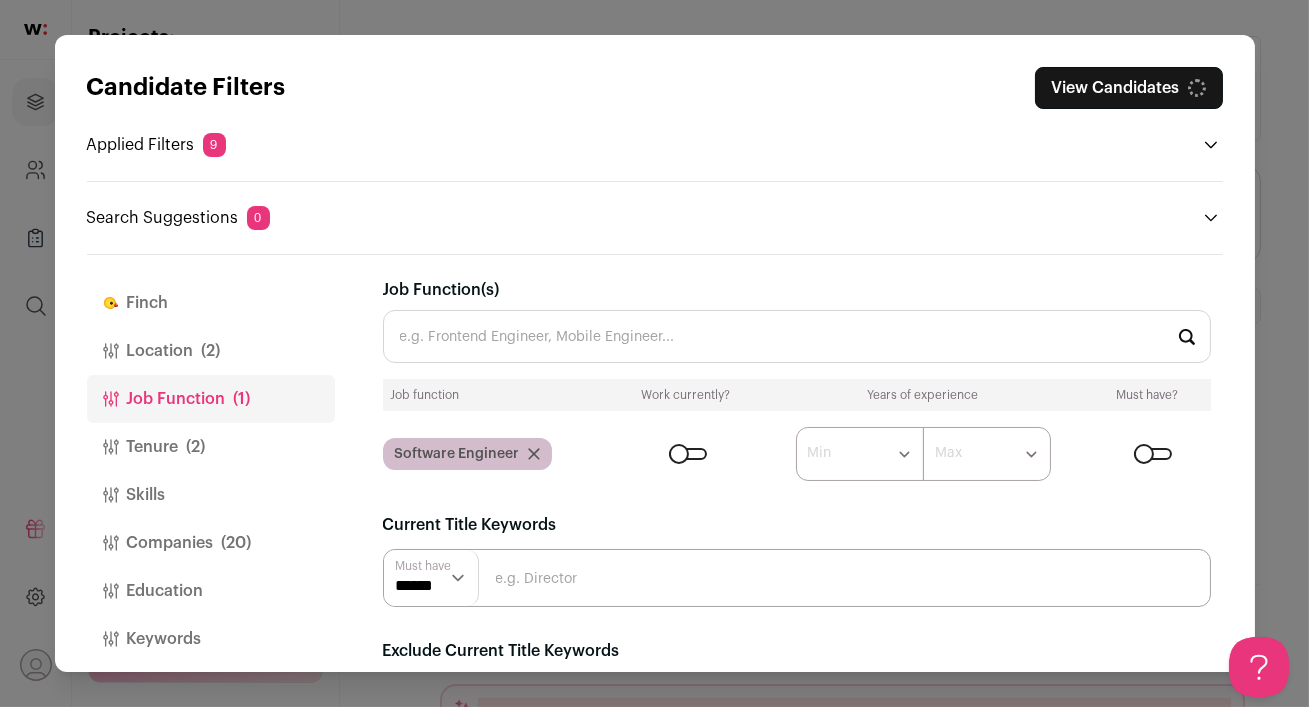 scroll, scrollTop: 0, scrollLeft: 0, axis: both 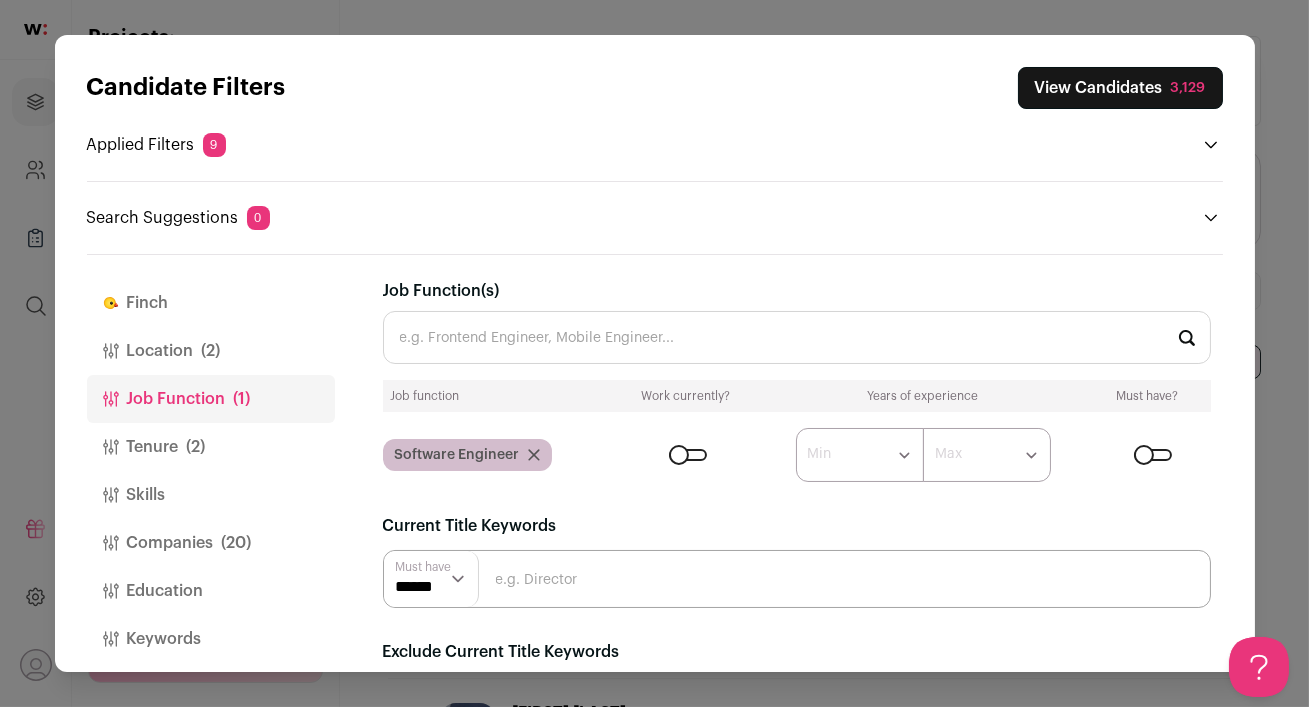 click at bounding box center (797, 579) 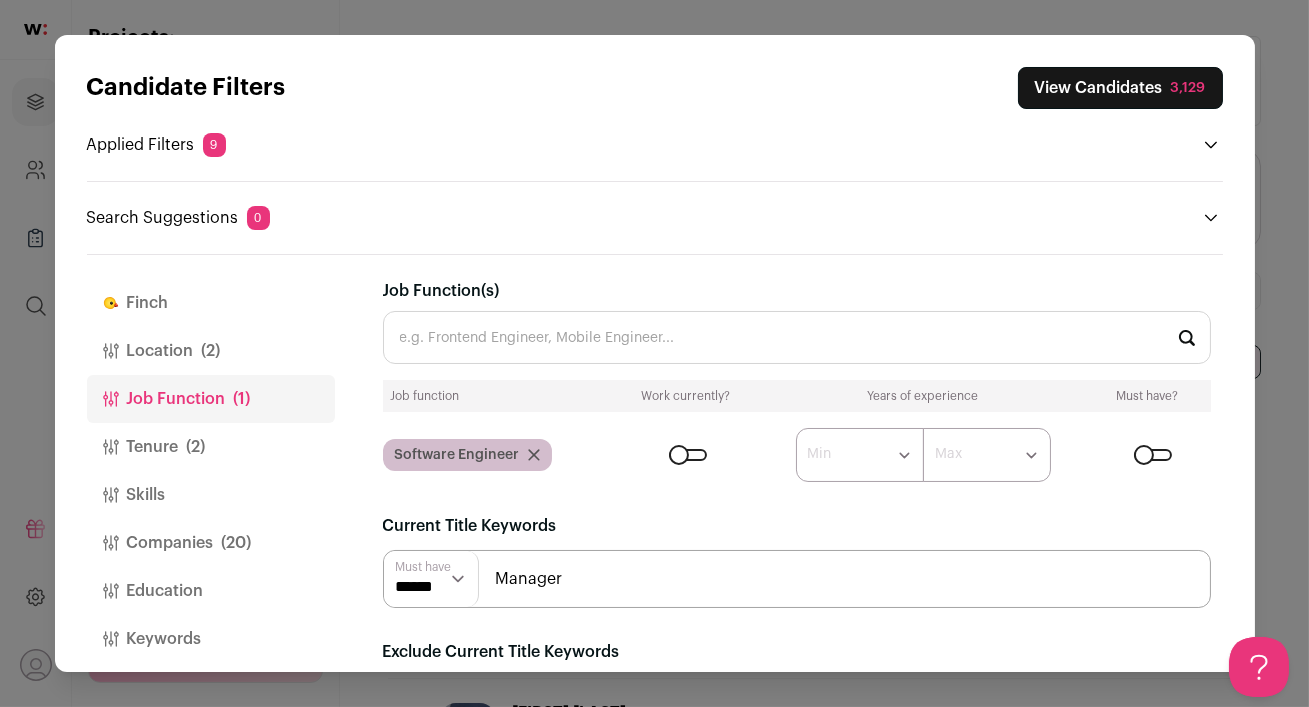click on "Manager" at bounding box center [797, 579] 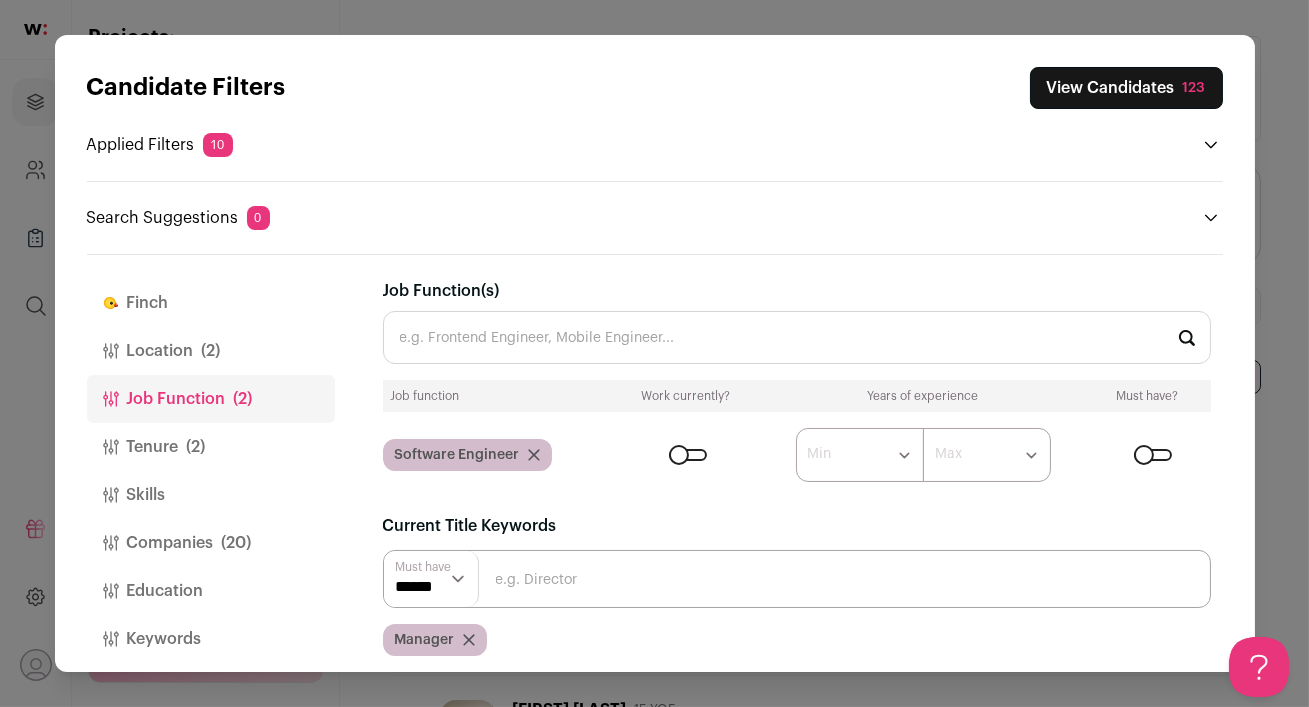 scroll, scrollTop: 0, scrollLeft: 0, axis: both 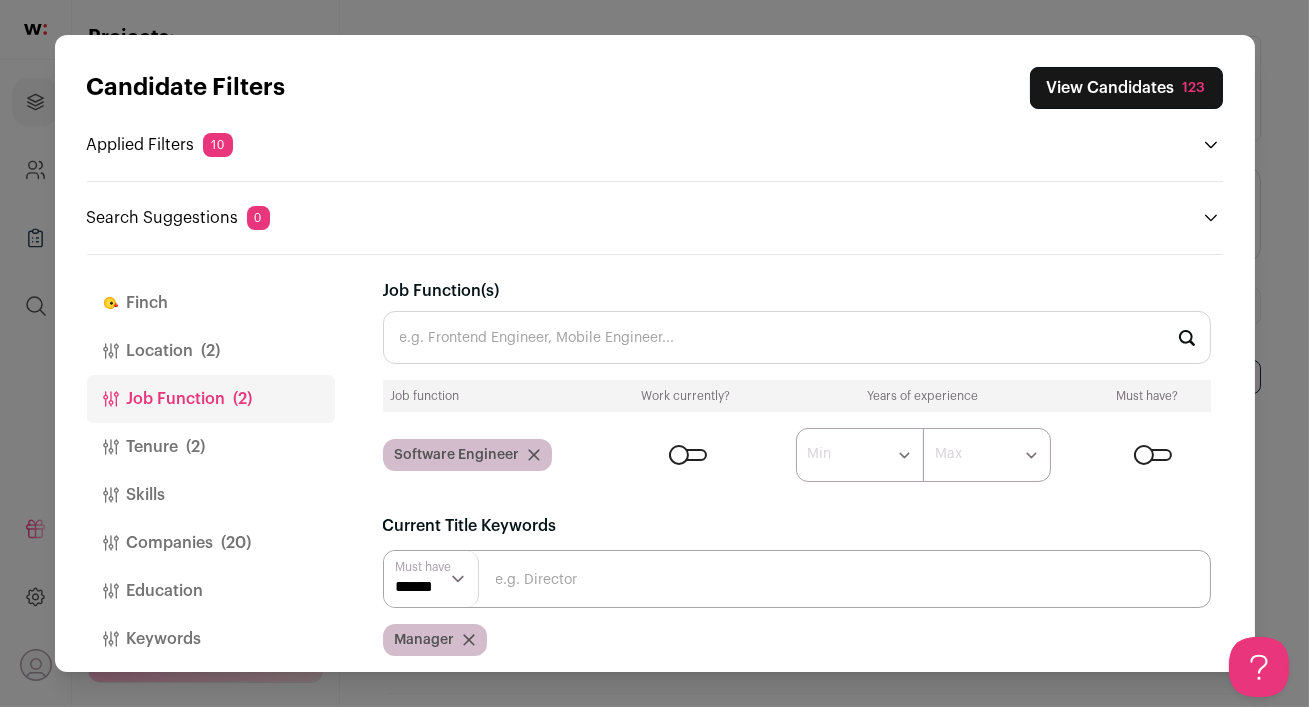 click on "View Candidates
123" at bounding box center [1126, 88] 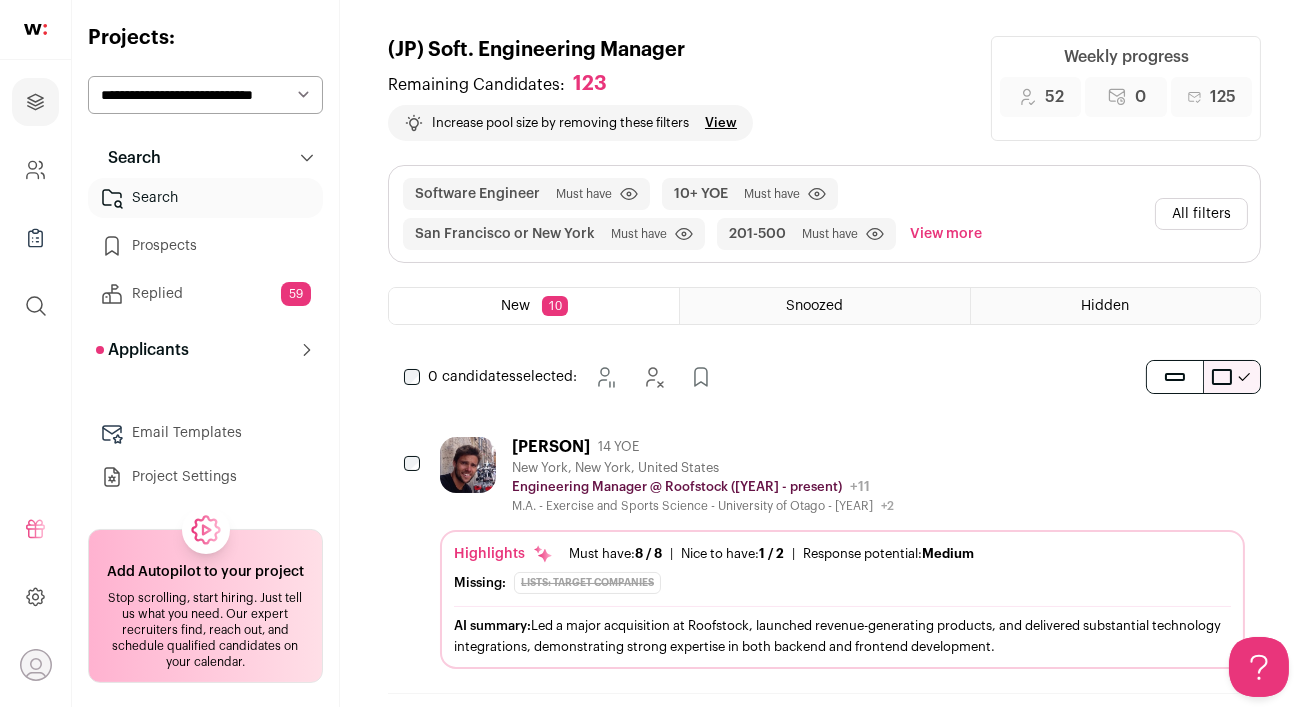 click on "[NAME]
14 YOE" at bounding box center [703, 447] 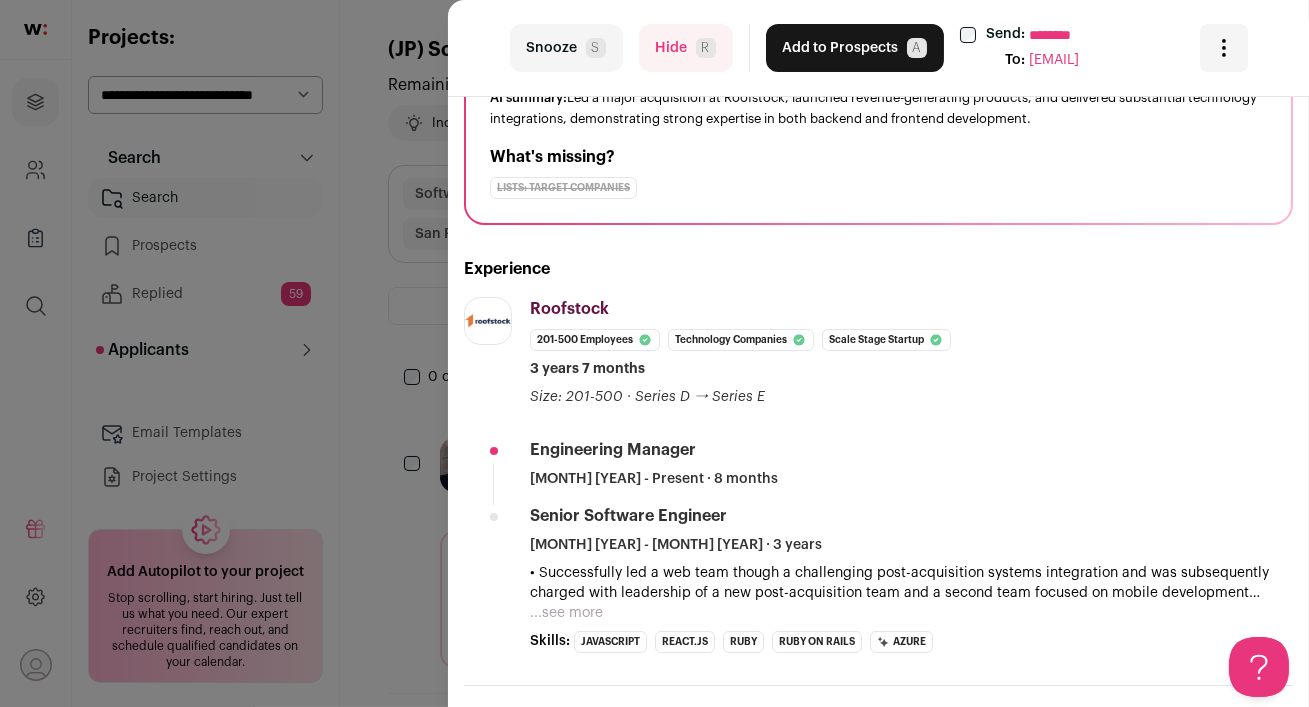 scroll, scrollTop: 205, scrollLeft: 0, axis: vertical 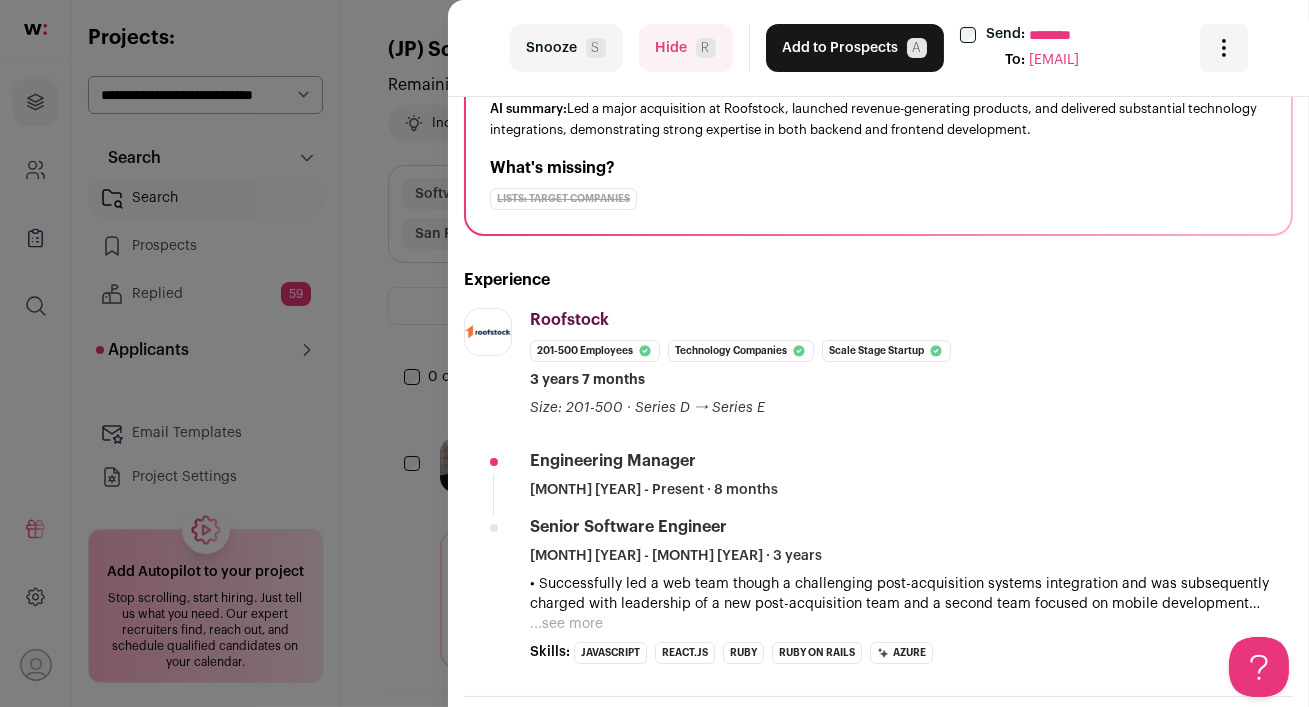 click on "last
Snooze
S
Hide
R
Add to Prospects
A
Send:
********
To:
[EMAIL]
Are you sure?
Michael Dessoulavy  is already in your ATS. Do you wish to reach out to this candidate through wellfound:ai?
Cancel
********" at bounding box center [654, 353] 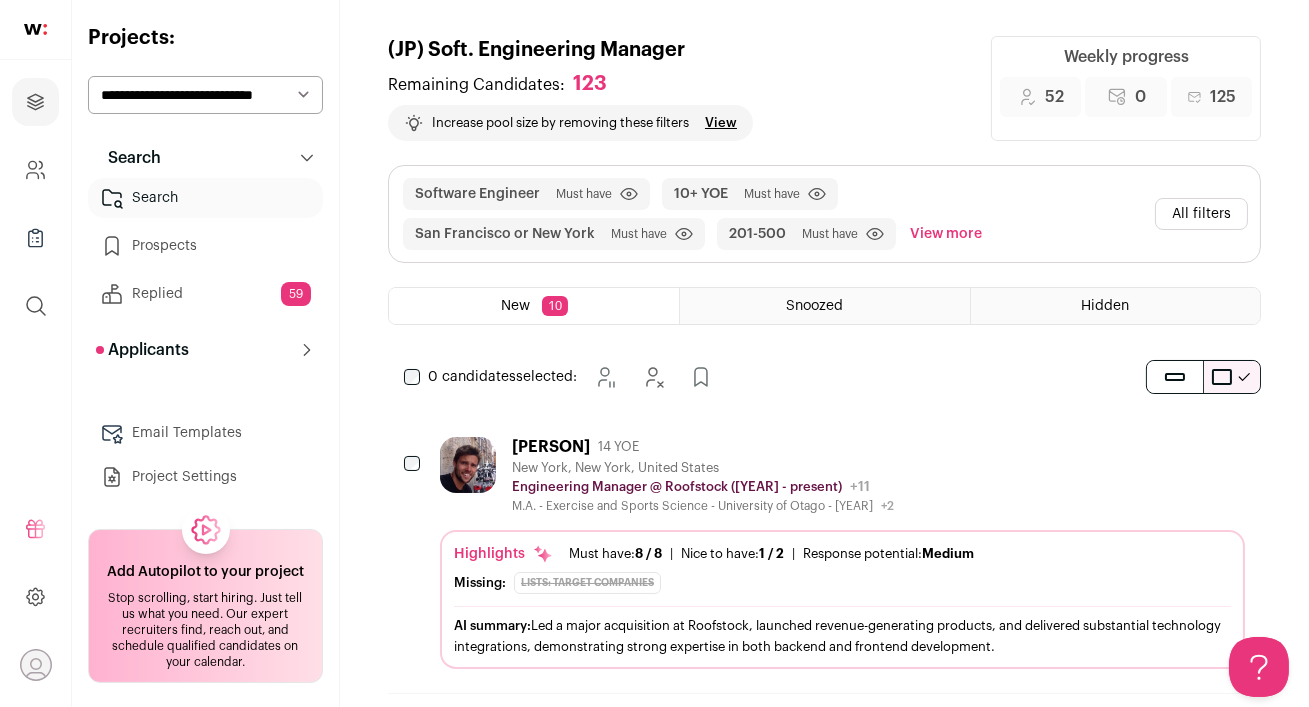 click on "Search" at bounding box center [205, 198] 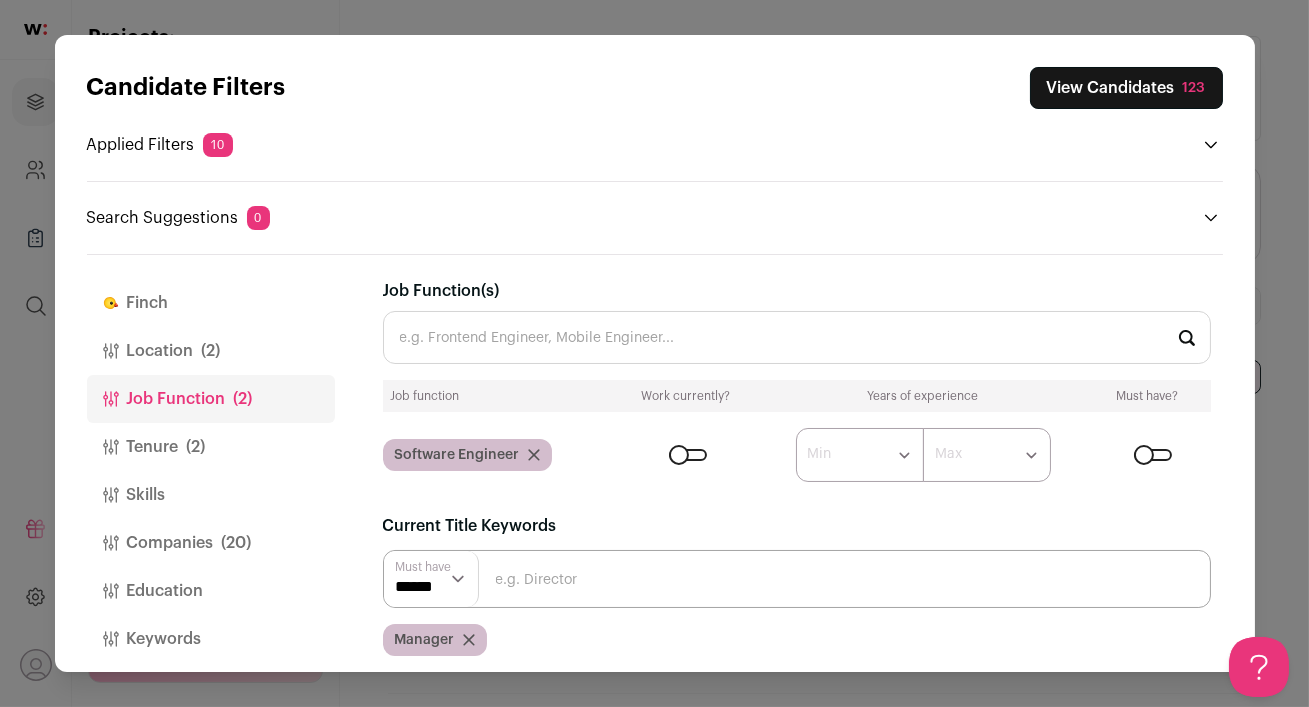 click on "Skills" at bounding box center (211, 495) 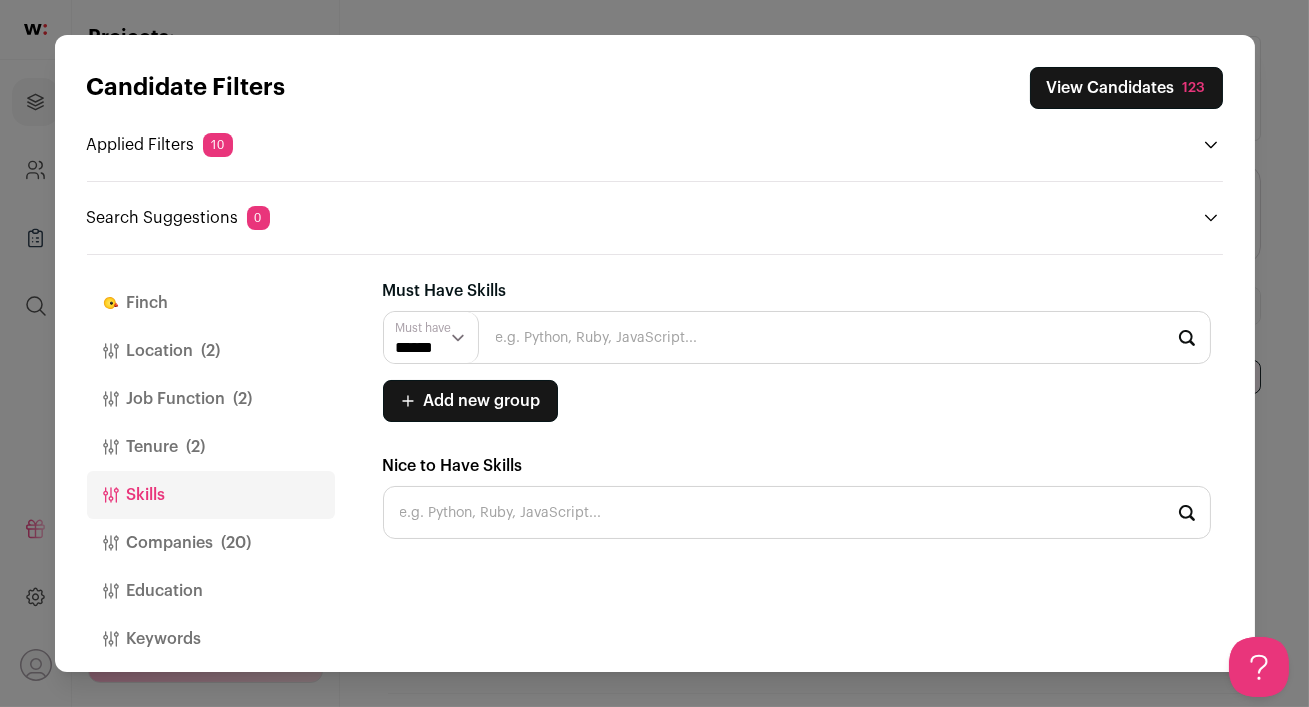 click at bounding box center [797, 337] 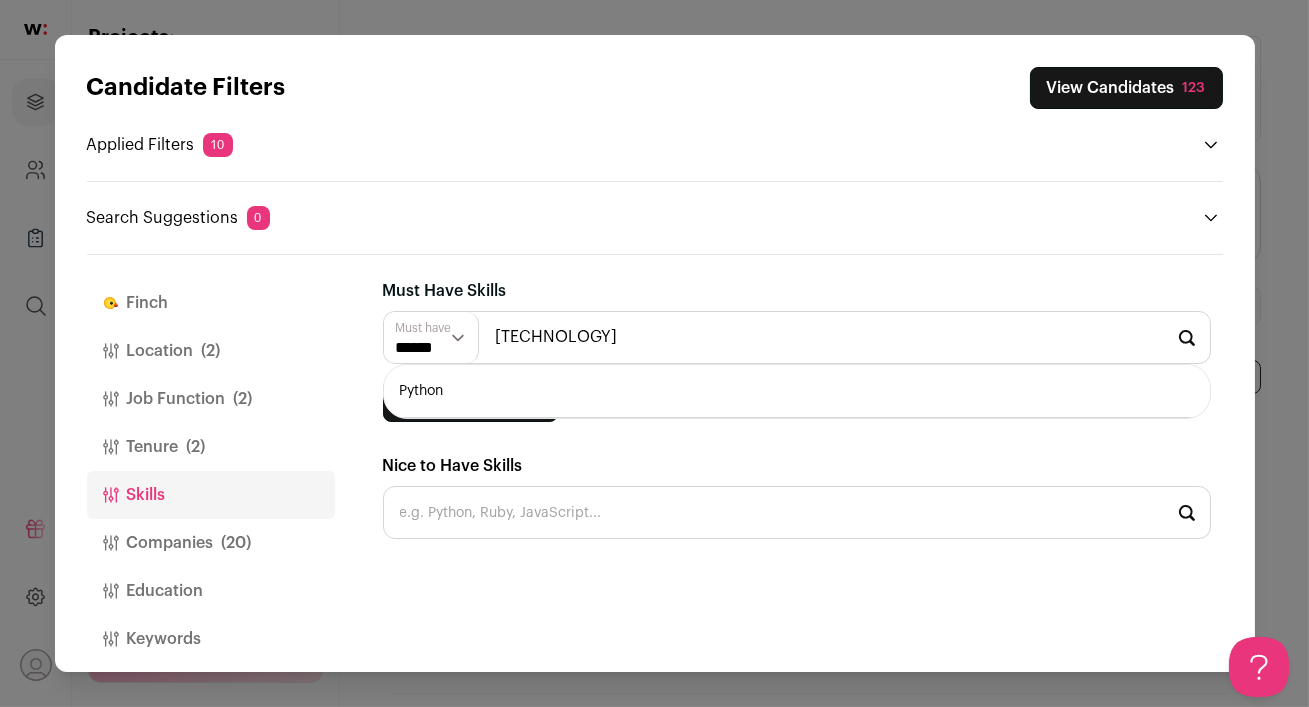 click on "Python" at bounding box center [797, 391] 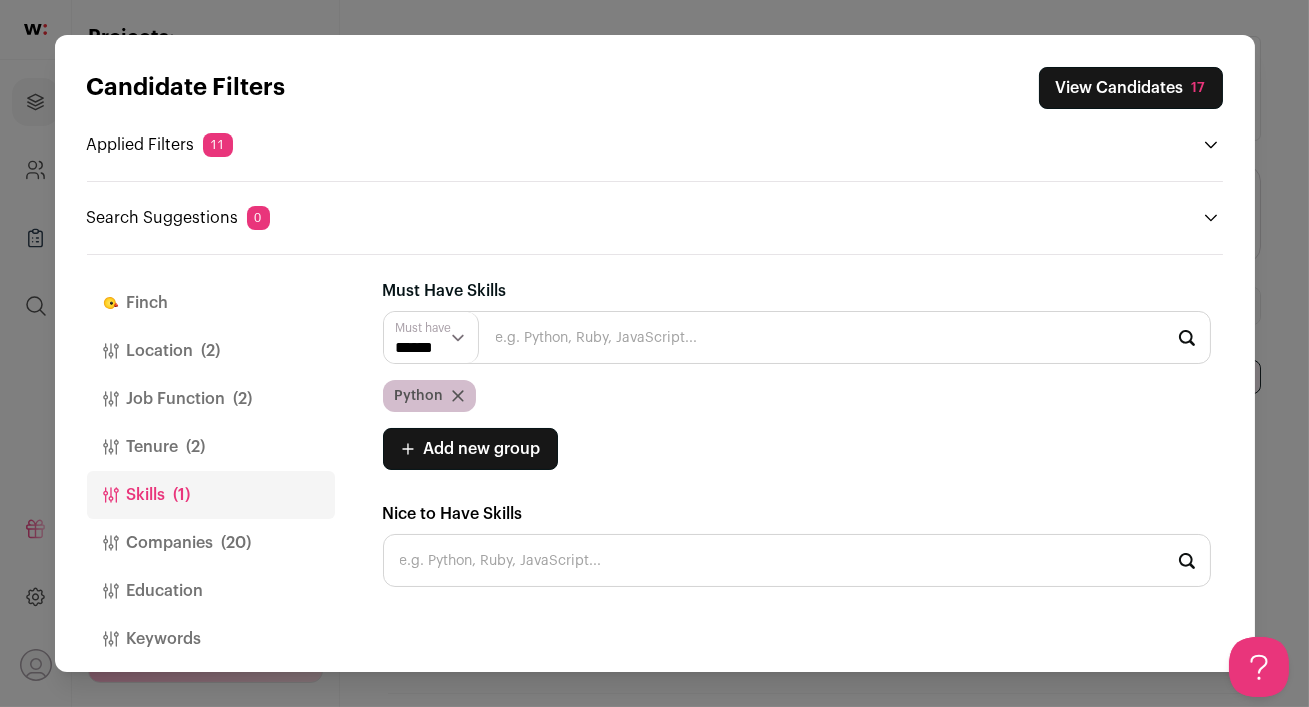 scroll, scrollTop: 0, scrollLeft: 0, axis: both 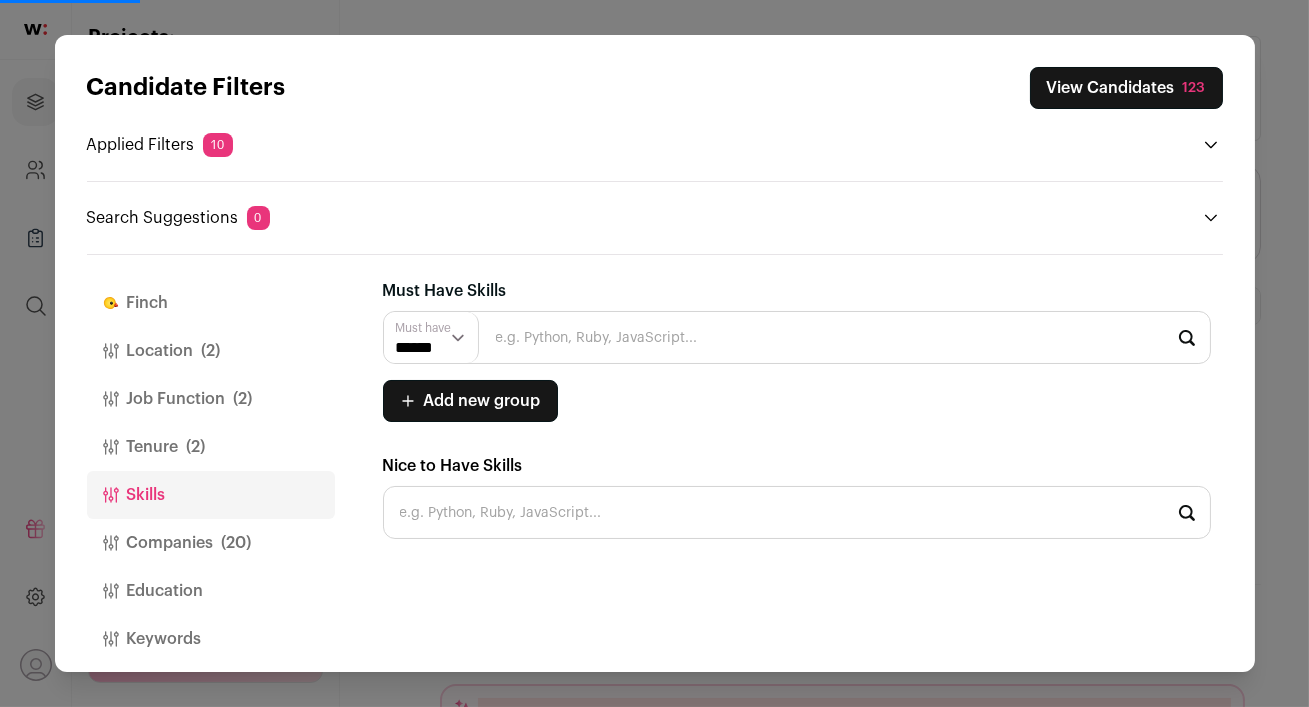 click at bounding box center [797, 337] 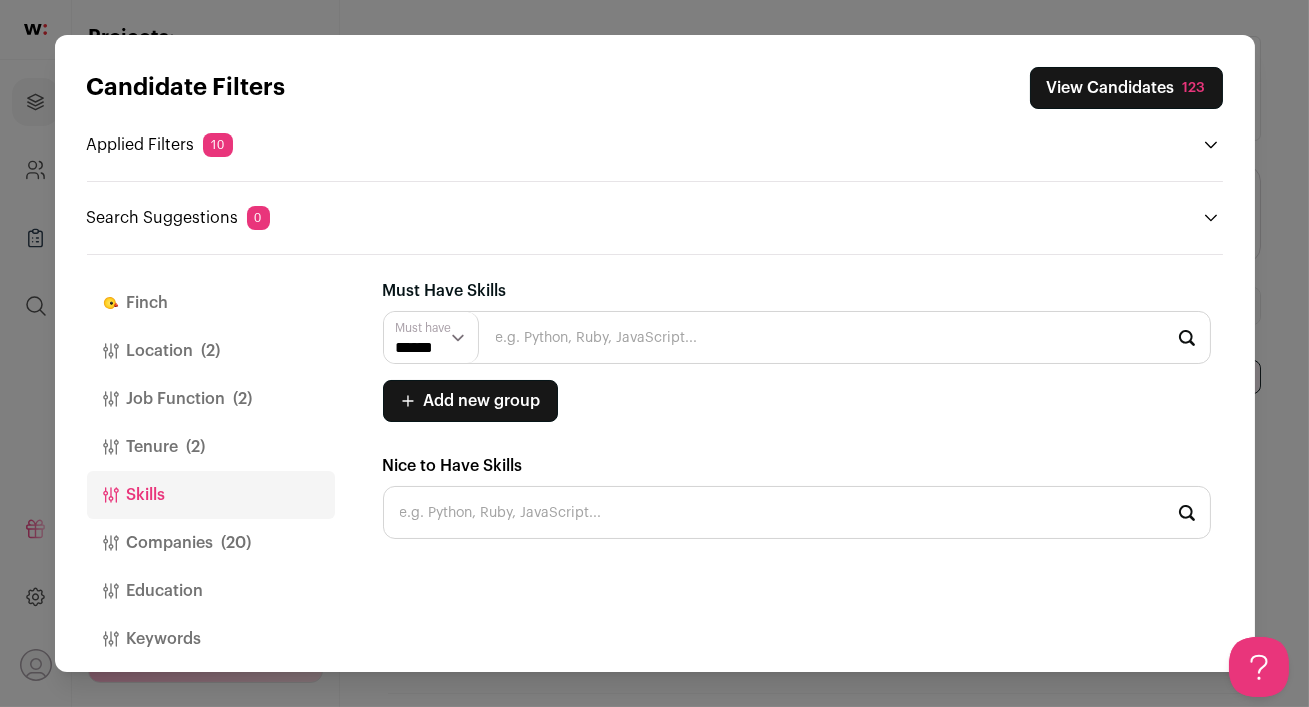scroll, scrollTop: 0, scrollLeft: 0, axis: both 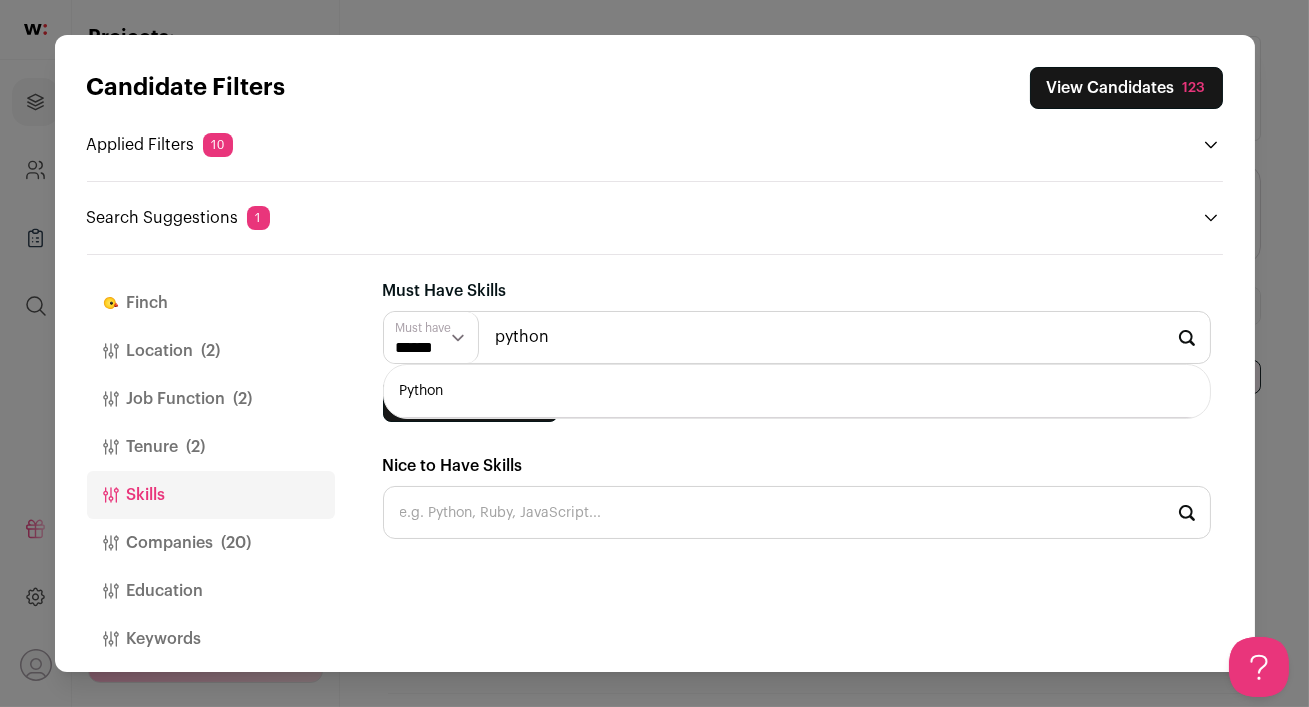 click on "Python" at bounding box center (797, 391) 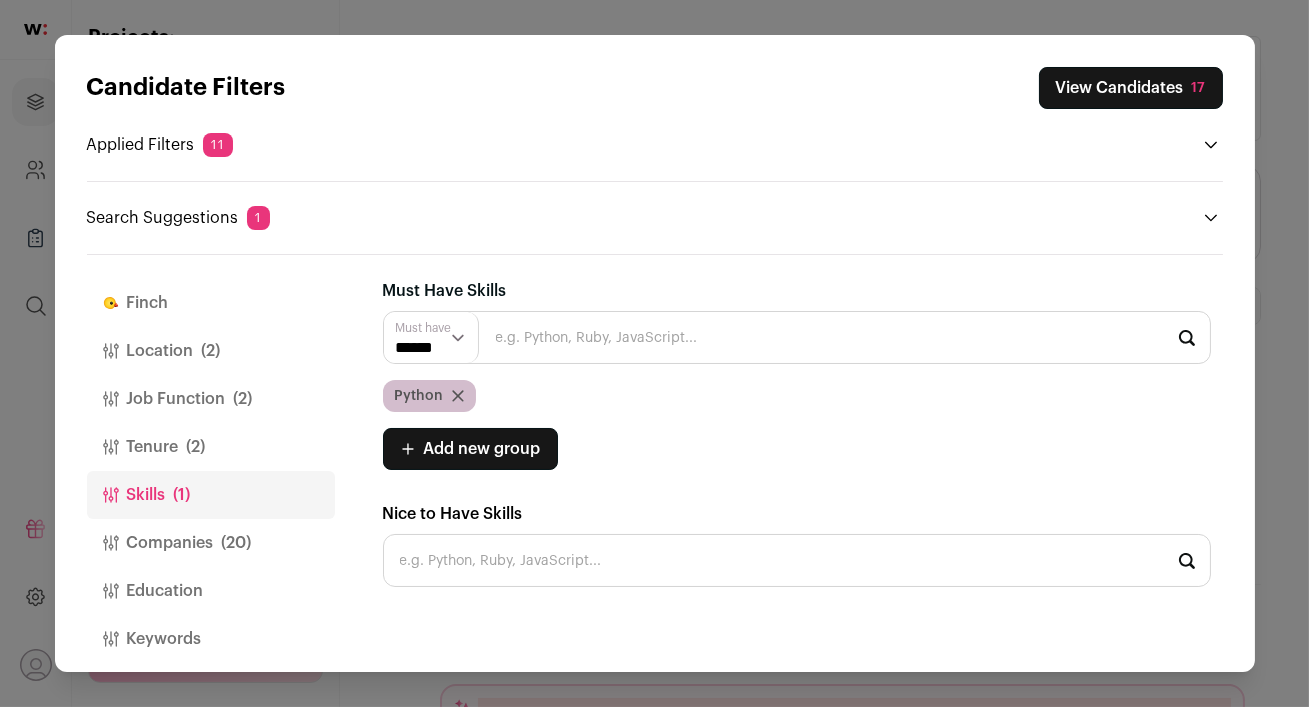 click on "View Candidates
17" at bounding box center [1131, 88] 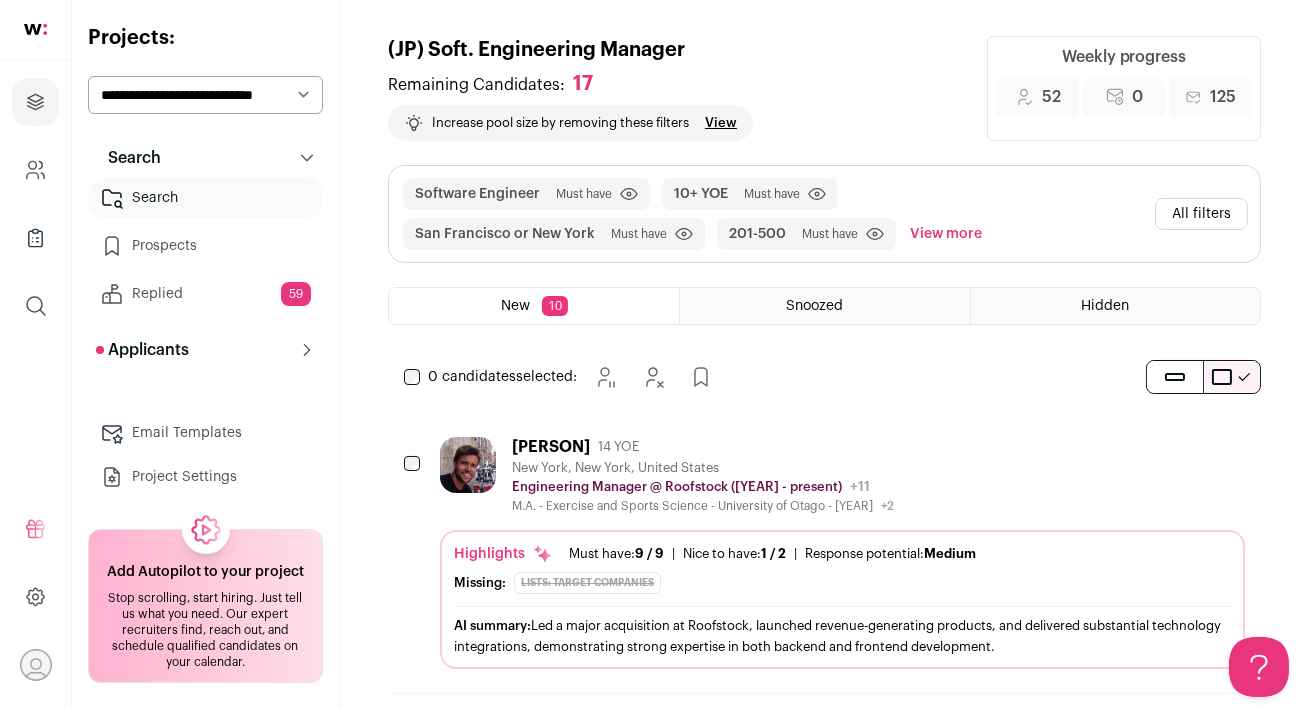 scroll, scrollTop: 0, scrollLeft: 0, axis: both 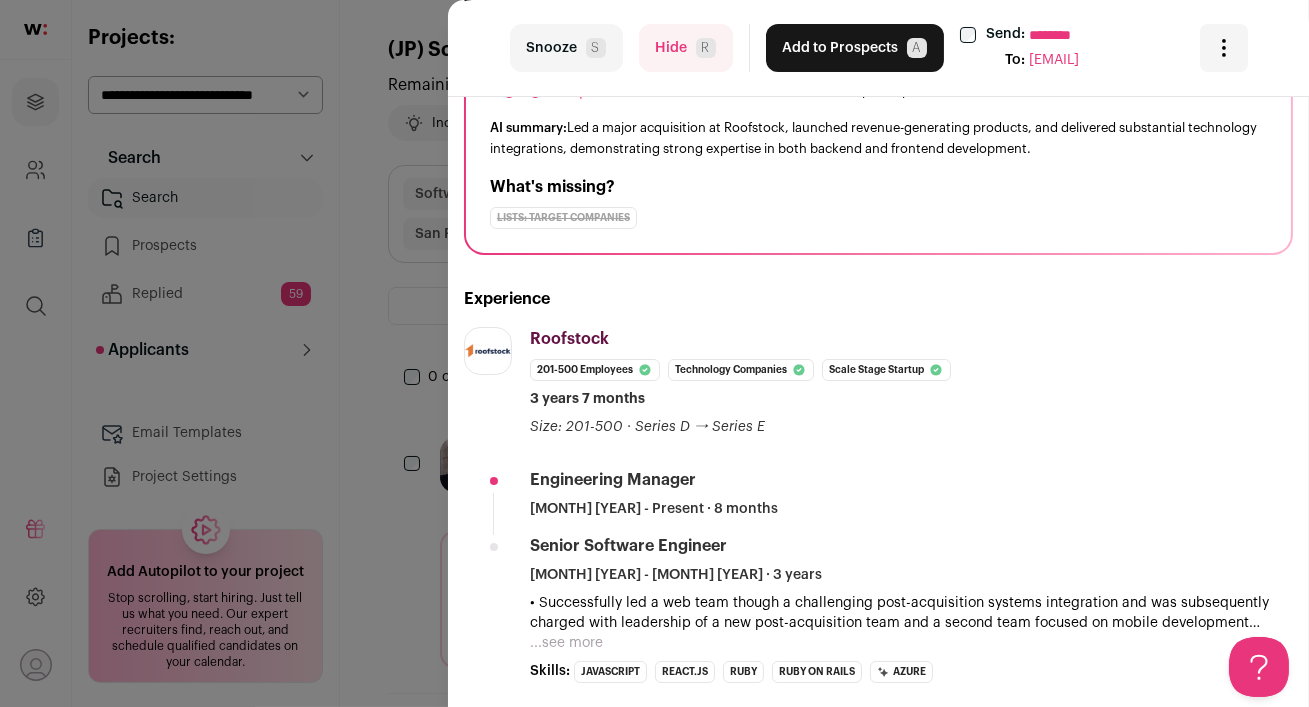 click on "Add to Prospects
A" at bounding box center (855, 48) 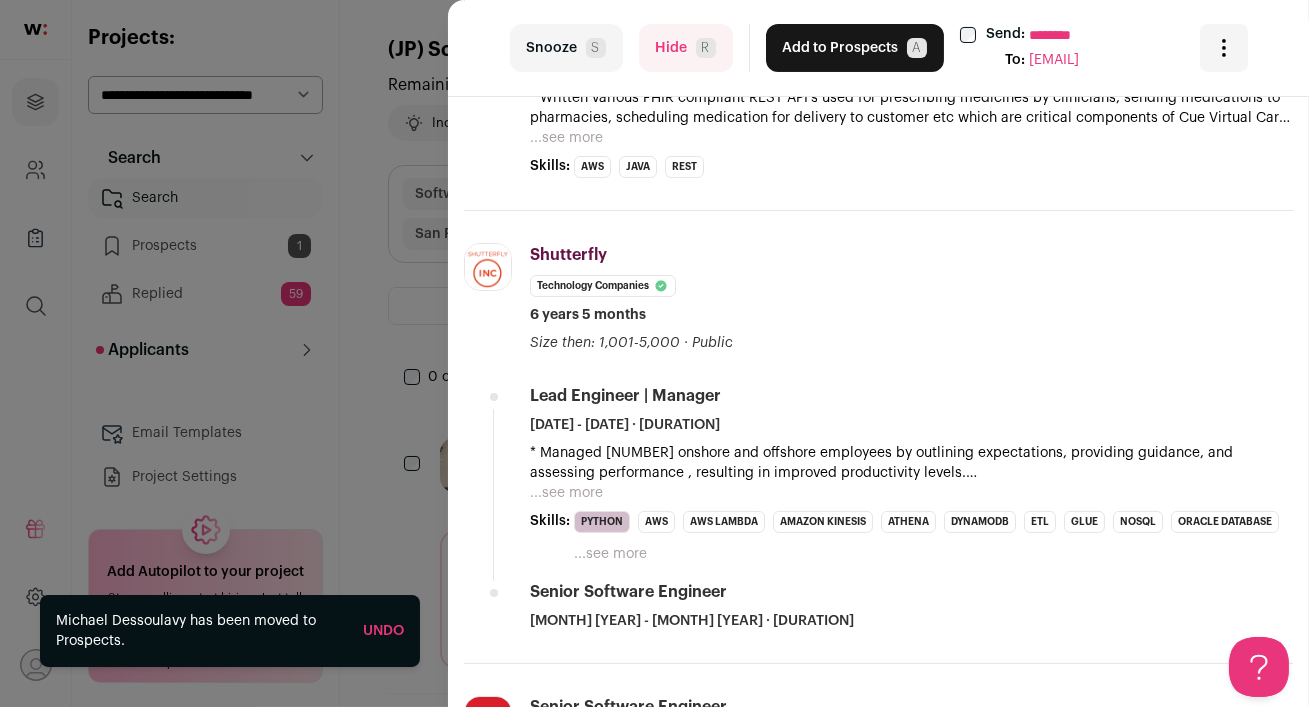 scroll, scrollTop: 0, scrollLeft: 0, axis: both 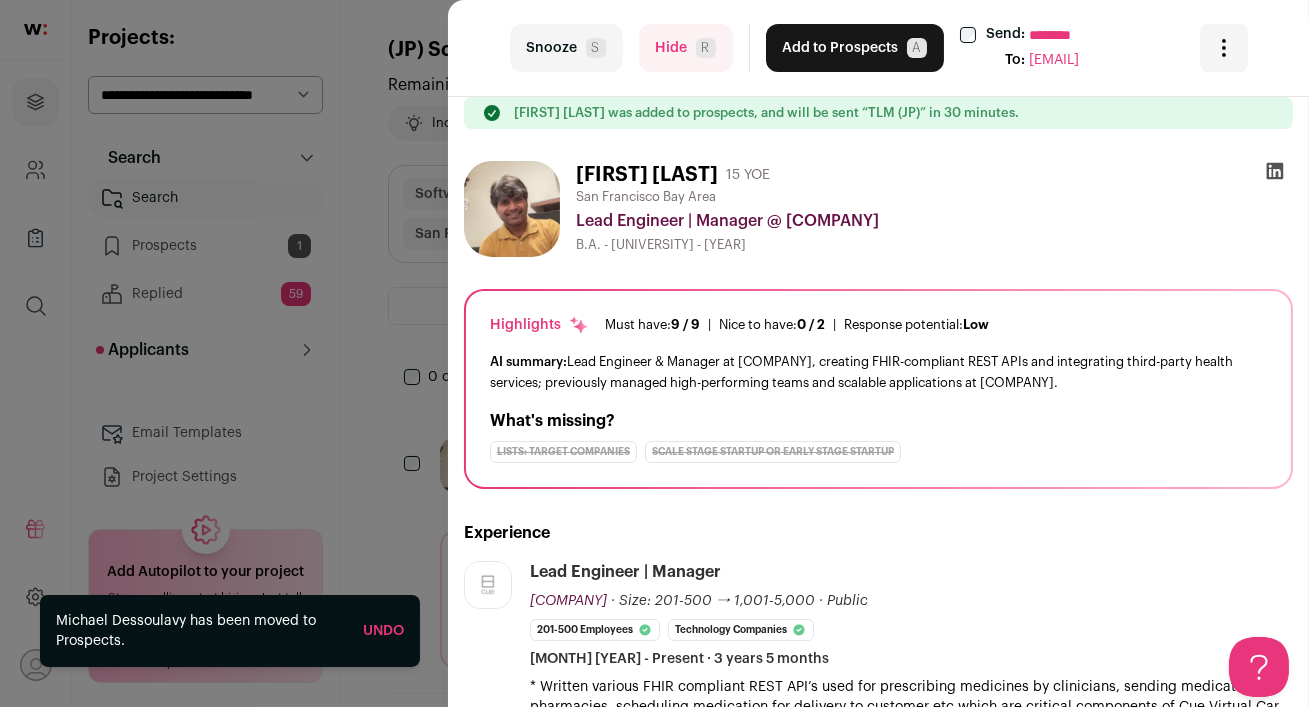 click on "Add to Prospects
A" at bounding box center [855, 48] 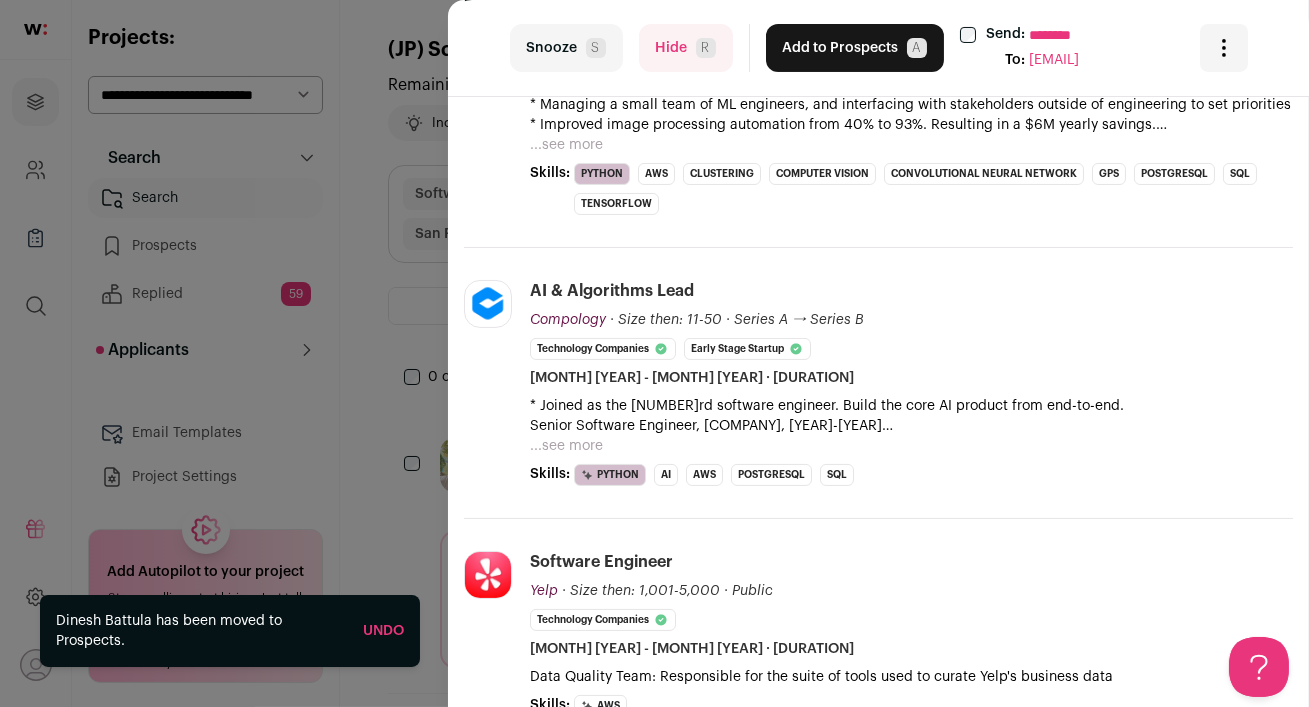 scroll, scrollTop: 252, scrollLeft: 0, axis: vertical 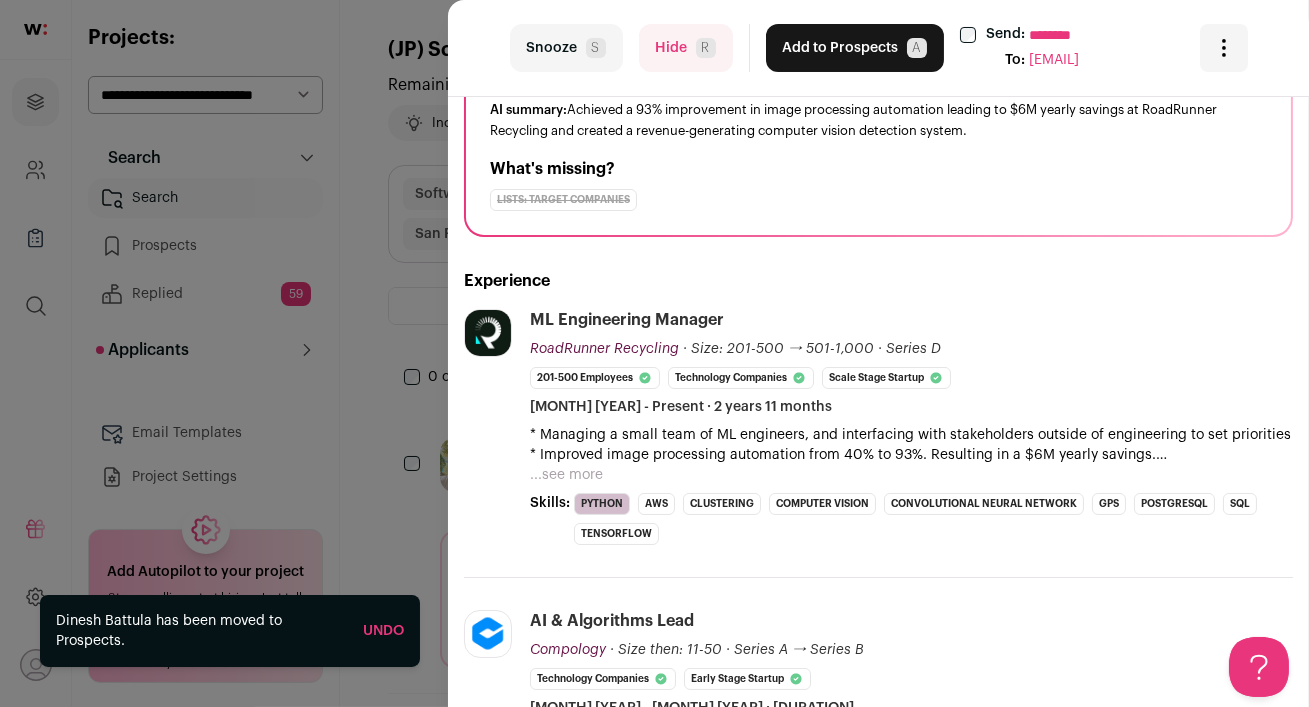 click on "Add to Prospects
A" at bounding box center (855, 48) 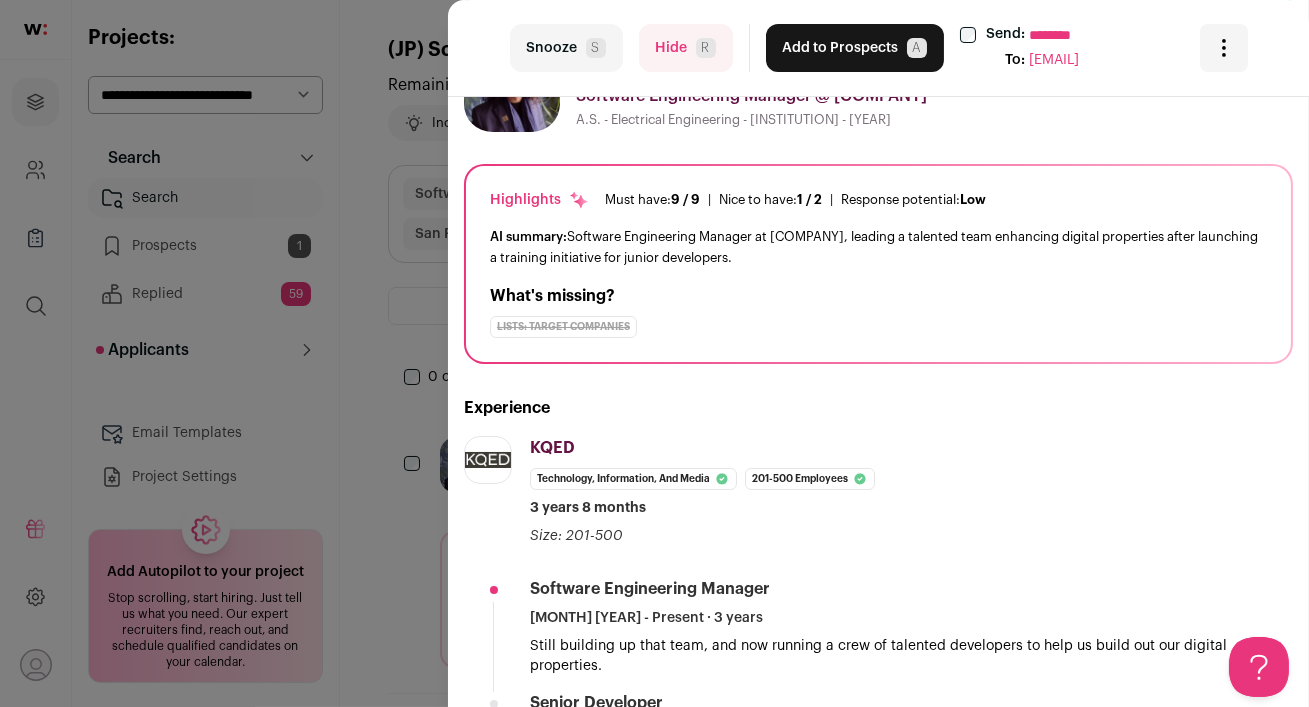 scroll, scrollTop: 0, scrollLeft: 0, axis: both 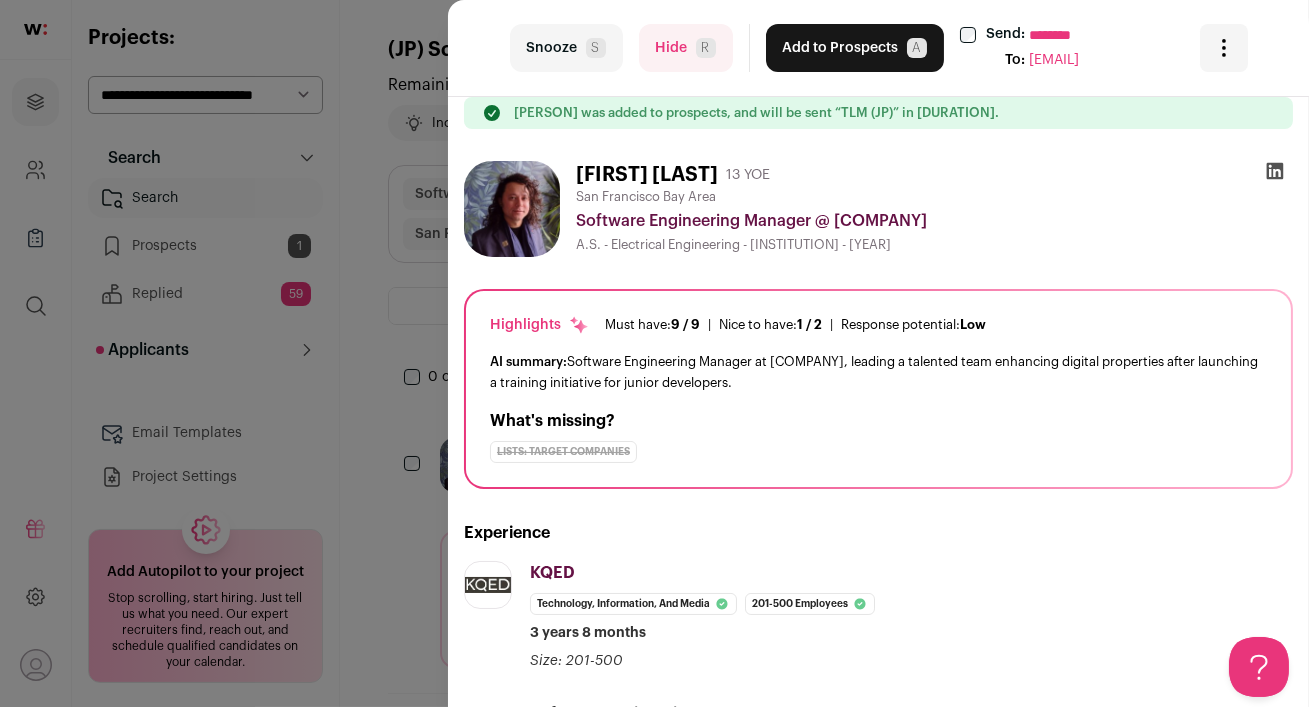 click on "Hide
R" at bounding box center (686, 48) 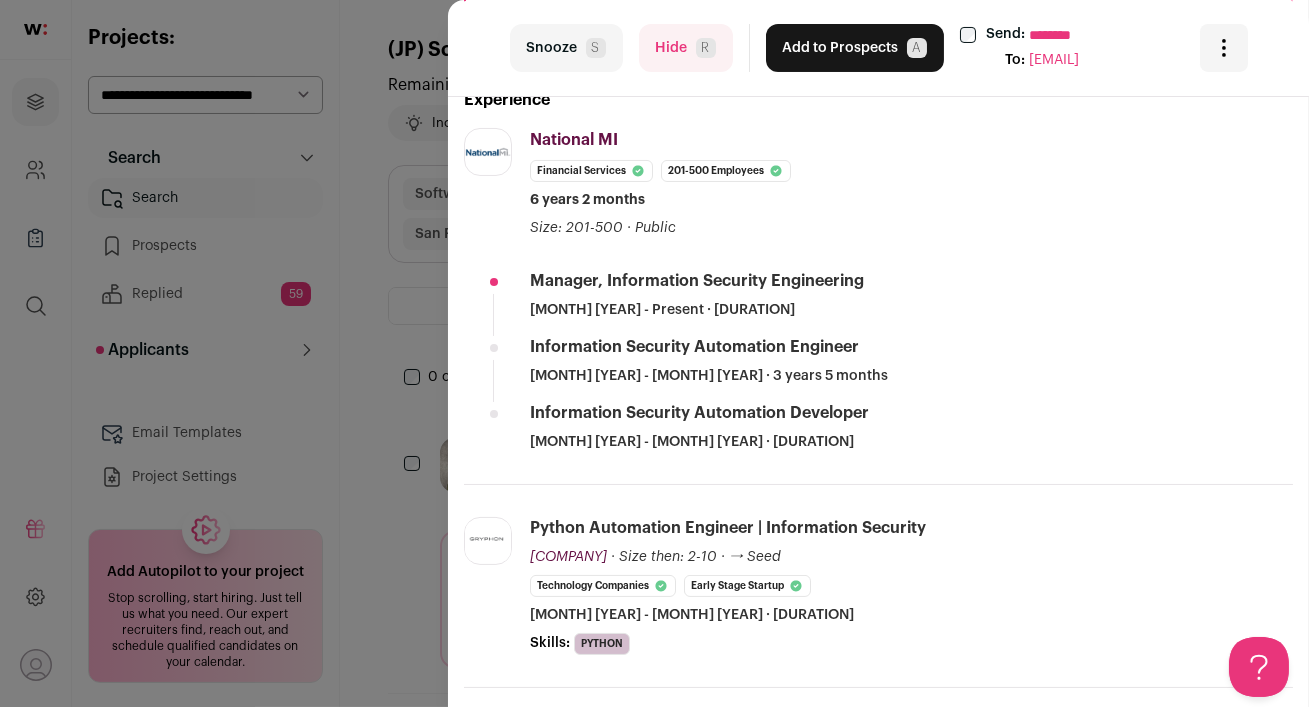 scroll, scrollTop: 560, scrollLeft: 0, axis: vertical 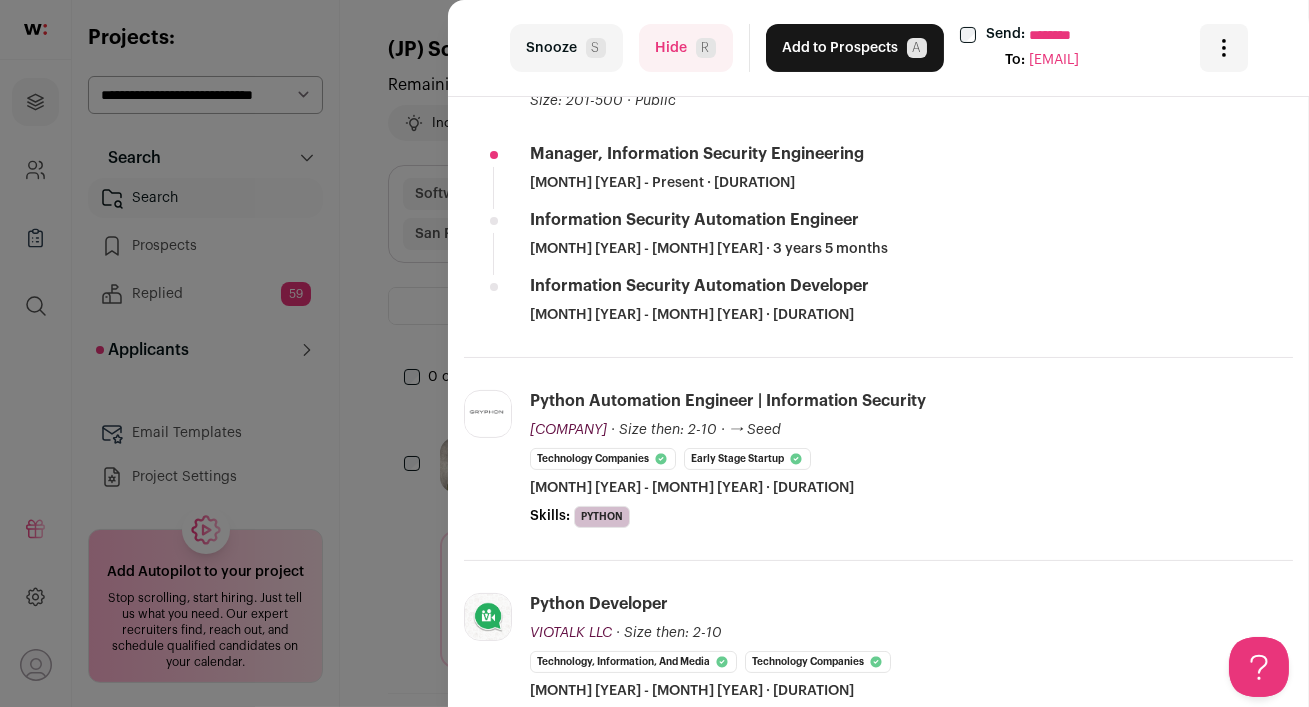 click on "Add to Prospects
A" at bounding box center (855, 48) 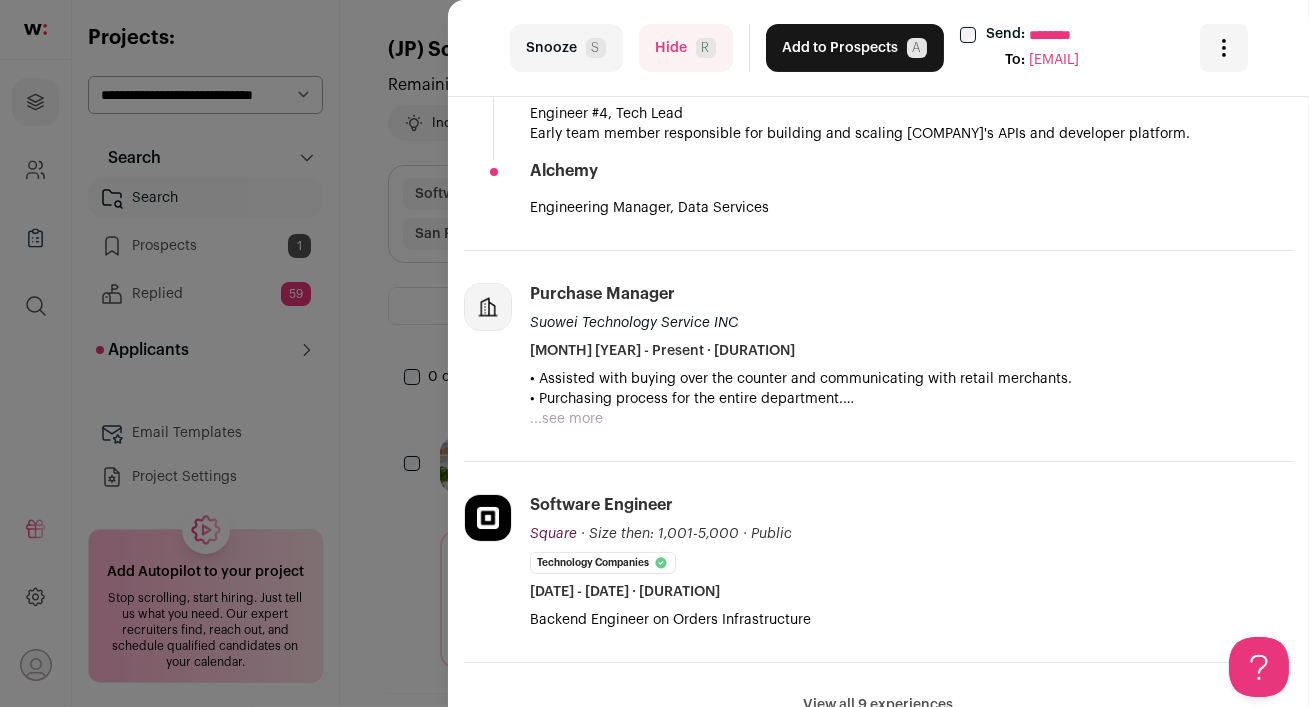 scroll, scrollTop: 764, scrollLeft: 0, axis: vertical 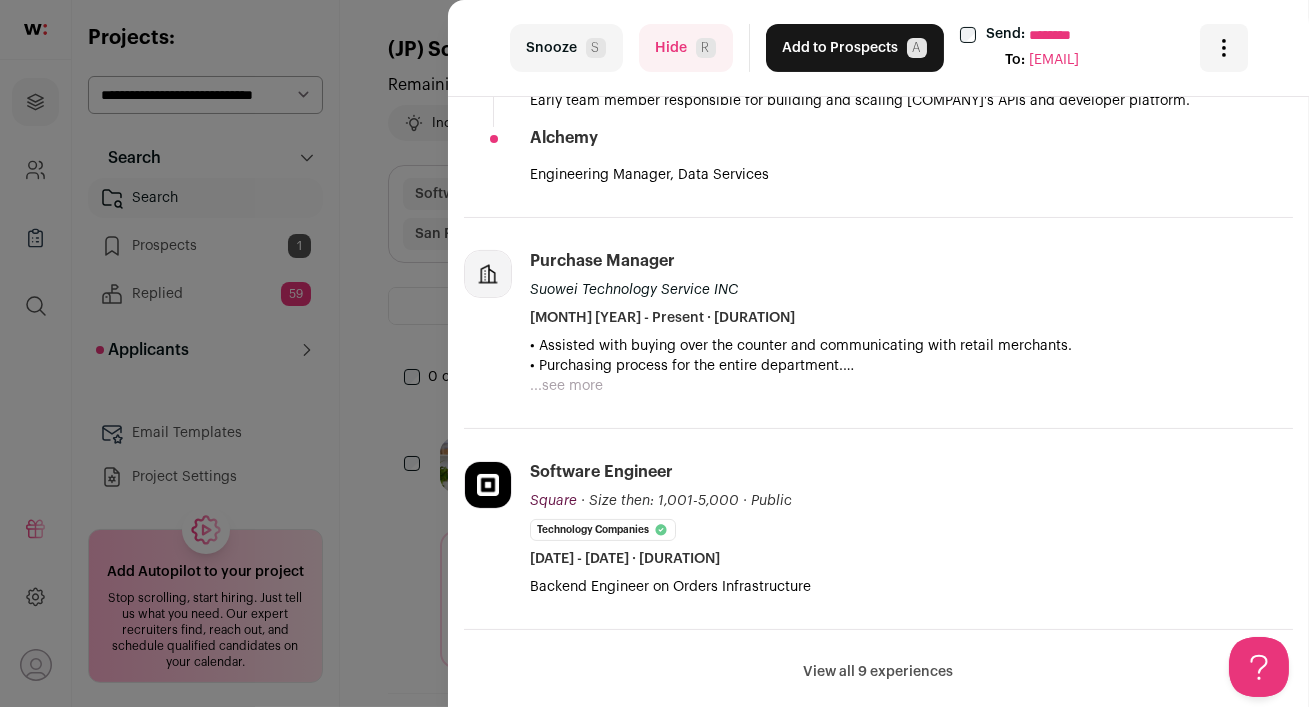 click on "Hide
R" at bounding box center [686, 48] 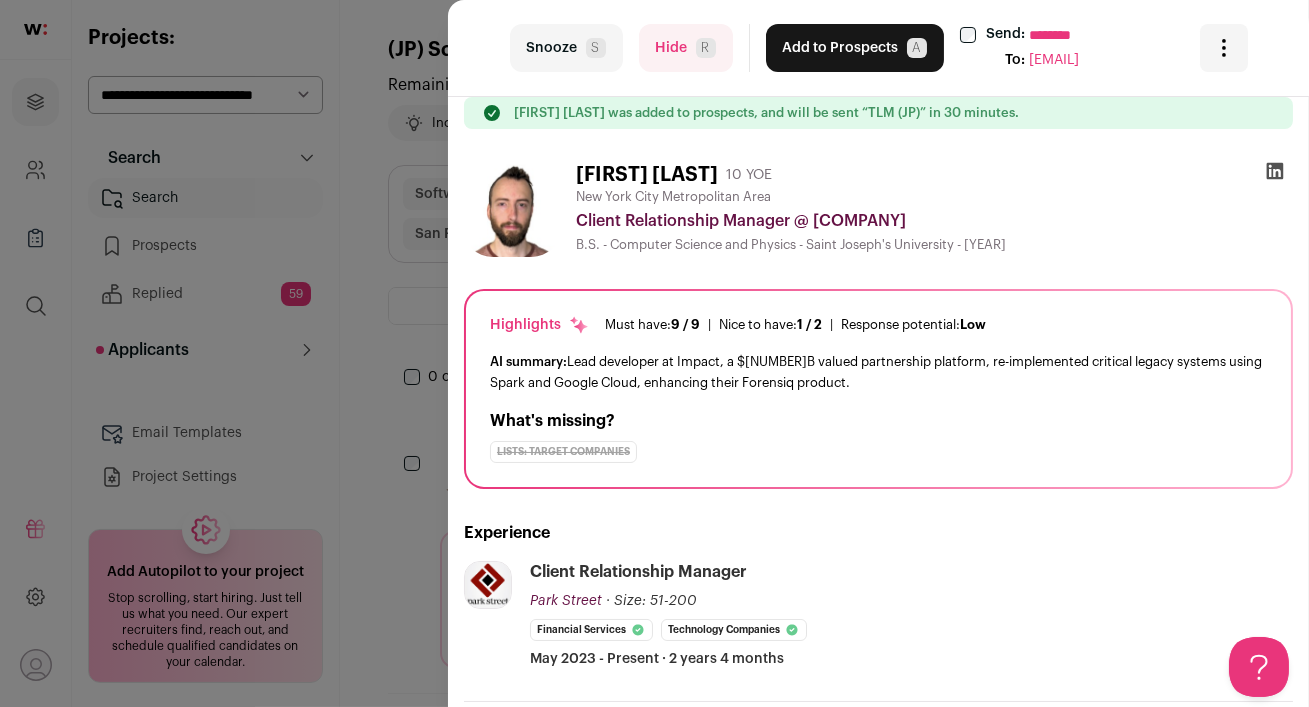 scroll, scrollTop: 78, scrollLeft: 0, axis: vertical 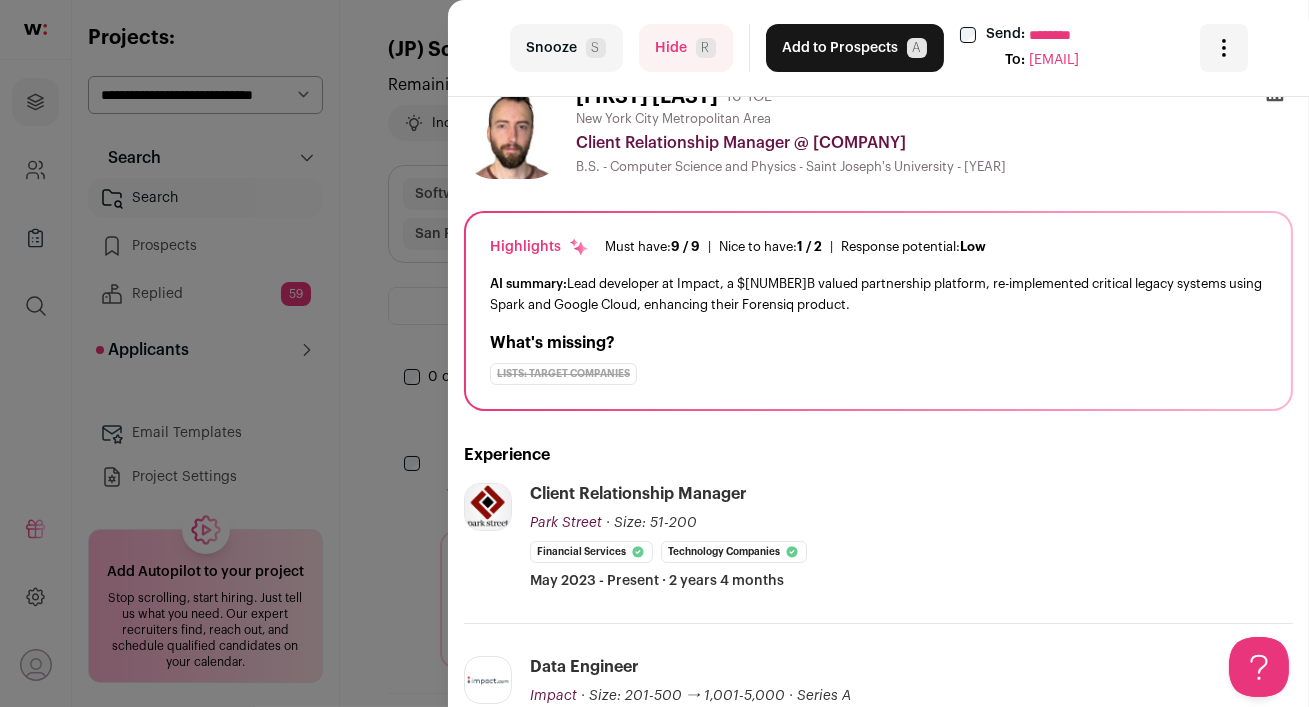 click on "Hide
R" at bounding box center [686, 48] 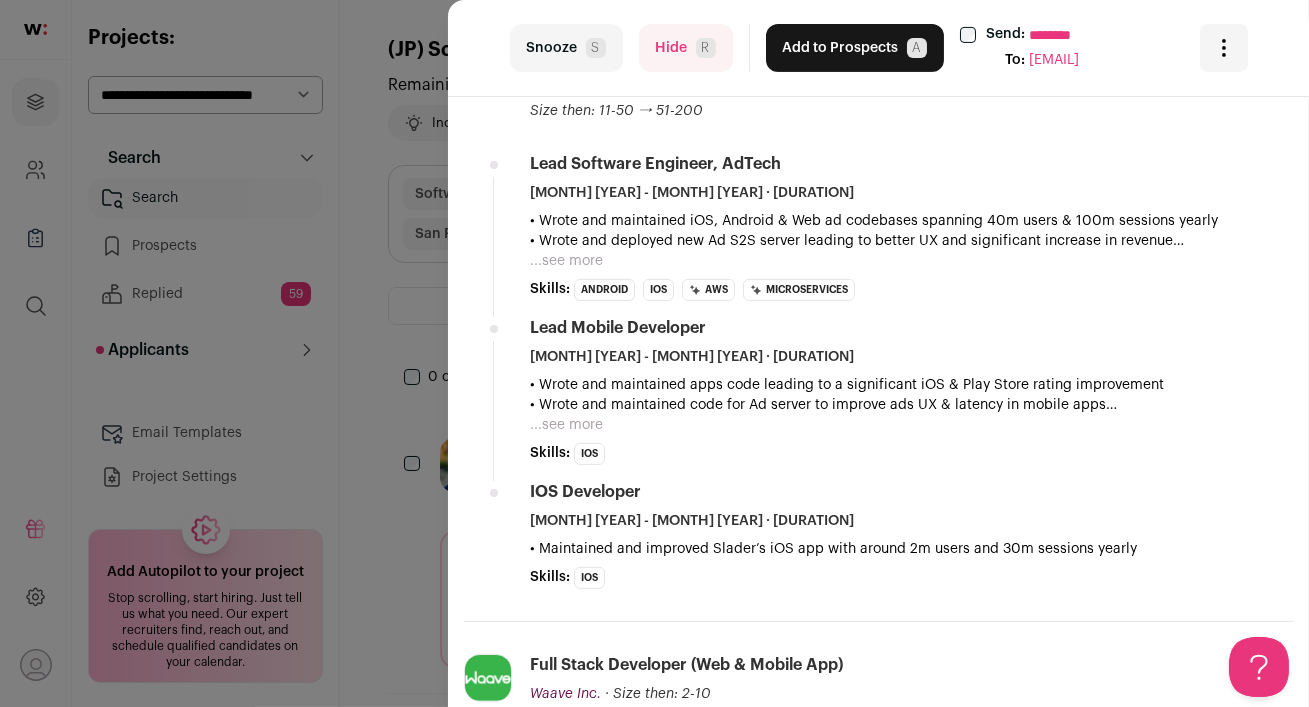 scroll, scrollTop: 530, scrollLeft: 0, axis: vertical 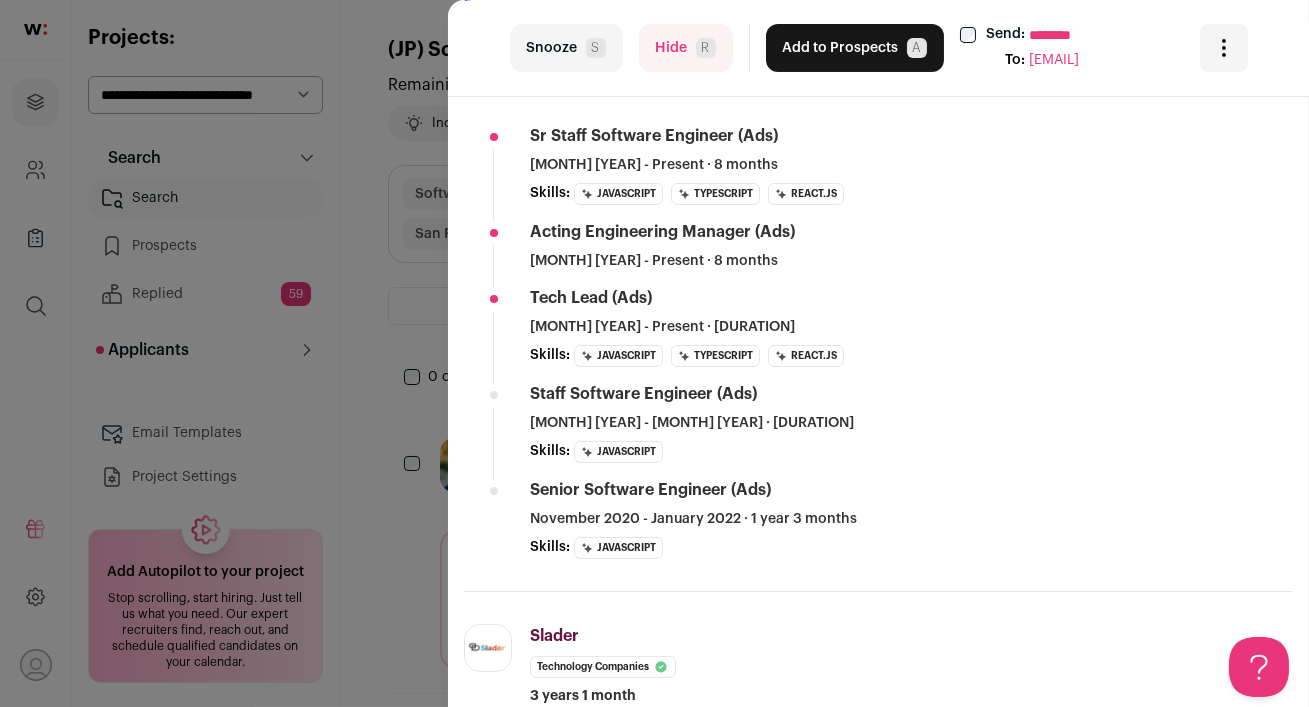 click on "Hide
R" at bounding box center [686, 48] 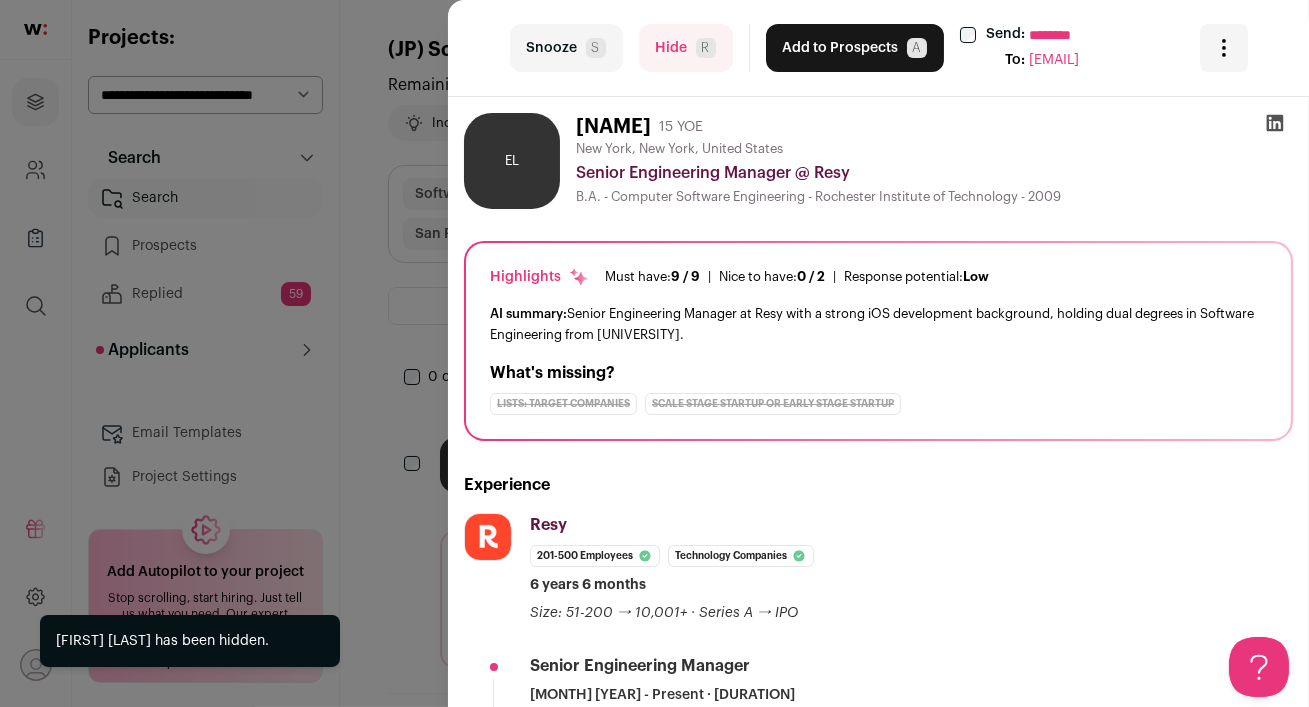 click on "Hide
R" at bounding box center (686, 48) 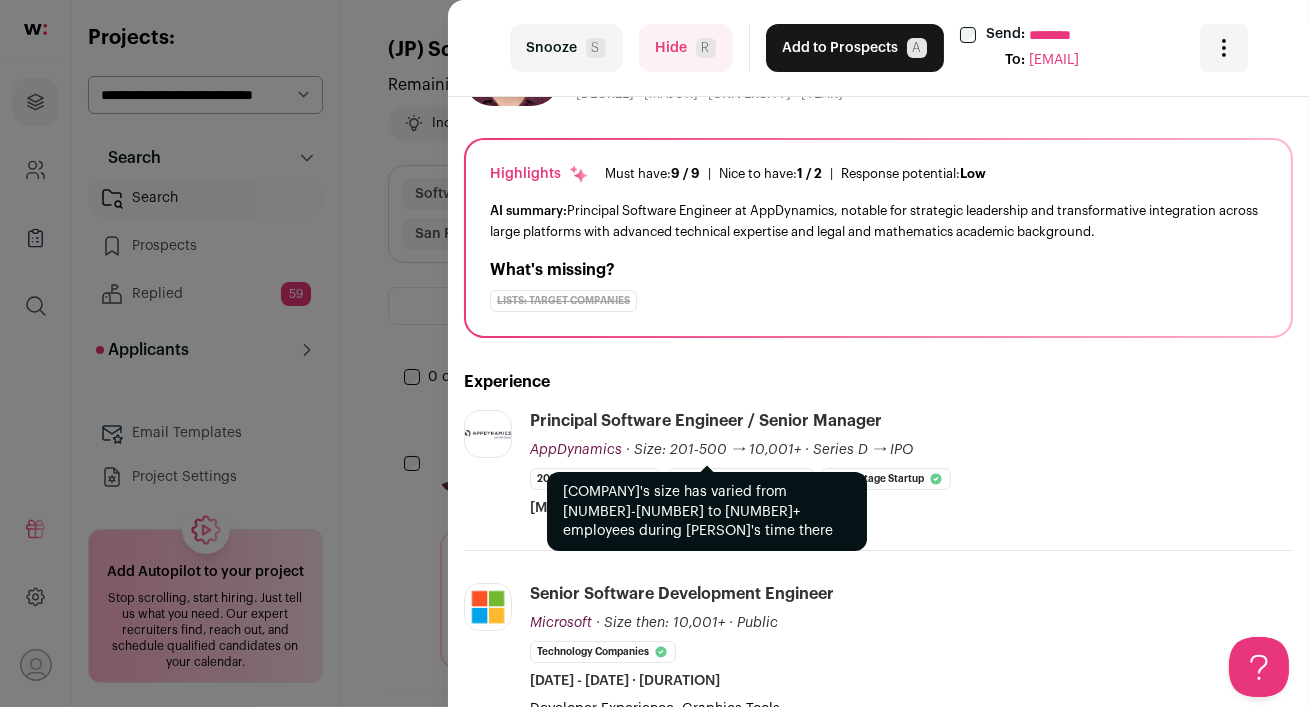 scroll, scrollTop: 0, scrollLeft: 0, axis: both 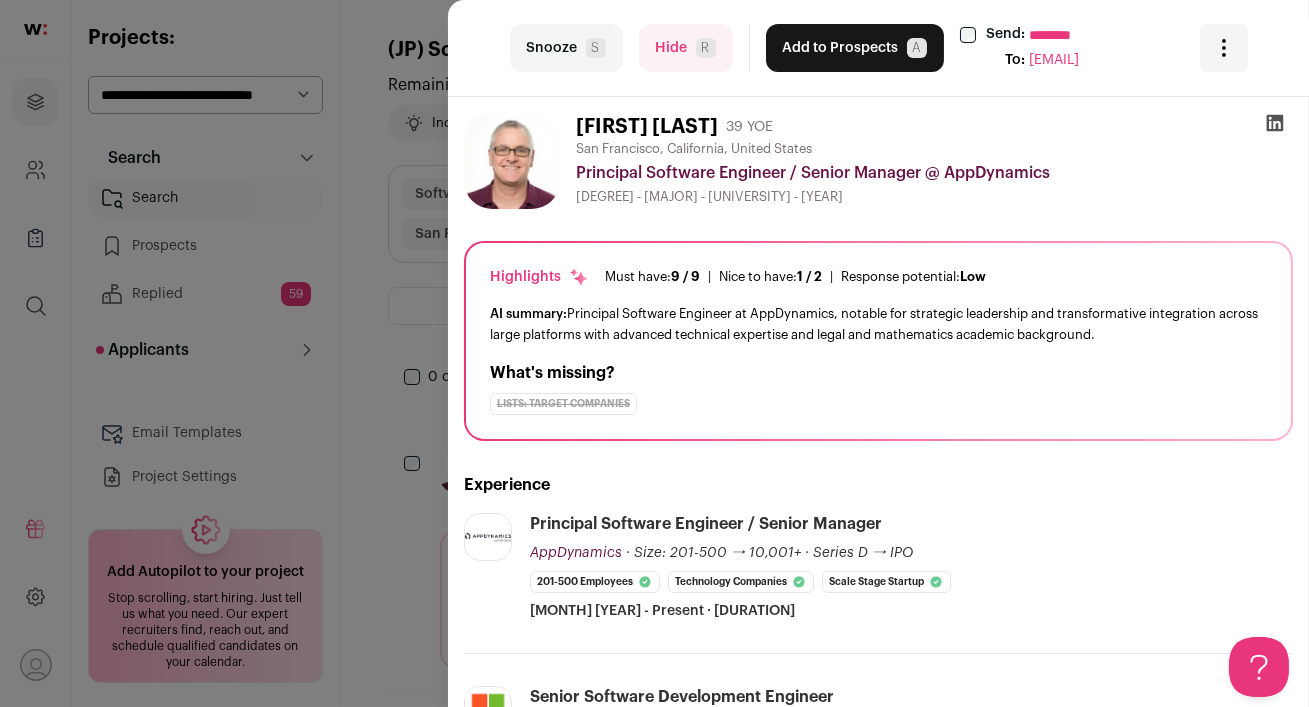 click on "Add to Prospects
A" at bounding box center (855, 48) 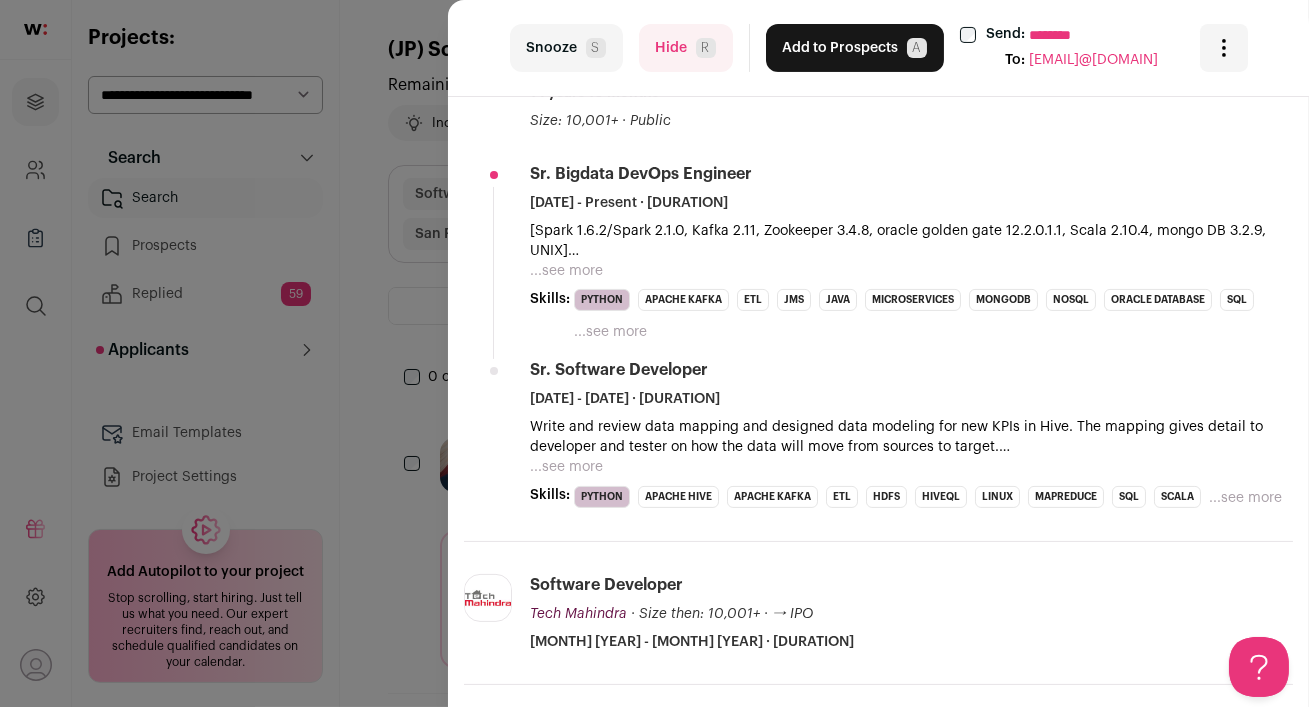 scroll, scrollTop: 746, scrollLeft: 0, axis: vertical 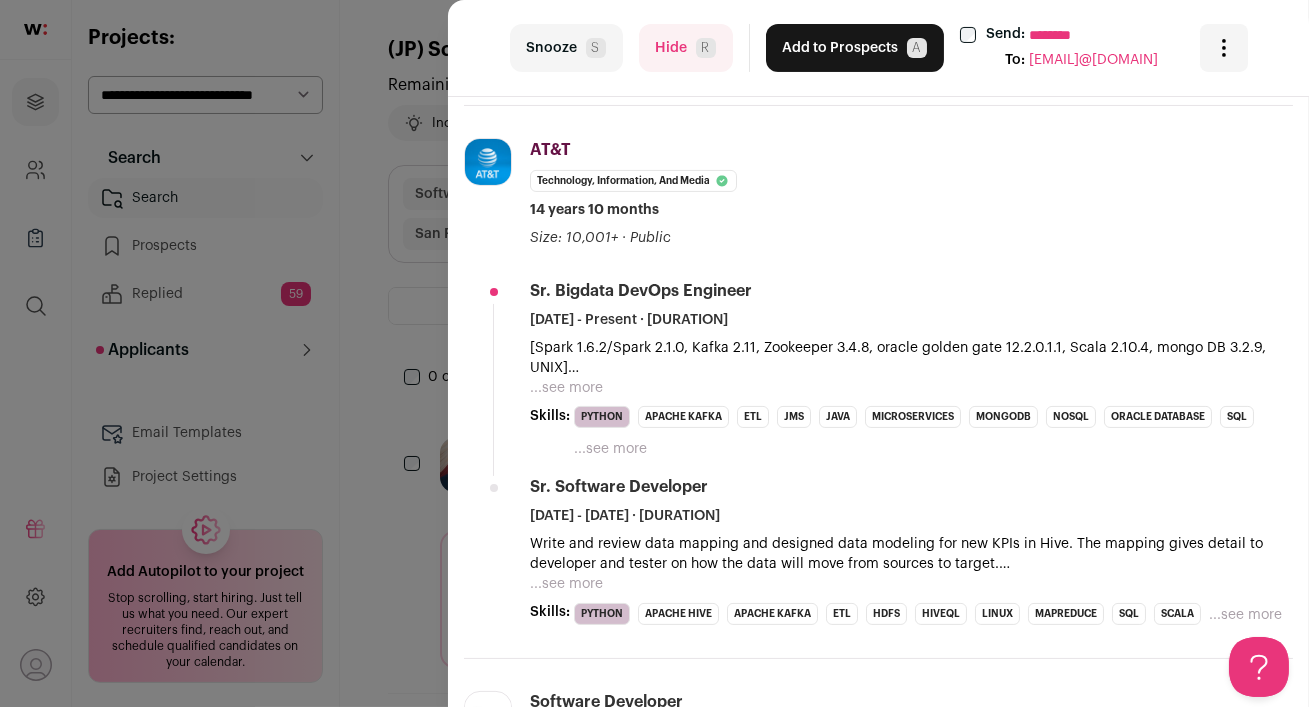 click on "Hide
R" at bounding box center (686, 48) 